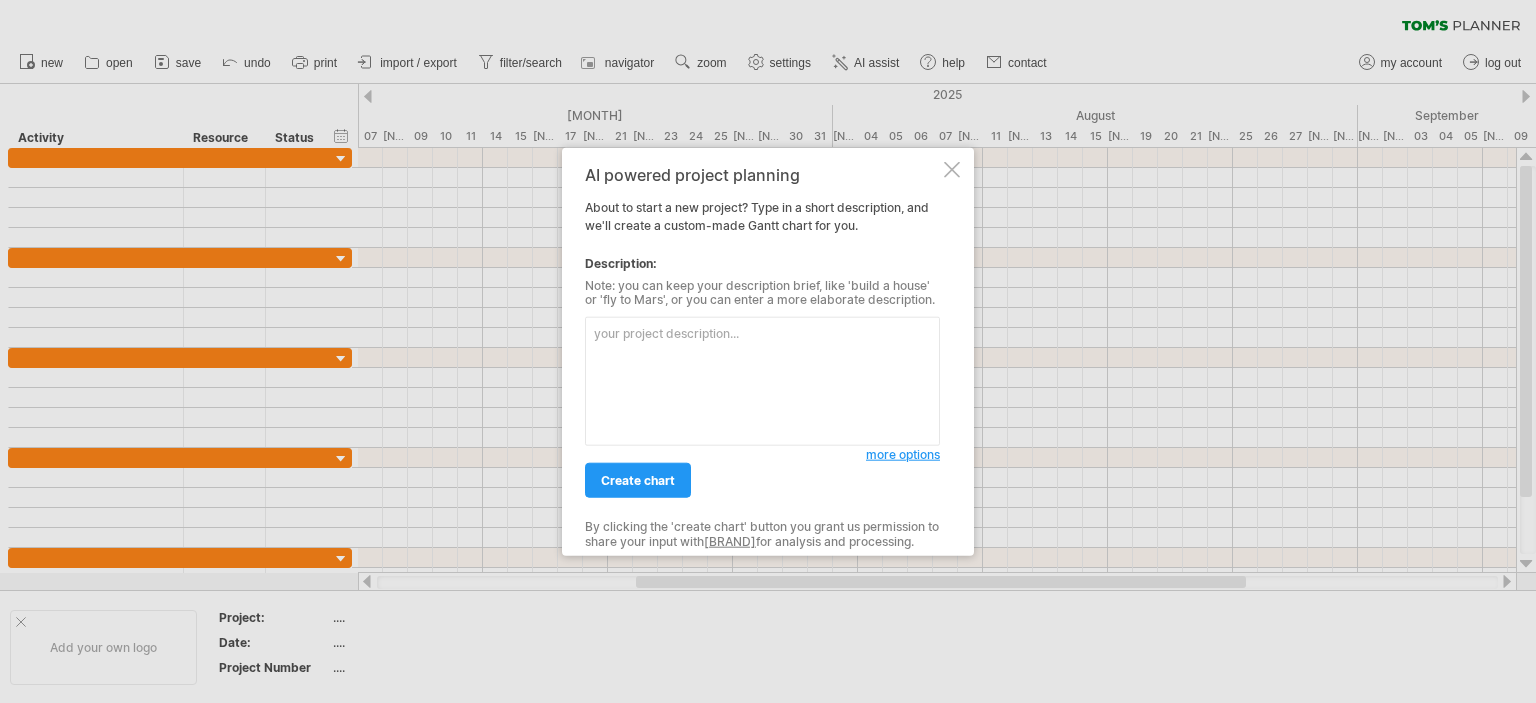 scroll, scrollTop: 0, scrollLeft: 0, axis: both 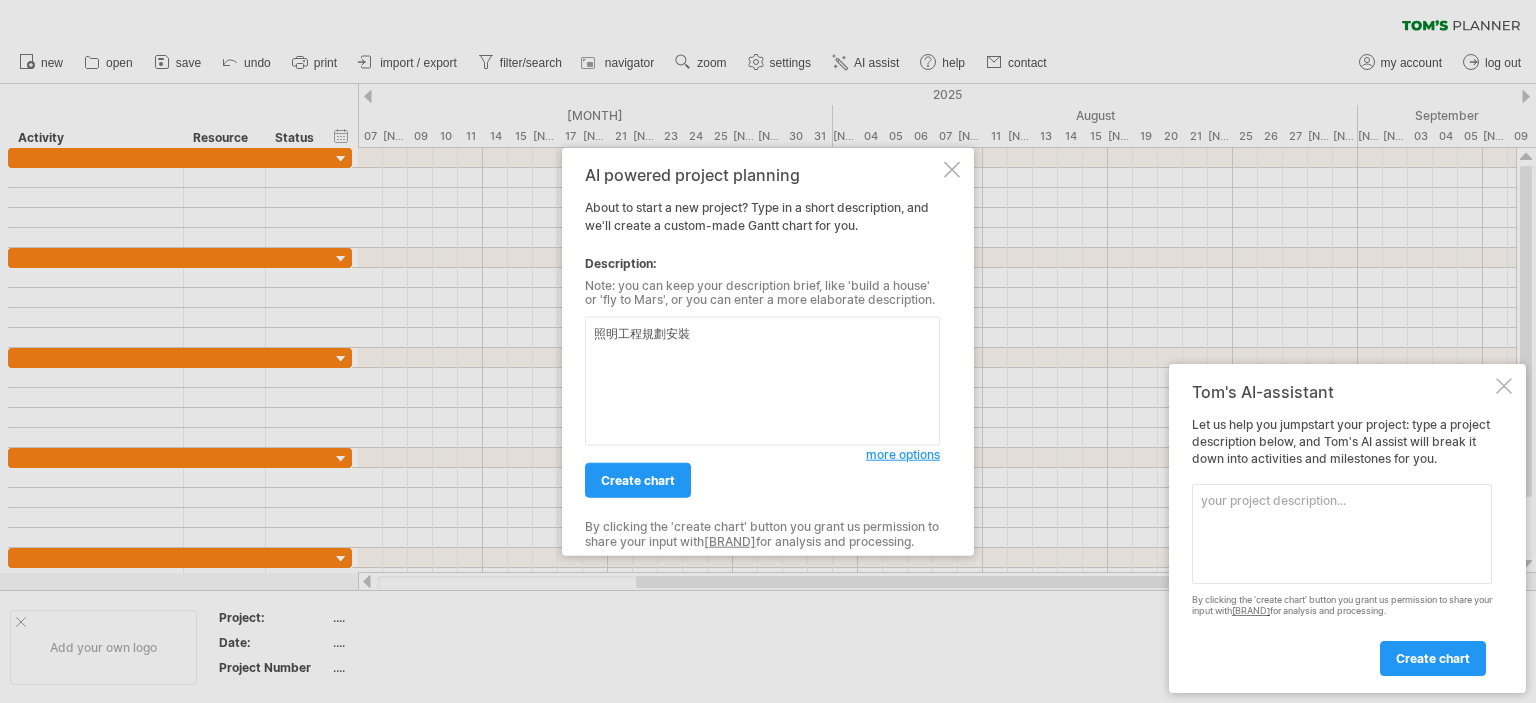 click at bounding box center (1504, 386) 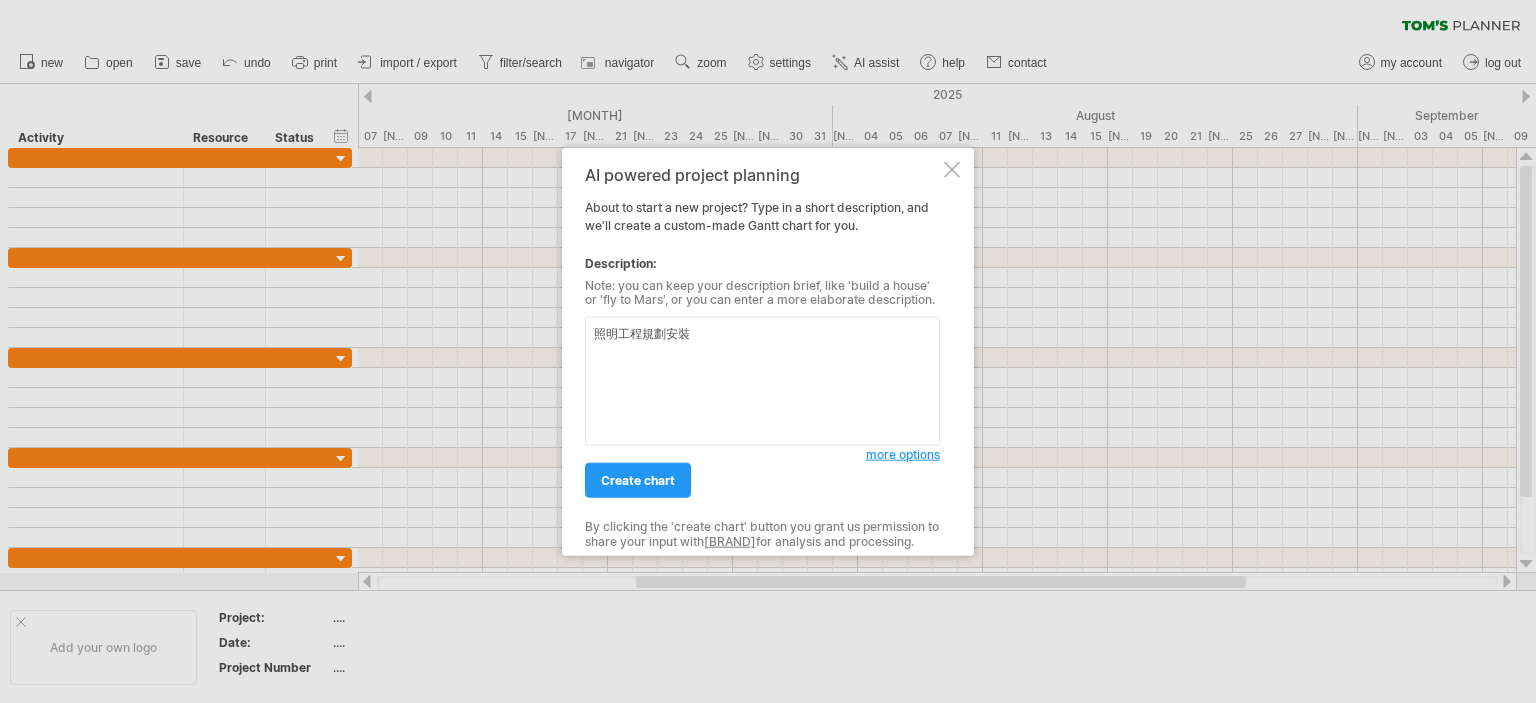 click on "照明工程規劃安裝" at bounding box center (762, 381) 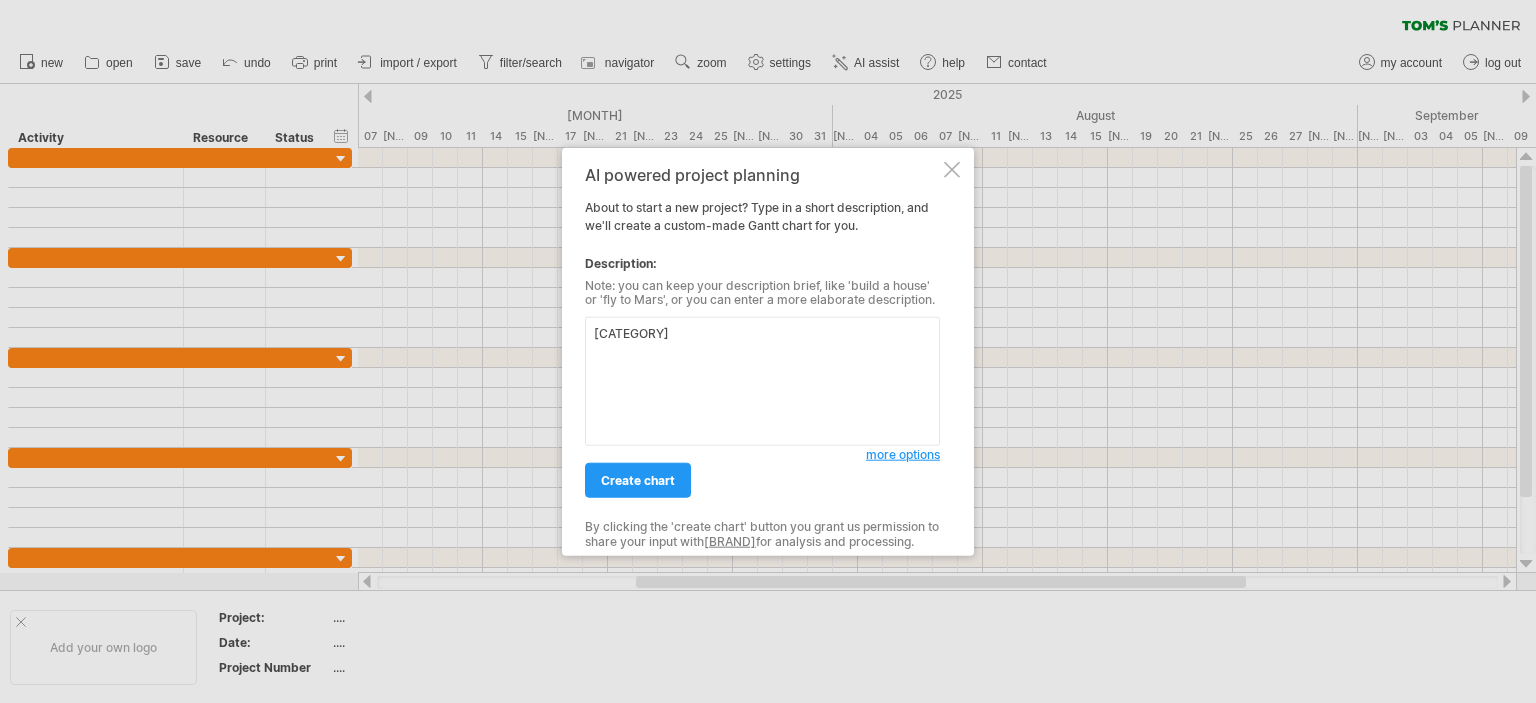 click on "[CATEGORY]" at bounding box center (762, 381) 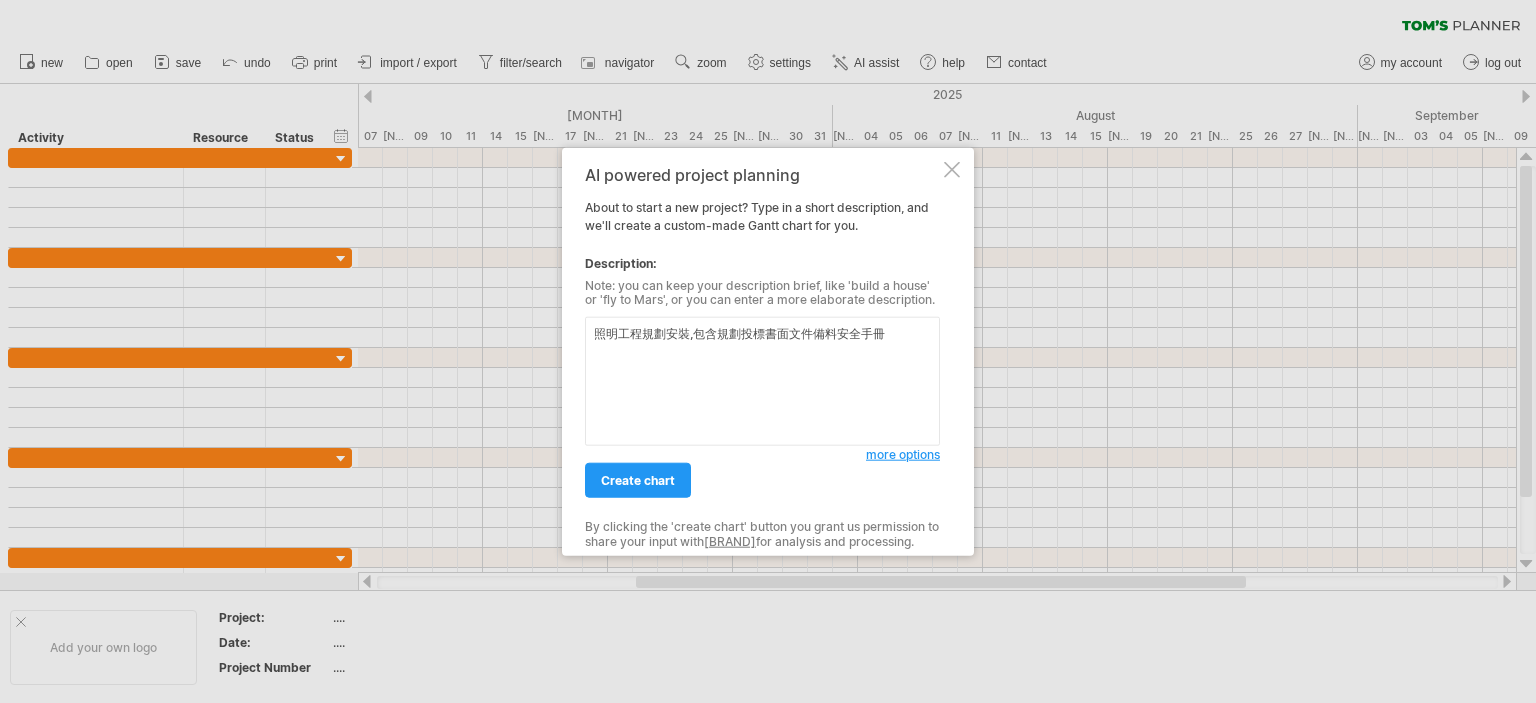 click on "照明工程規劃安裝,包含規劃投標書面文件備料安全手冊" at bounding box center [762, 381] 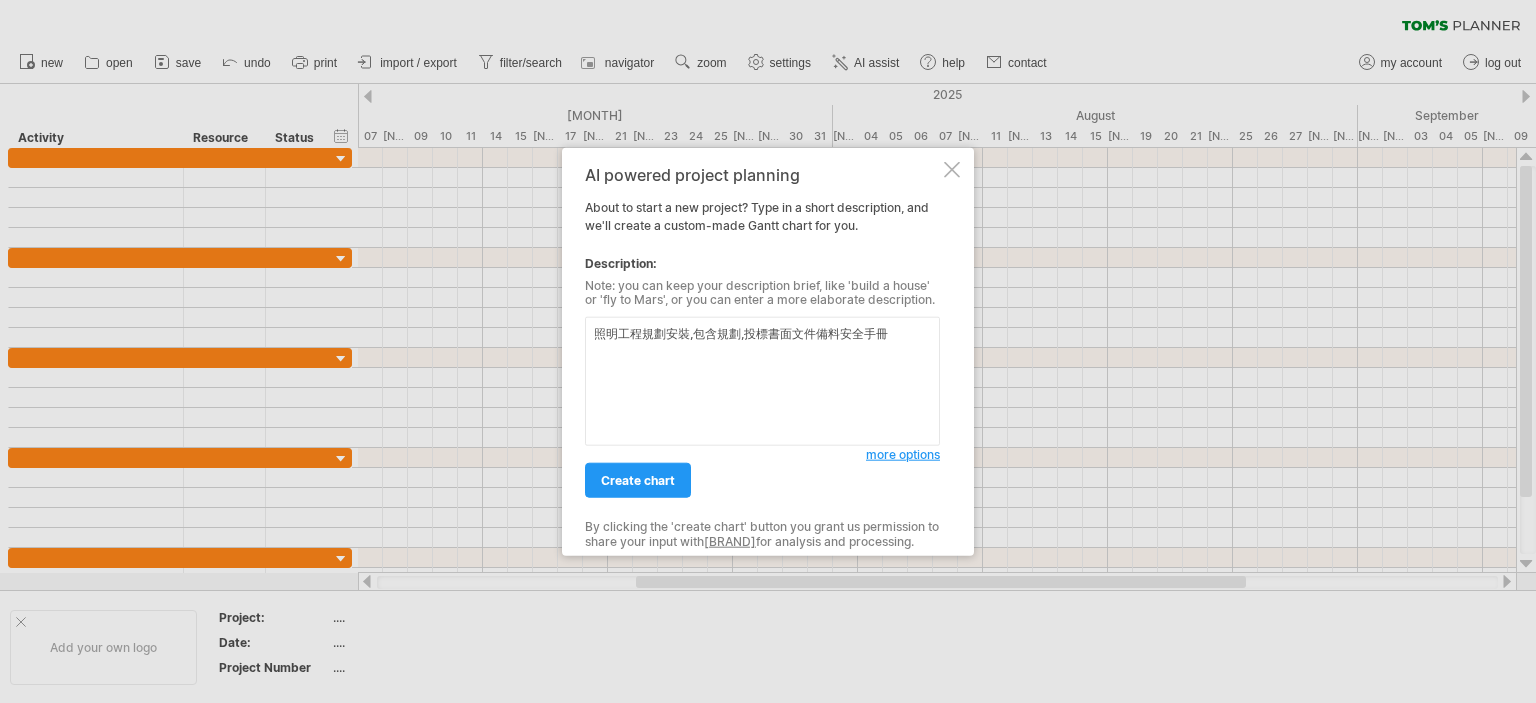 click on "照明工程規劃安裝,包含規劃,投標書面文件備料安全手冊" at bounding box center [762, 381] 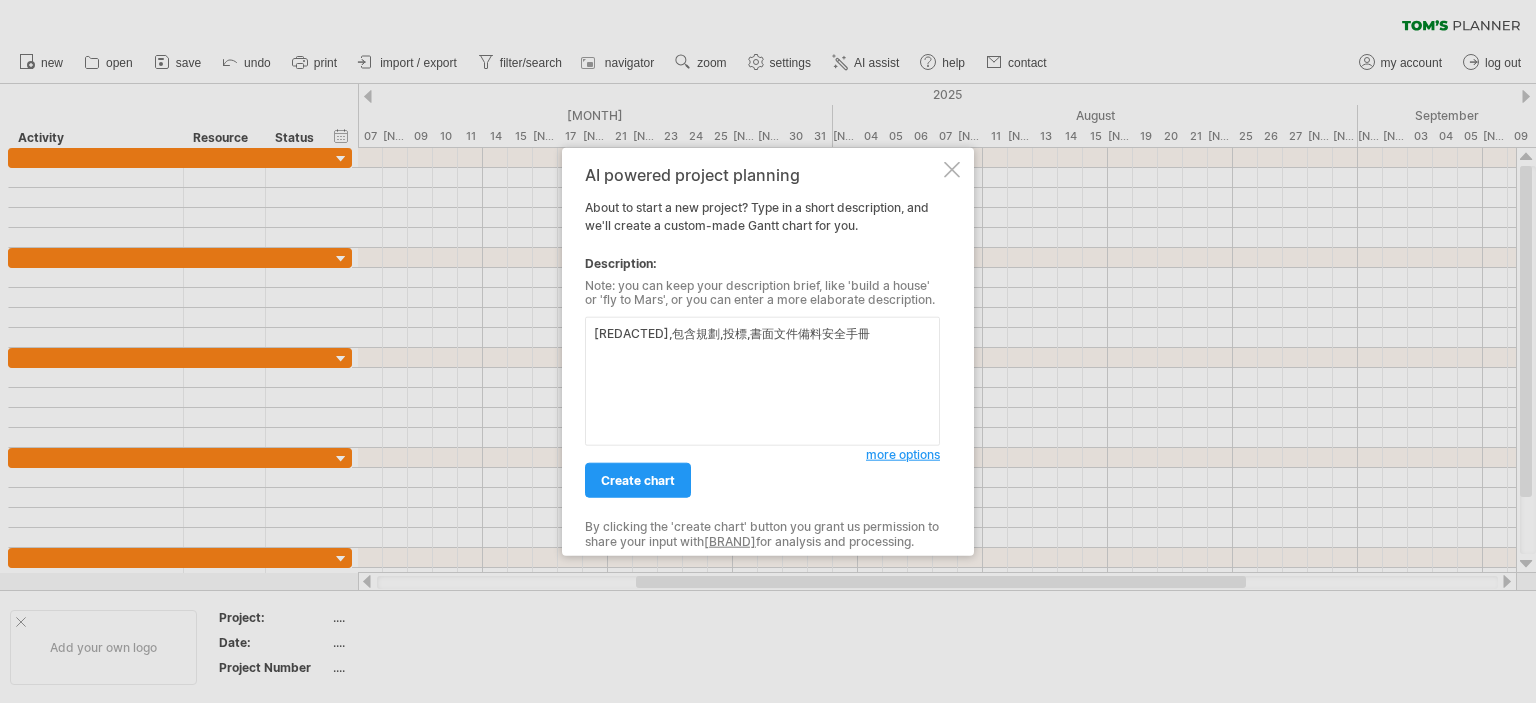 click on "[REDACTED],包含規劃,投標,書面文件備料安全手冊" at bounding box center (762, 381) 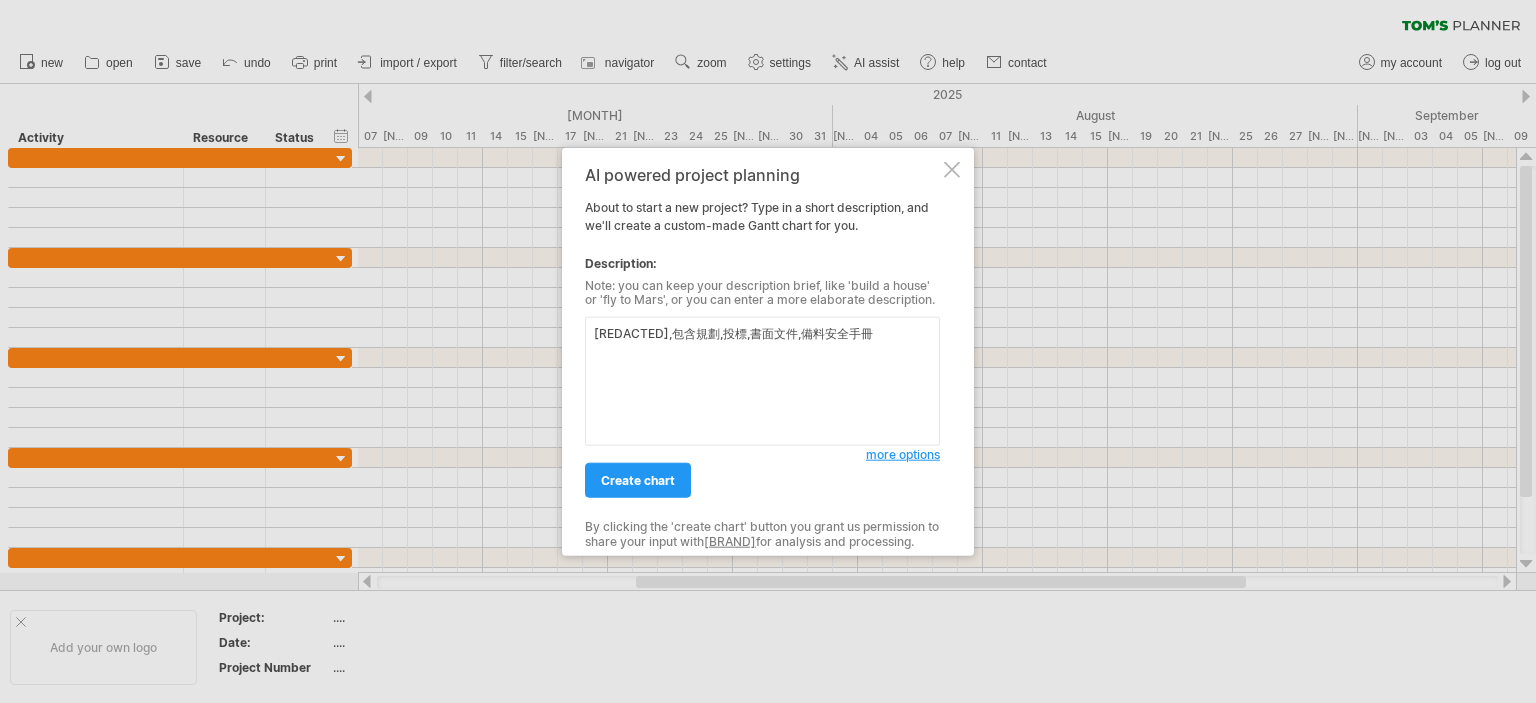 click on "[REDACTED],包含規劃,投標,書面文件,備料安全手冊" at bounding box center [762, 381] 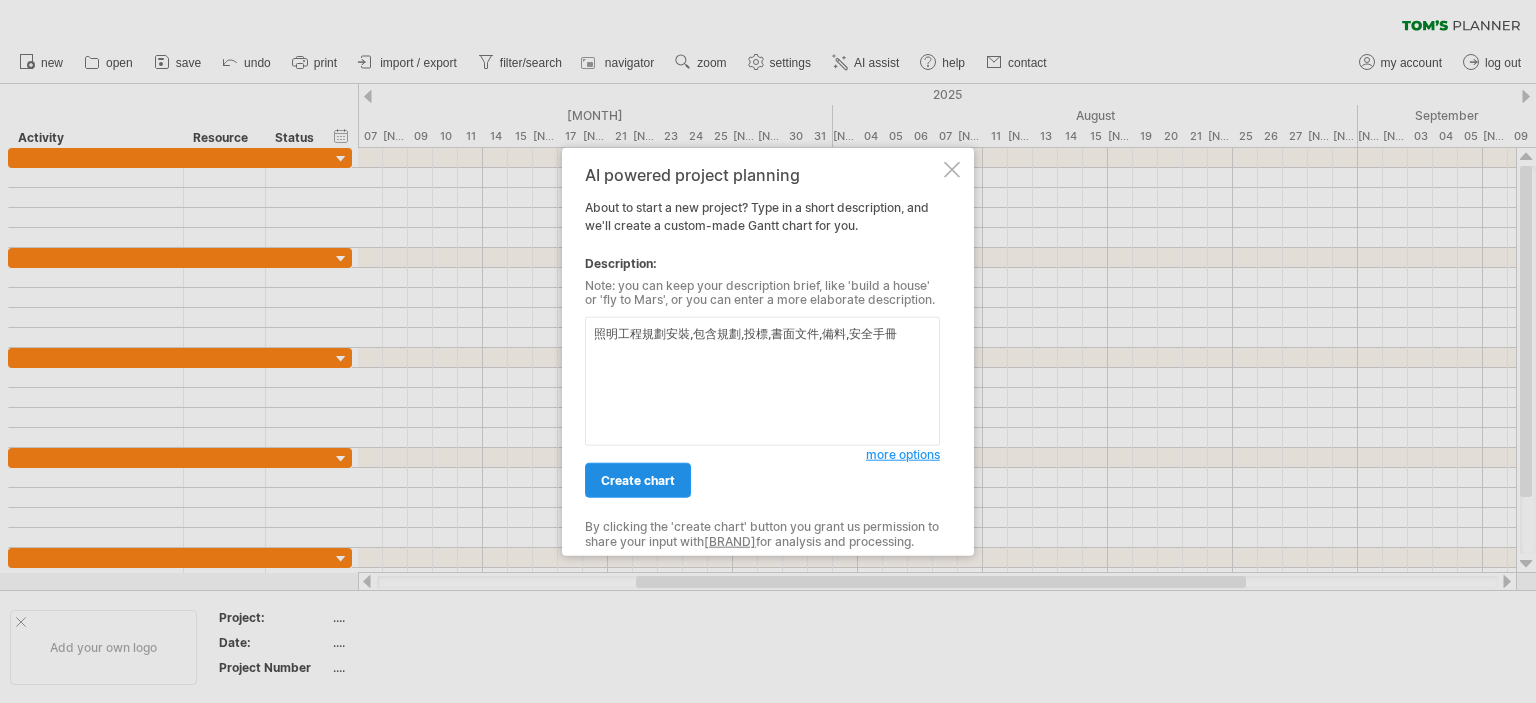 type on "照明工程規劃安裝,包含規劃,投標,書面文件,備料,安全手冊" 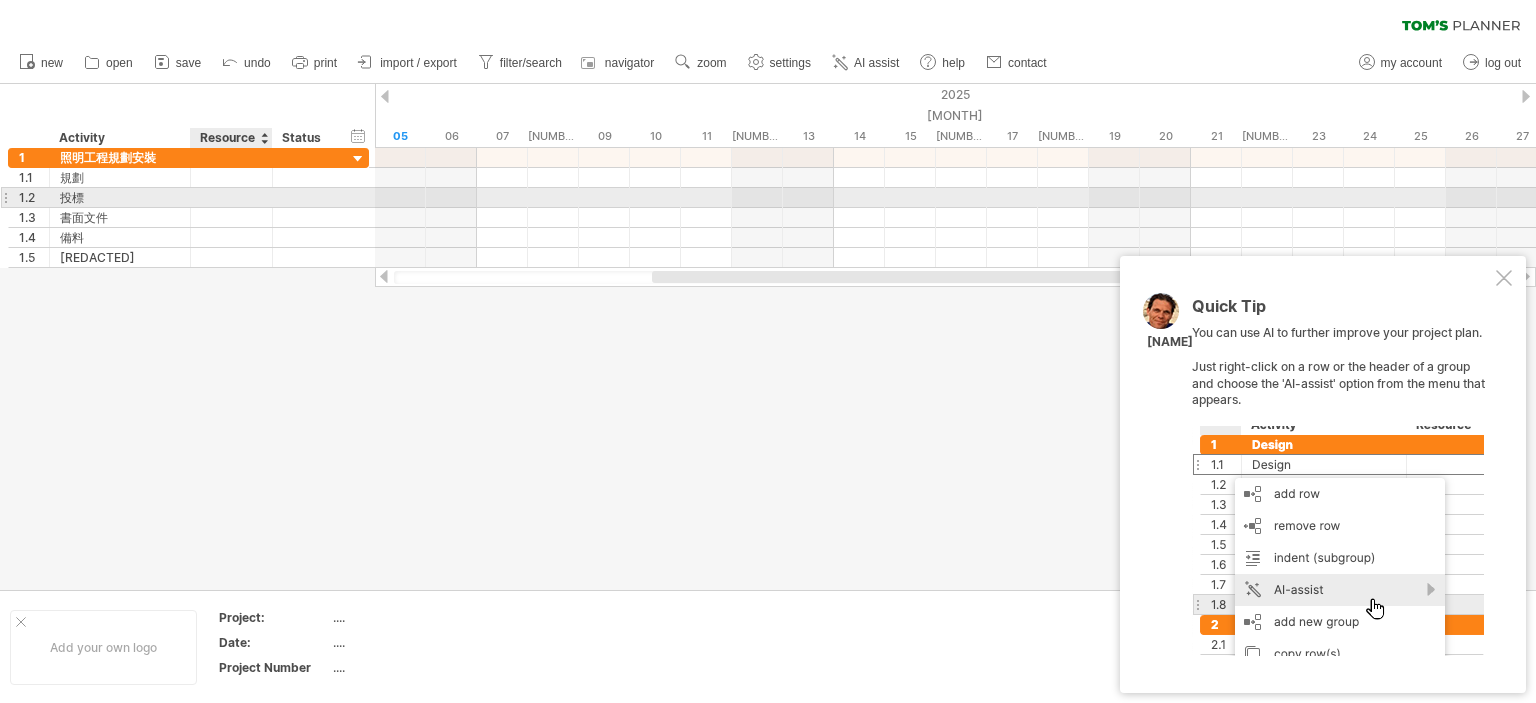 click at bounding box center (188, 198) 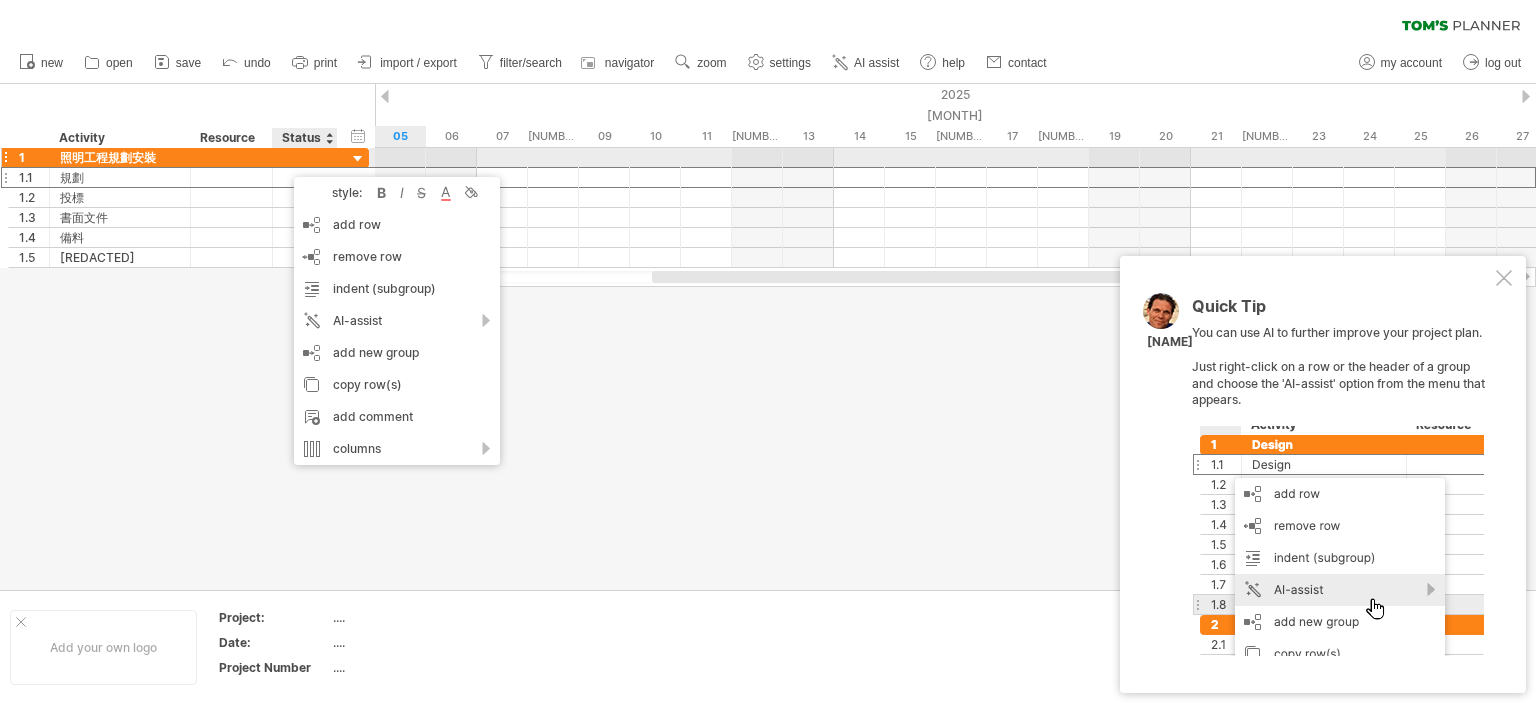 click at bounding box center (358, 159) 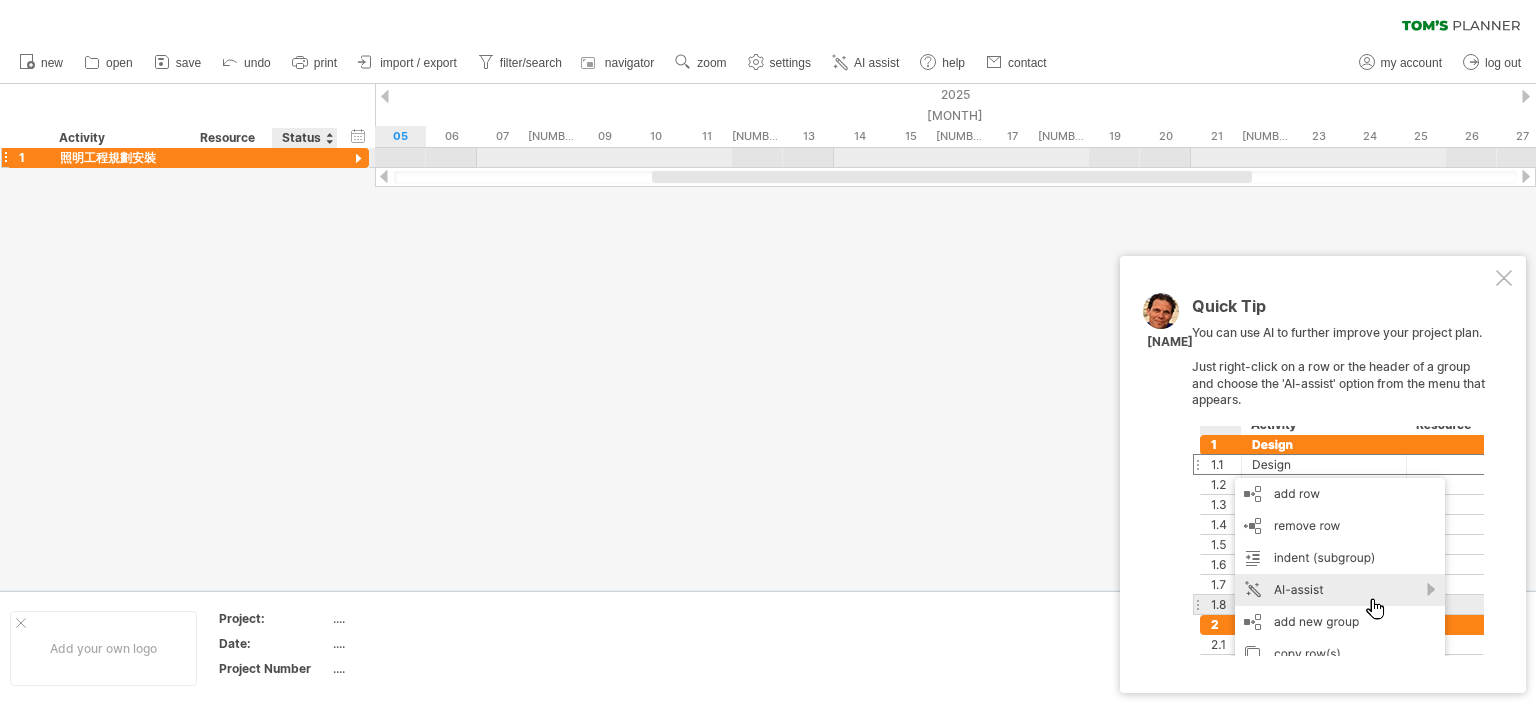 click at bounding box center (358, 159) 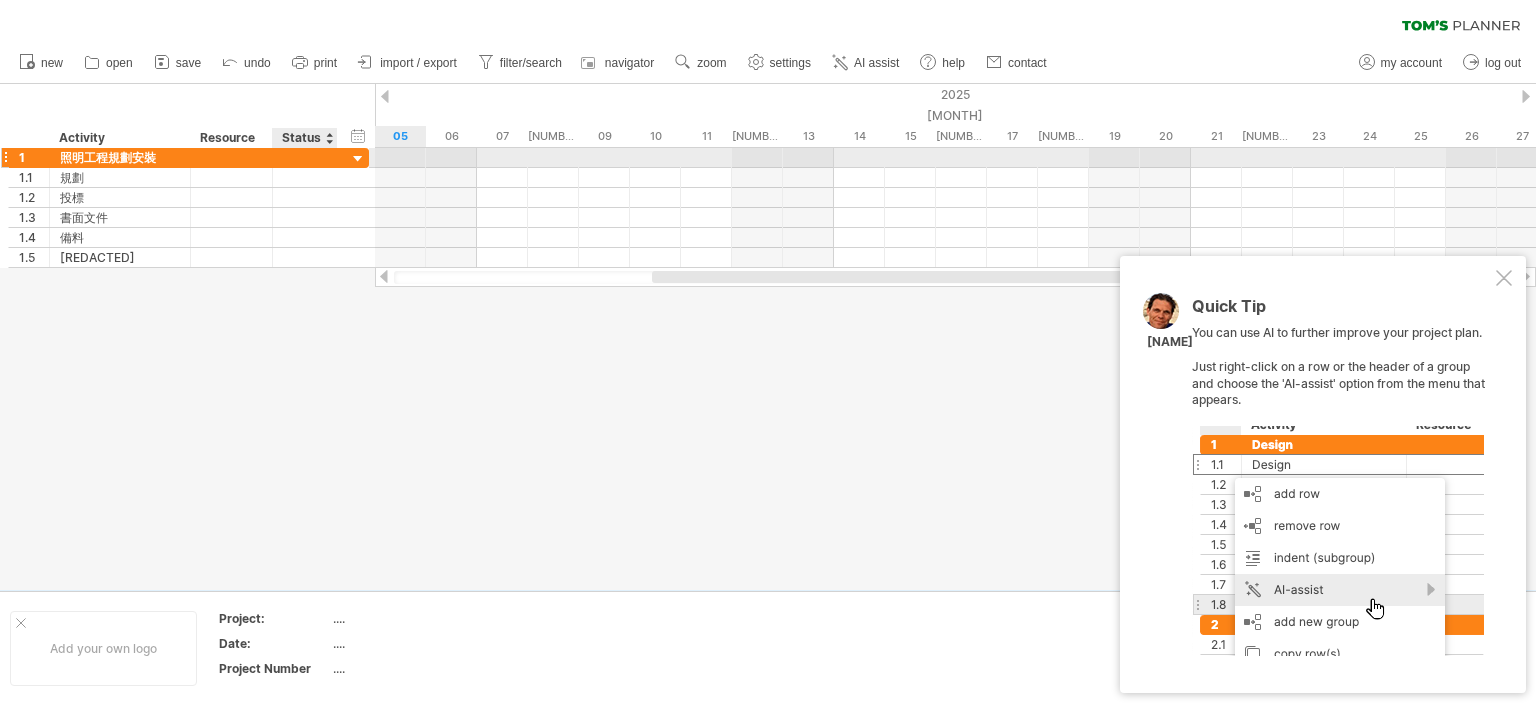 click at bounding box center (358, 159) 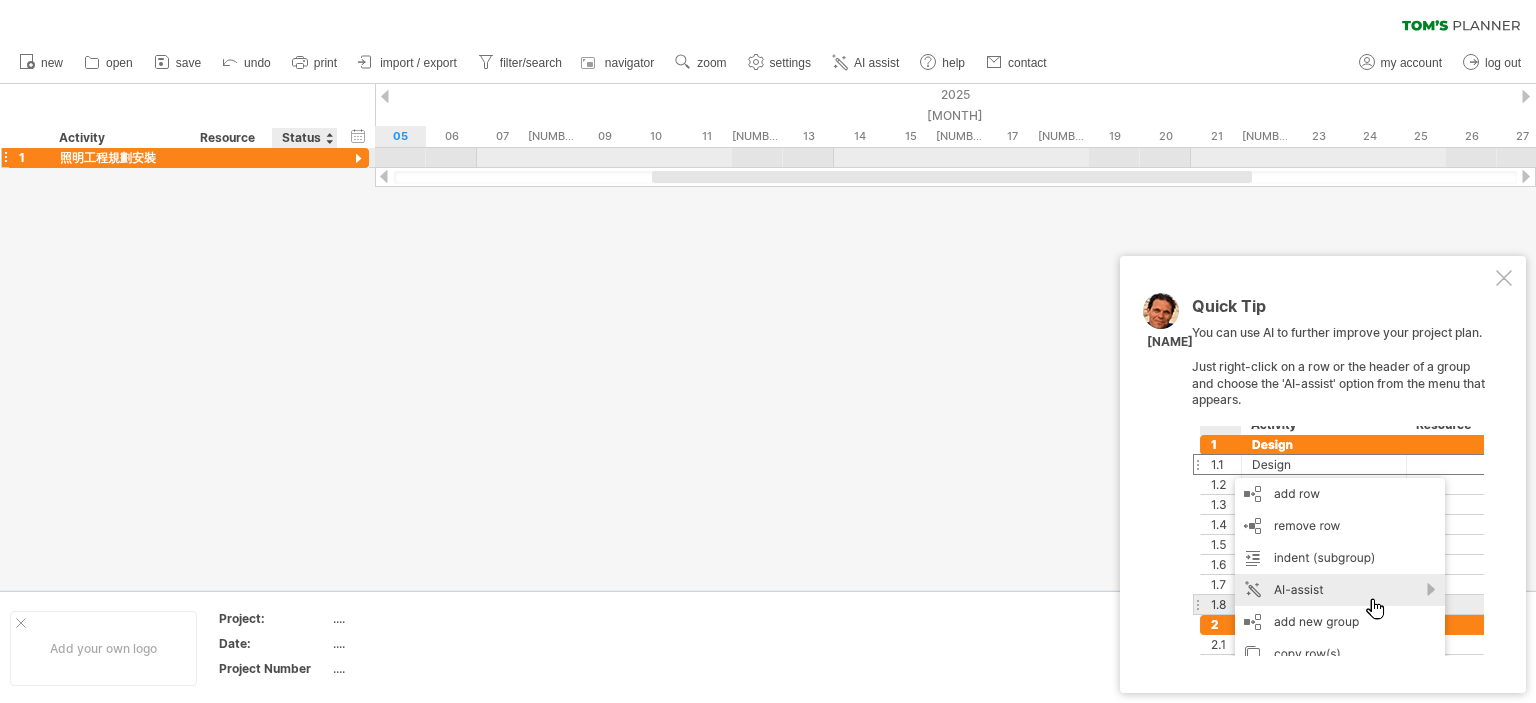 click at bounding box center (358, 159) 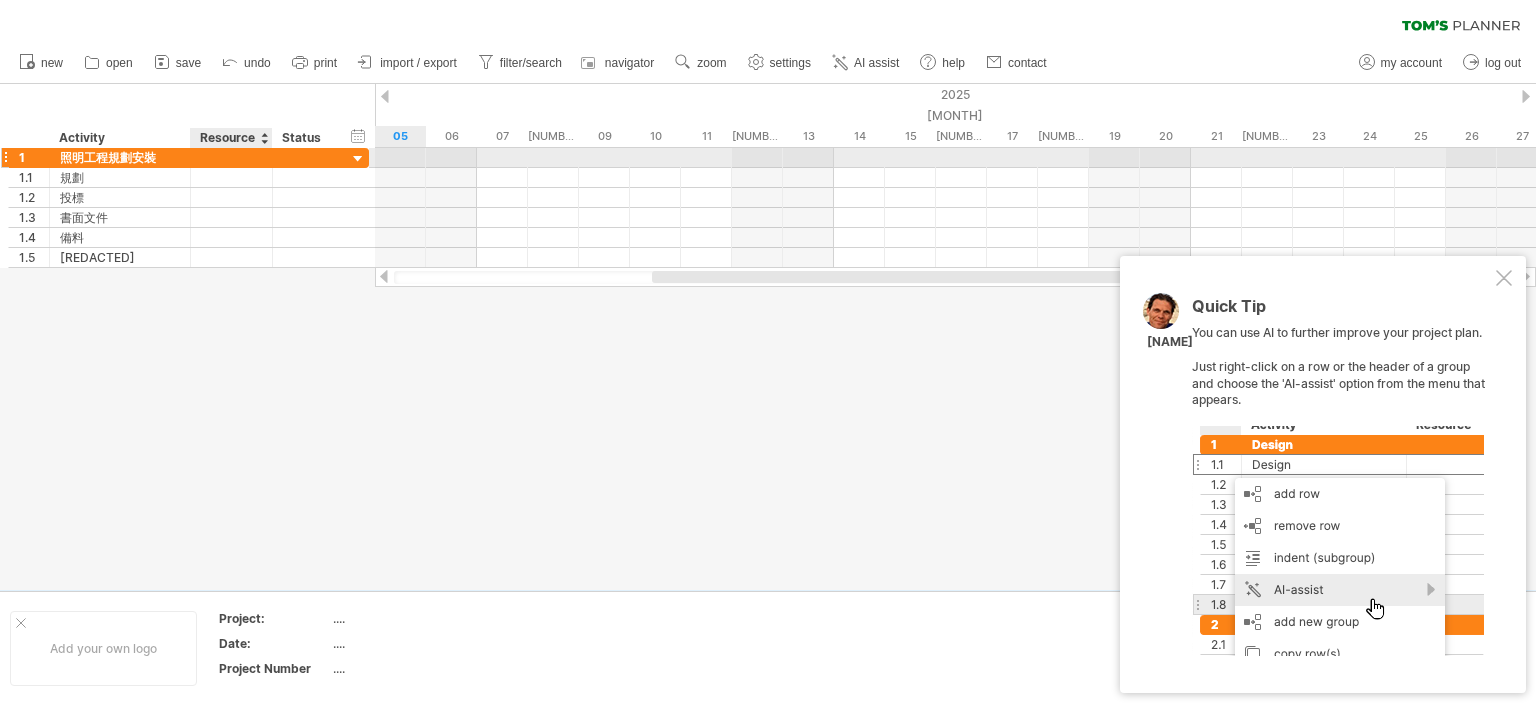 click at bounding box center [305, 157] 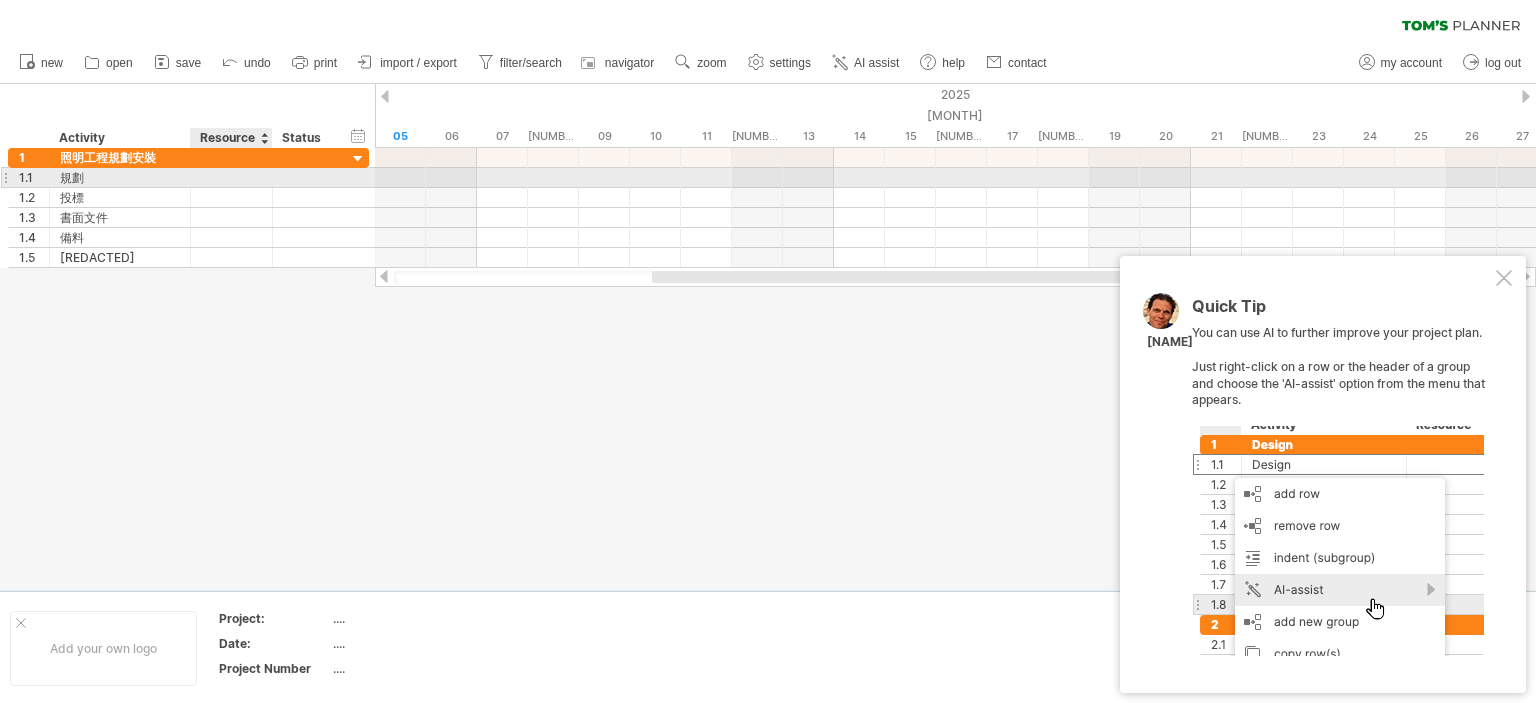 click at bounding box center (188, 178) 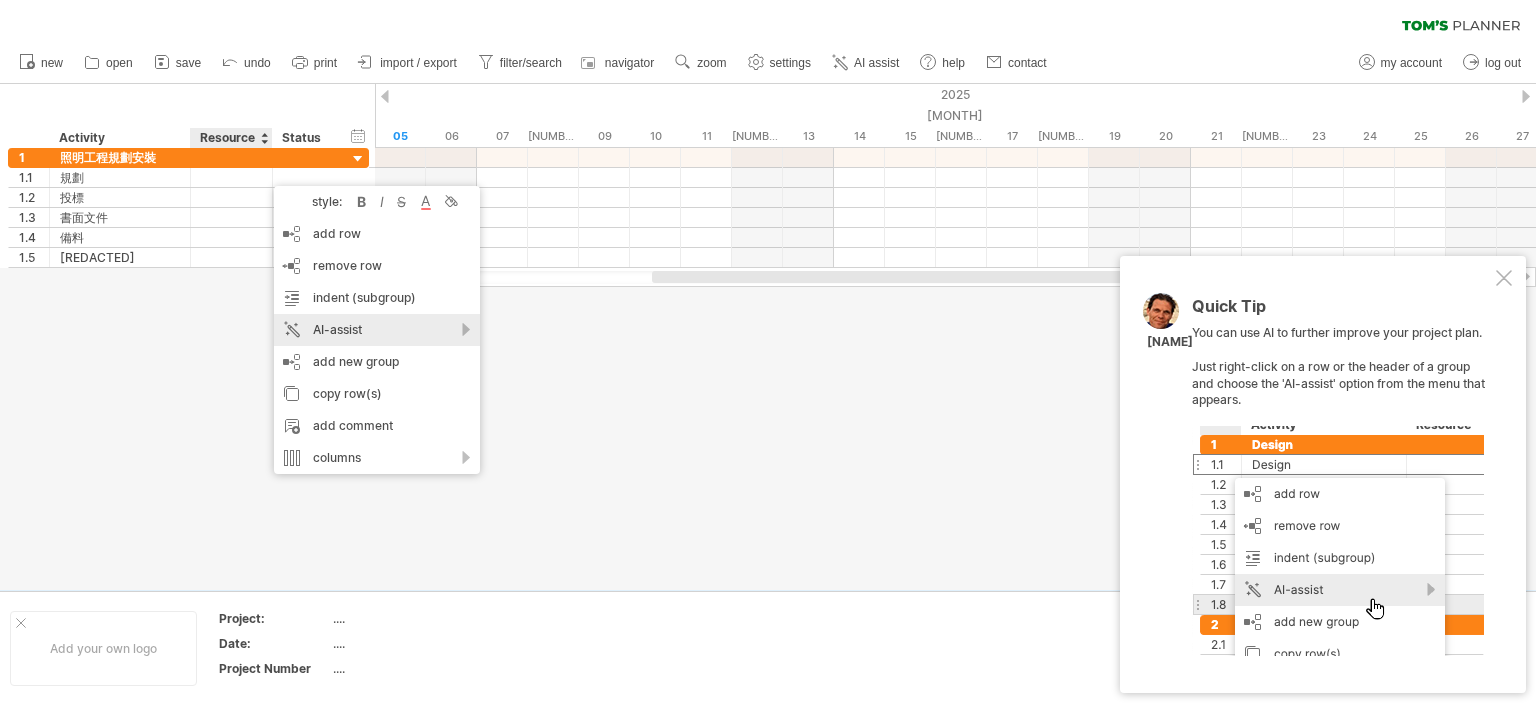 click on "AI-assist" at bounding box center (377, 330) 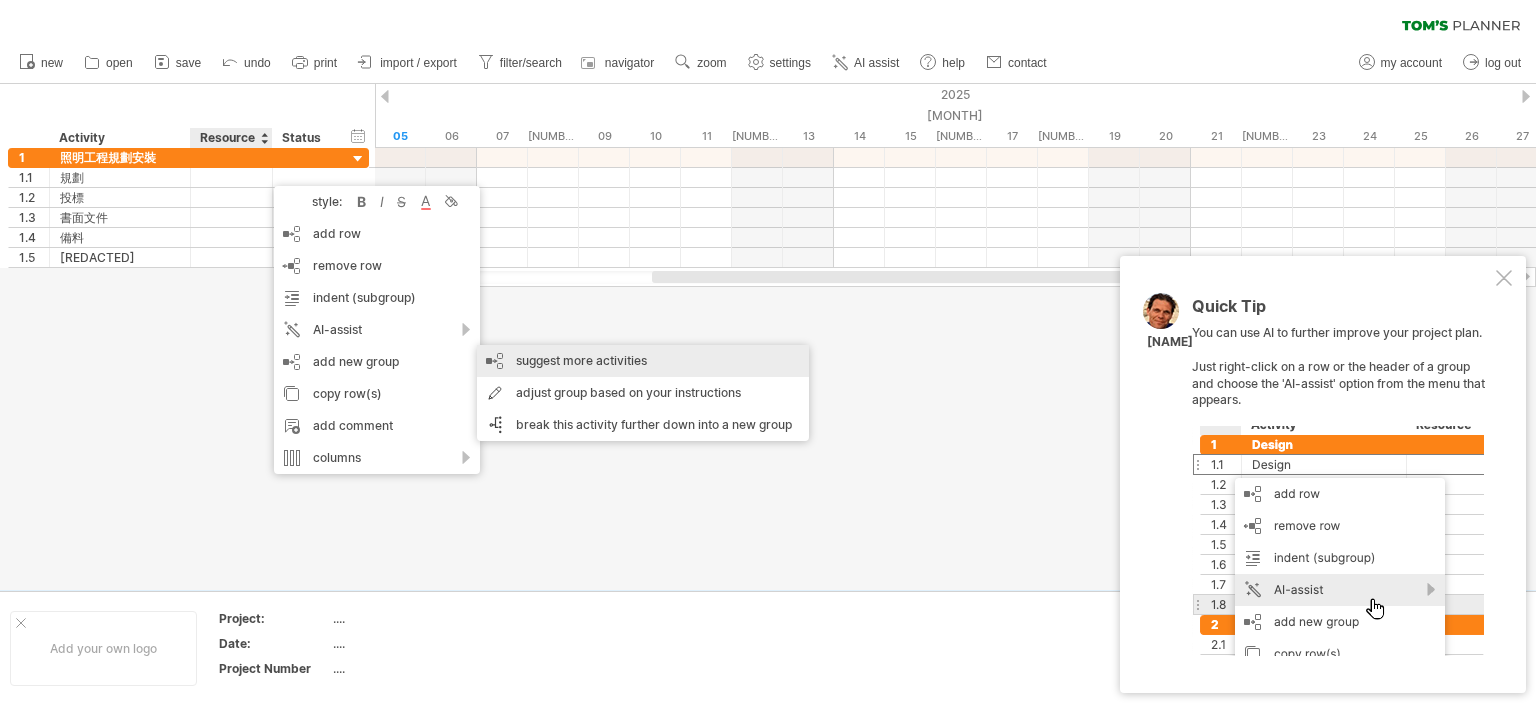 click on "suggest more activities" at bounding box center [643, 361] 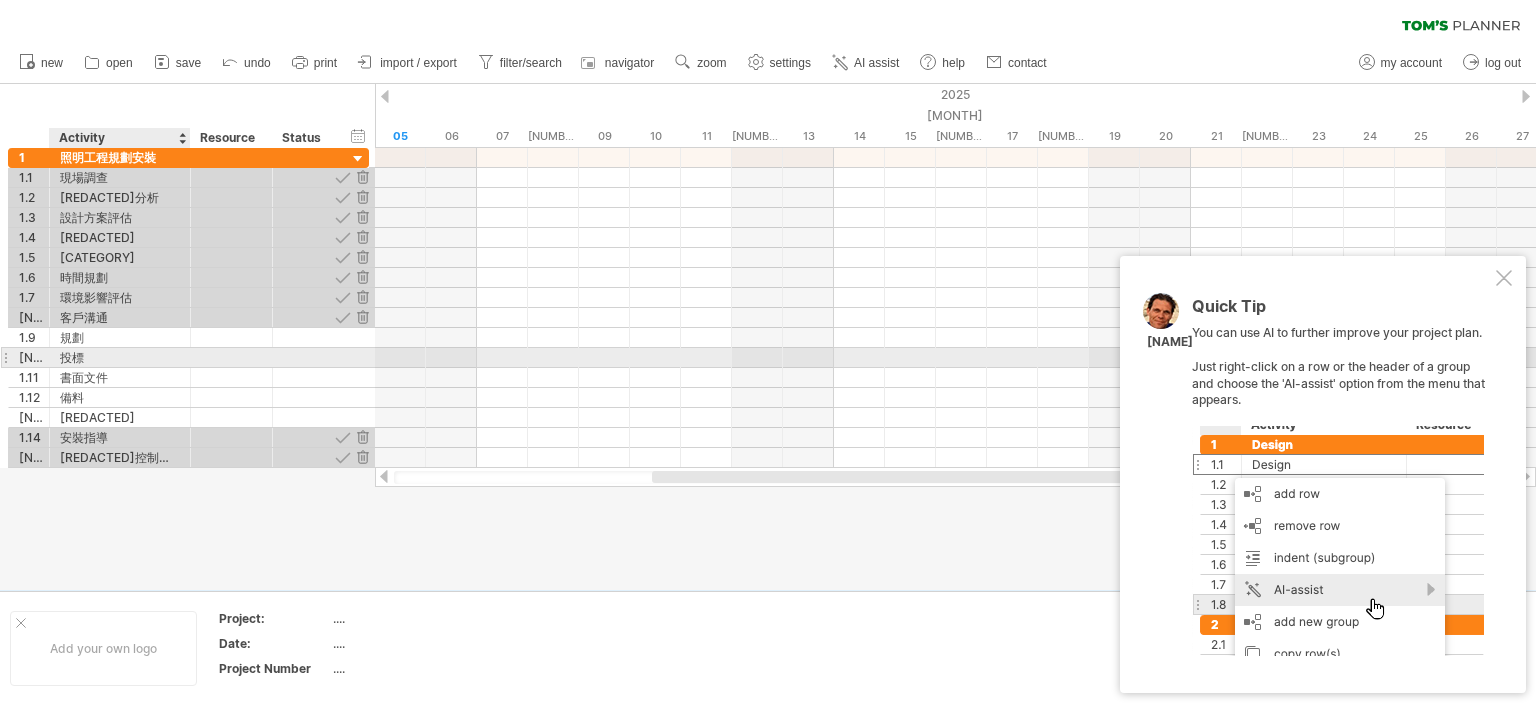 click on "投標" at bounding box center (120, 357) 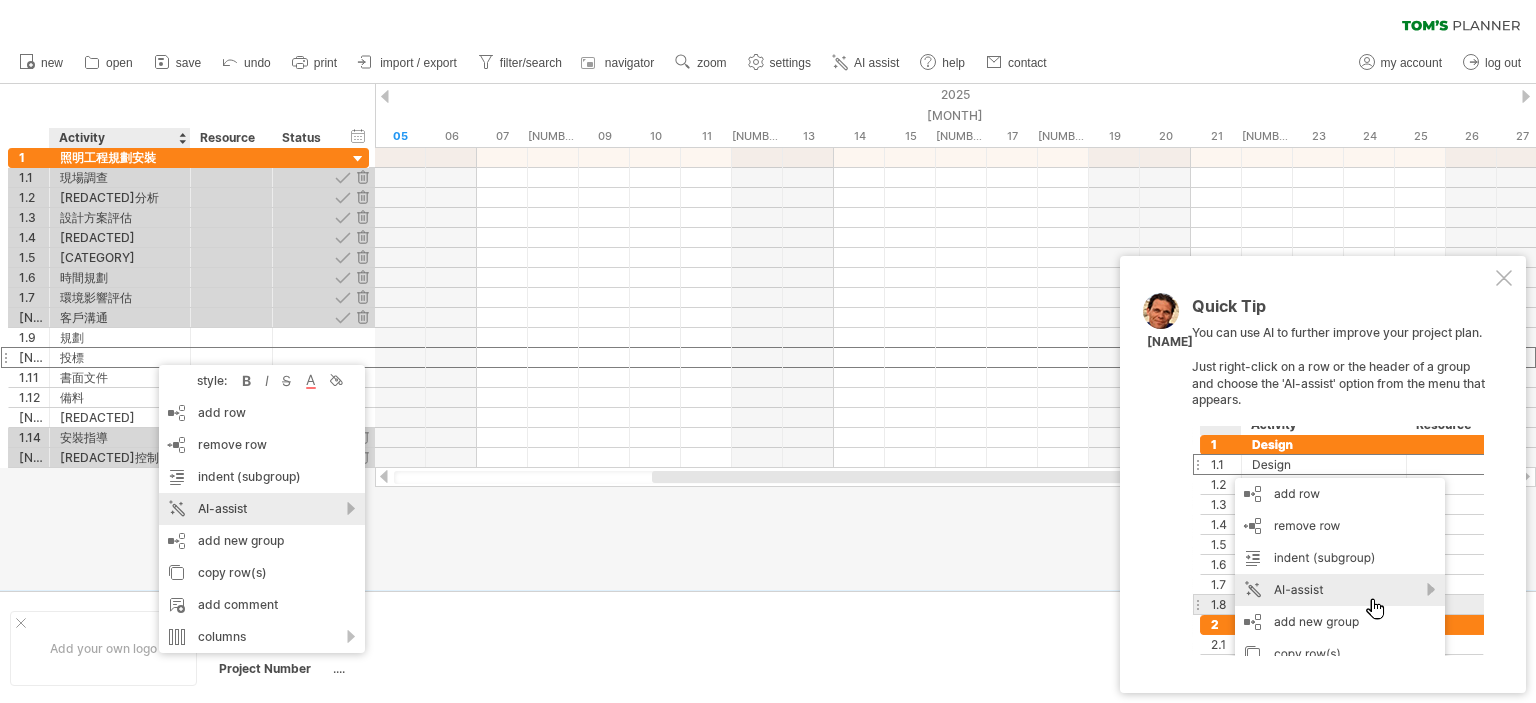 click on "AI-assist" at bounding box center [262, 509] 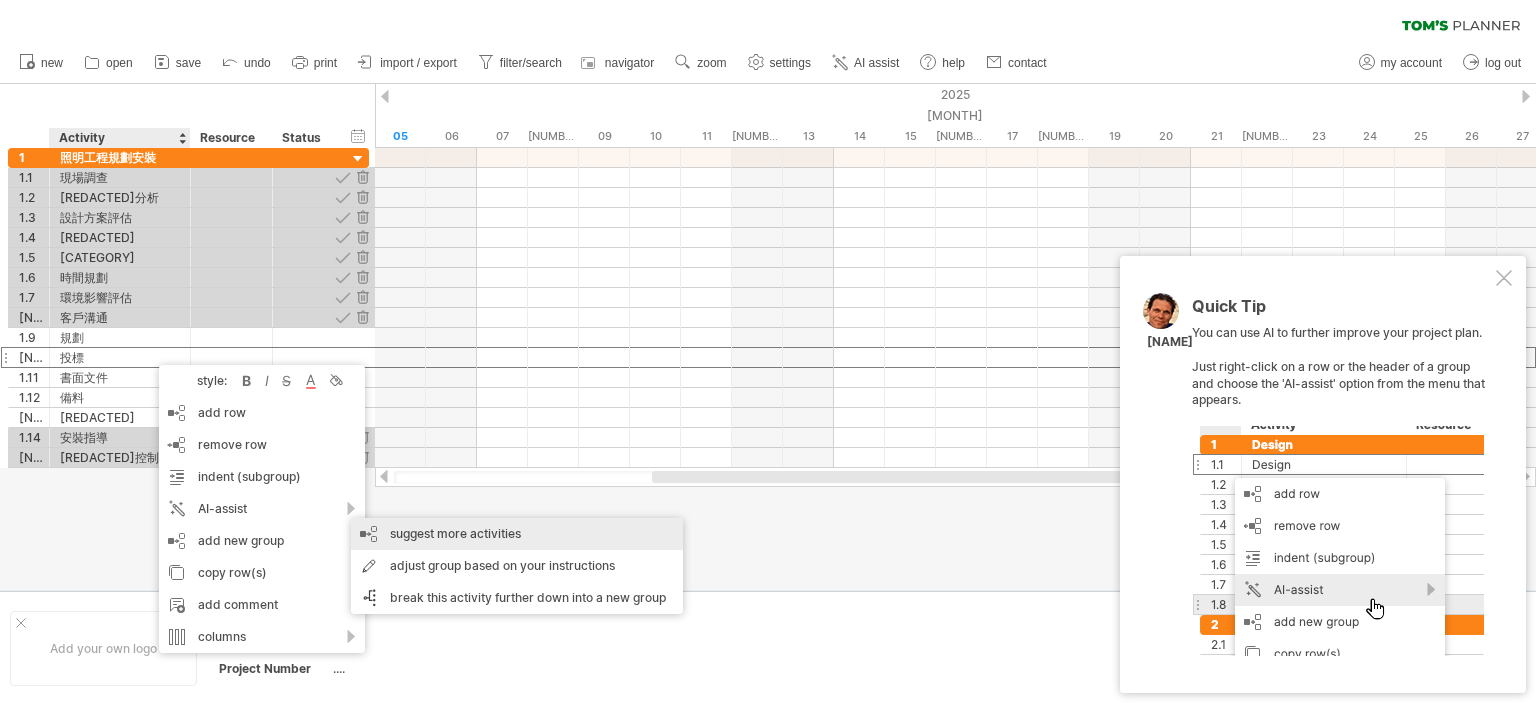 click on "suggest more activities" at bounding box center [517, 534] 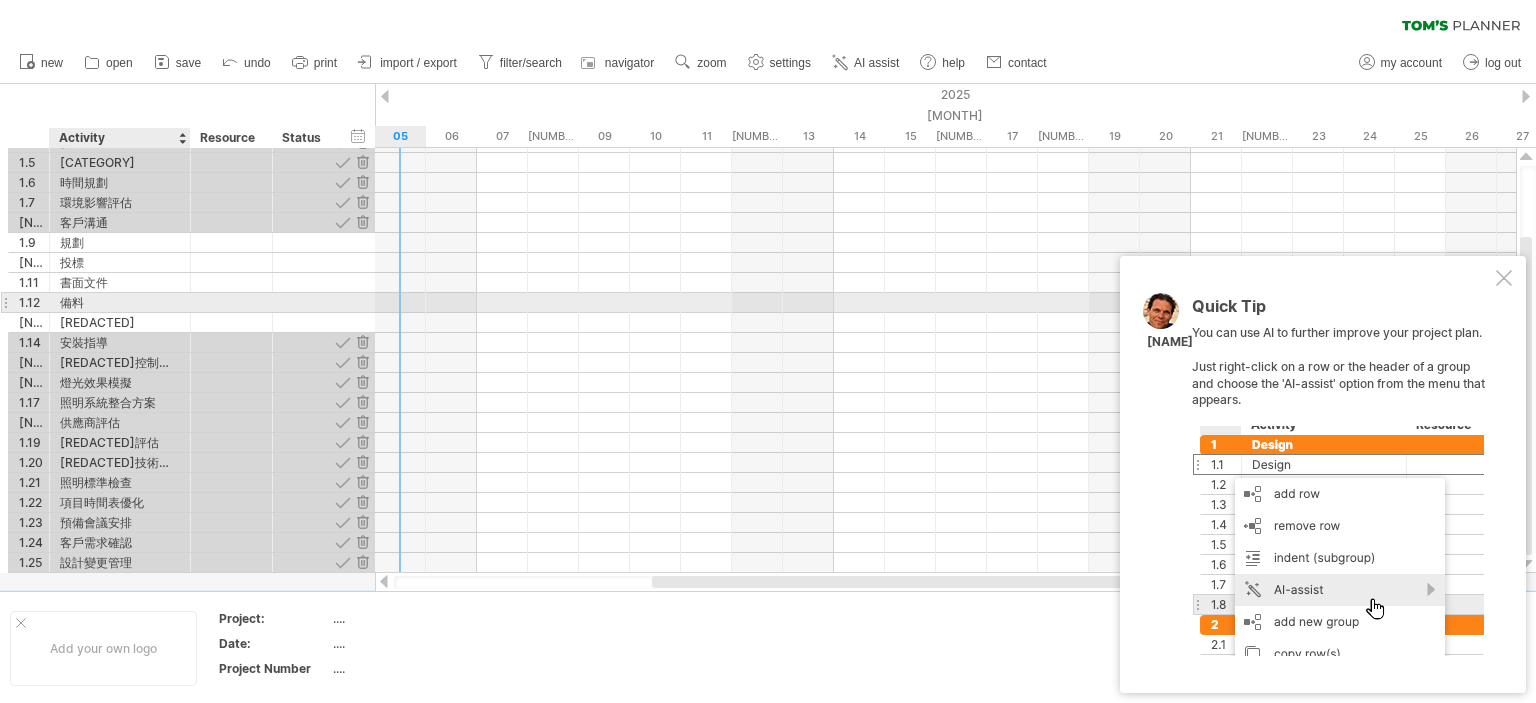 click on "備料" at bounding box center [120, 302] 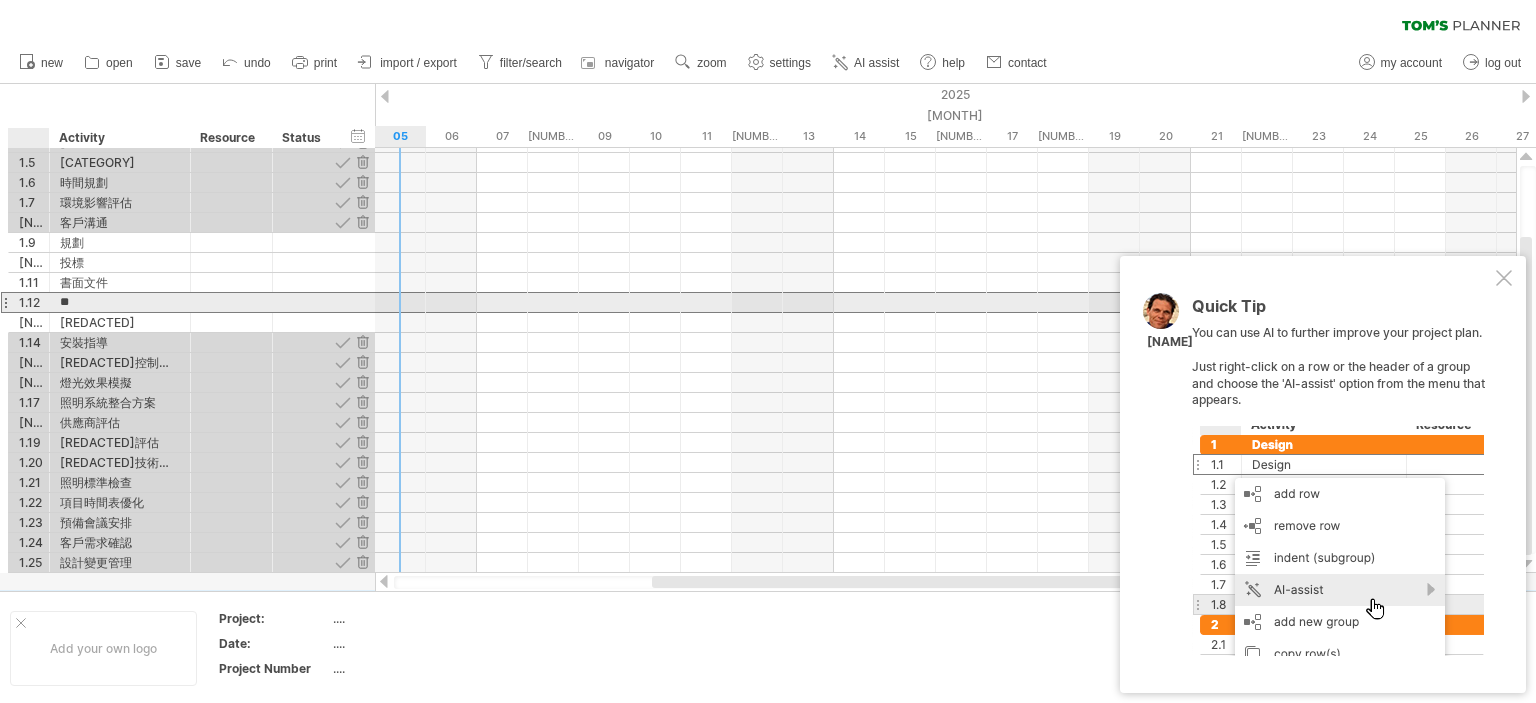 click on "1.12" at bounding box center [29, 302] 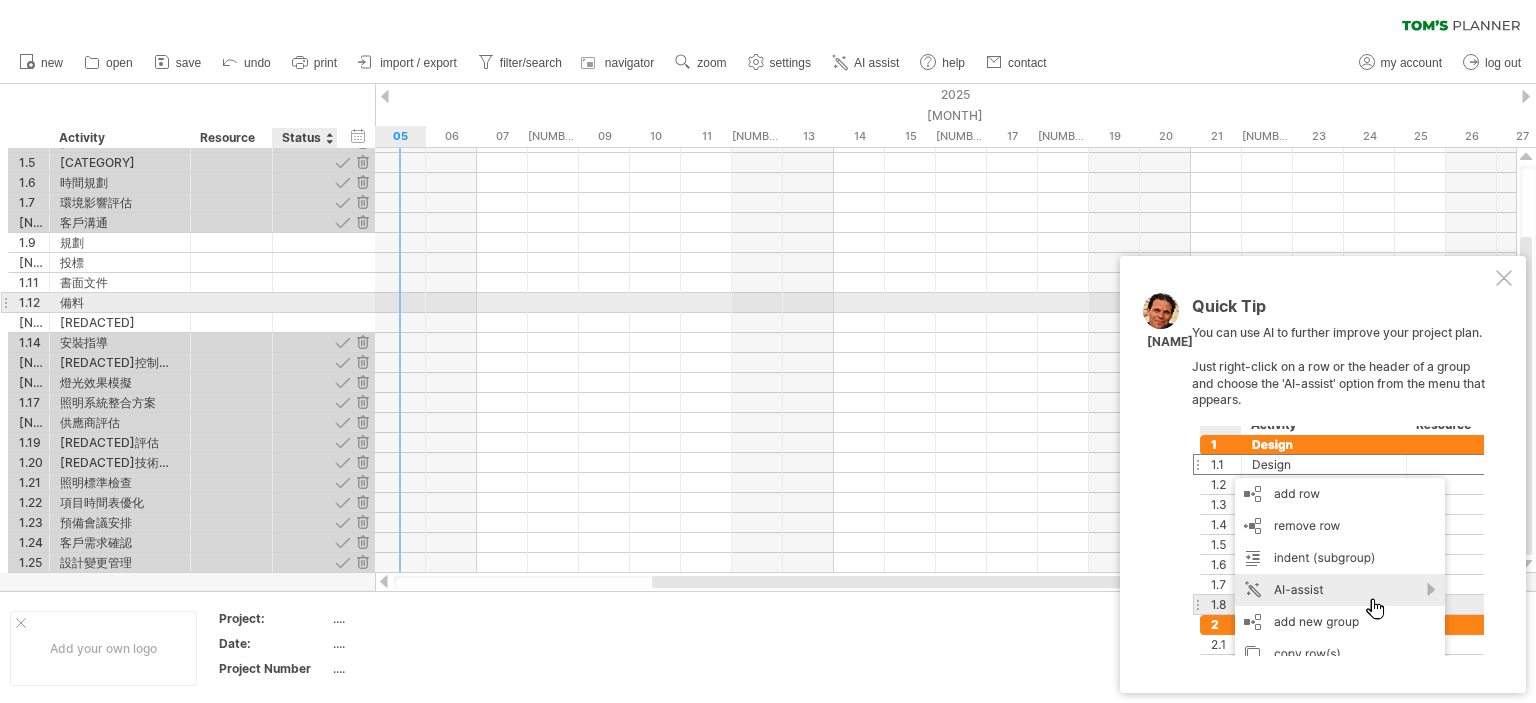 click at bounding box center (120, 302) 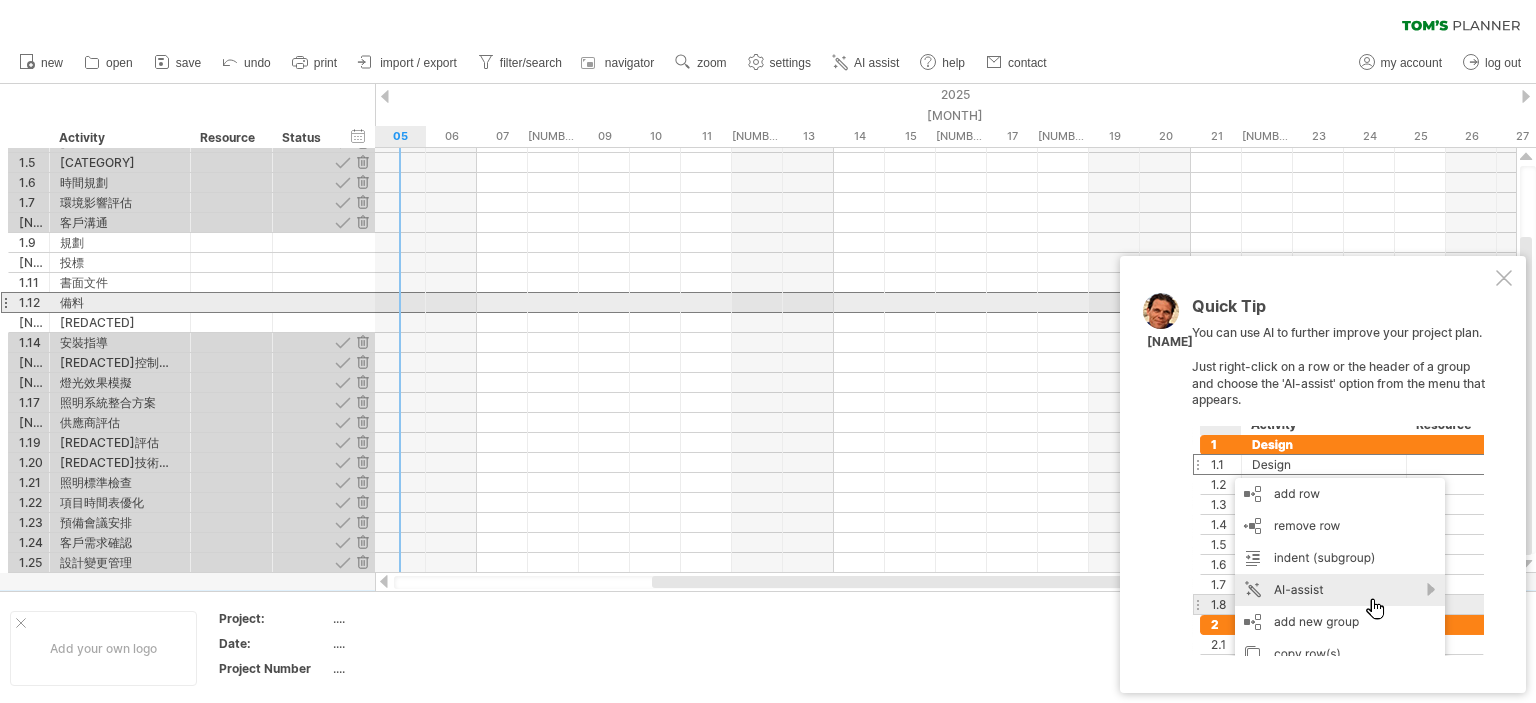 click at bounding box center (945, 302) 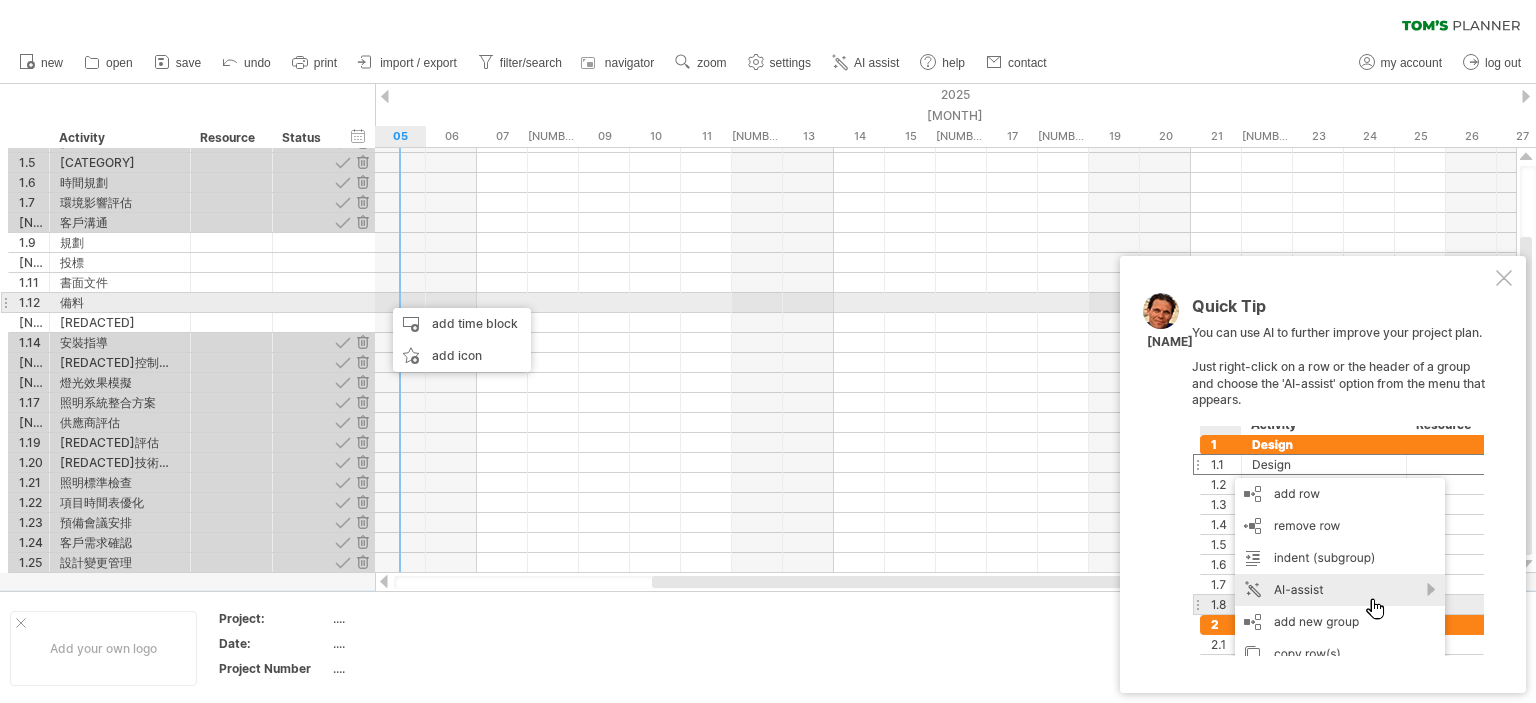 click at bounding box center (47, 303) 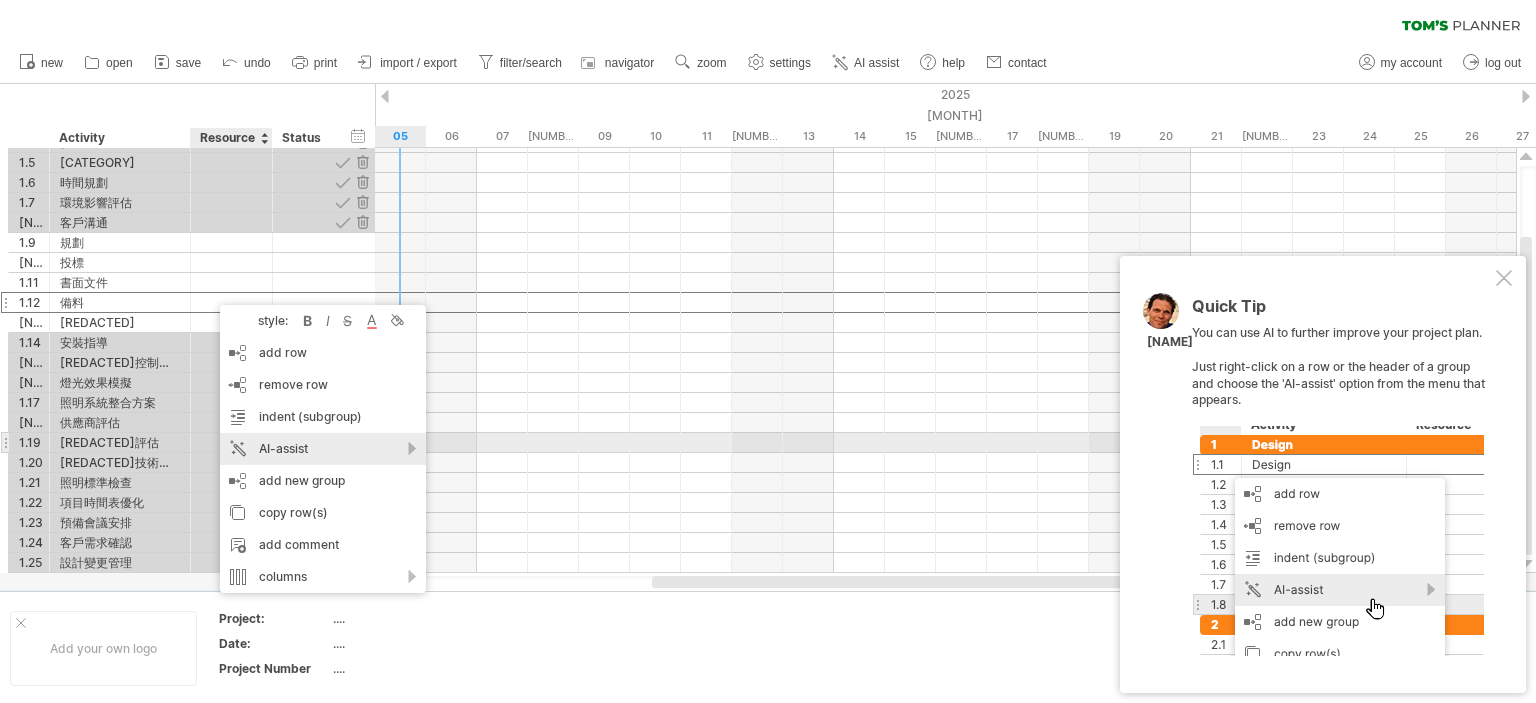 click on "AI-assist" at bounding box center [323, 449] 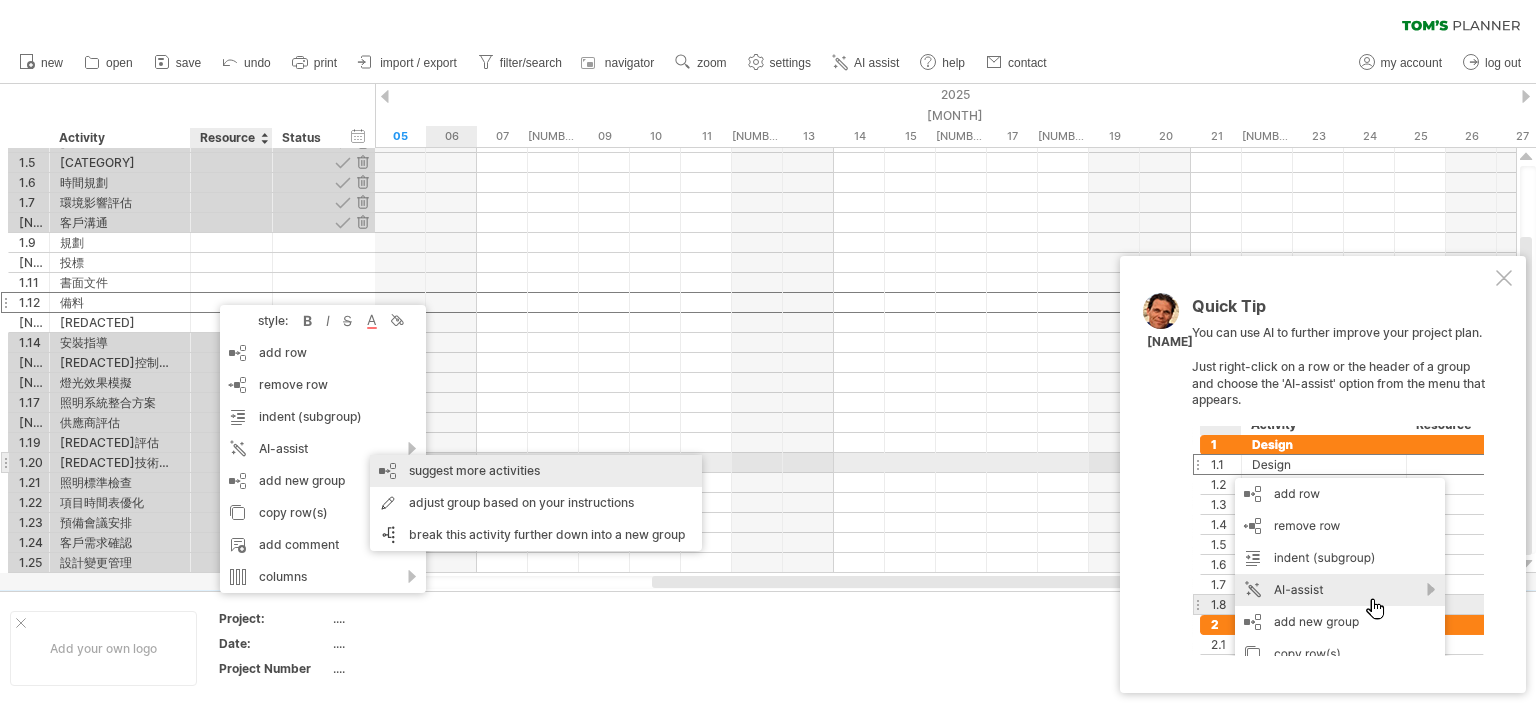 click on "suggest more activities" at bounding box center (536, 471) 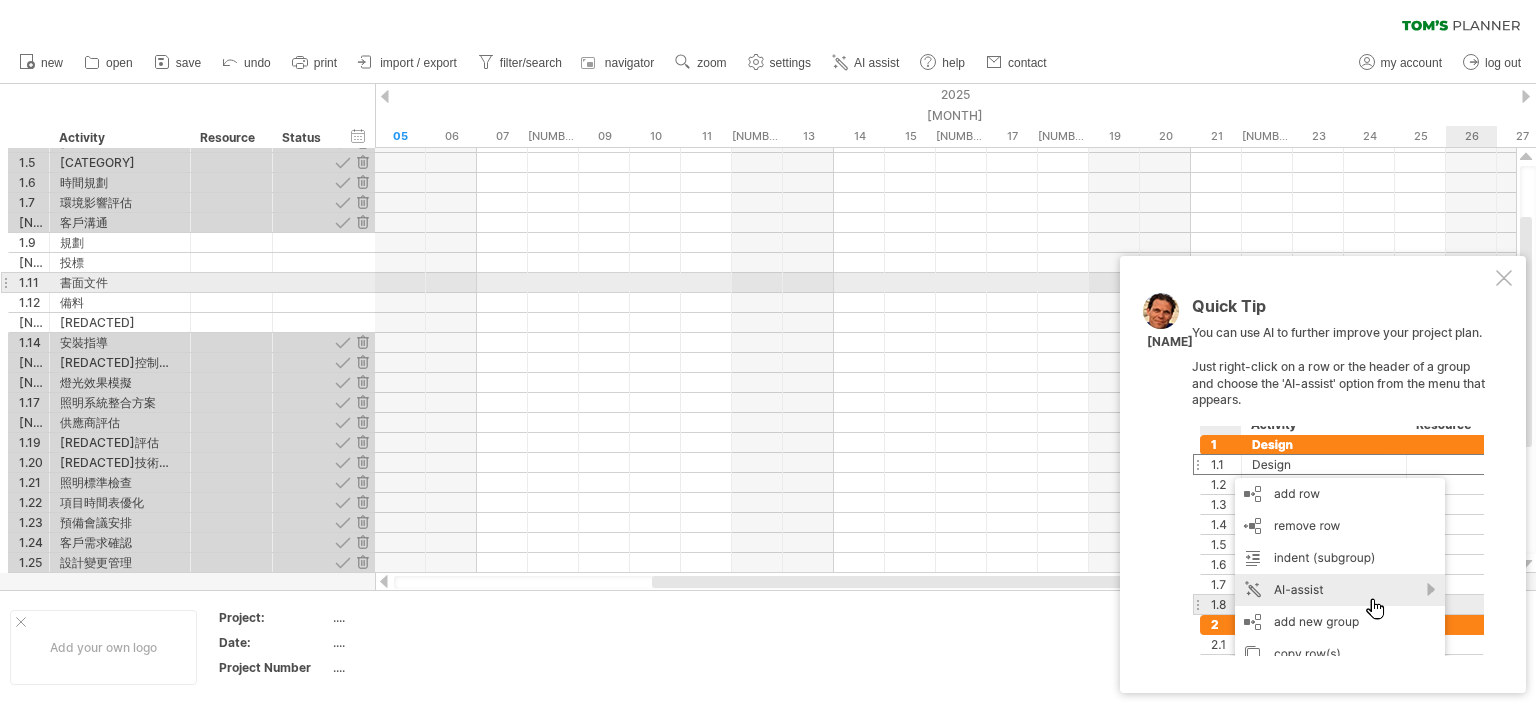 click at bounding box center (1504, 278) 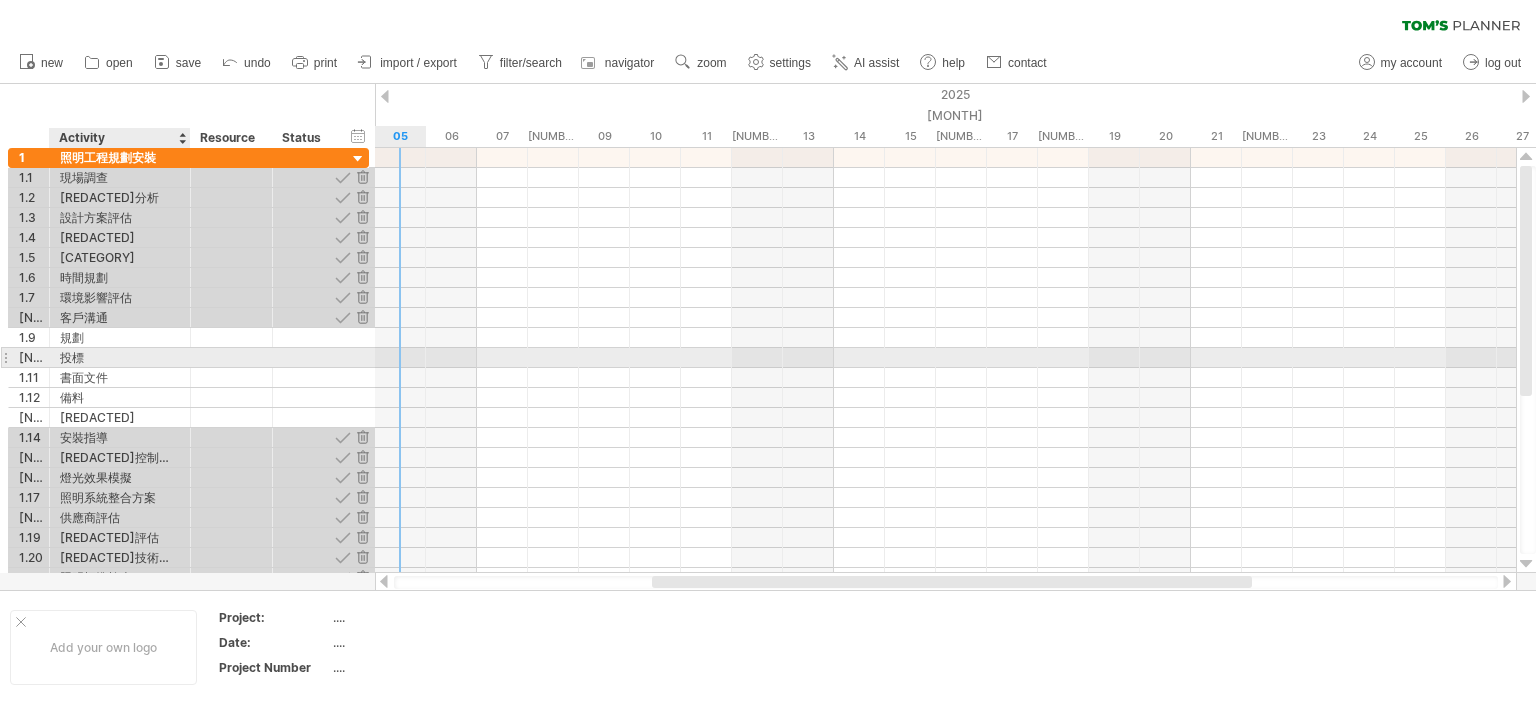 click on "投標" at bounding box center (120, 357) 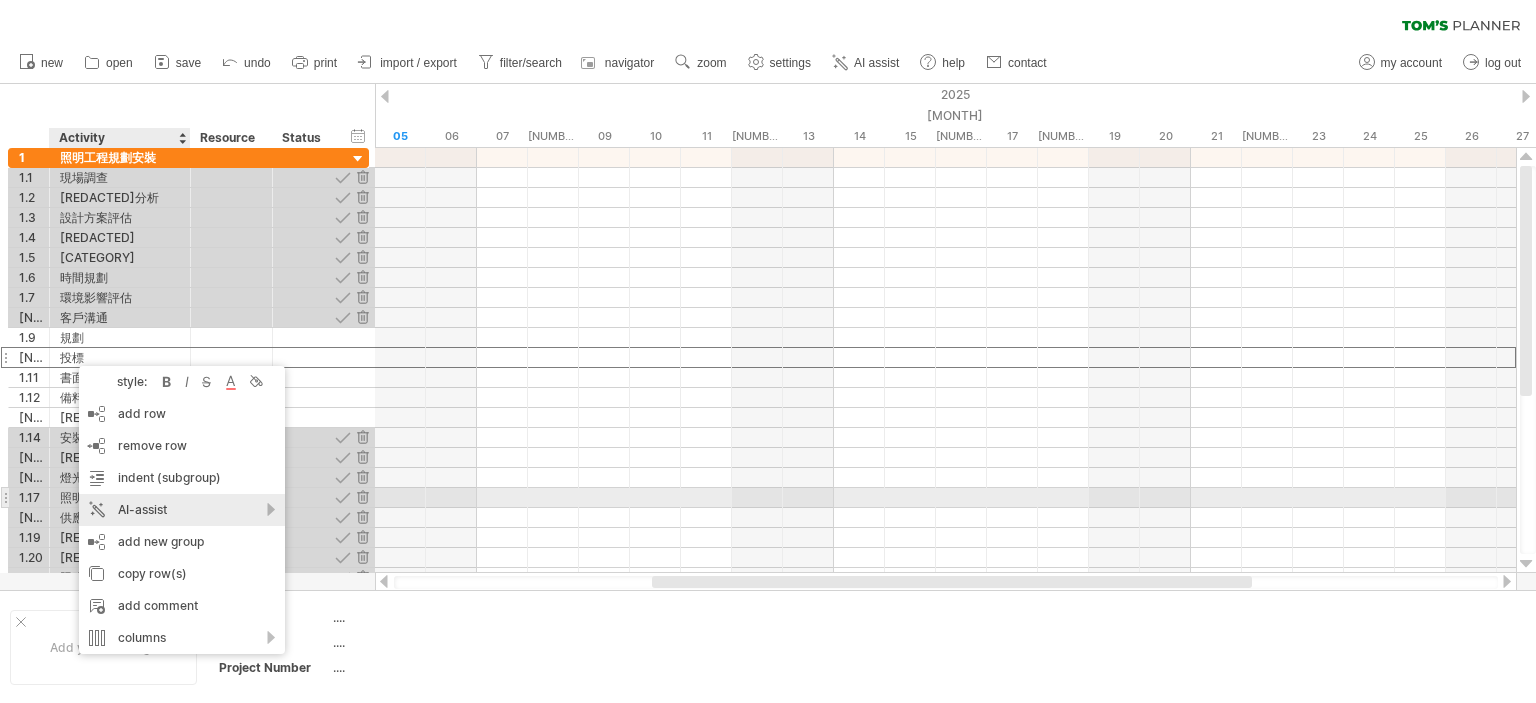 click on "AI-assist" at bounding box center [182, 510] 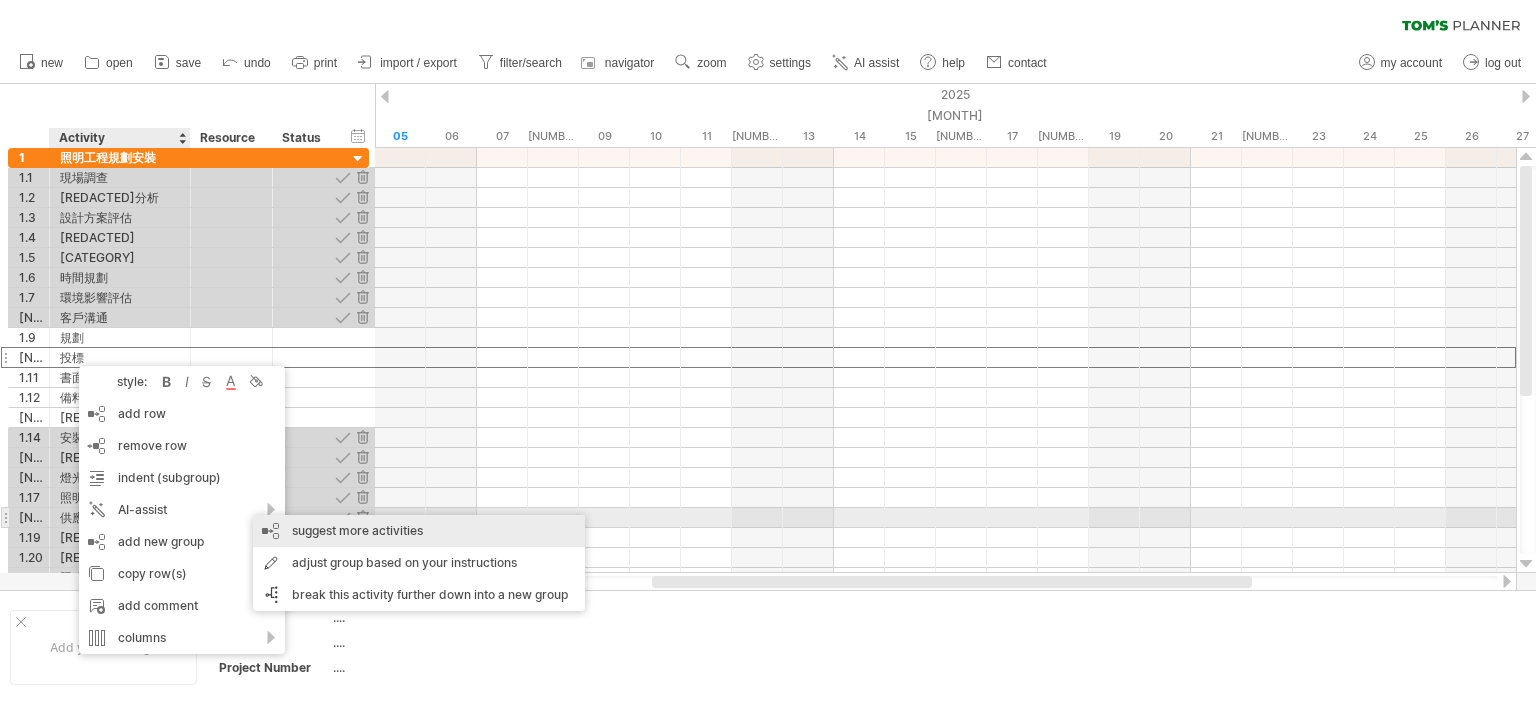 click on "suggest more activities" at bounding box center [419, 531] 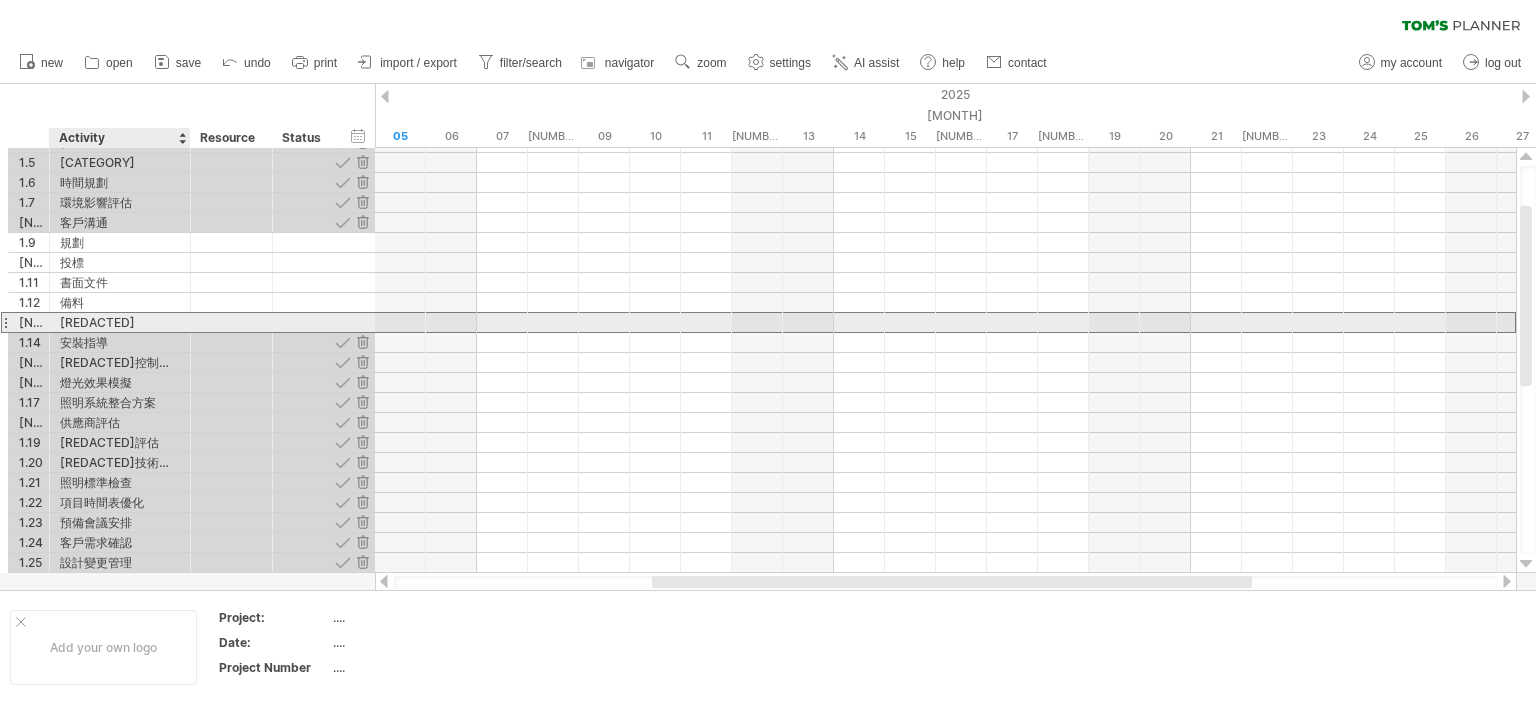 click on "[REDACTED]" at bounding box center [120, 322] 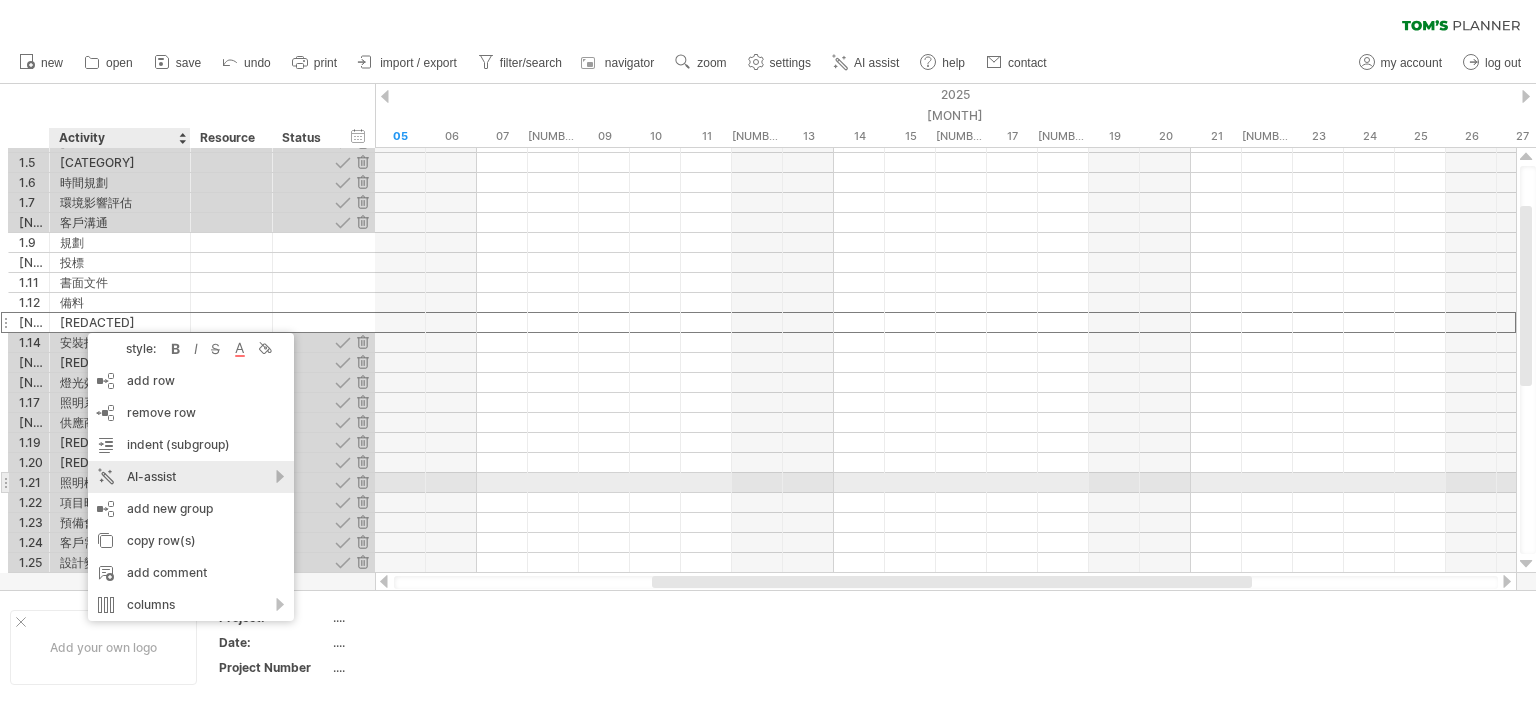 click on "AI-assist" at bounding box center (191, 477) 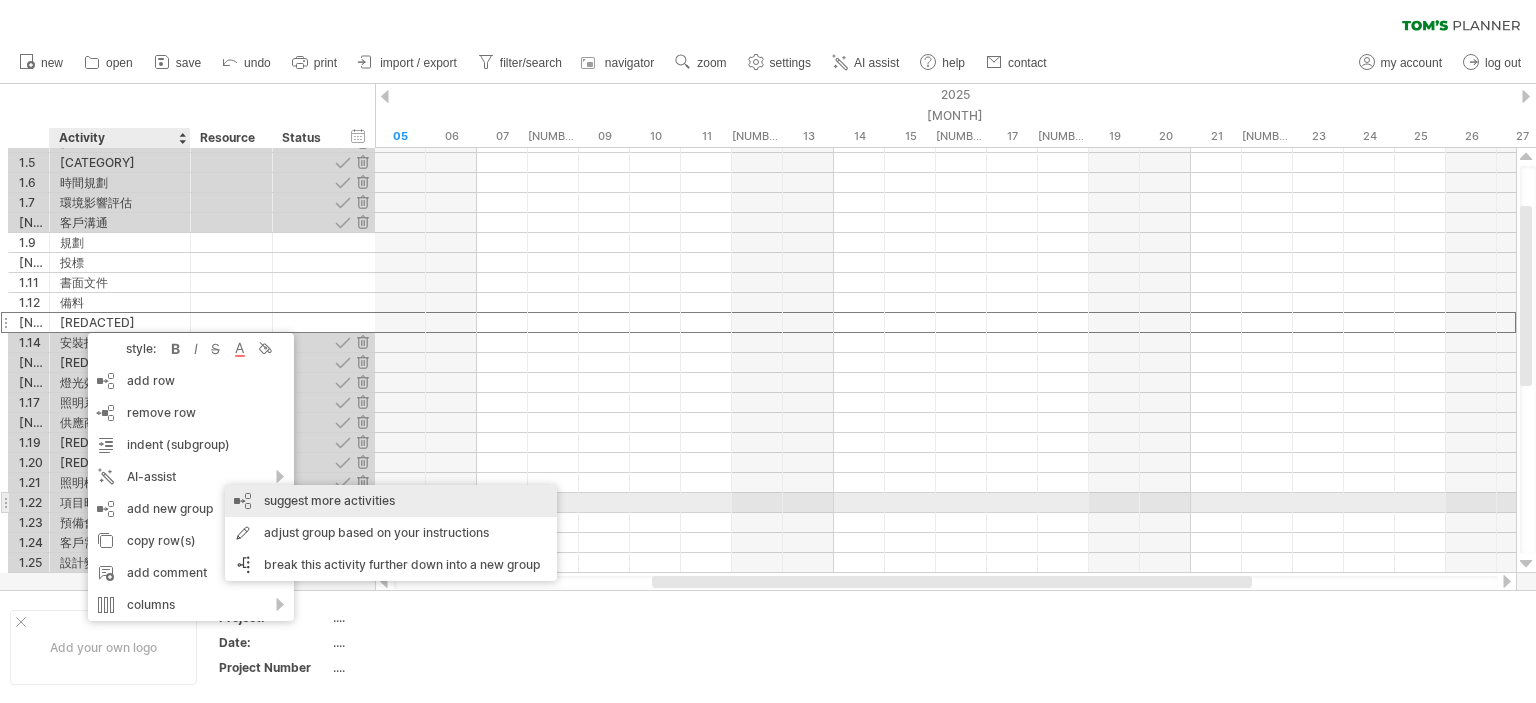 click on "suggest more activities" at bounding box center [391, 501] 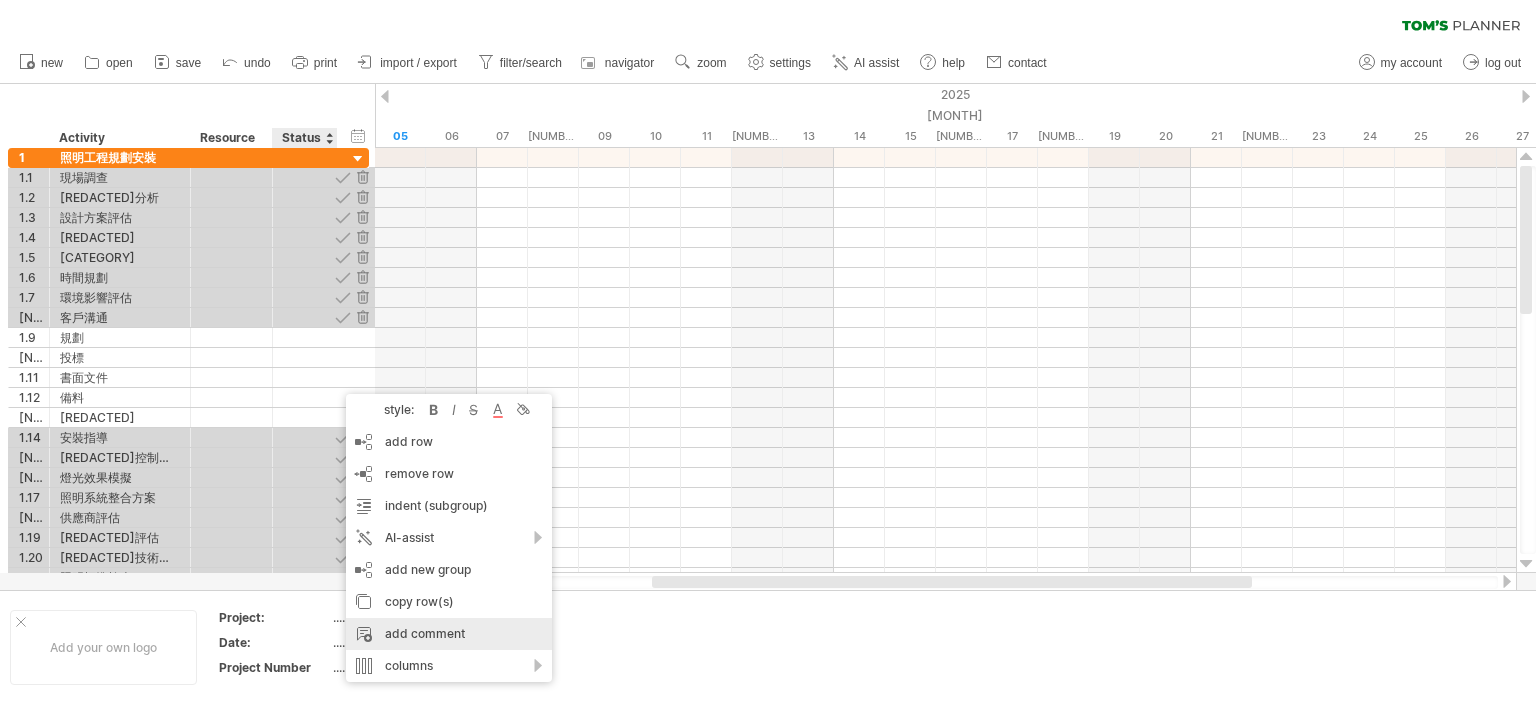 click on "add comment" at bounding box center [449, 634] 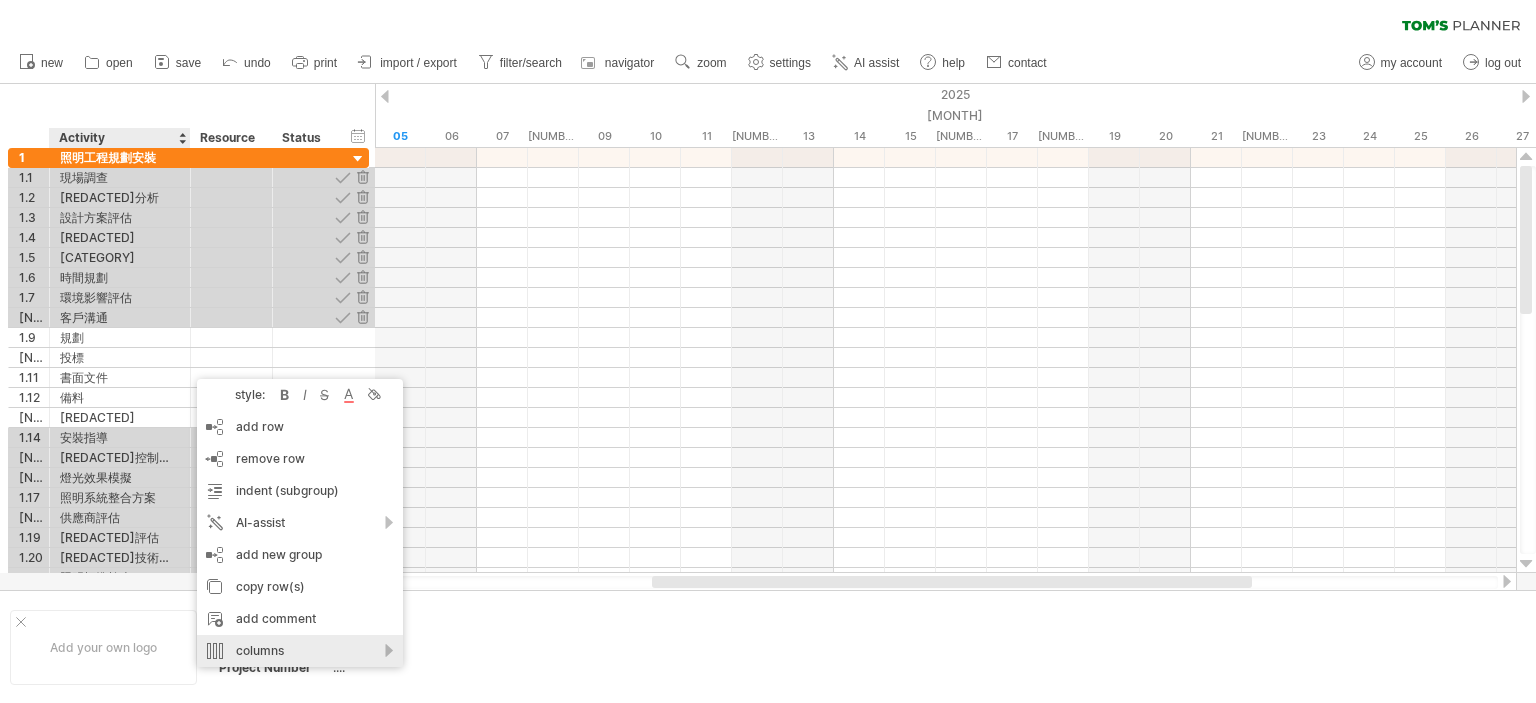 click on "columns" at bounding box center (300, 651) 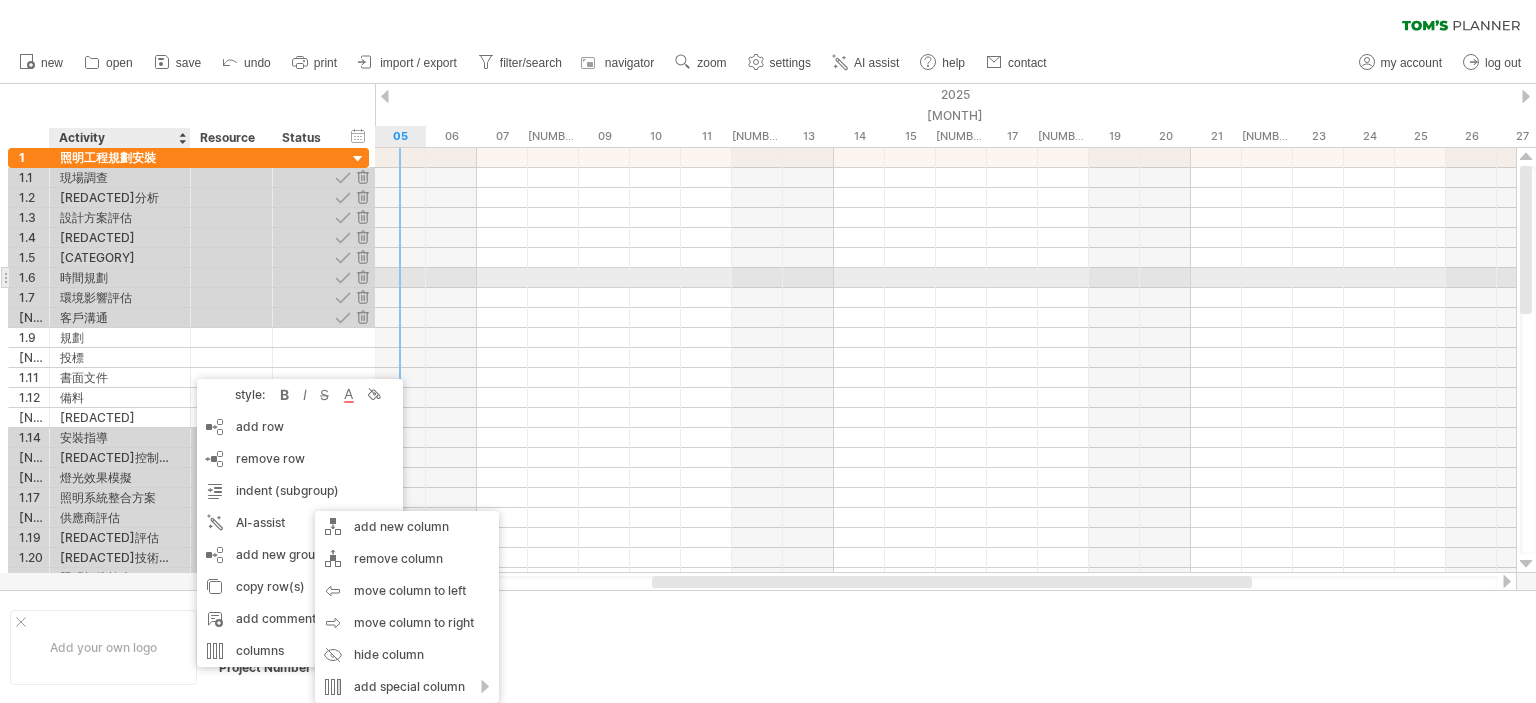 click at bounding box center [120, 277] 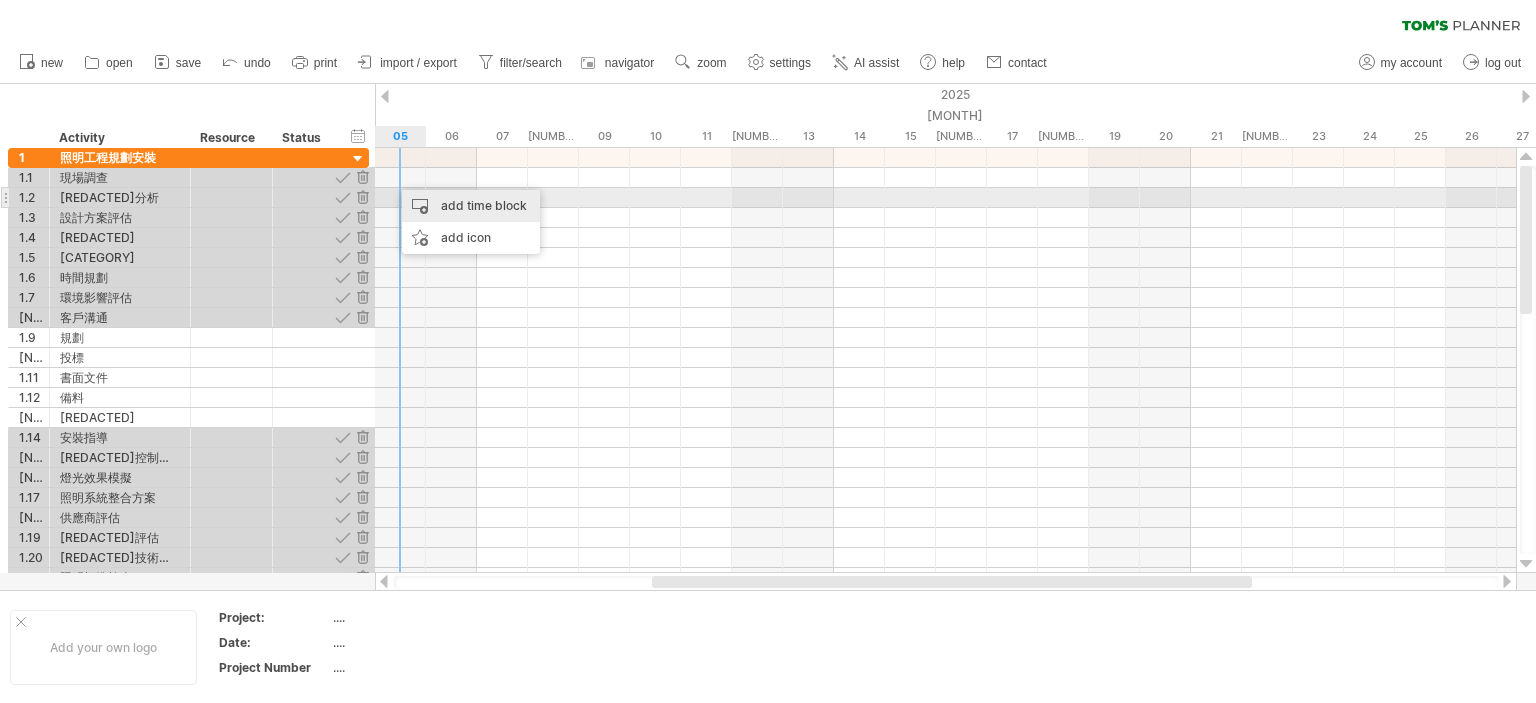 click on "add time block" at bounding box center [471, 206] 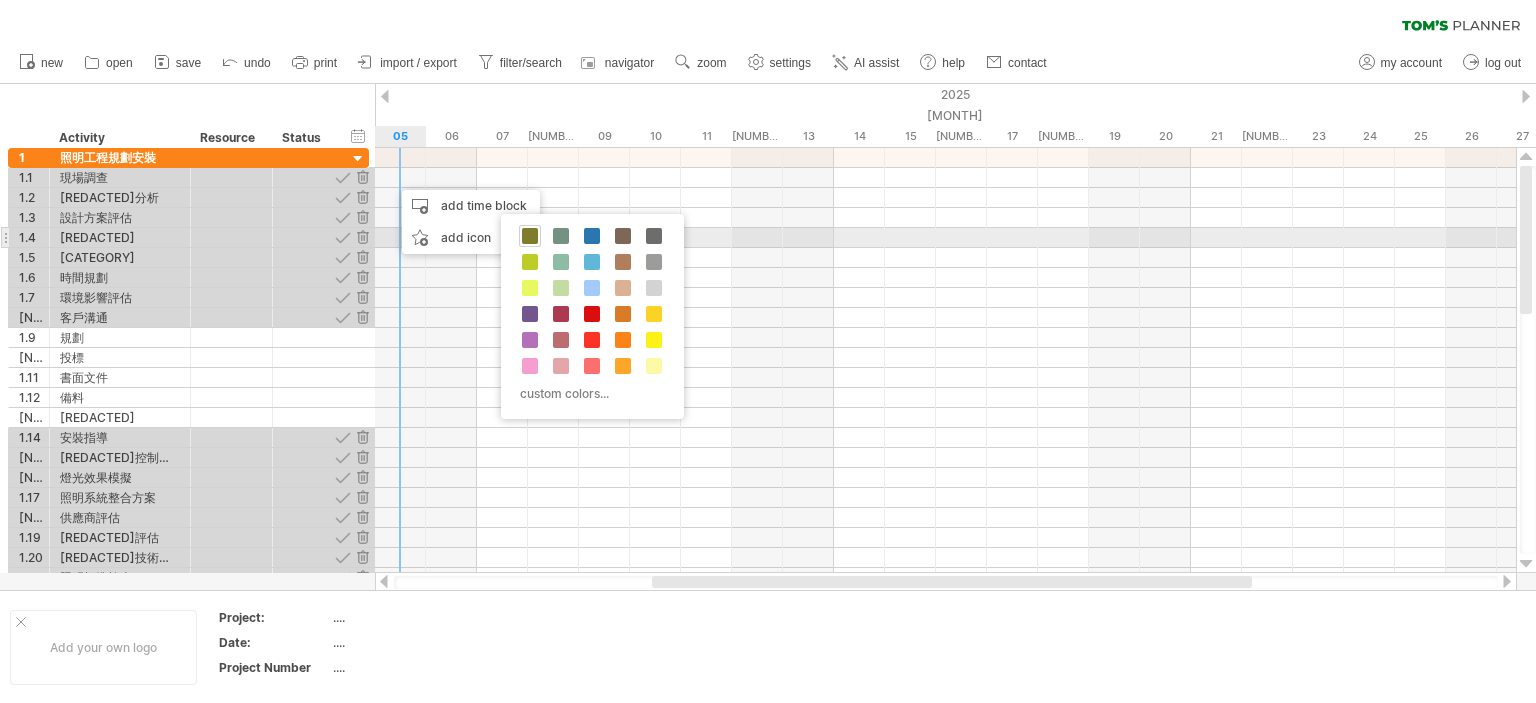 click at bounding box center [530, 236] 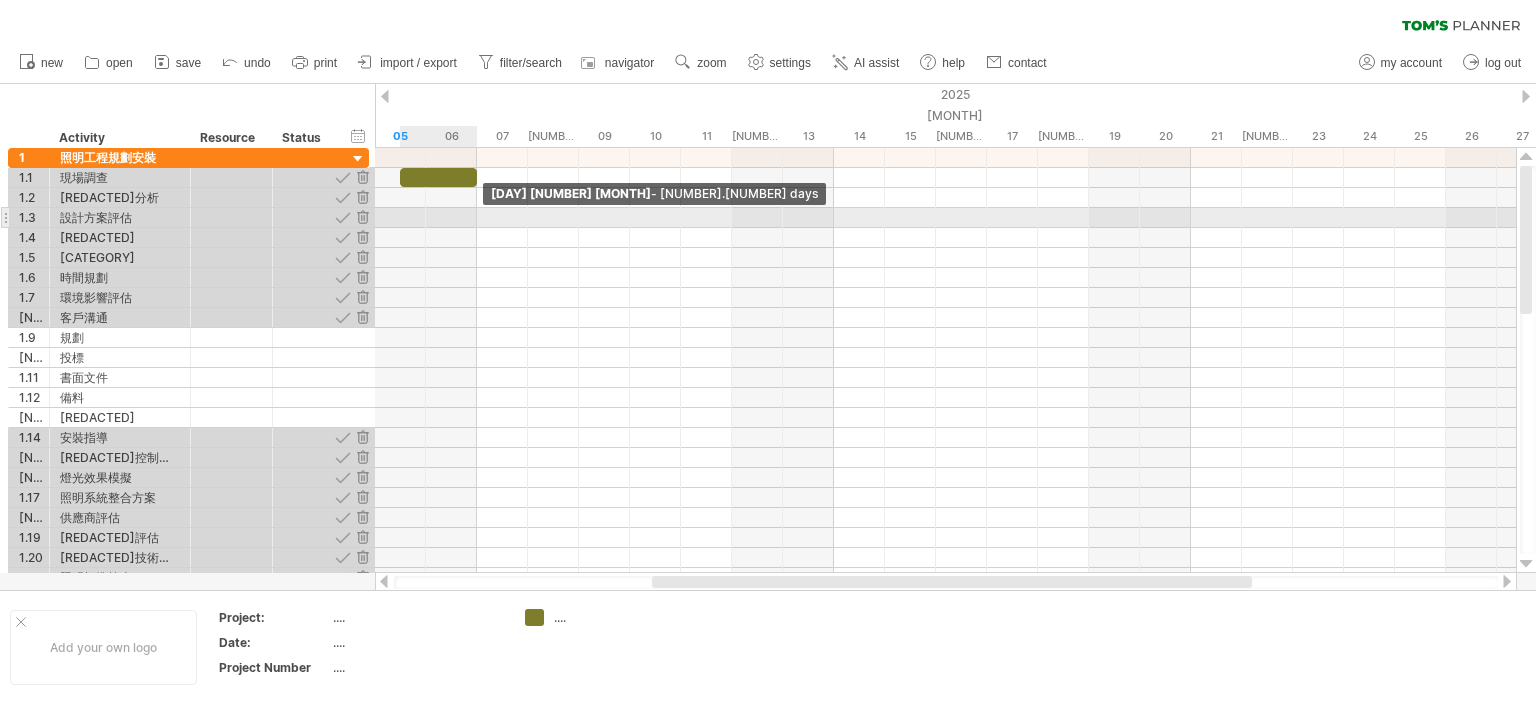 drag, startPoint x: 448, startPoint y: 177, endPoint x: 479, endPoint y: 223, distance: 55.470715 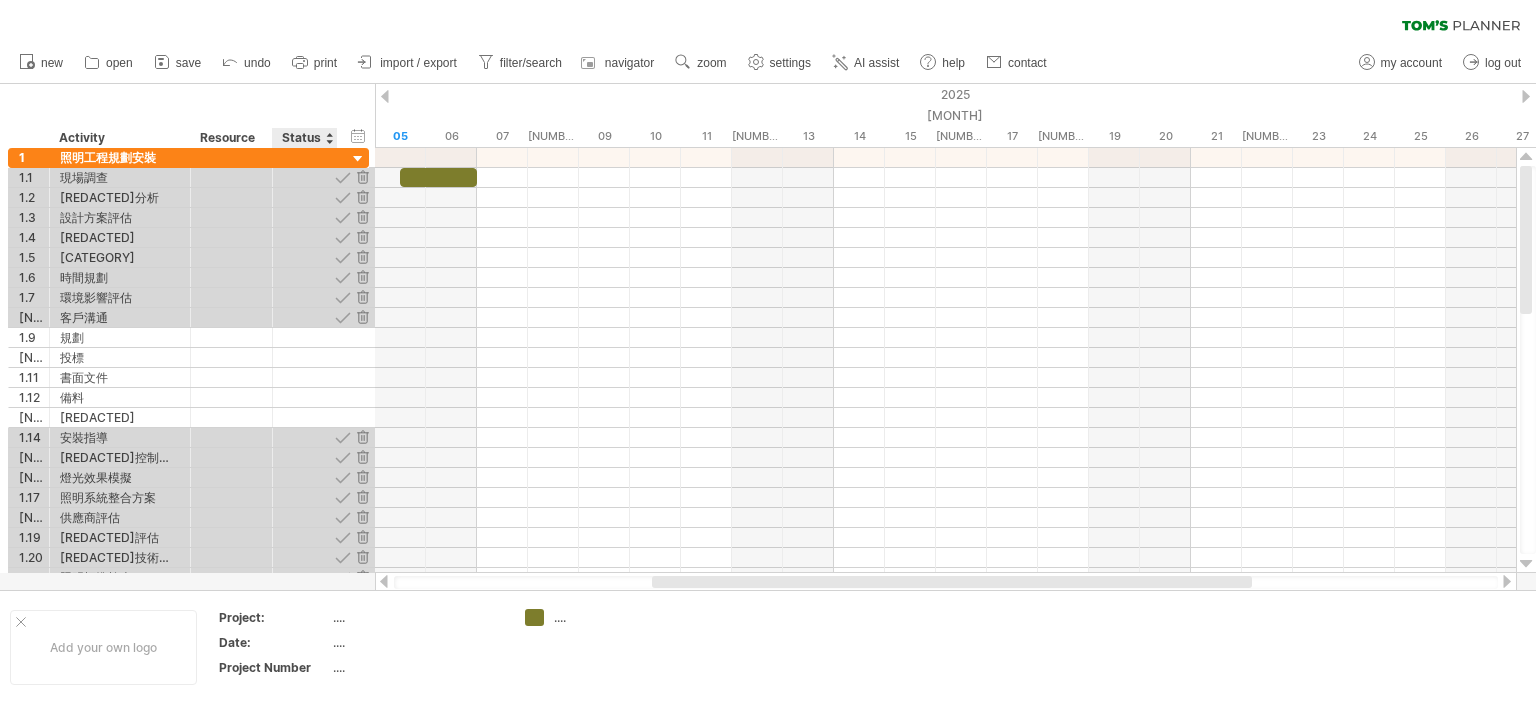 click on "Status" at bounding box center [304, 138] 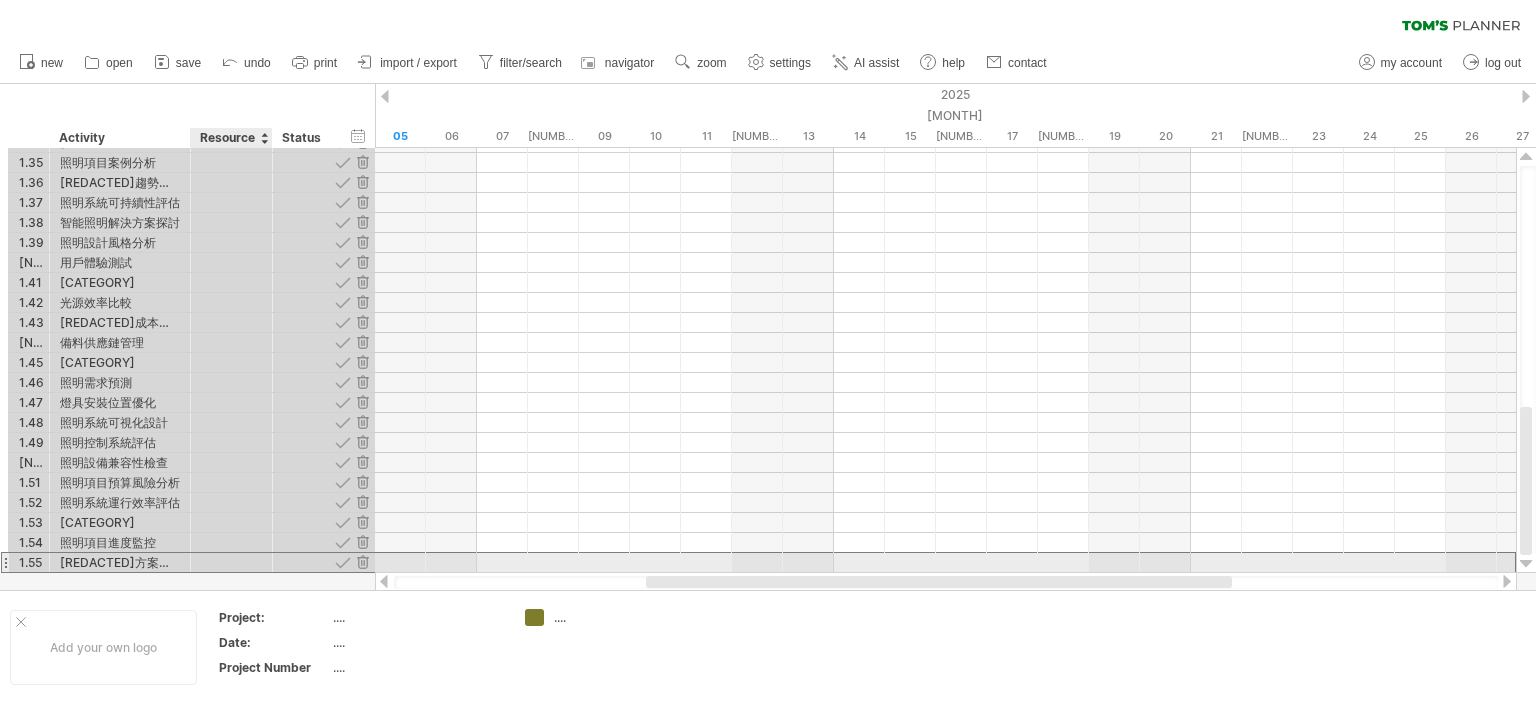 click at bounding box center [120, 562] 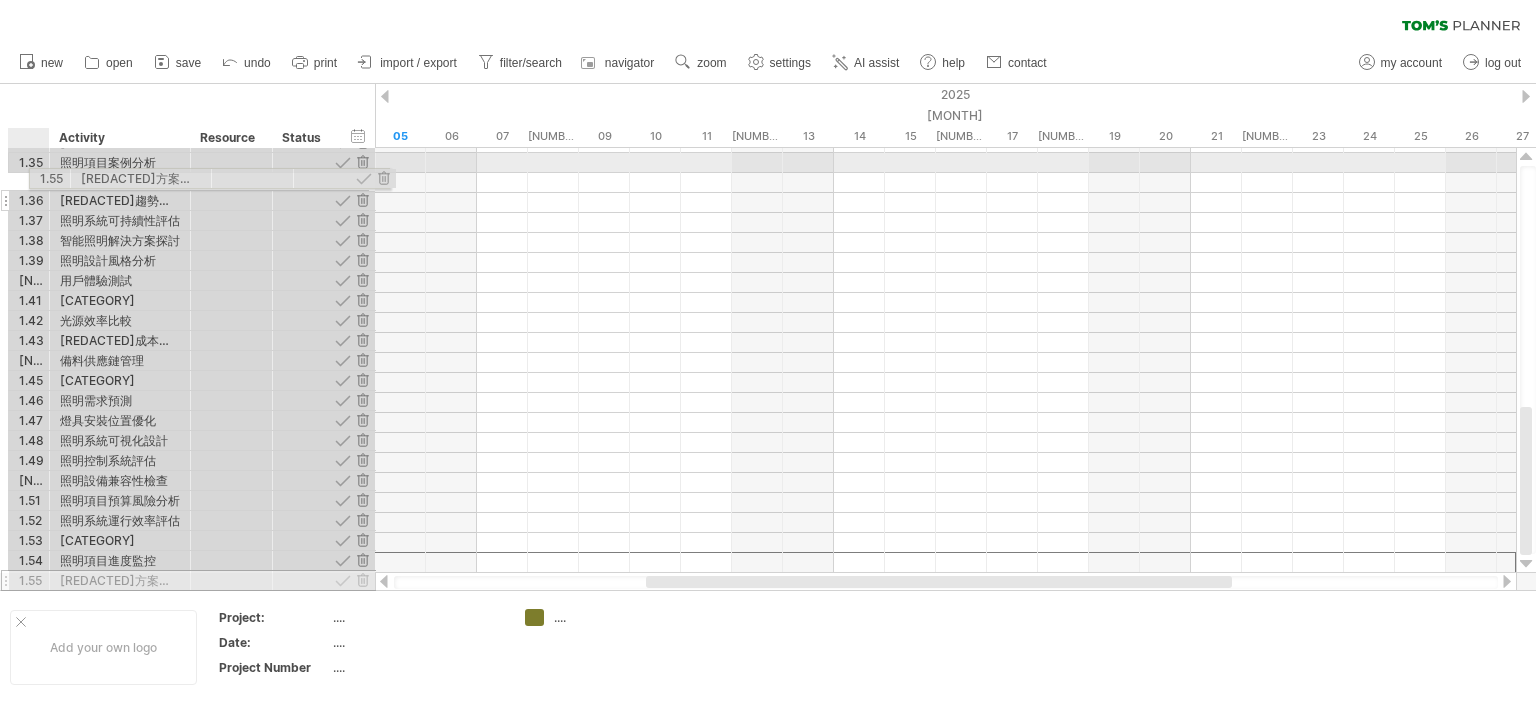 drag, startPoint x: 4, startPoint y: 567, endPoint x: 19, endPoint y: 175, distance: 392.2869 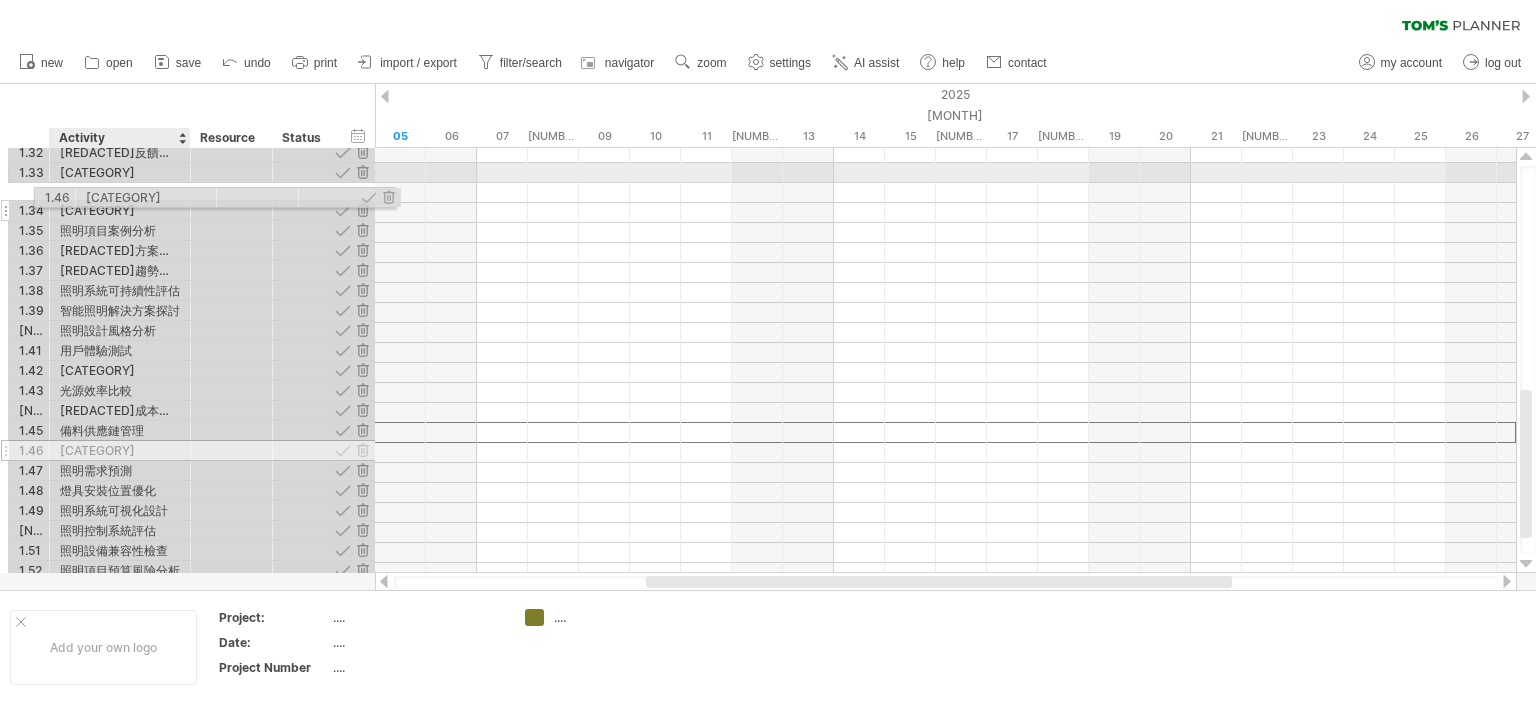 drag, startPoint x: 160, startPoint y: 434, endPoint x: 180, endPoint y: 194, distance: 240.8319 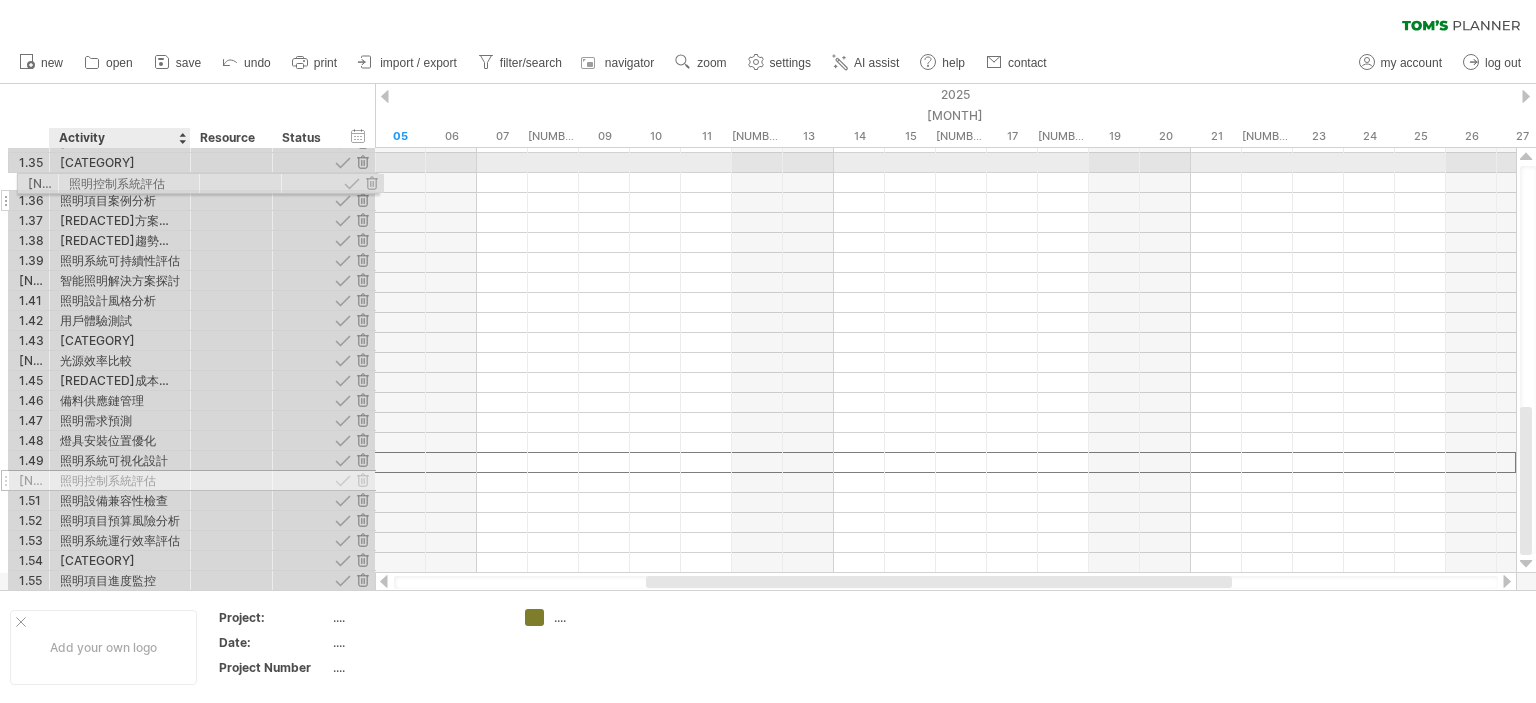 drag, startPoint x: 175, startPoint y: 450, endPoint x: 180, endPoint y: 180, distance: 270.0463 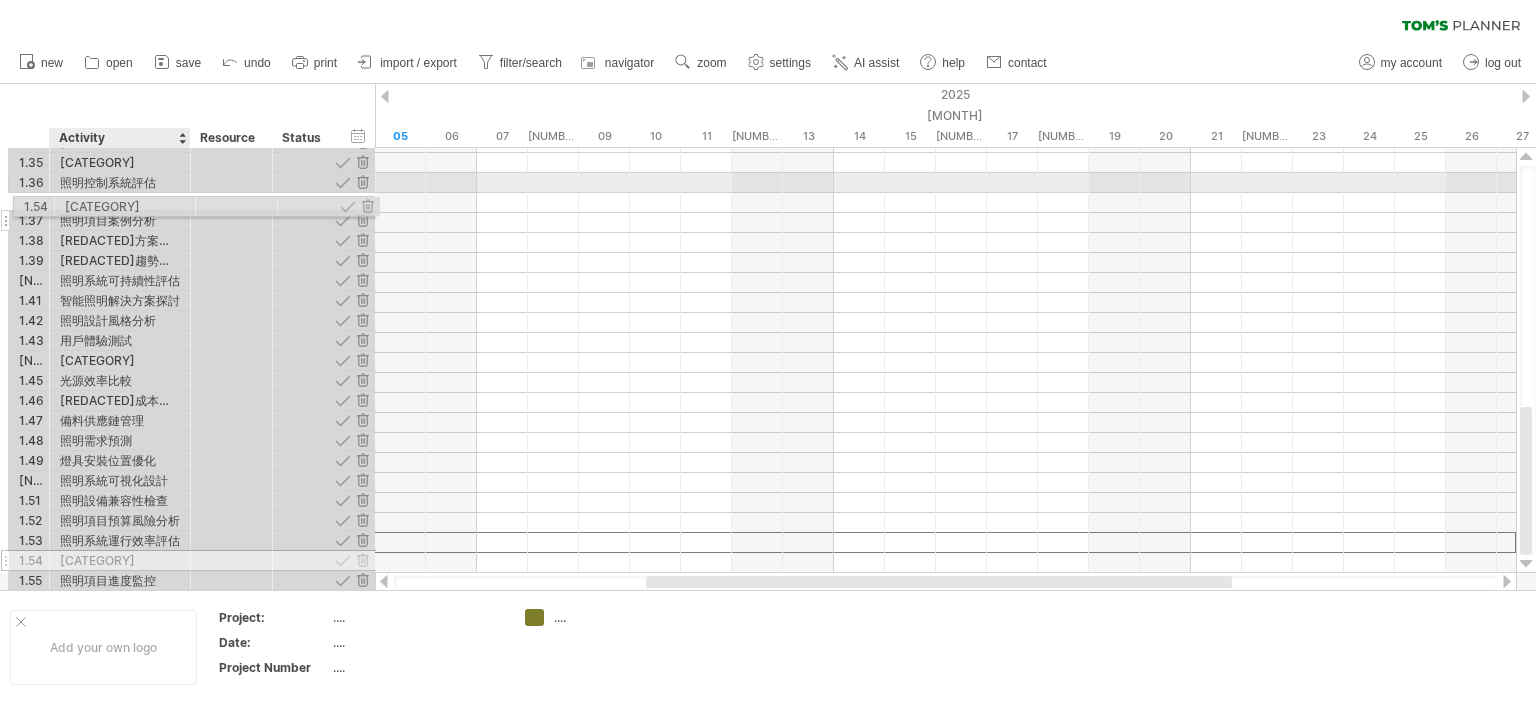 drag, startPoint x: 173, startPoint y: 539, endPoint x: 172, endPoint y: 203, distance: 336.0015 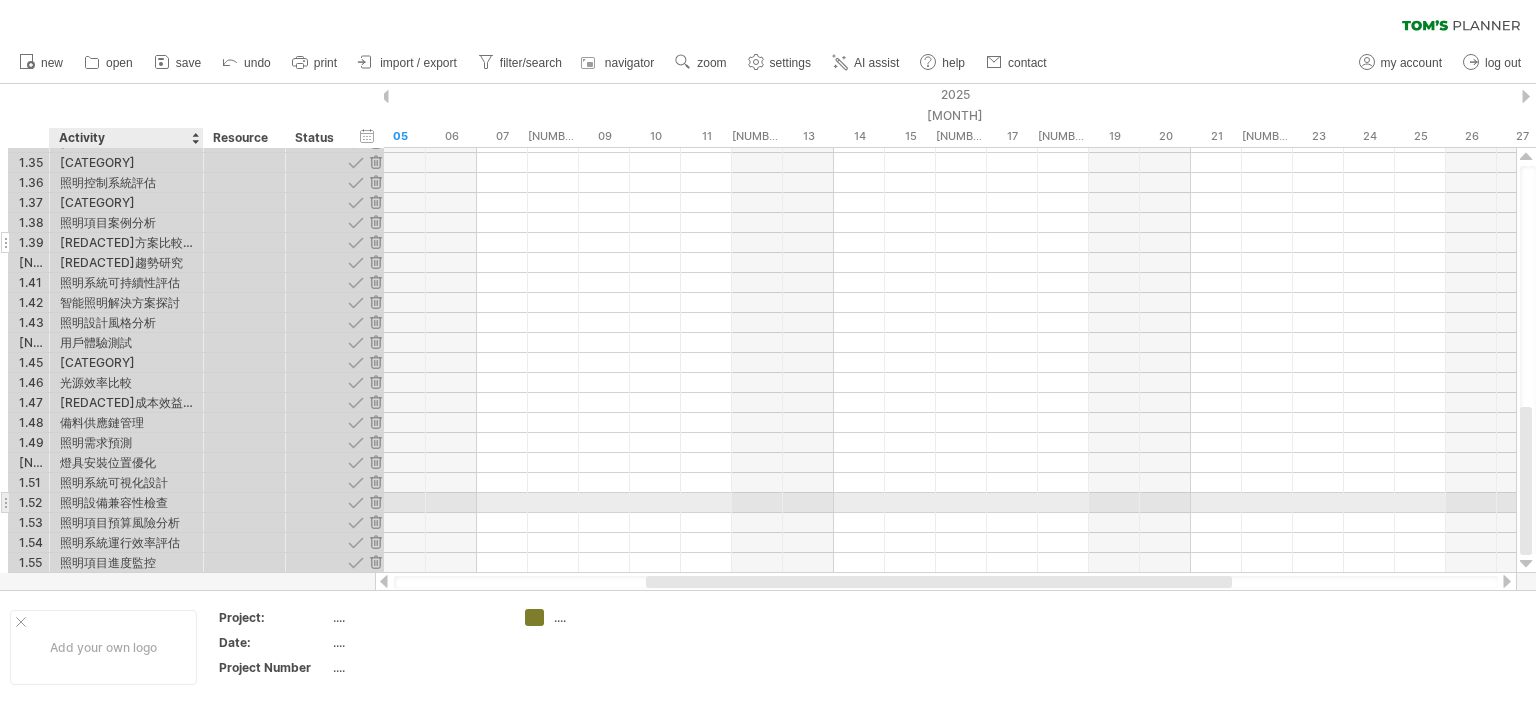 drag, startPoint x: 184, startPoint y: 496, endPoint x: 197, endPoint y: 240, distance: 256.32986 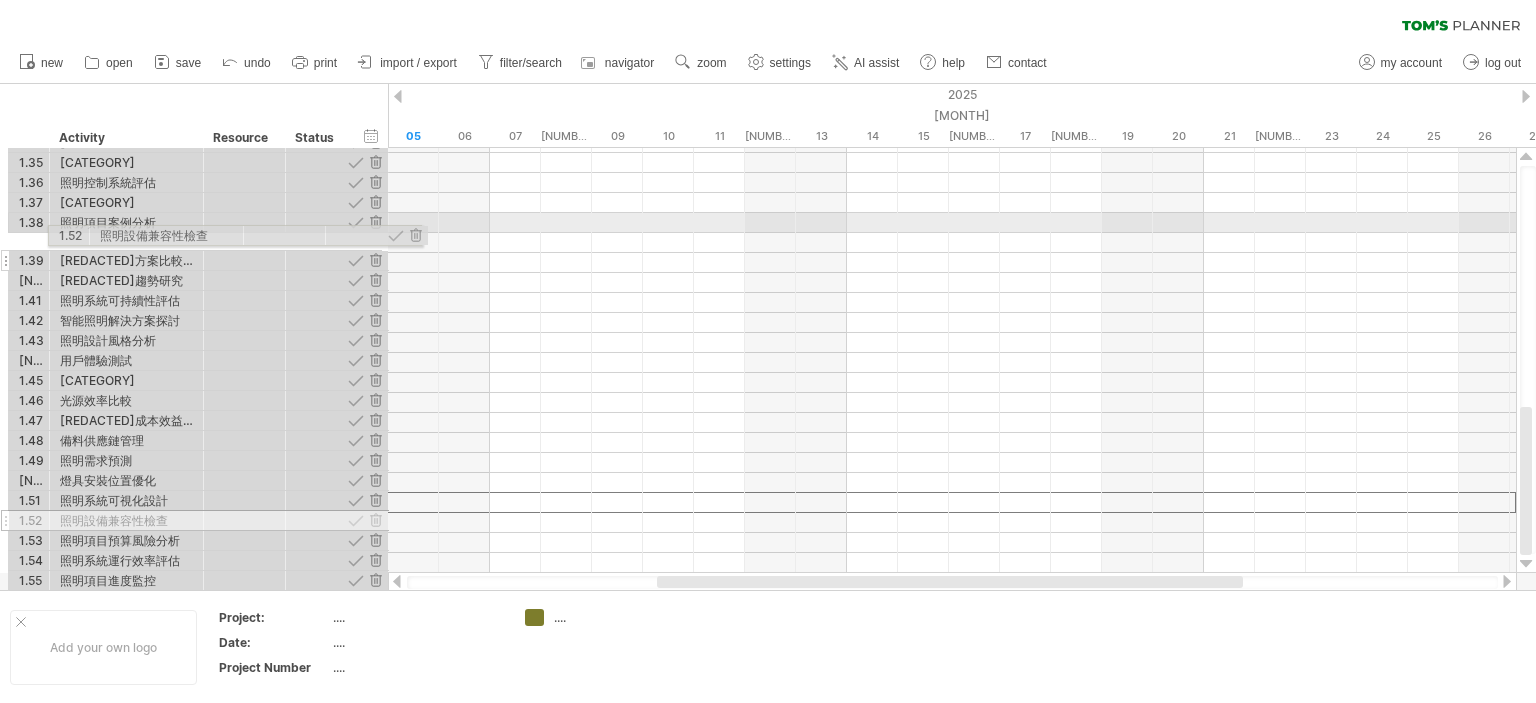drag, startPoint x: 171, startPoint y: 500, endPoint x: 206, endPoint y: 232, distance: 270.2758 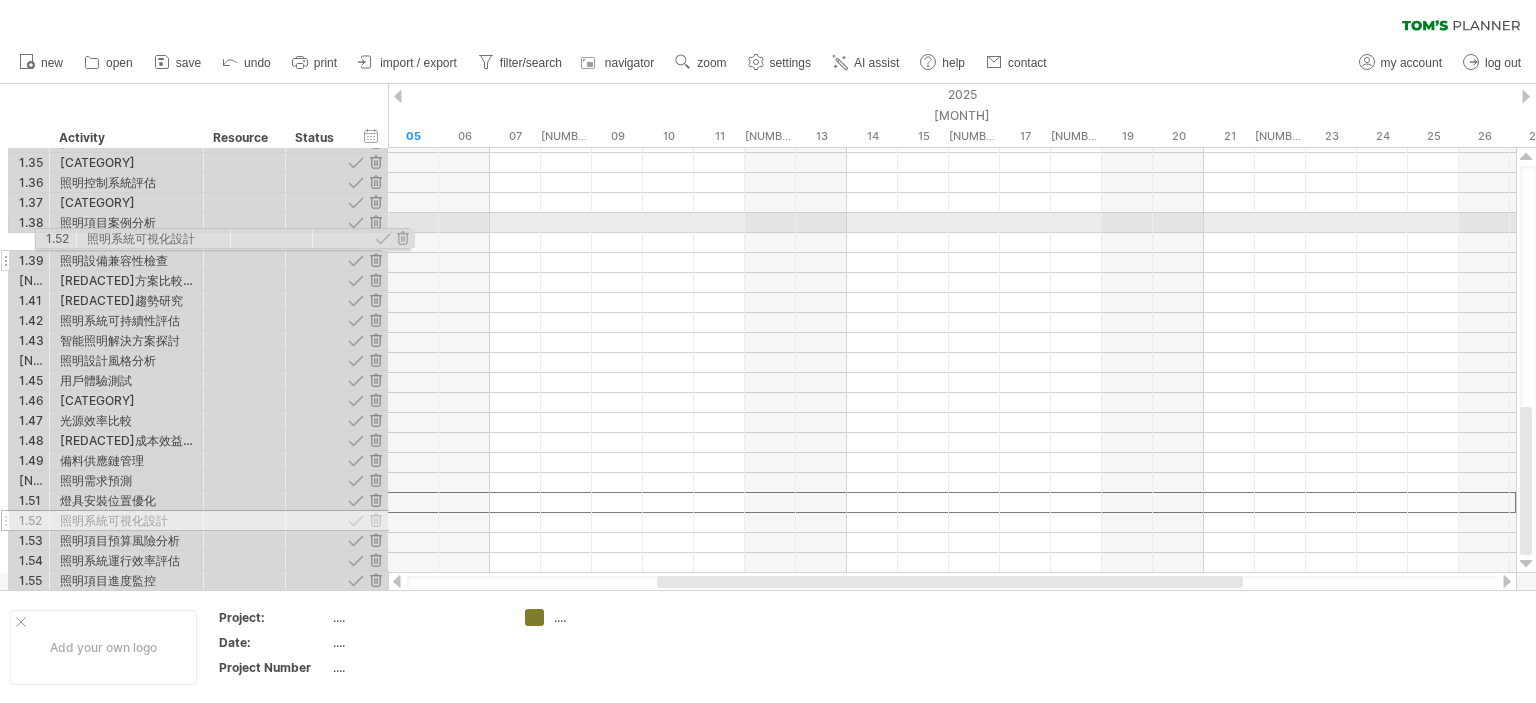 drag, startPoint x: 181, startPoint y: 497, endPoint x: 203, endPoint y: 235, distance: 262.92203 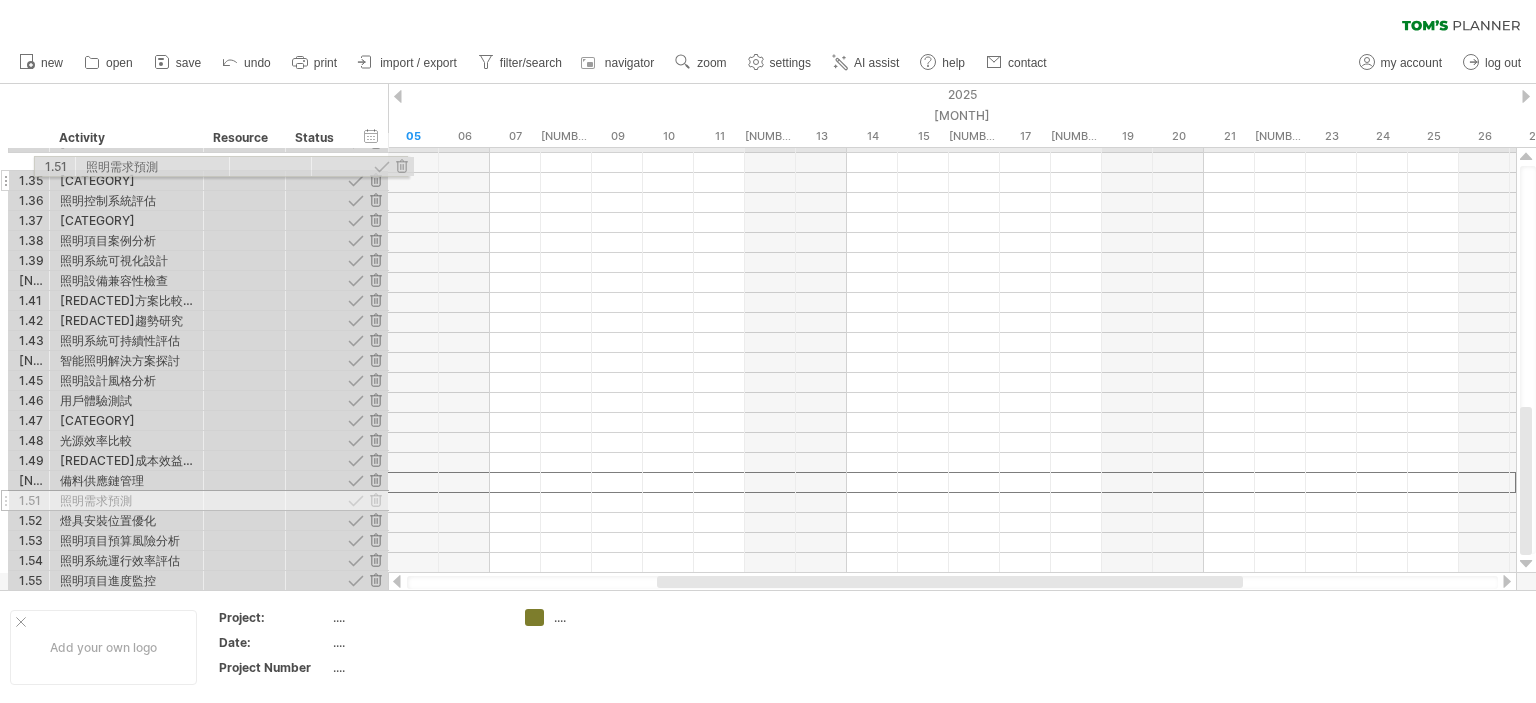 drag, startPoint x: 156, startPoint y: 478, endPoint x: 177, endPoint y: 163, distance: 315.69922 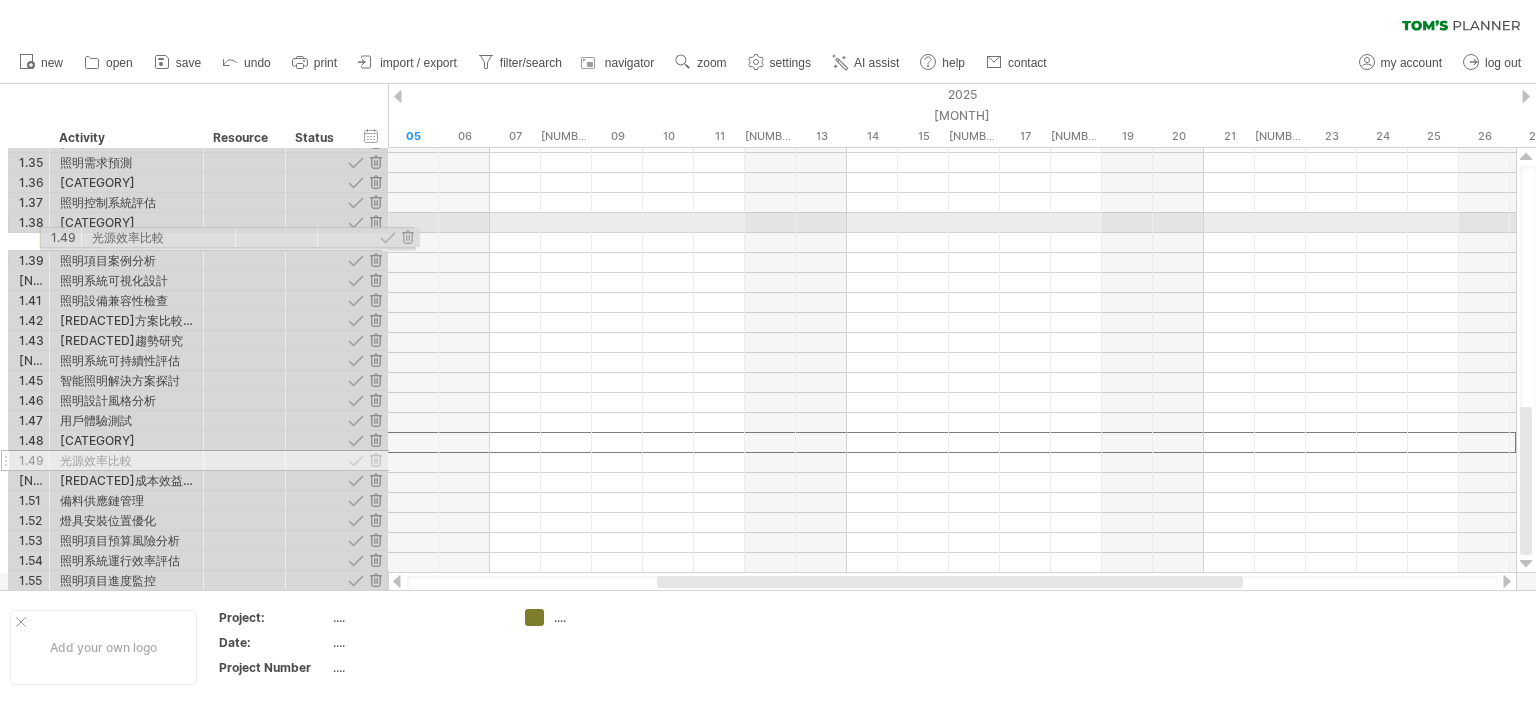 drag, startPoint x: 164, startPoint y: 438, endPoint x: 192, endPoint y: 219, distance: 220.7827 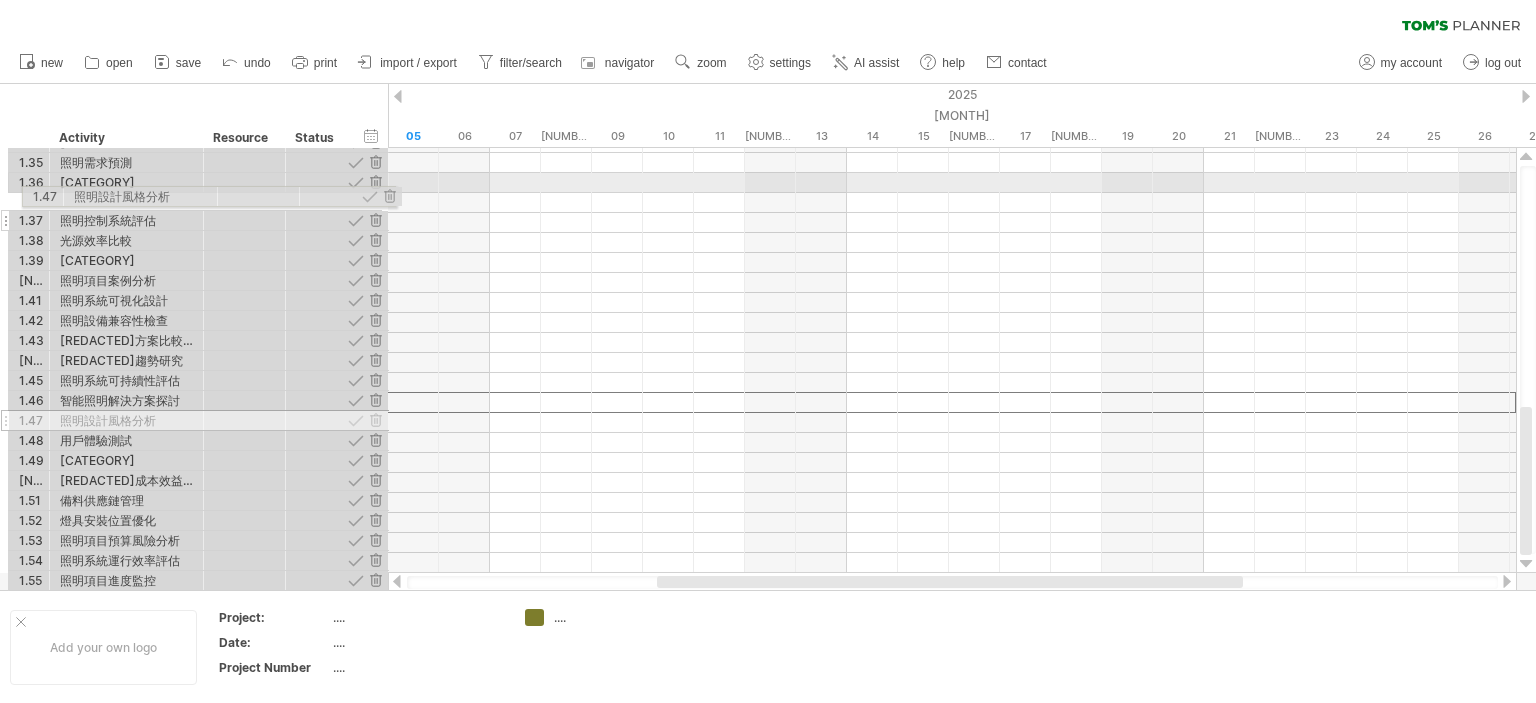 drag, startPoint x: 180, startPoint y: 397, endPoint x: 188, endPoint y: 193, distance: 204.1568 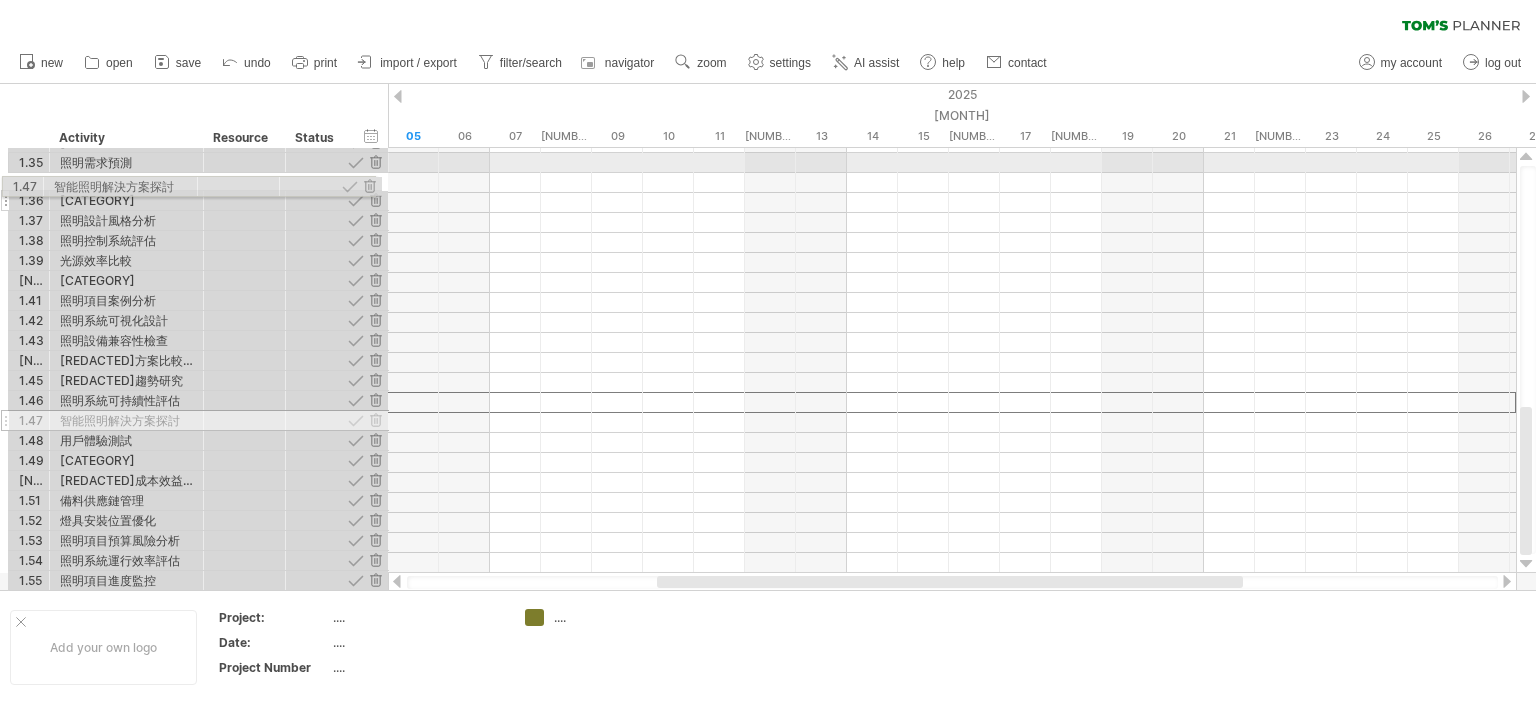 drag, startPoint x: 175, startPoint y: 406, endPoint x: 164, endPoint y: 183, distance: 223.27113 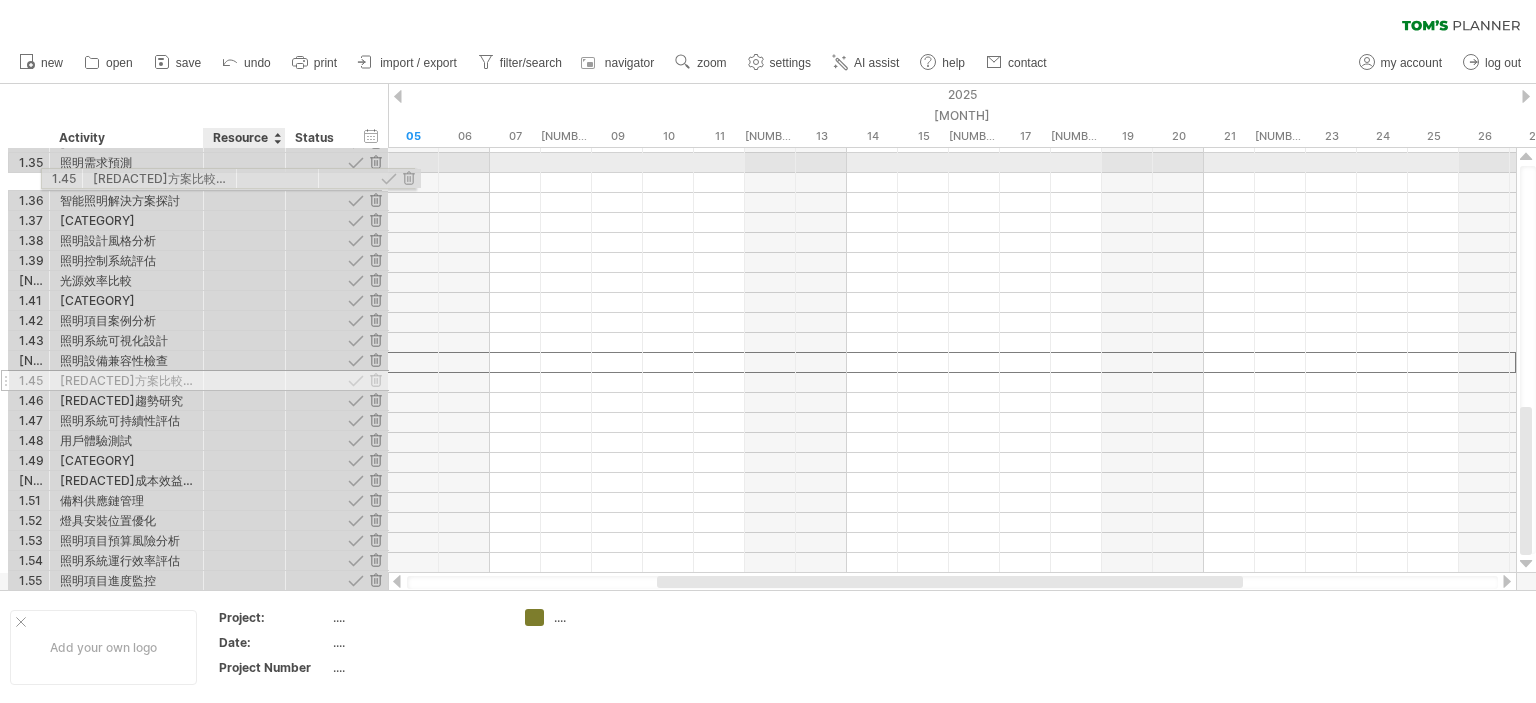 drag, startPoint x: 188, startPoint y: 360, endPoint x: 220, endPoint y: 175, distance: 187.74718 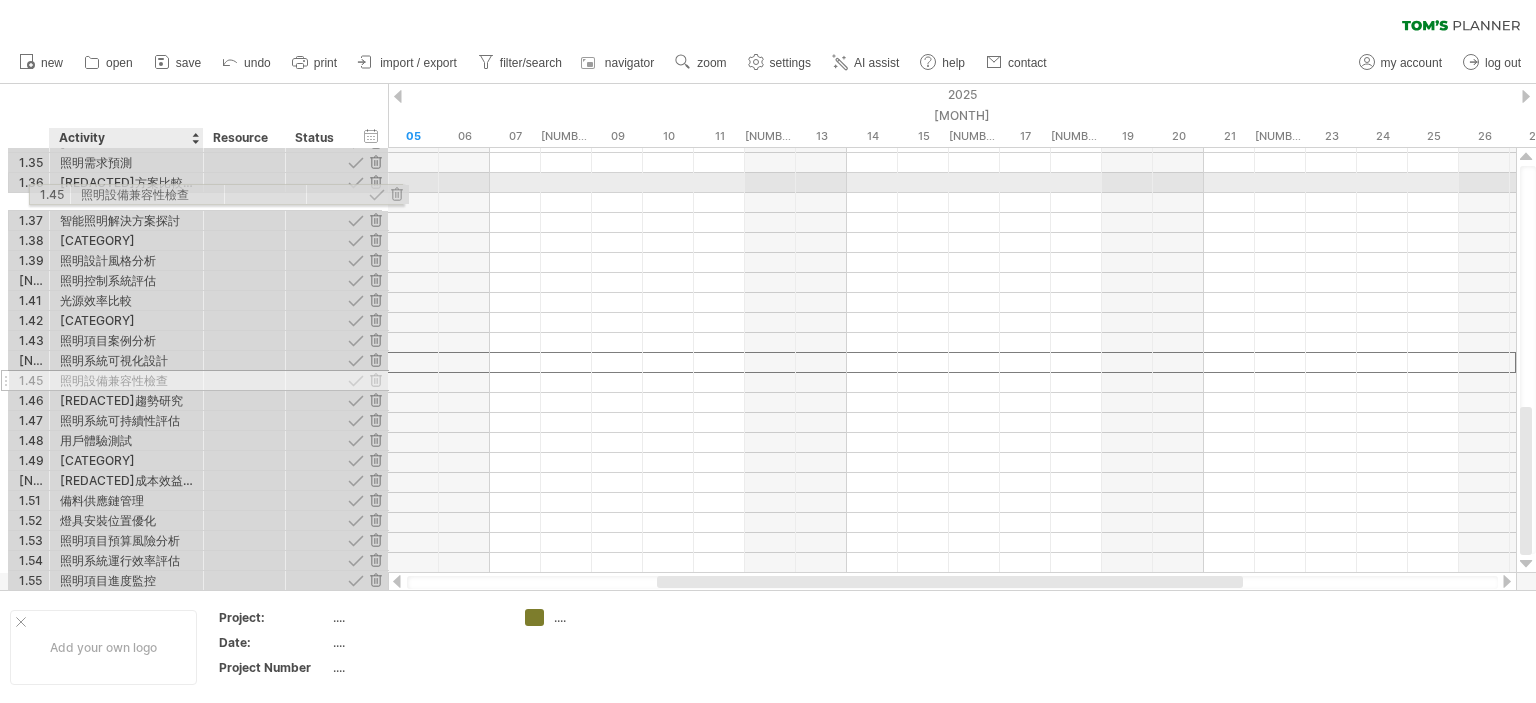 drag, startPoint x: 184, startPoint y: 359, endPoint x: 199, endPoint y: 189, distance: 170.66048 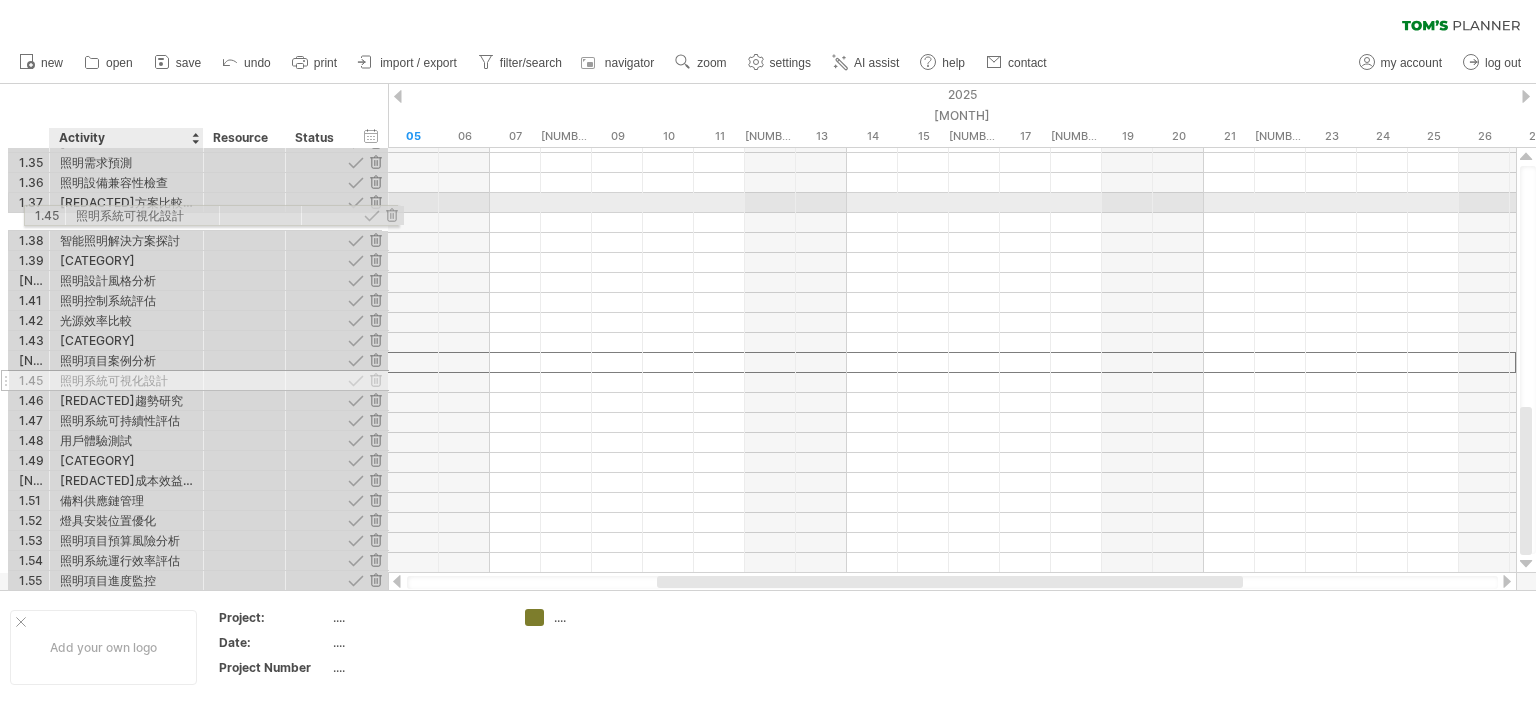 drag, startPoint x: 179, startPoint y: 367, endPoint x: 188, endPoint y: 210, distance: 157.25775 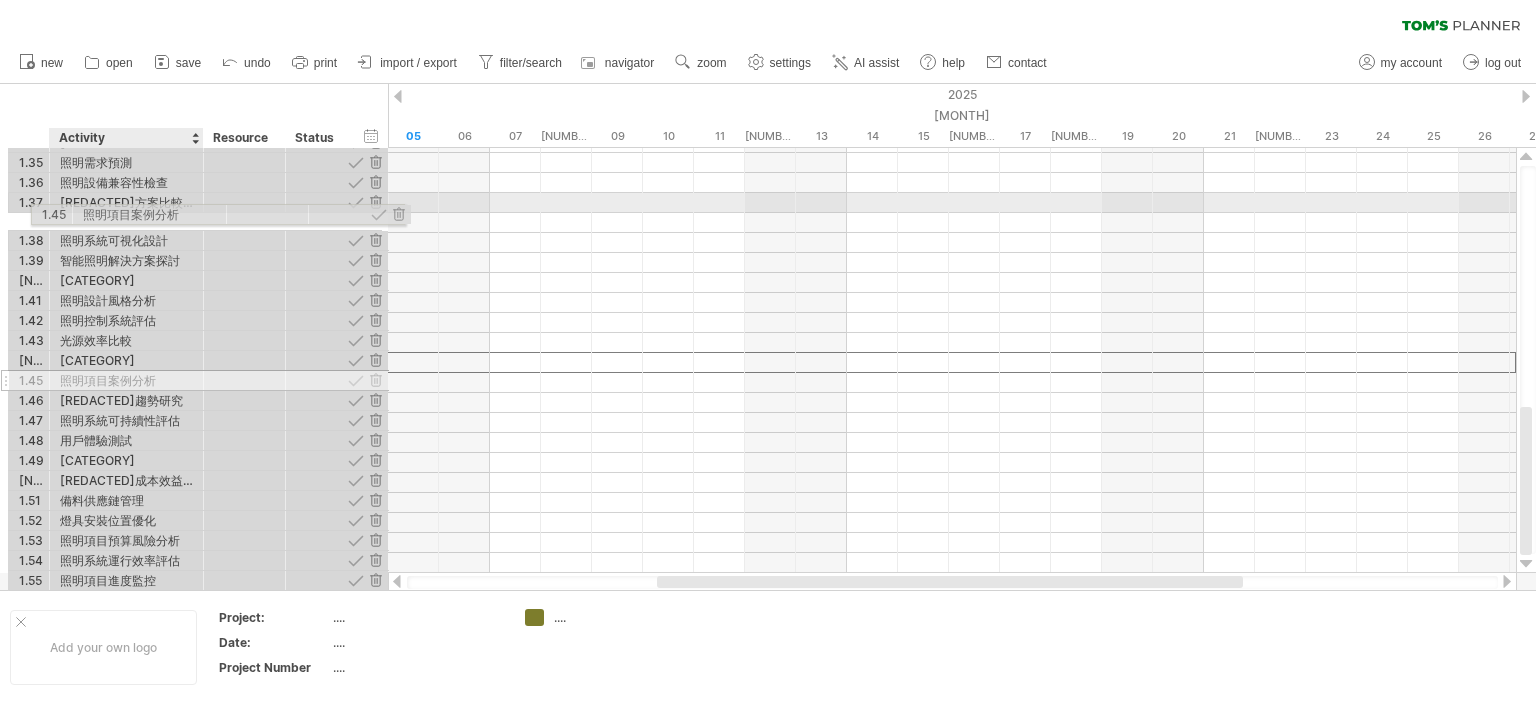 drag, startPoint x: 183, startPoint y: 365, endPoint x: 201, endPoint y: 209, distance: 157.03503 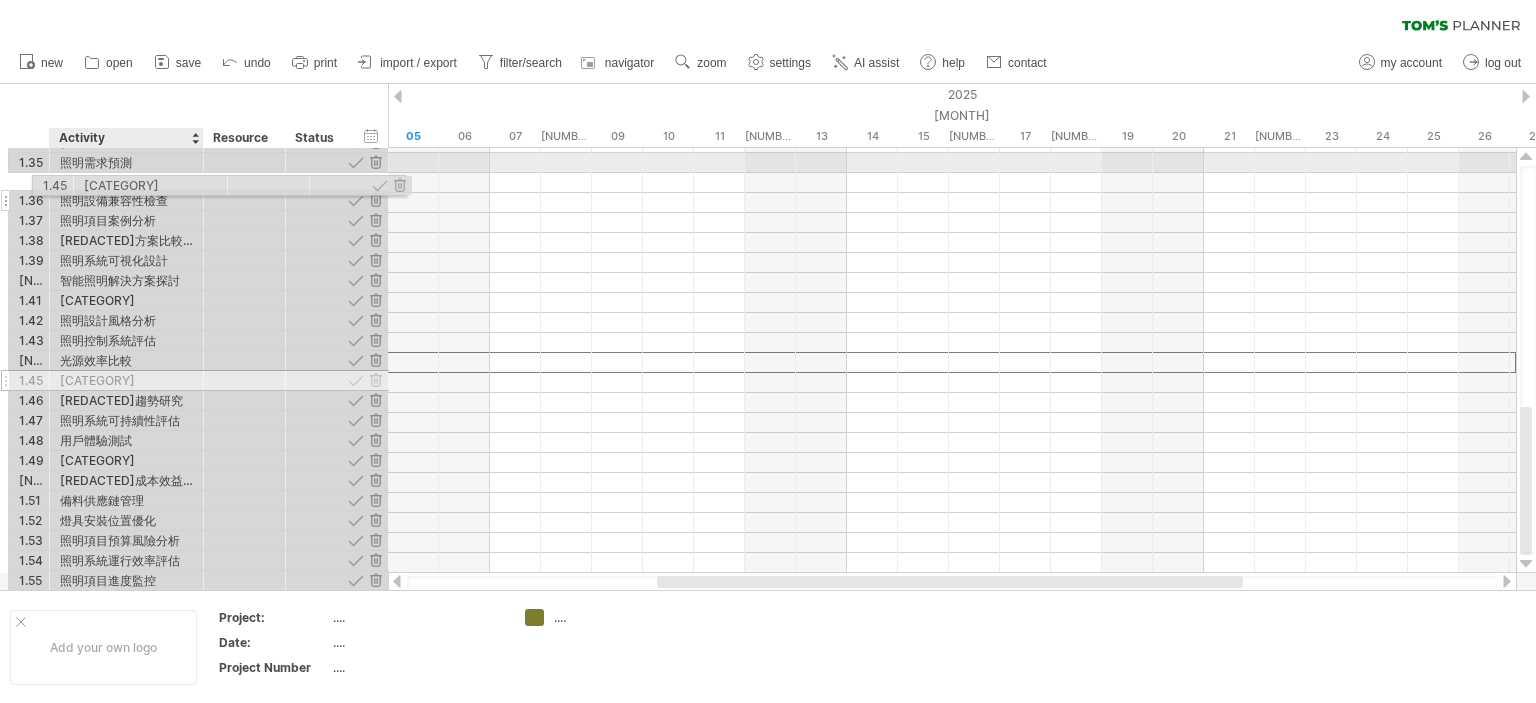 drag, startPoint x: 175, startPoint y: 355, endPoint x: 194, endPoint y: 182, distance: 174.04022 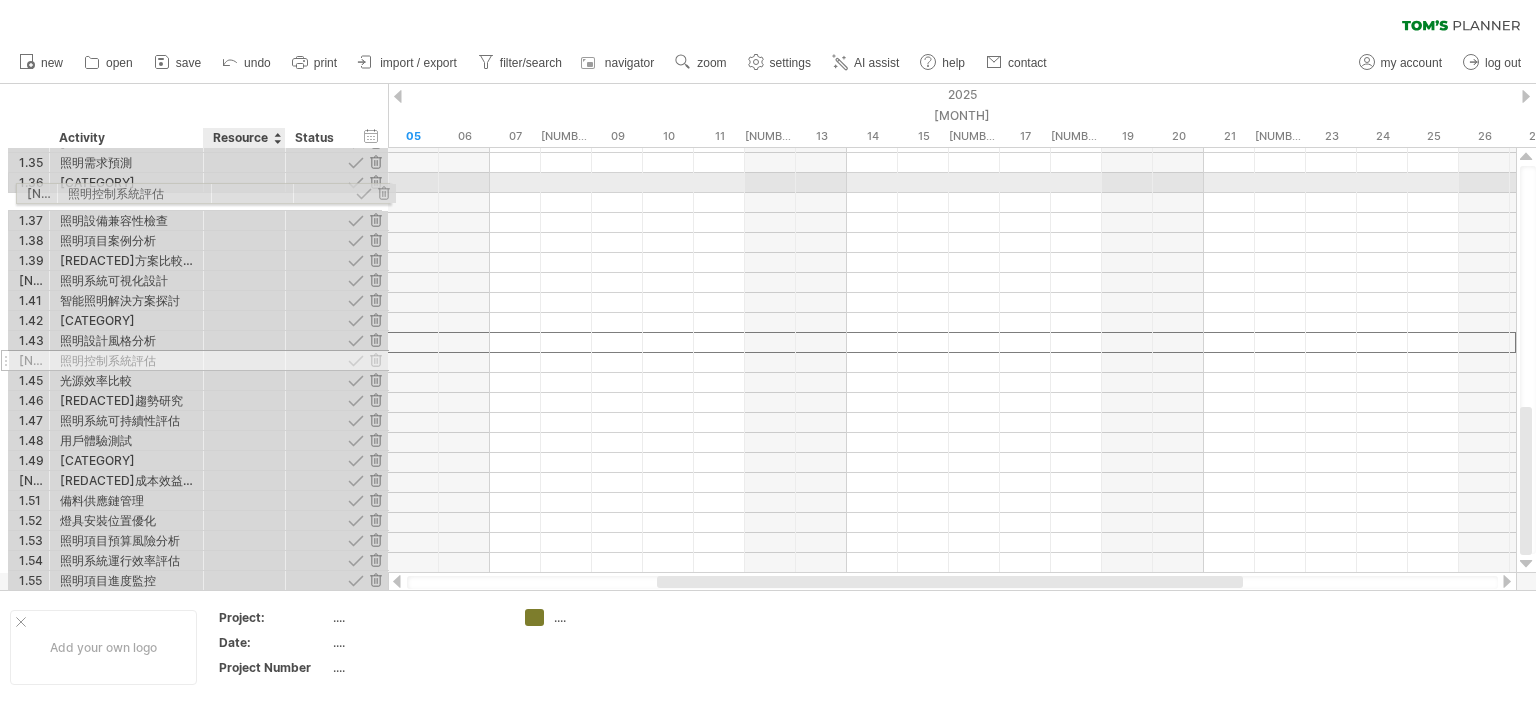 drag, startPoint x: 216, startPoint y: 339, endPoint x: 218, endPoint y: 190, distance: 149.01343 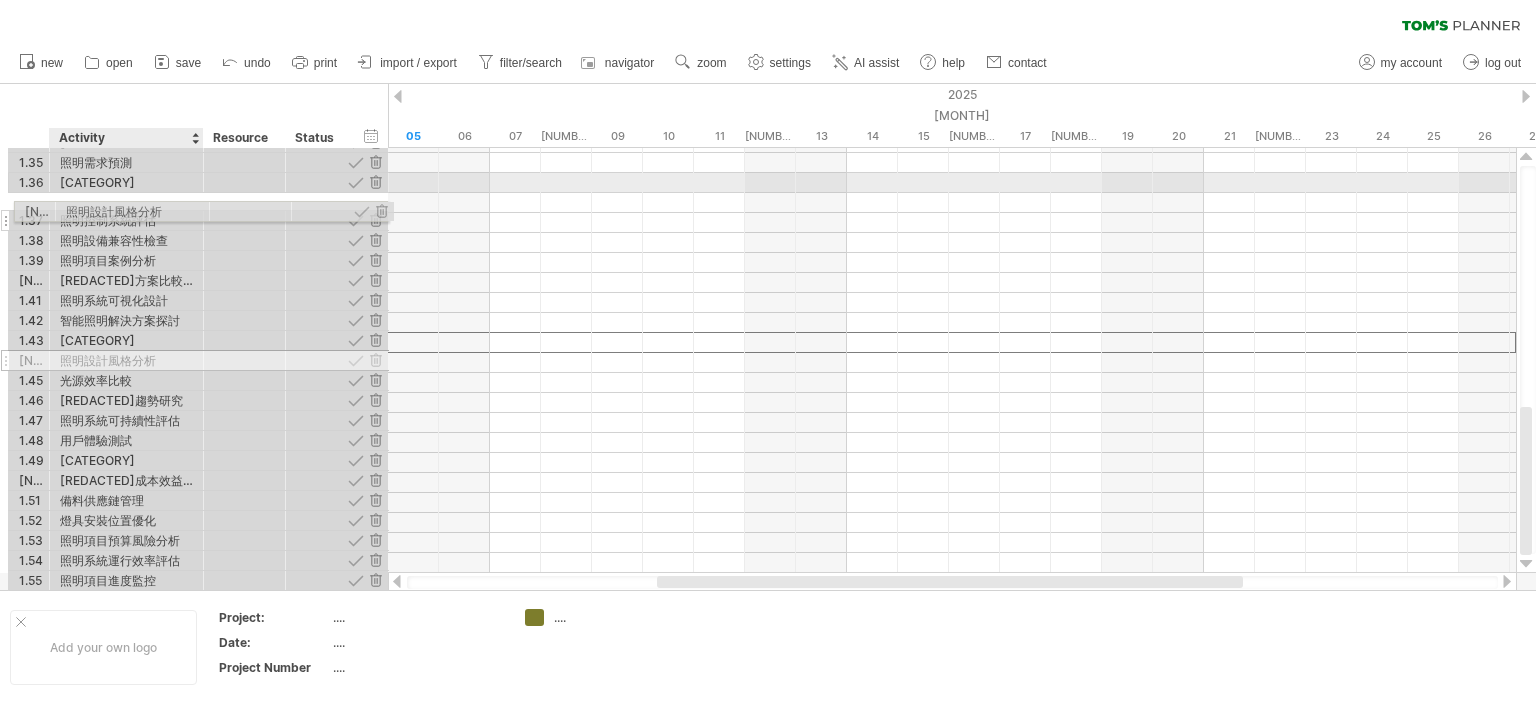 drag, startPoint x: 185, startPoint y: 347, endPoint x: 184, endPoint y: 208, distance: 139.0036 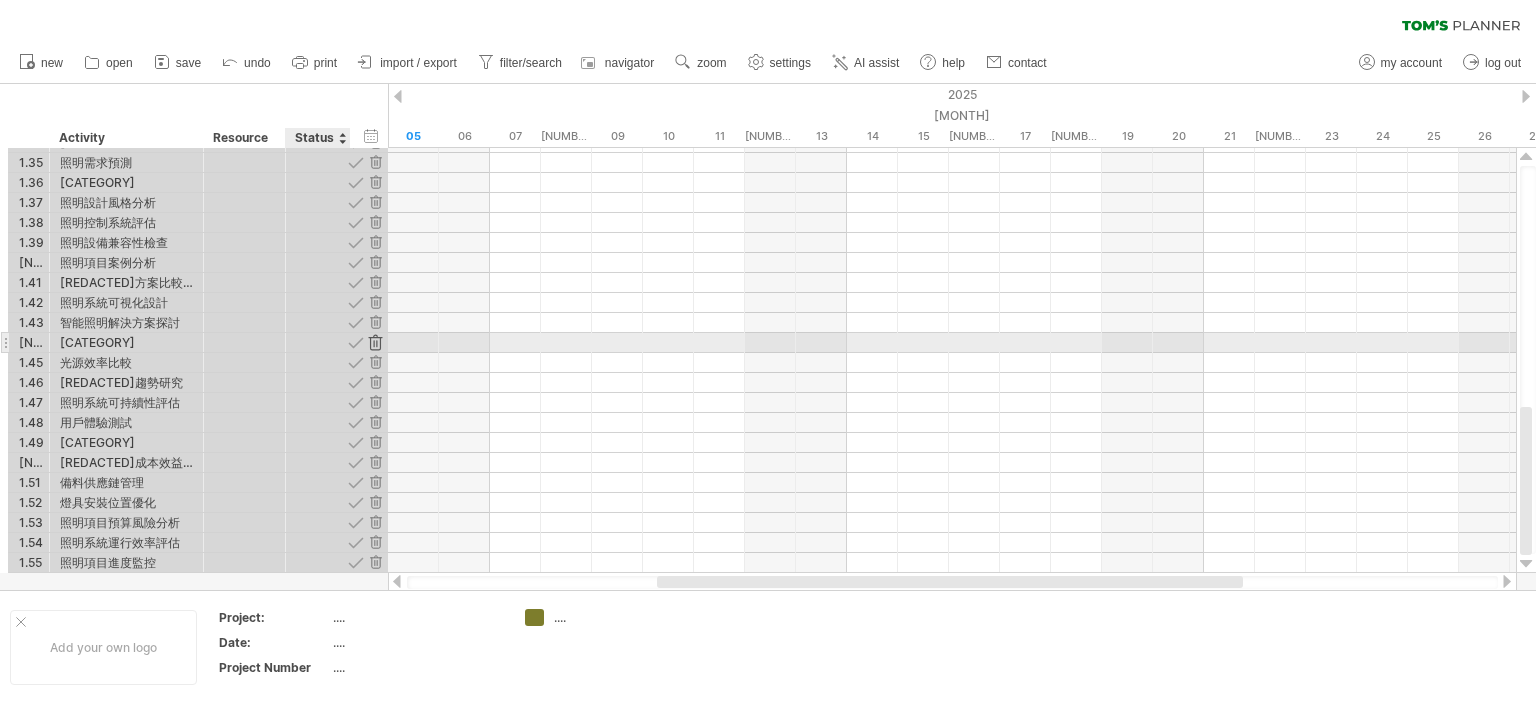 click at bounding box center [375, 342] 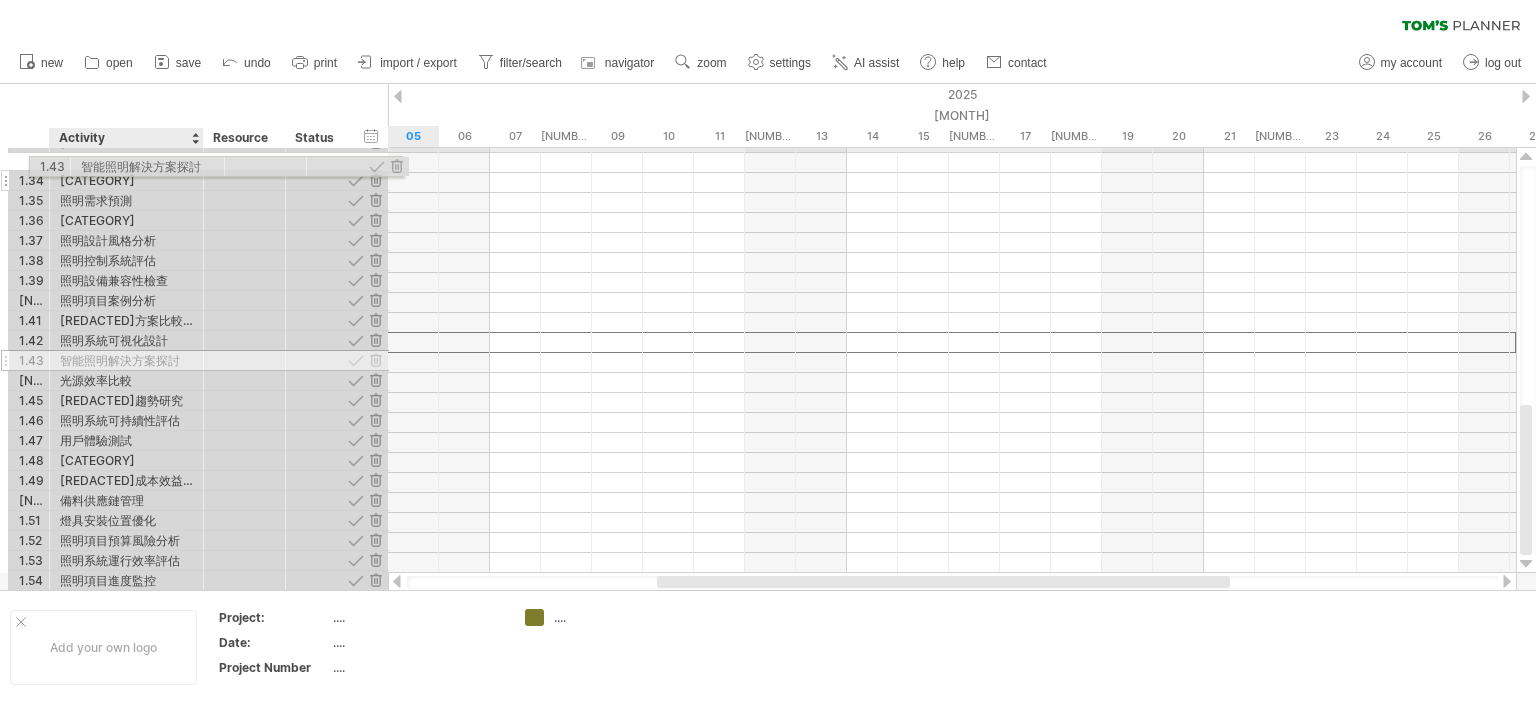 drag, startPoint x: 194, startPoint y: 339, endPoint x: 209, endPoint y: 163, distance: 176.63805 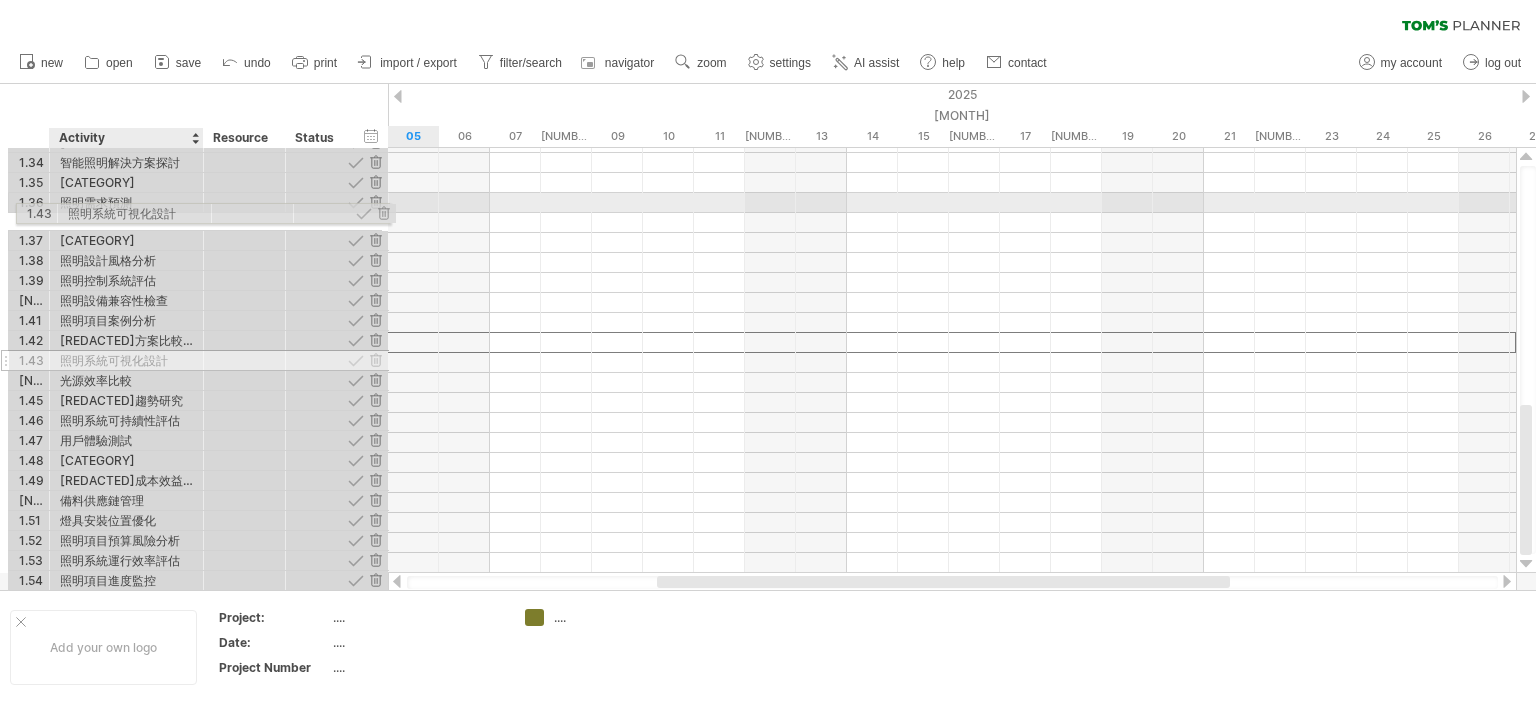 drag, startPoint x: 211, startPoint y: 349, endPoint x: 214, endPoint y: 206, distance: 143.03146 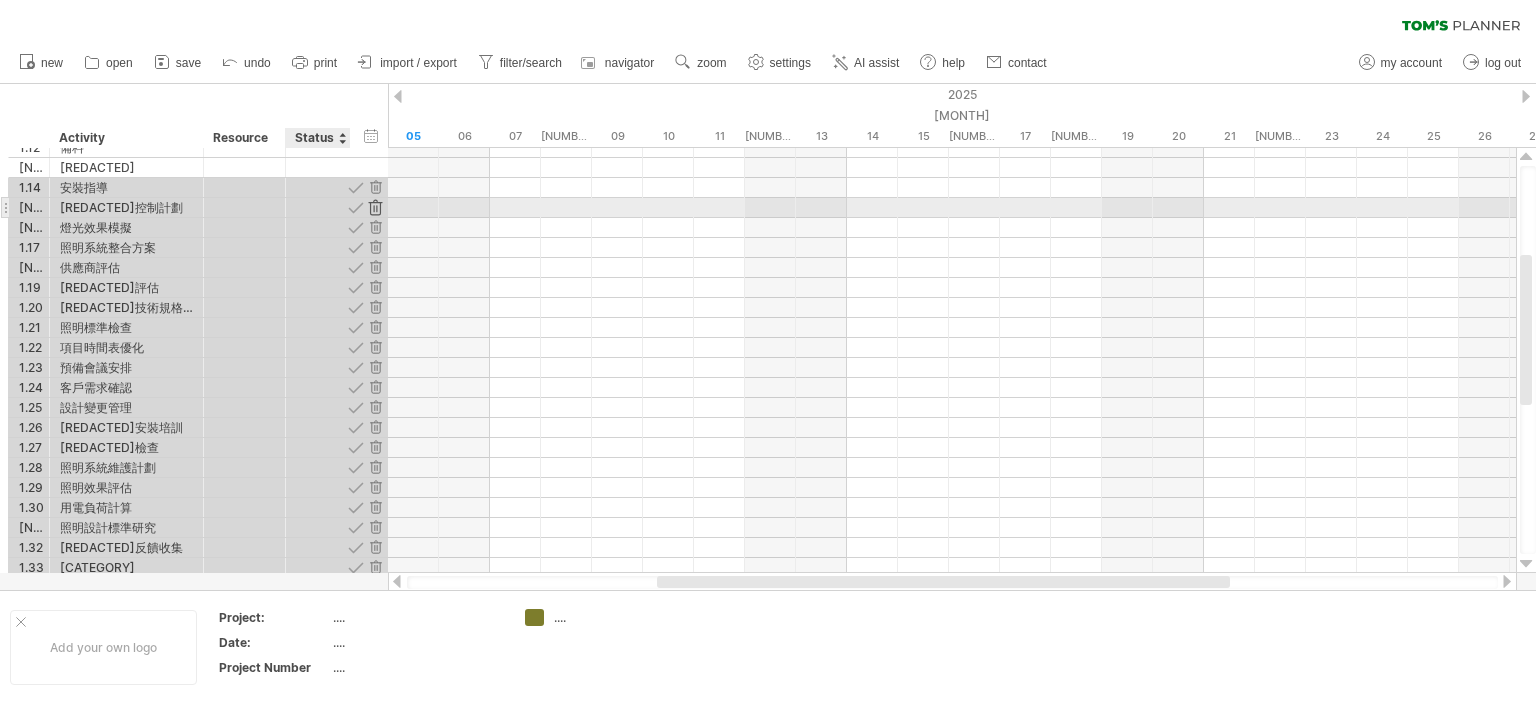click at bounding box center [375, 207] 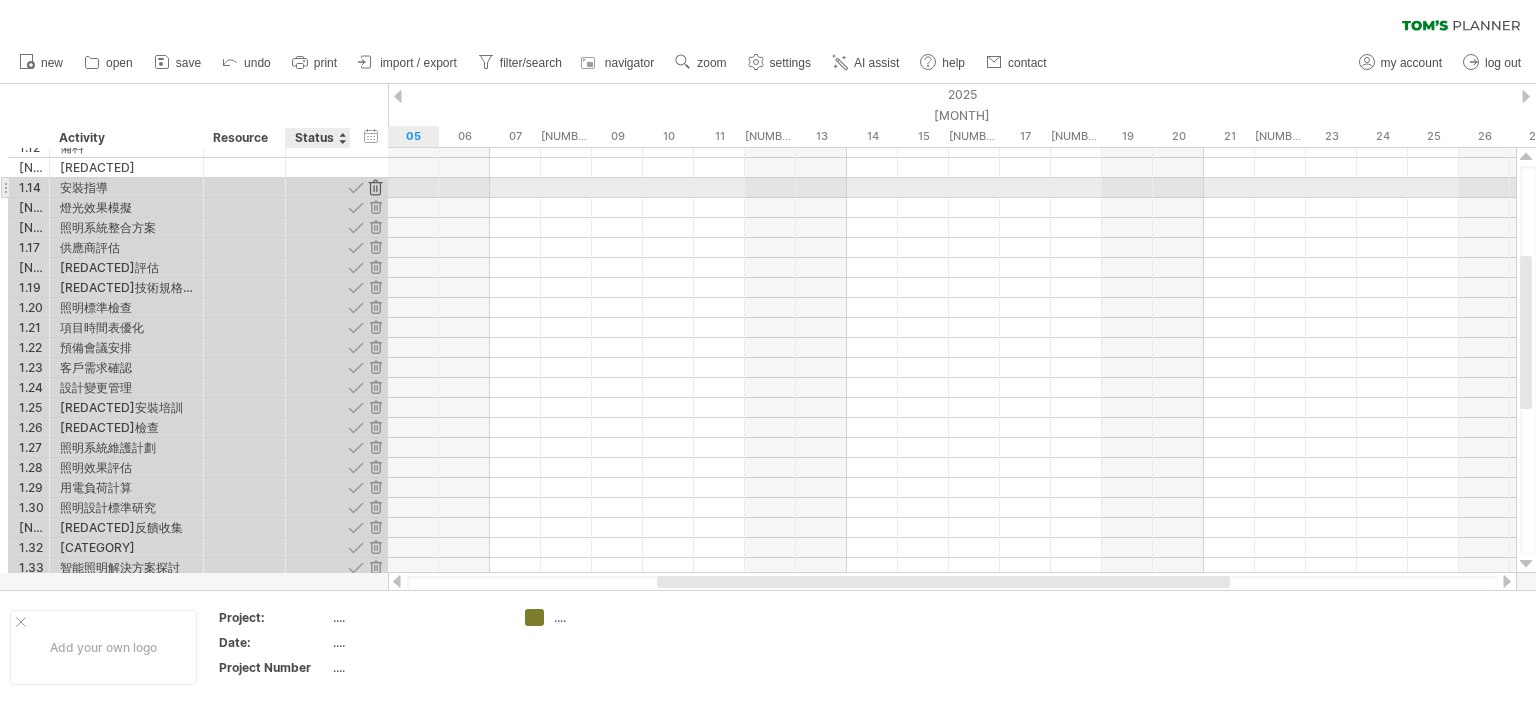 click at bounding box center [375, 187] 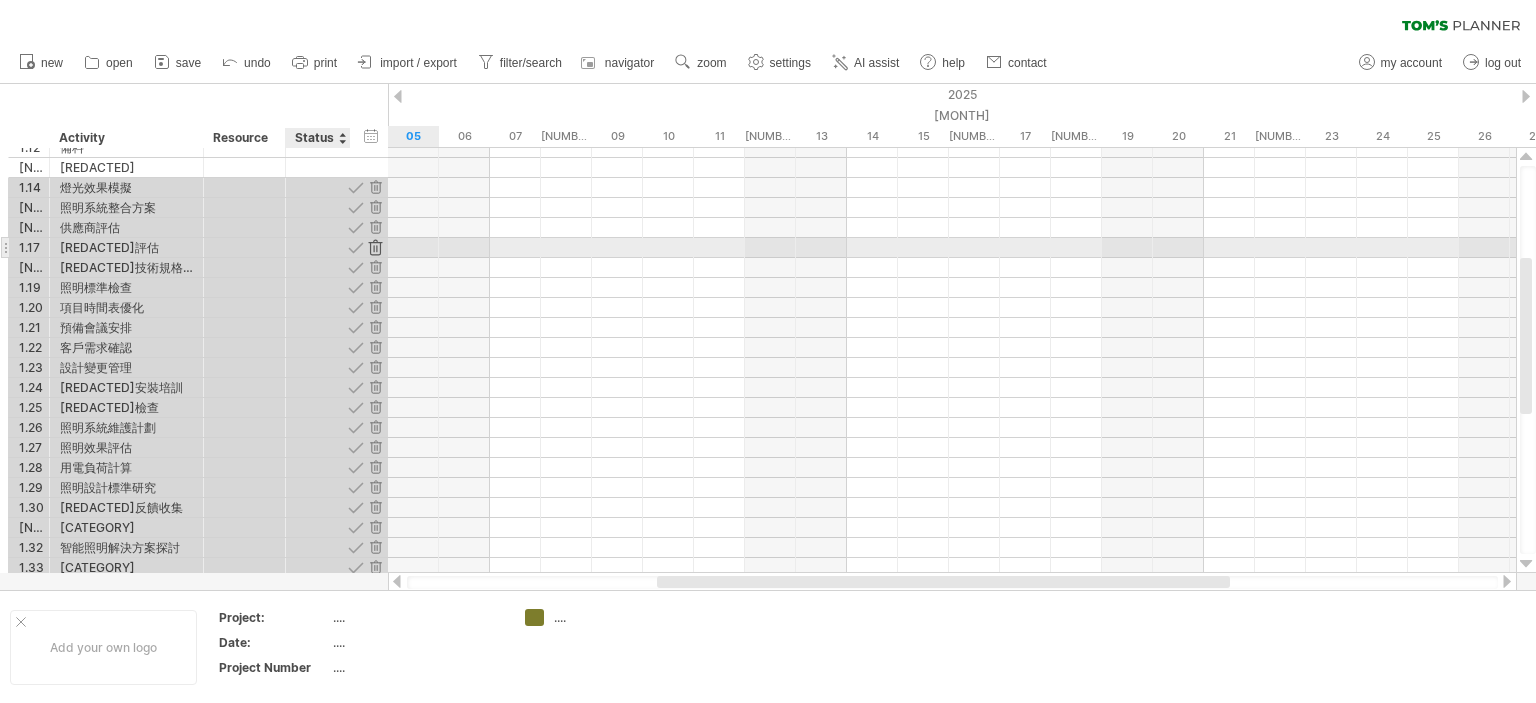 click at bounding box center [375, 247] 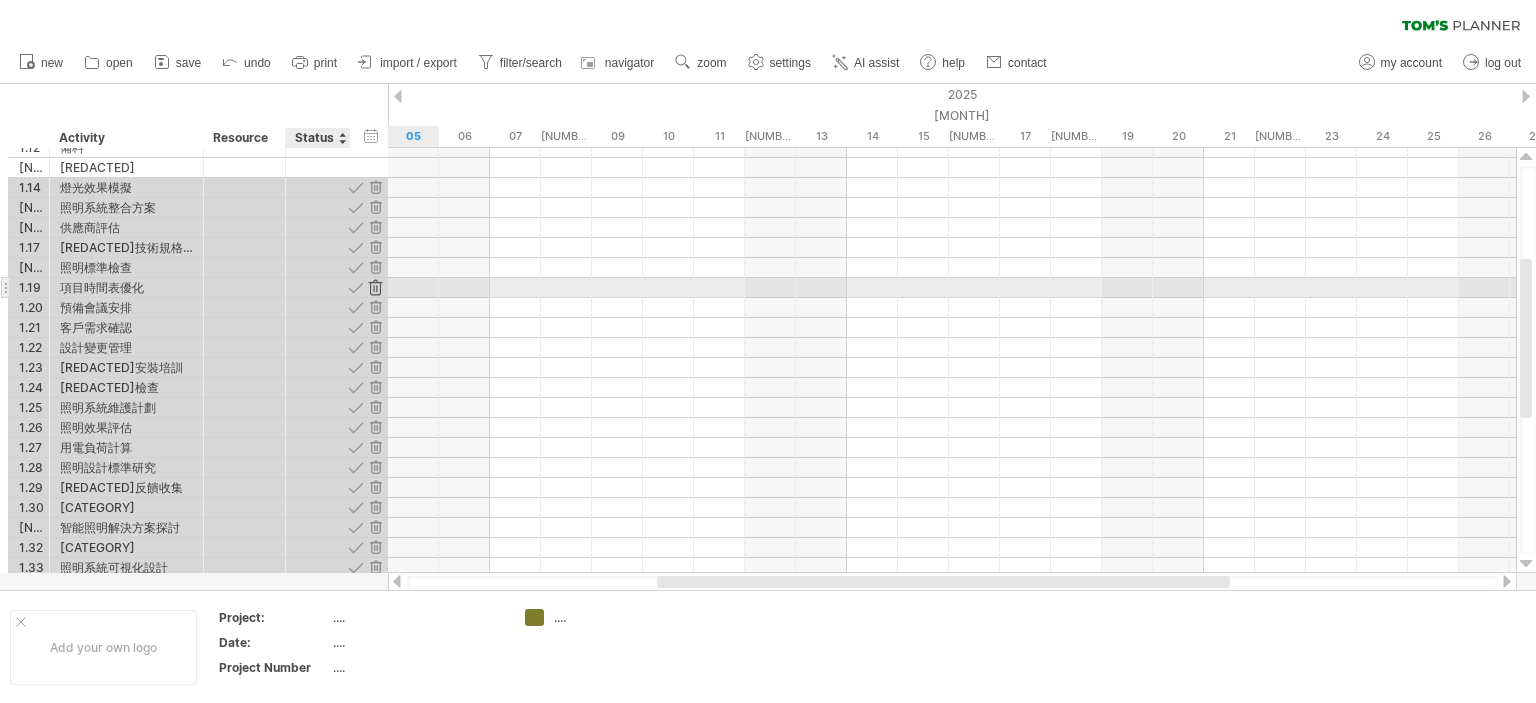 click at bounding box center (375, 287) 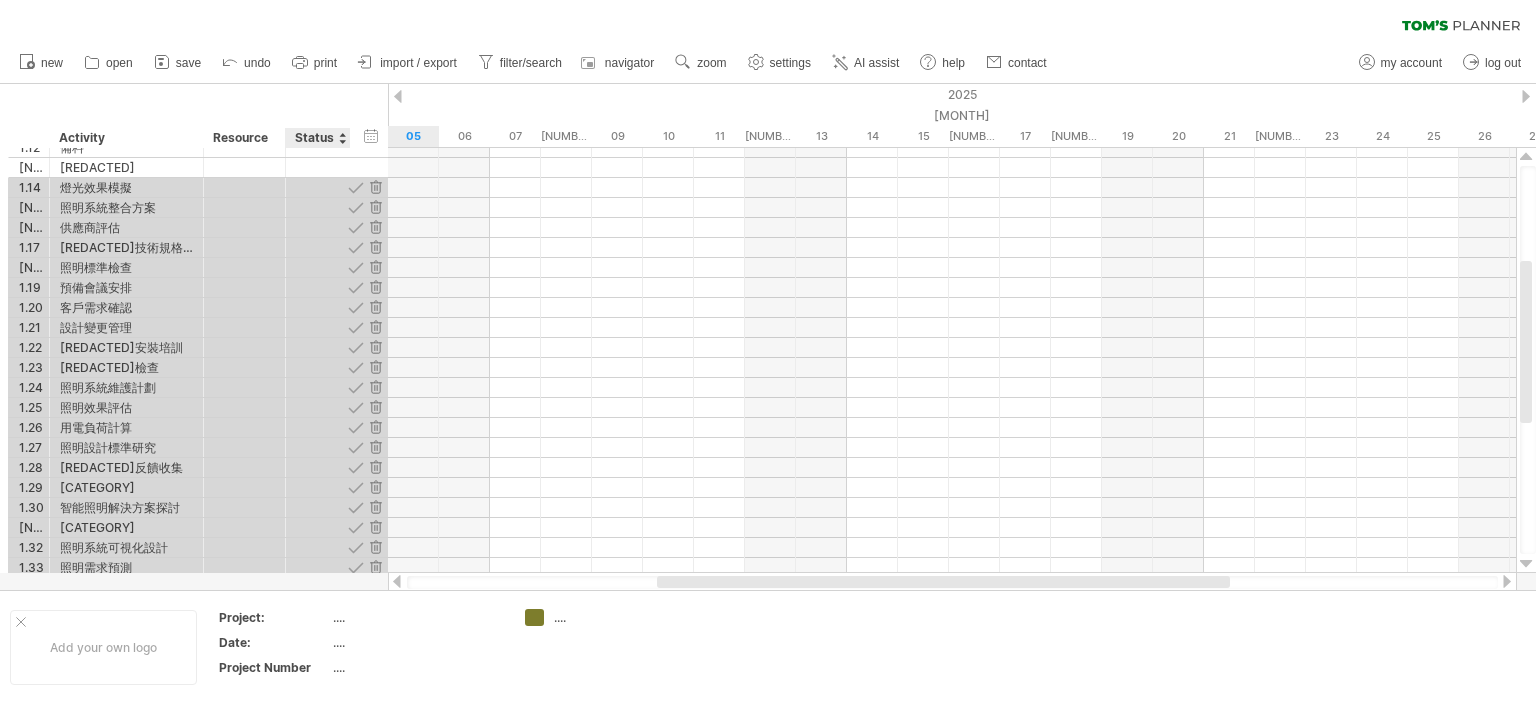 click at bounding box center [375, 287] 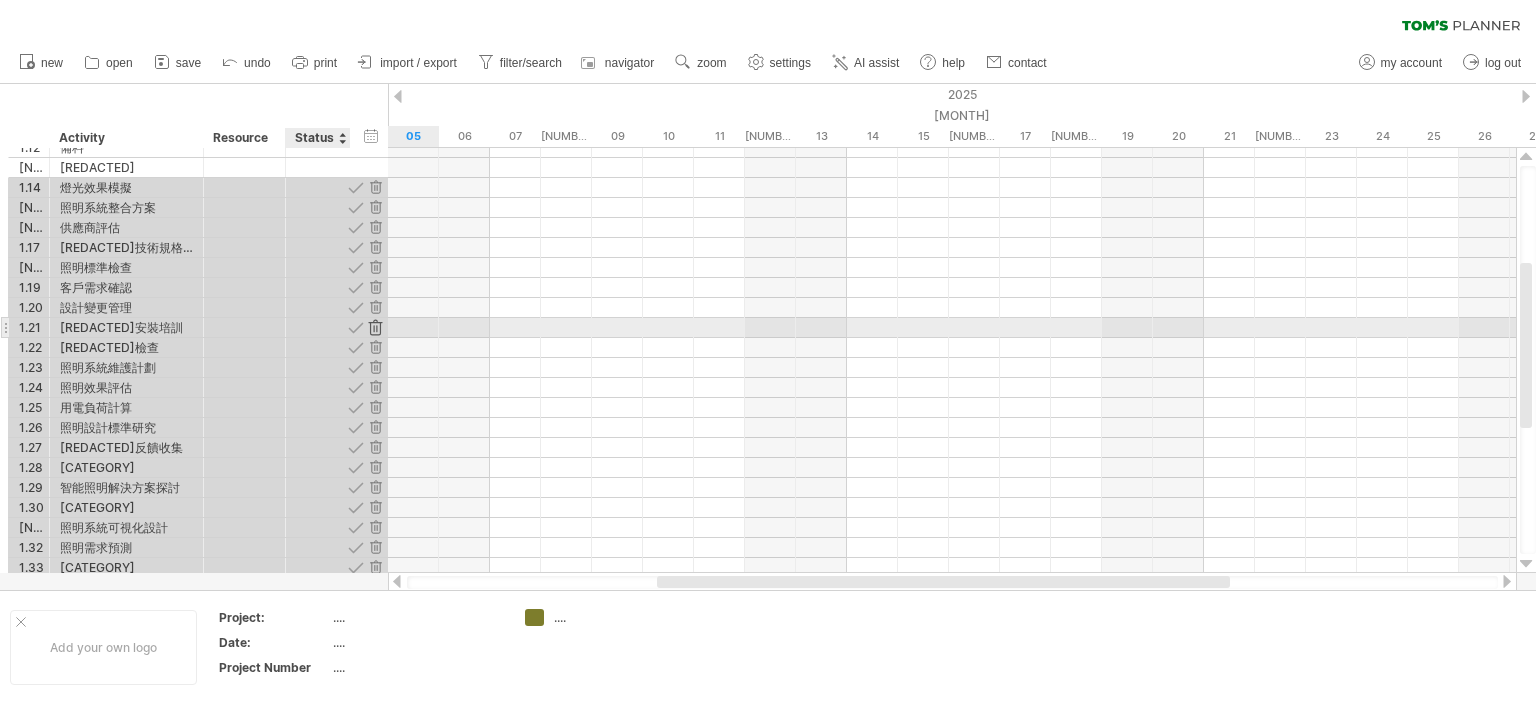 click at bounding box center [375, 327] 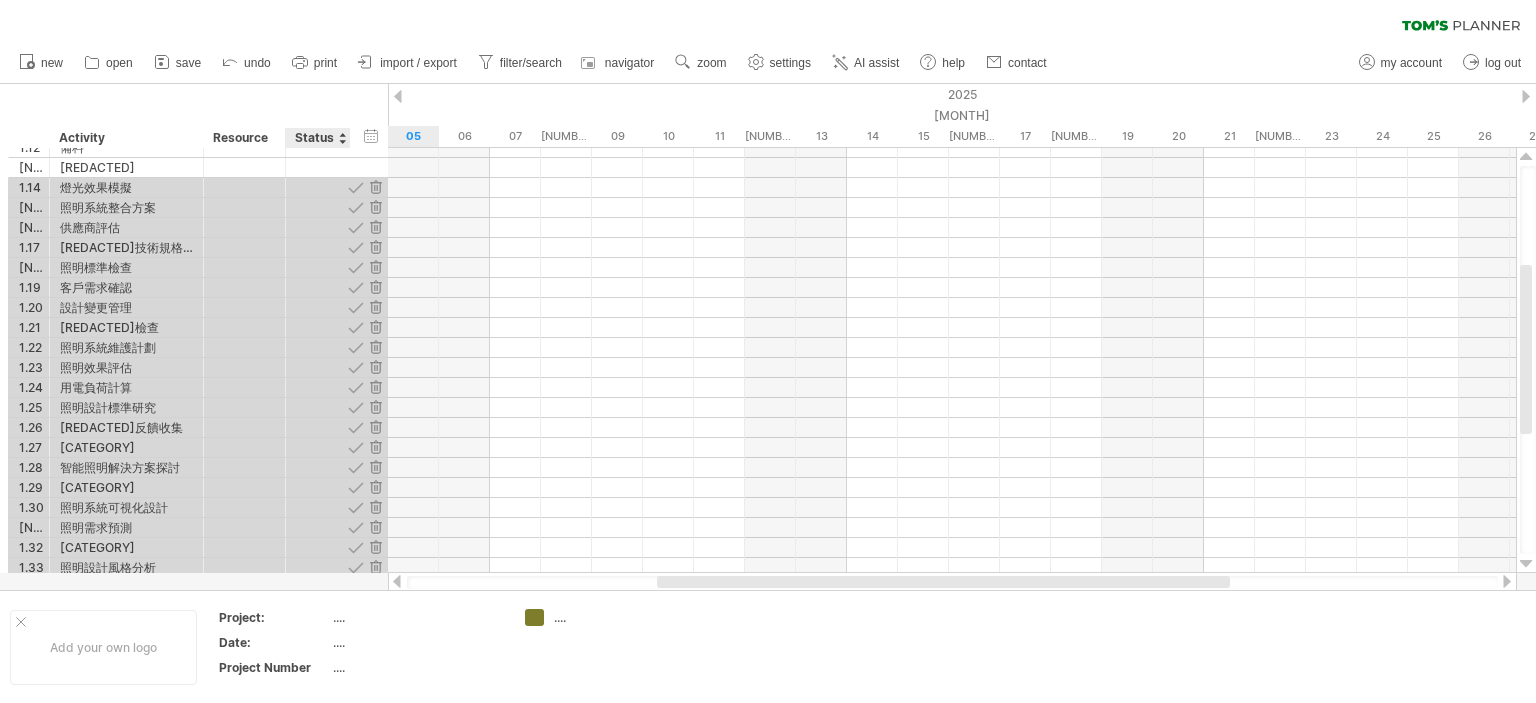 click at bounding box center [375, 327] 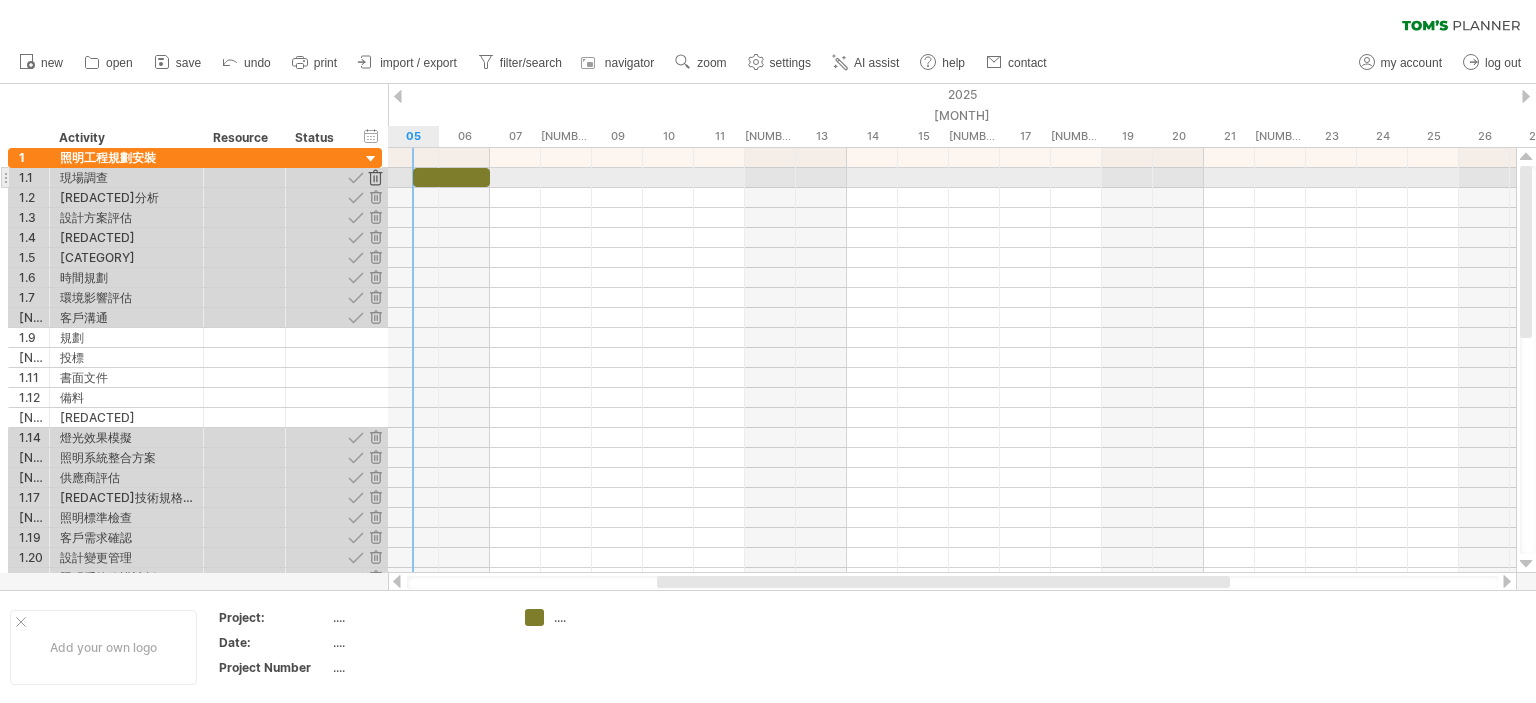 click at bounding box center (375, 177) 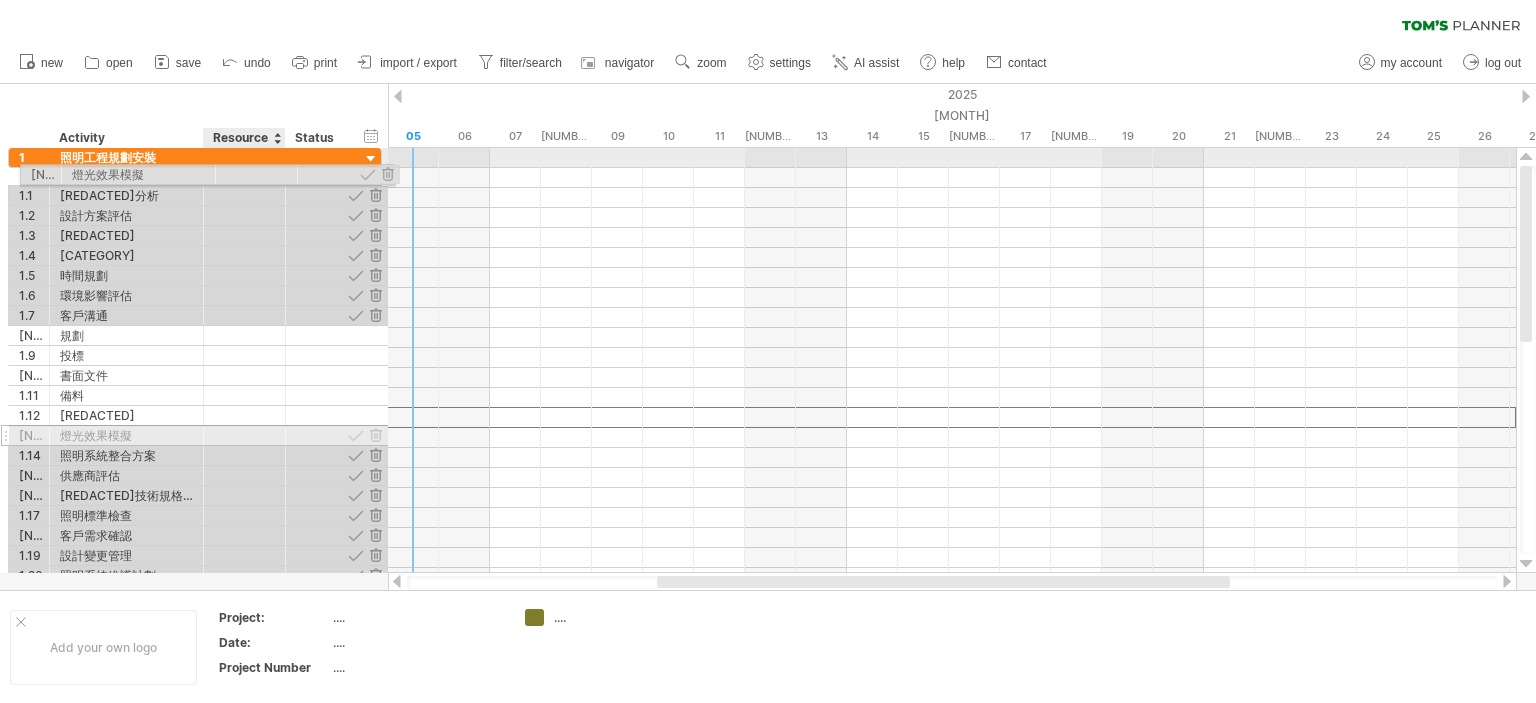drag, startPoint x: 212, startPoint y: 415, endPoint x: 220, endPoint y: 171, distance: 244.13112 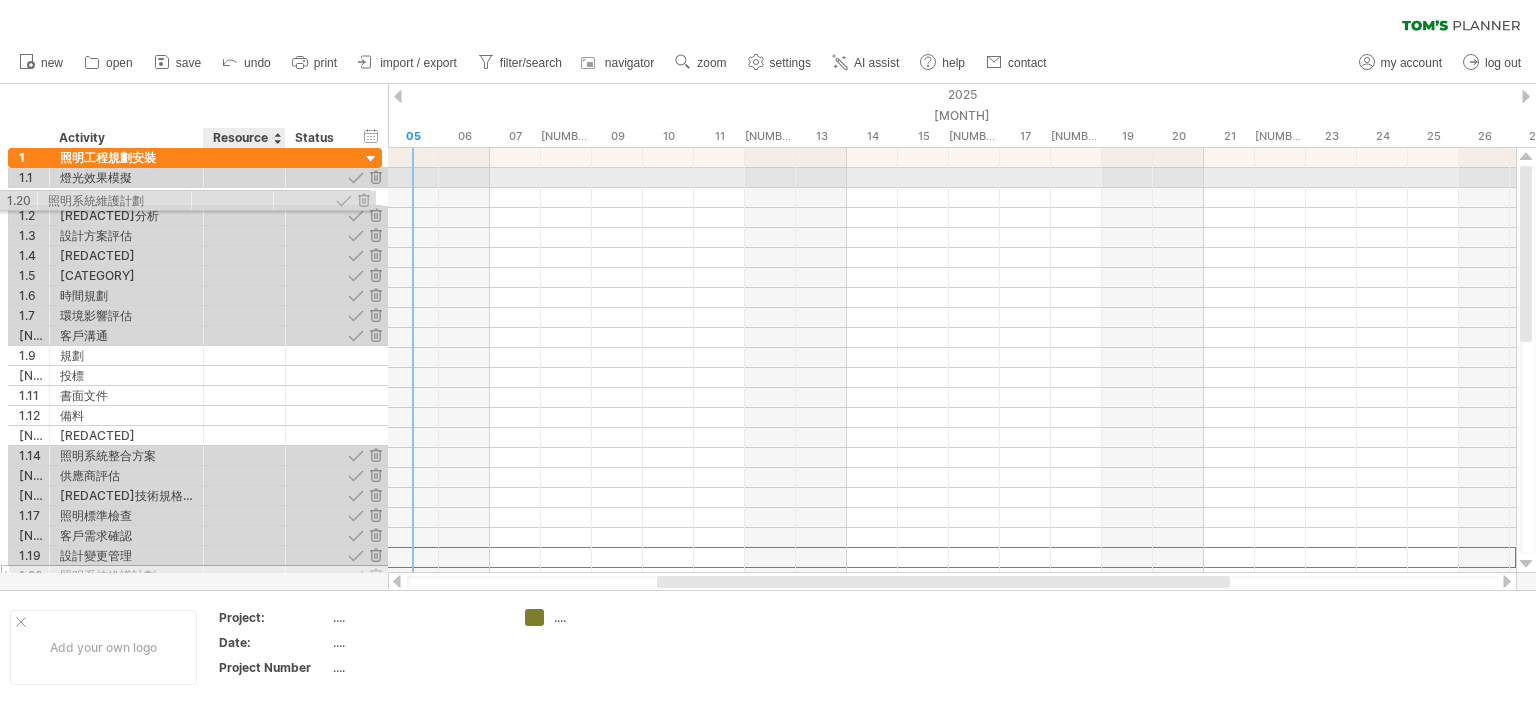 drag, startPoint x: 258, startPoint y: 551, endPoint x: 241, endPoint y: 197, distance: 354.40796 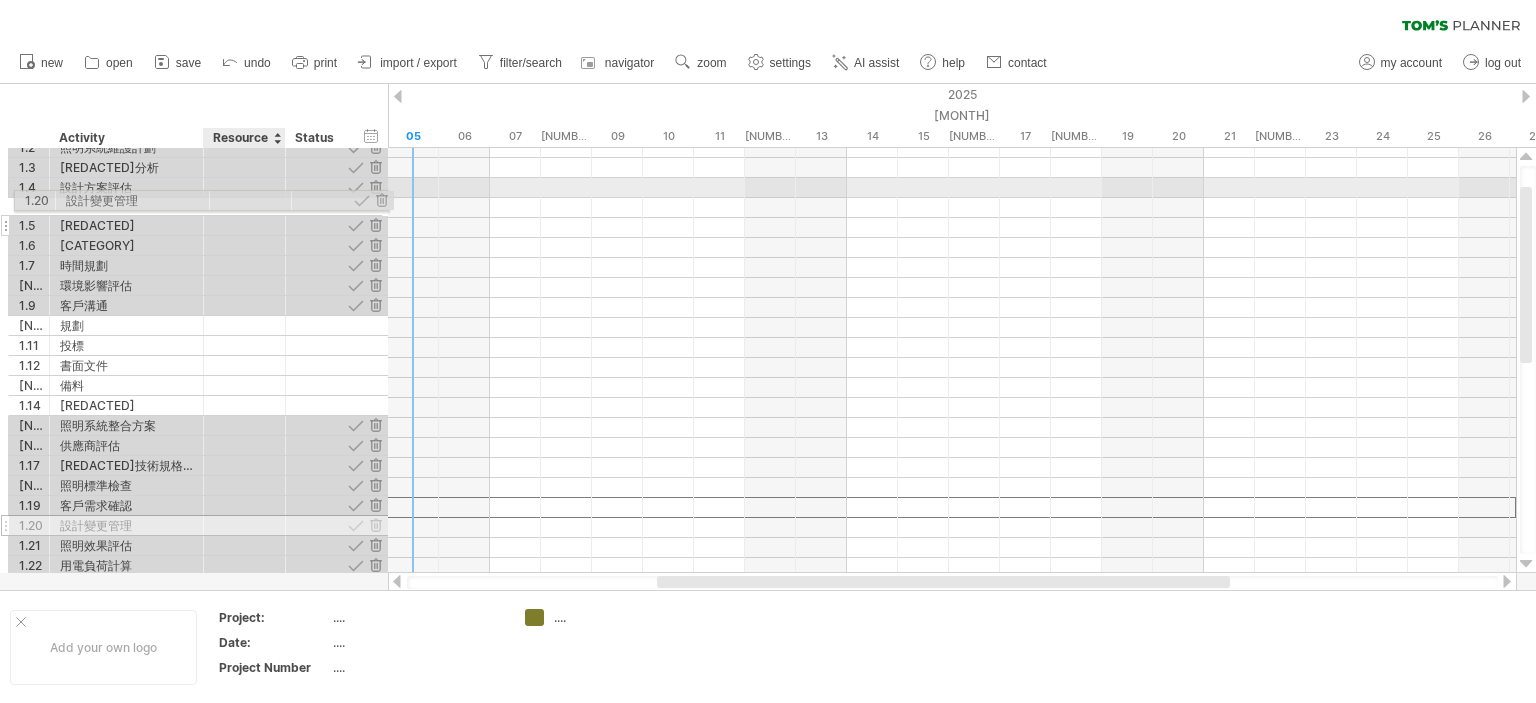 drag, startPoint x: 220, startPoint y: 507, endPoint x: 220, endPoint y: 197, distance: 310 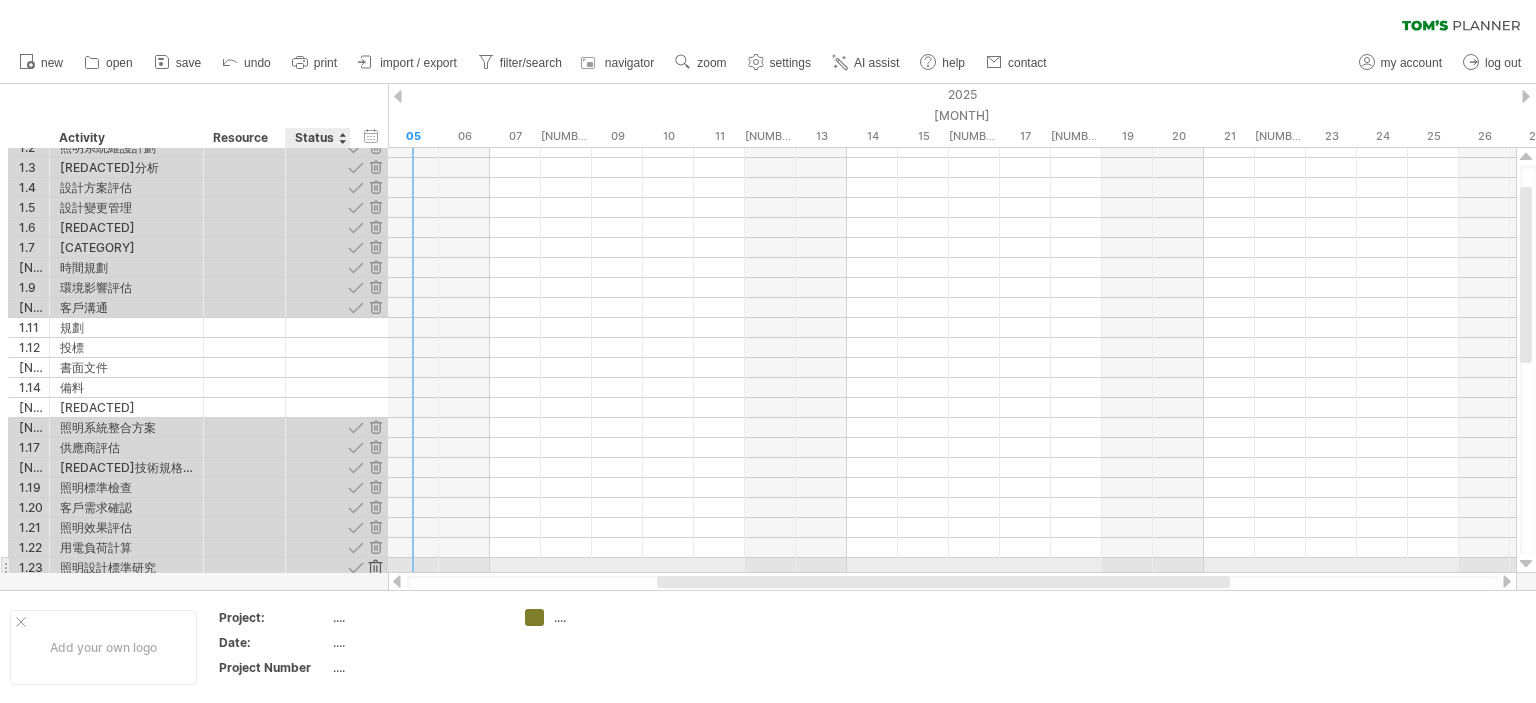 click at bounding box center (375, 567) 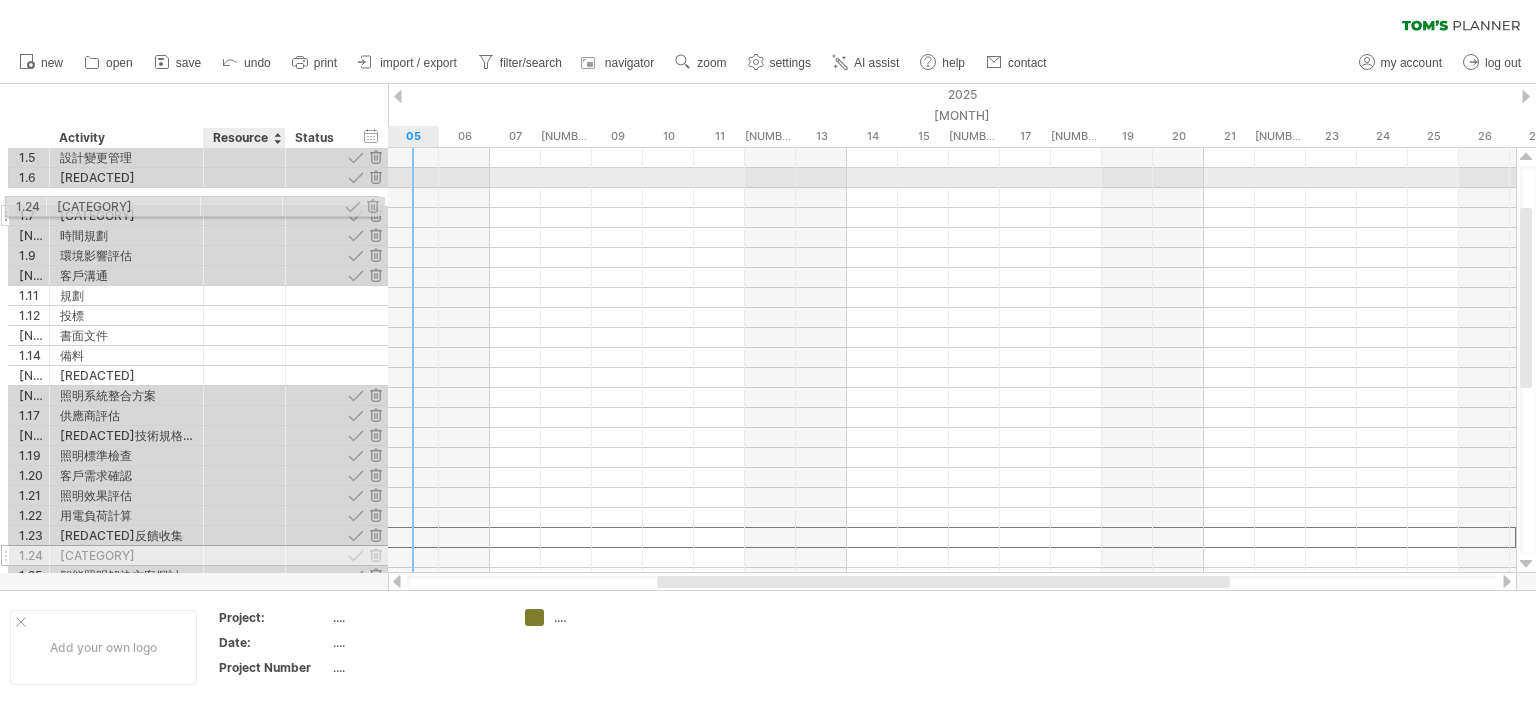 drag, startPoint x: 228, startPoint y: 532, endPoint x: 219, endPoint y: 203, distance: 329.12308 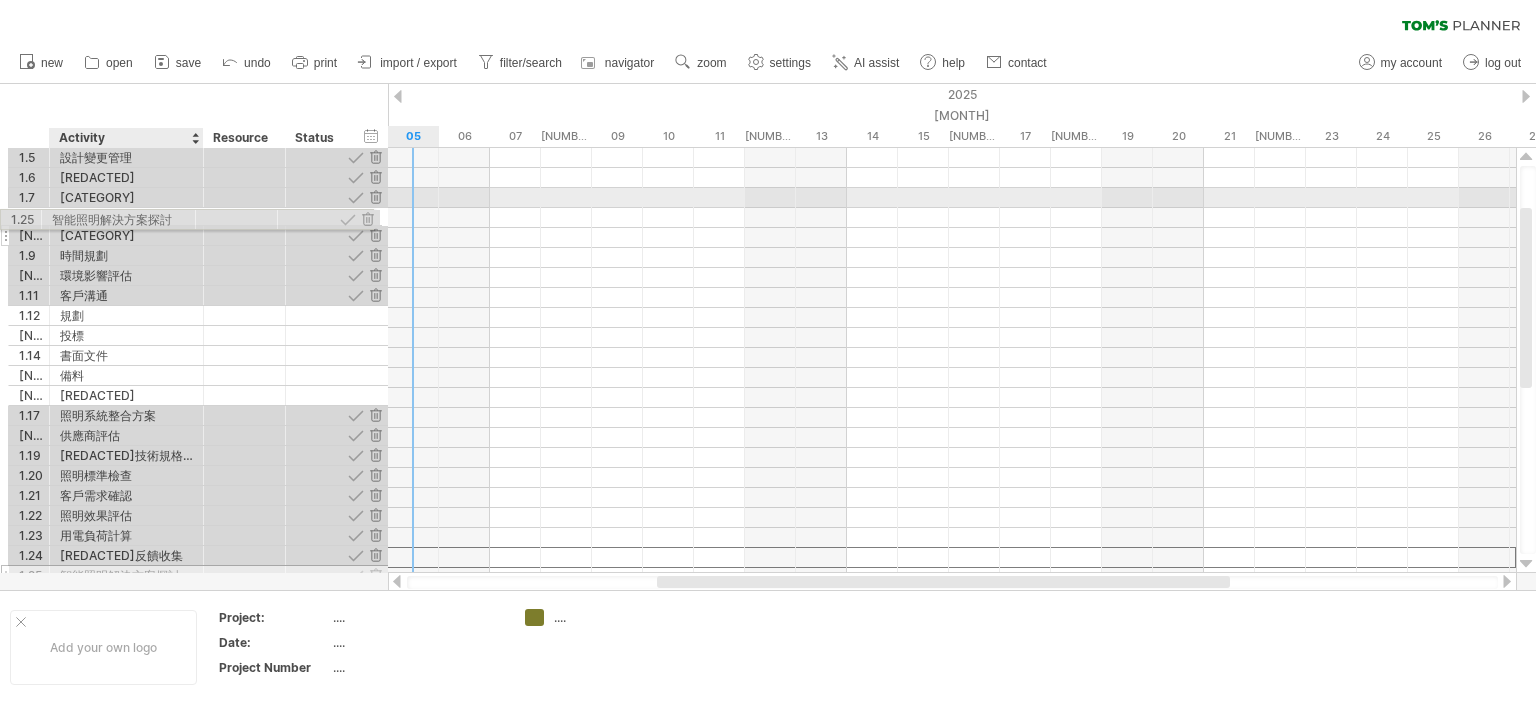 drag, startPoint x: 205, startPoint y: 553, endPoint x: 191, endPoint y: 216, distance: 337.29068 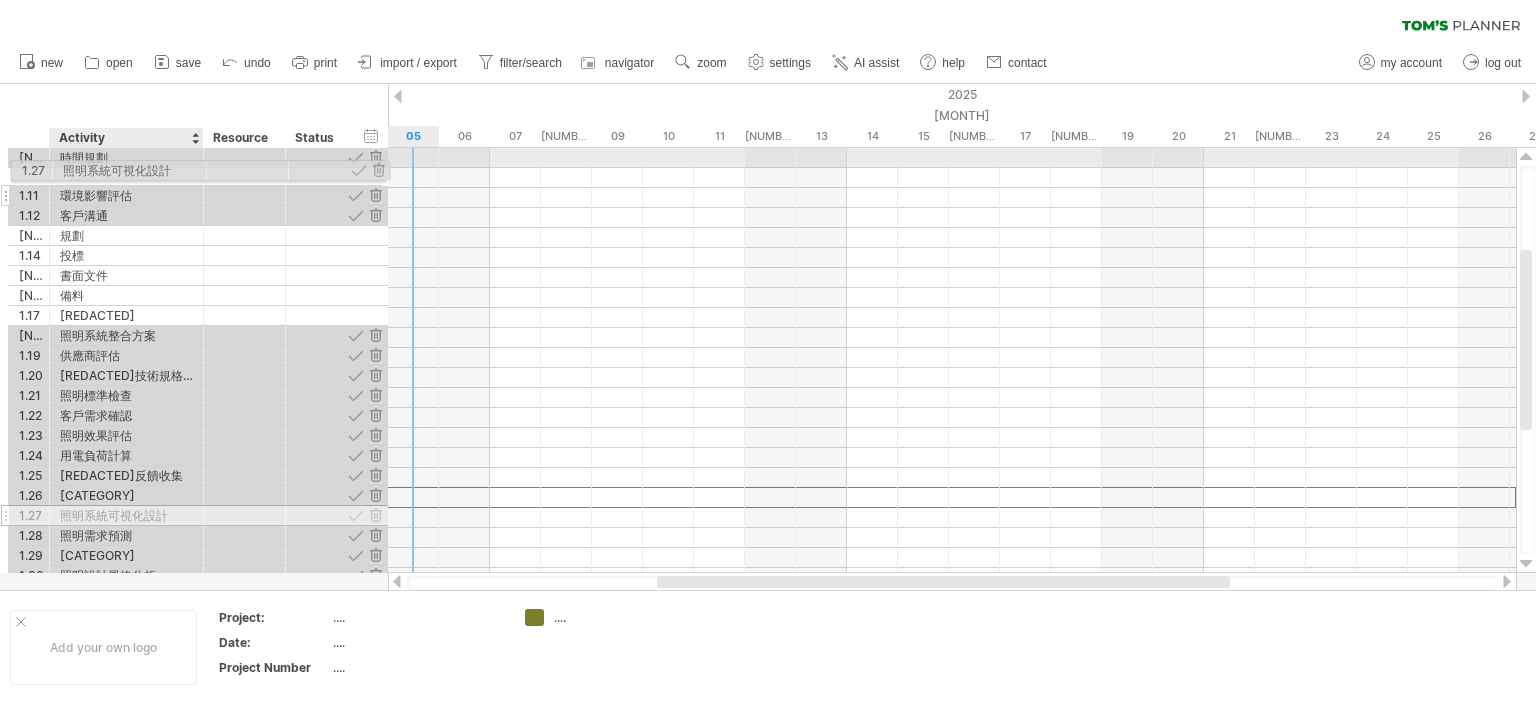 drag, startPoint x: 207, startPoint y: 493, endPoint x: 204, endPoint y: 167, distance: 326.0138 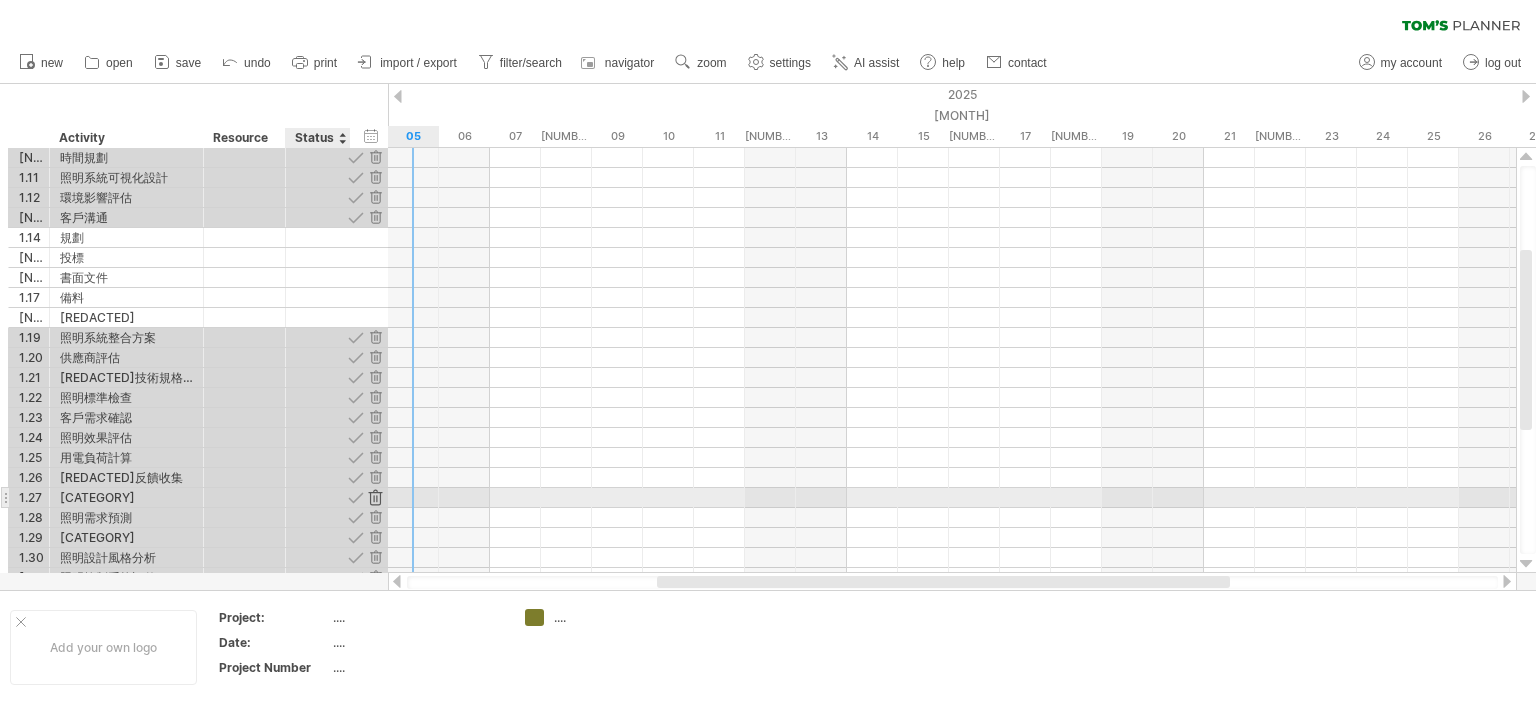 click at bounding box center (375, 497) 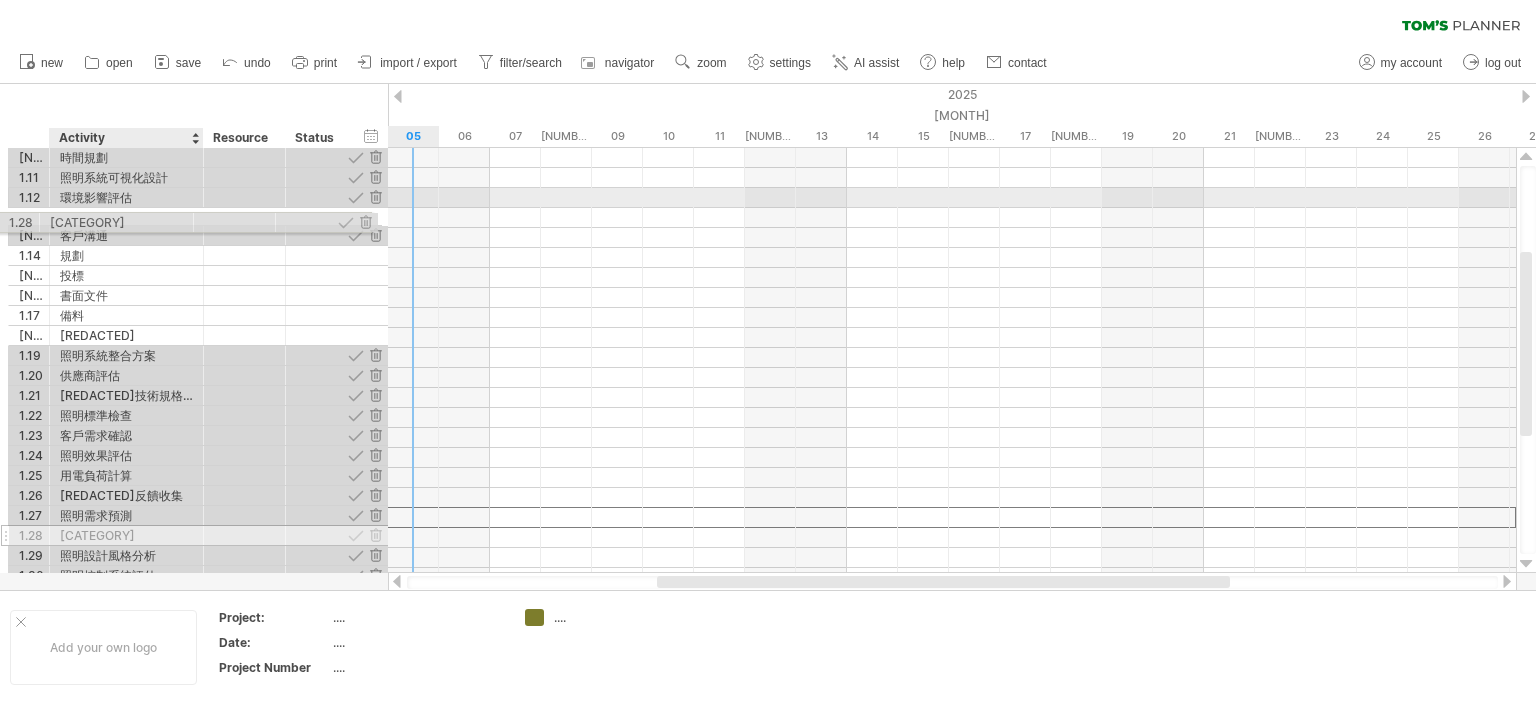 drag, startPoint x: 220, startPoint y: 503, endPoint x: 204, endPoint y: 219, distance: 284.45035 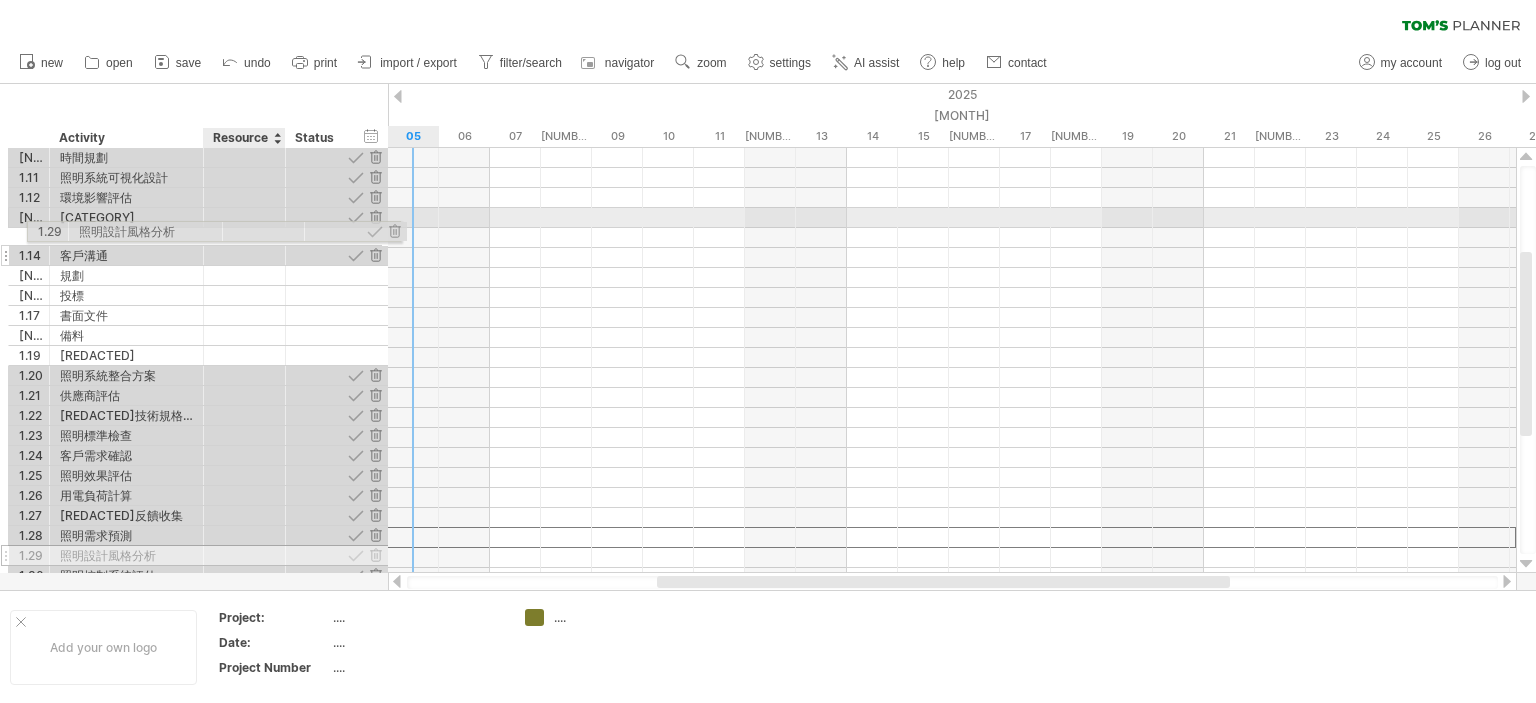 drag, startPoint x: 207, startPoint y: 534, endPoint x: 219, endPoint y: 228, distance: 306.2352 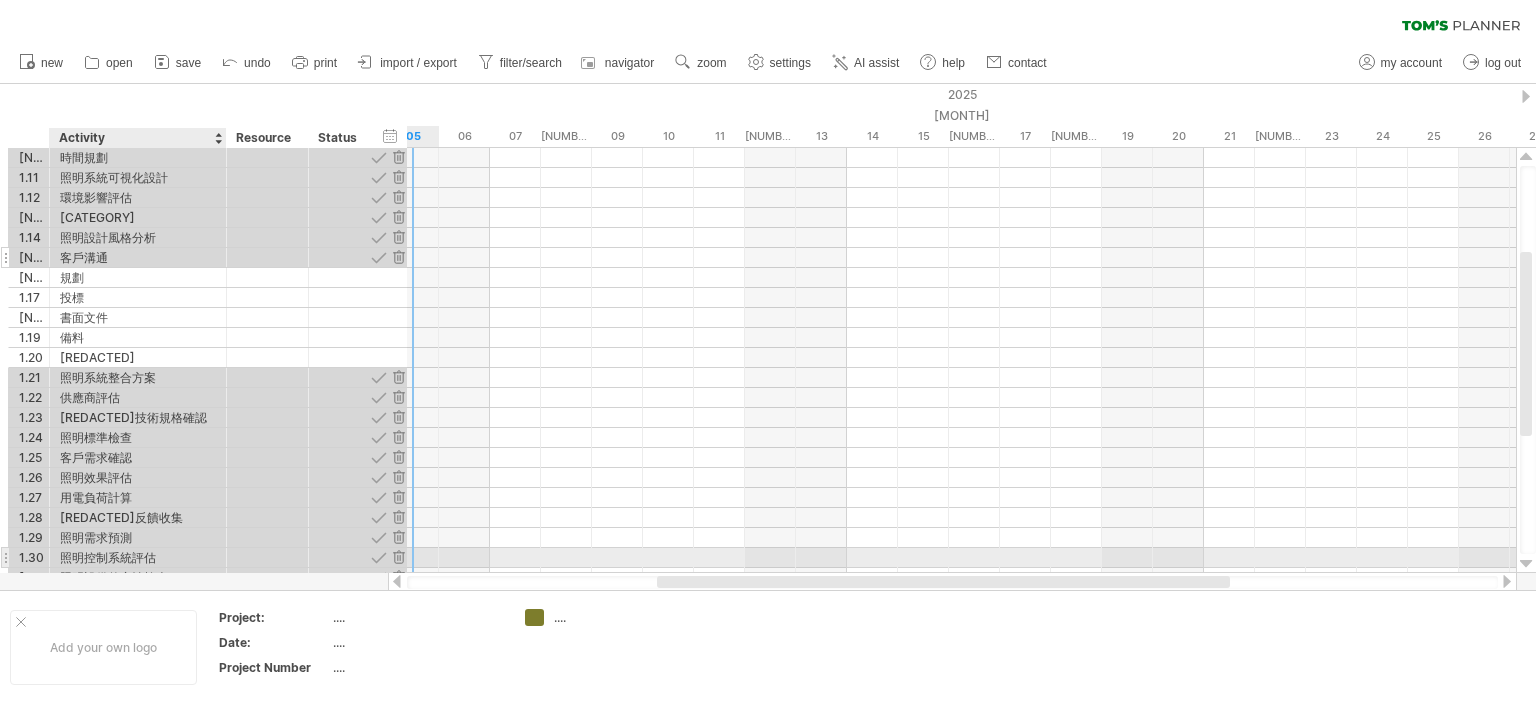 drag, startPoint x: 199, startPoint y: 555, endPoint x: 222, endPoint y: 254, distance: 301.87747 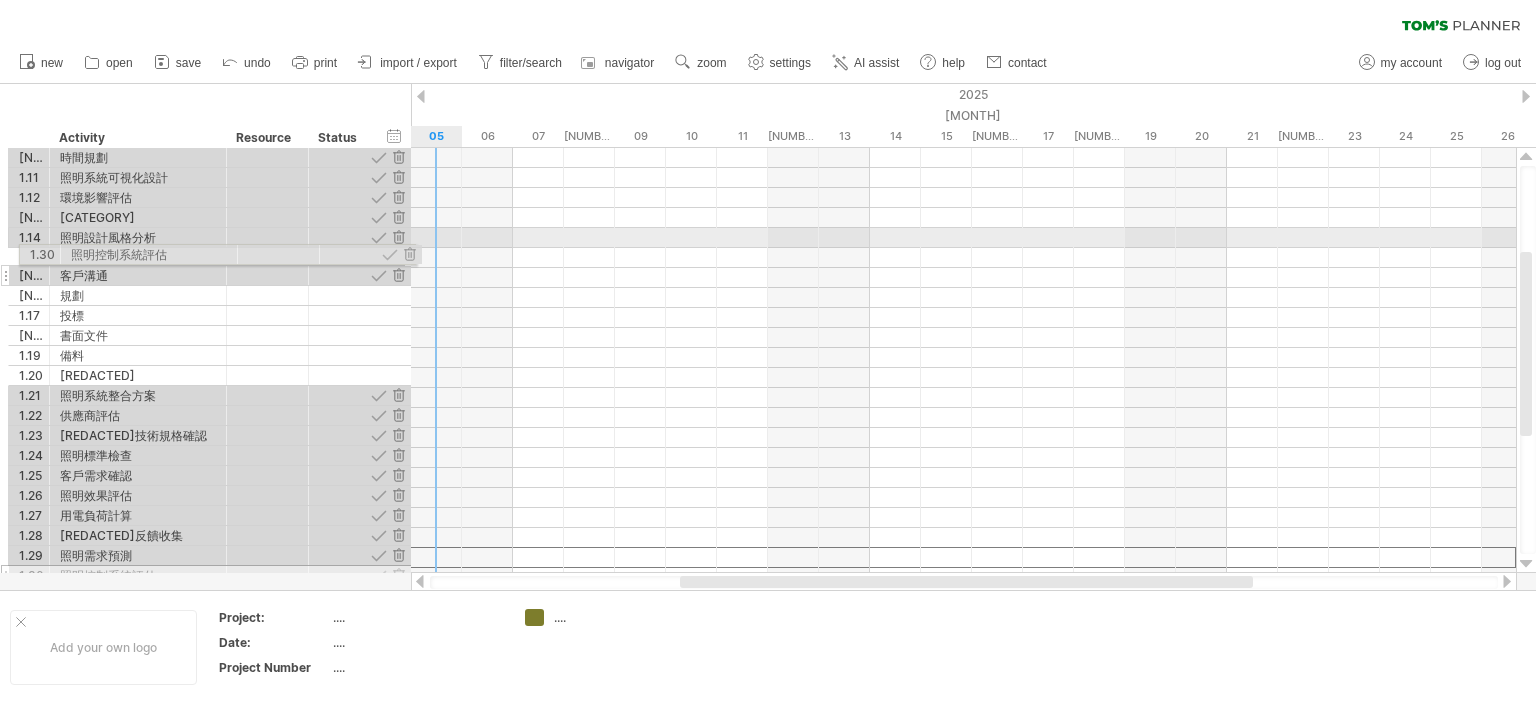 drag, startPoint x: 196, startPoint y: 555, endPoint x: 201, endPoint y: 251, distance: 304.0411 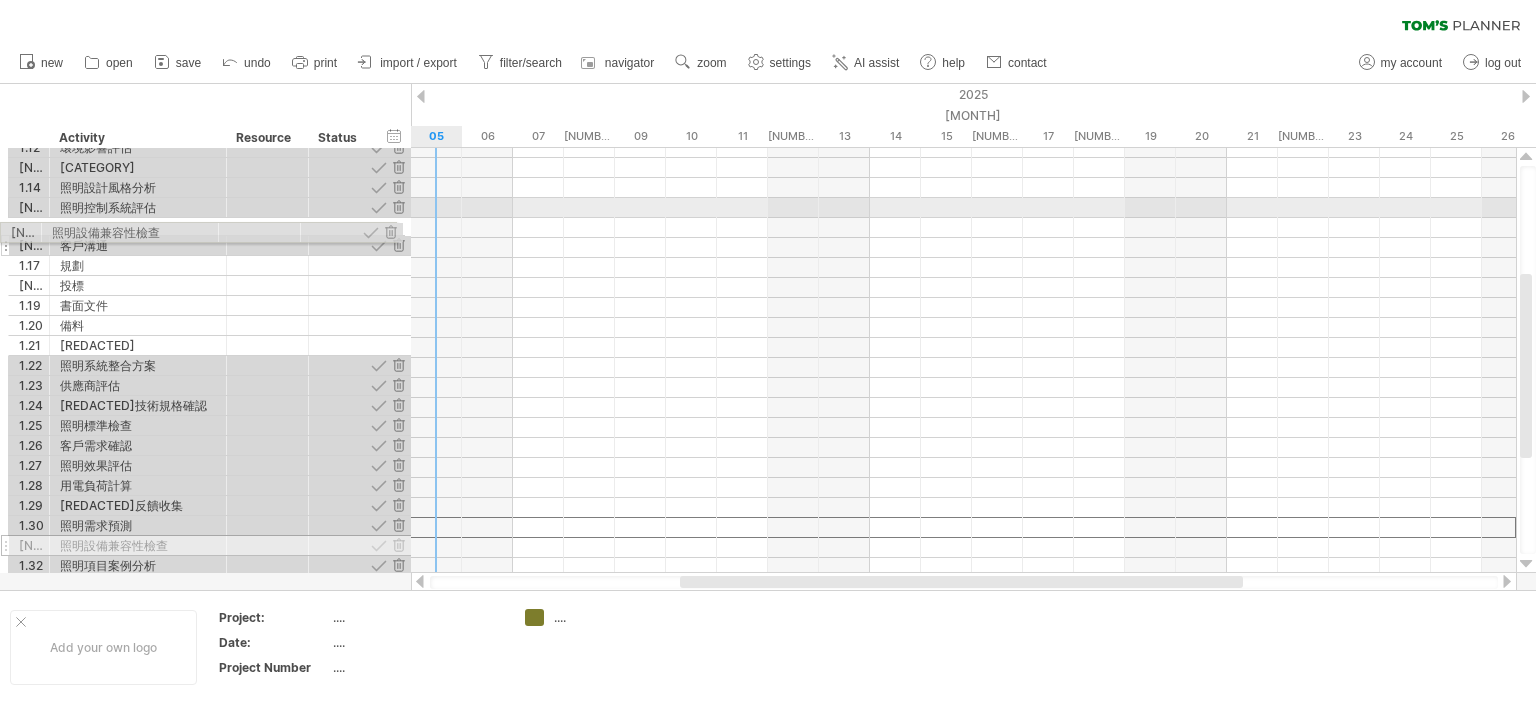 drag, startPoint x: 203, startPoint y: 521, endPoint x: 189, endPoint y: 229, distance: 292.33542 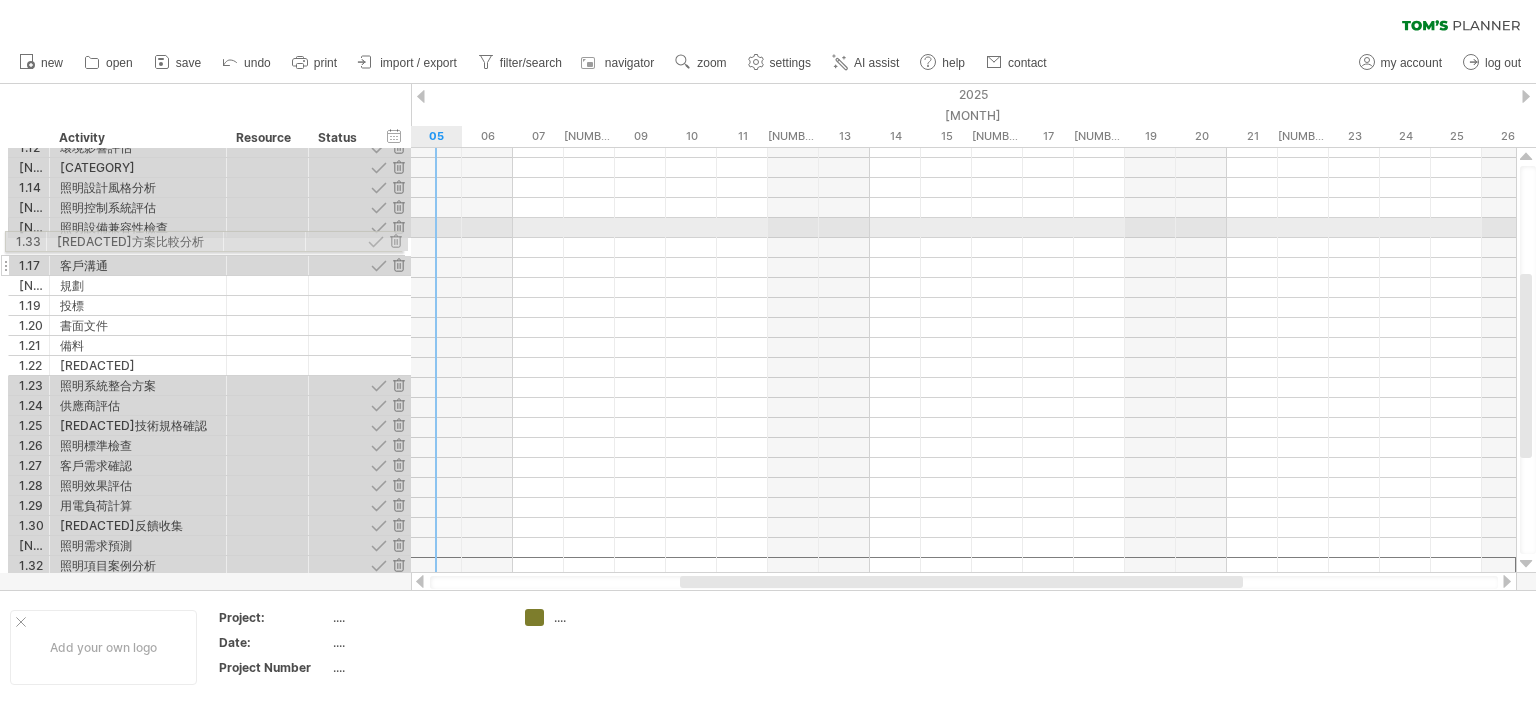 drag, startPoint x: 195, startPoint y: 561, endPoint x: 184, endPoint y: 238, distance: 323.18726 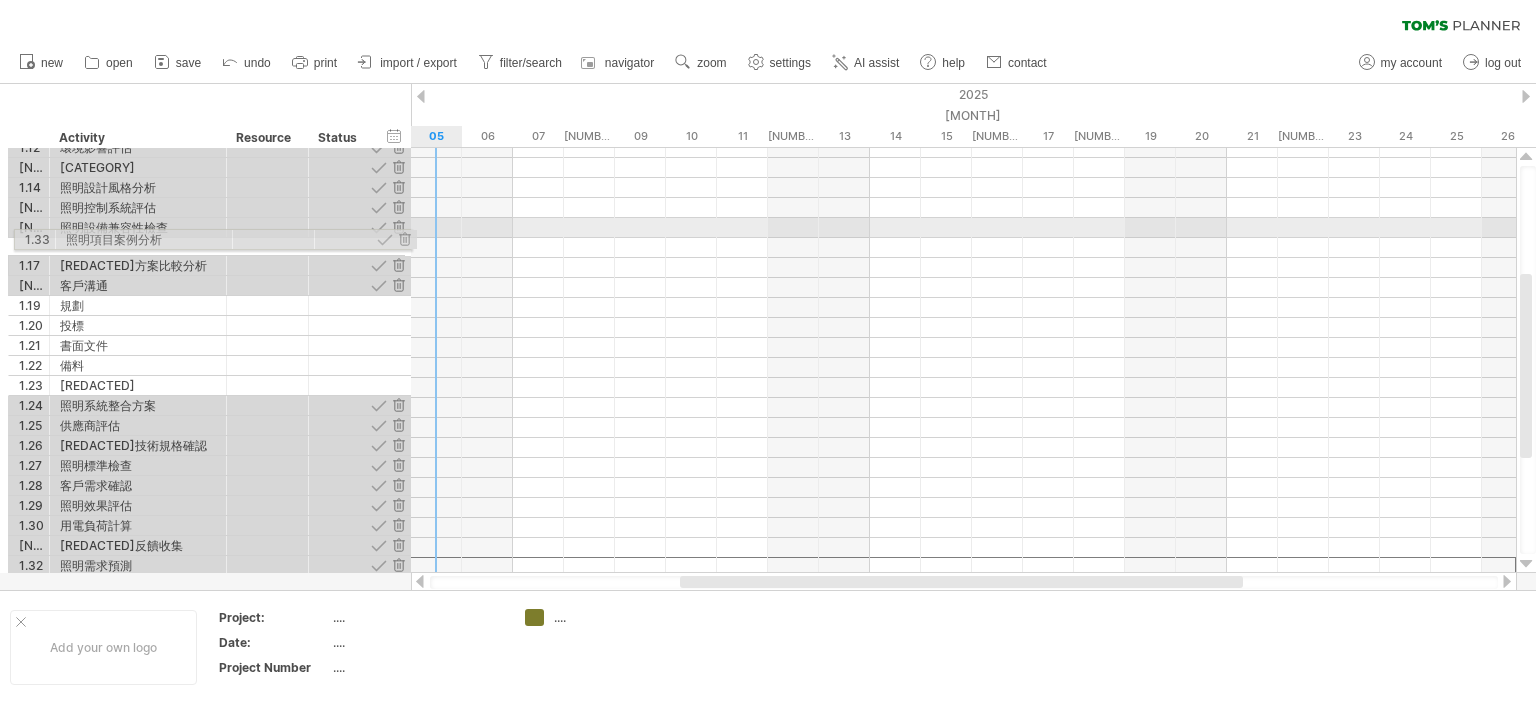 drag, startPoint x: 159, startPoint y: 559, endPoint x: 159, endPoint y: 237, distance: 322 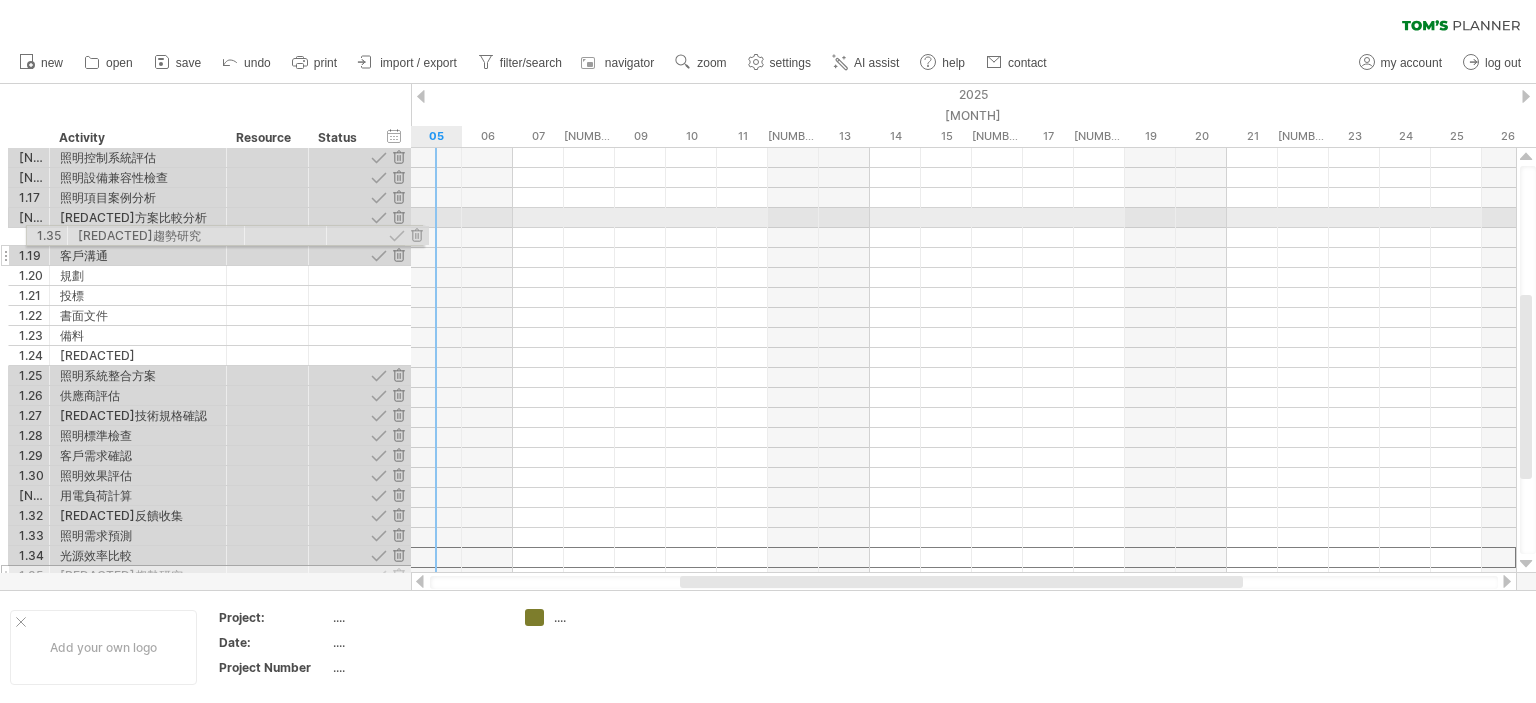 drag, startPoint x: 160, startPoint y: 559, endPoint x: 172, endPoint y: 232, distance: 327.22012 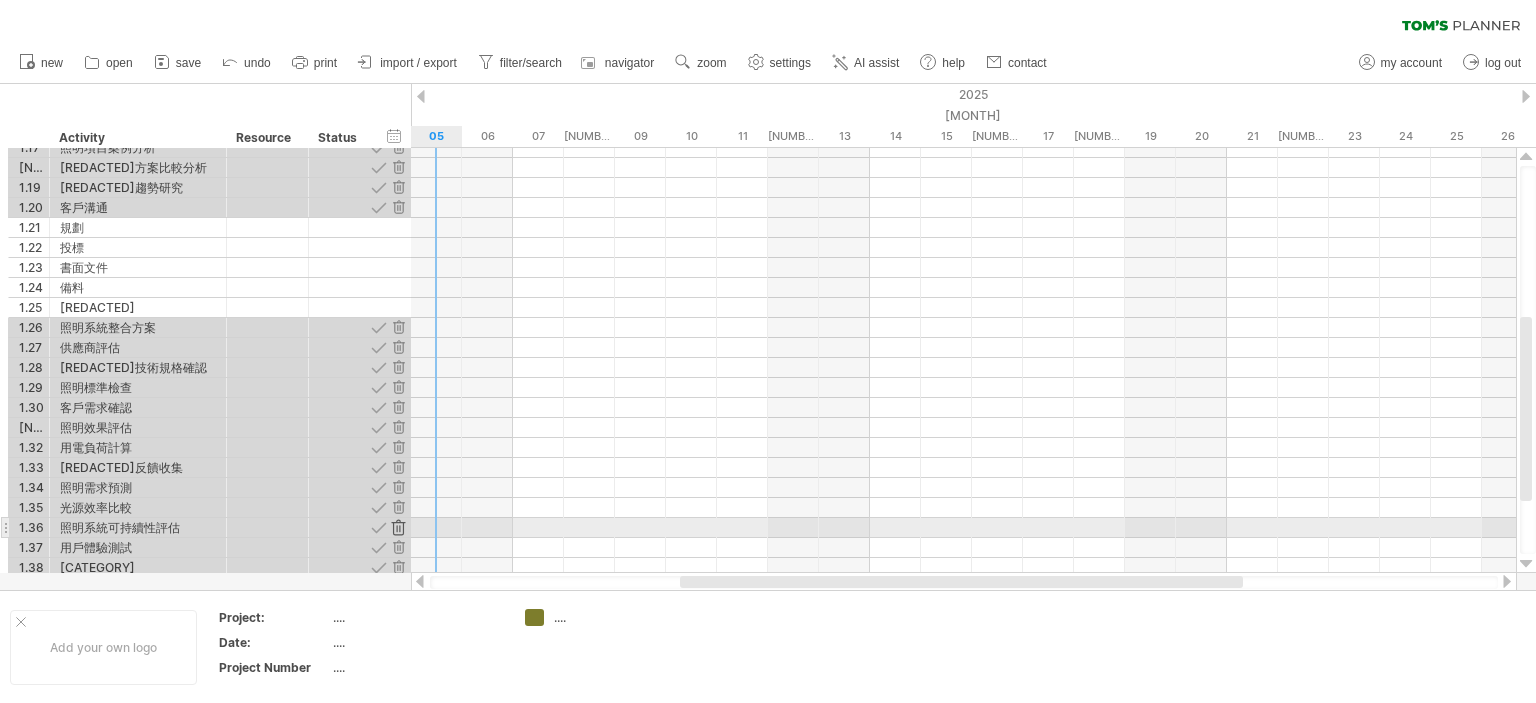 click at bounding box center (398, 527) 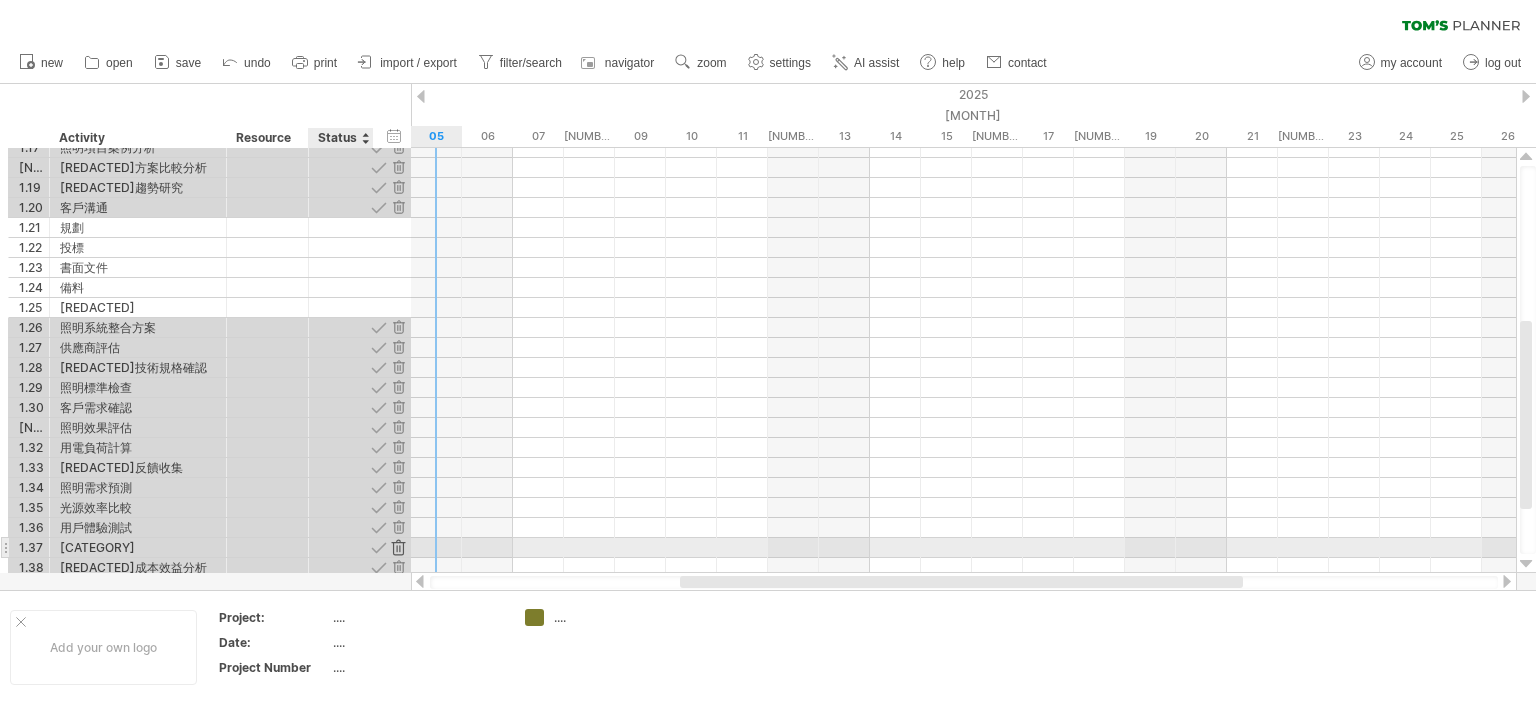 click at bounding box center (398, 547) 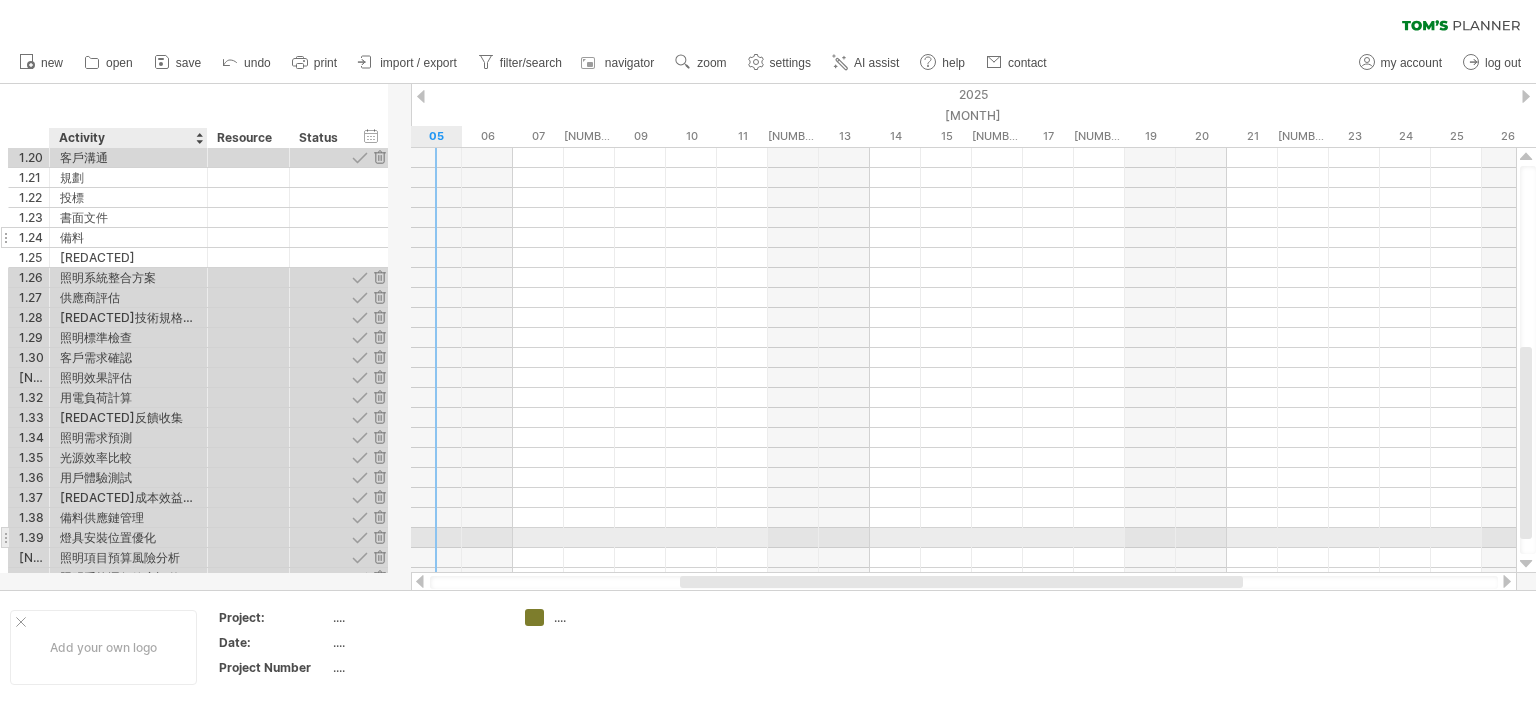 drag, startPoint x: 220, startPoint y: 535, endPoint x: 201, endPoint y: 232, distance: 303.59512 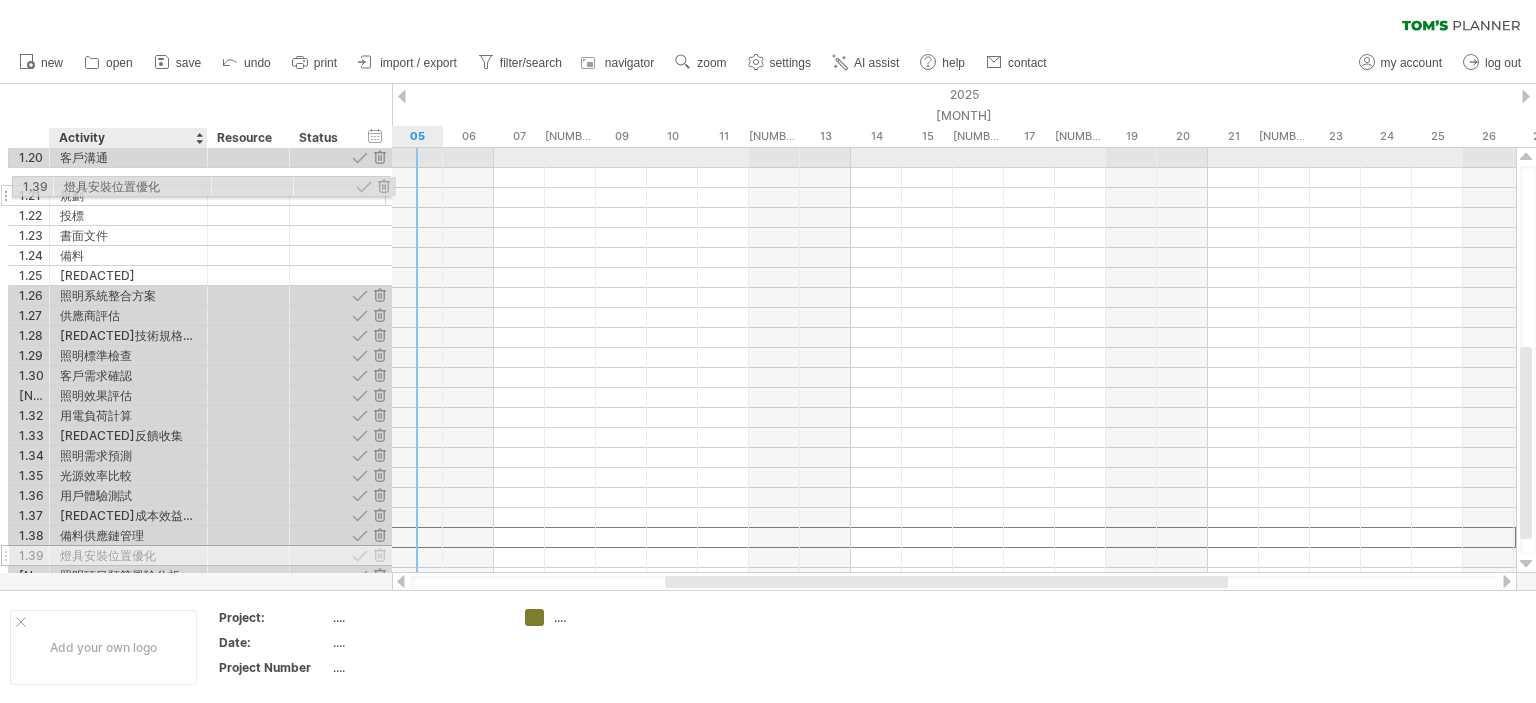 drag, startPoint x: 125, startPoint y: 532, endPoint x: 123, endPoint y: 183, distance: 349.00574 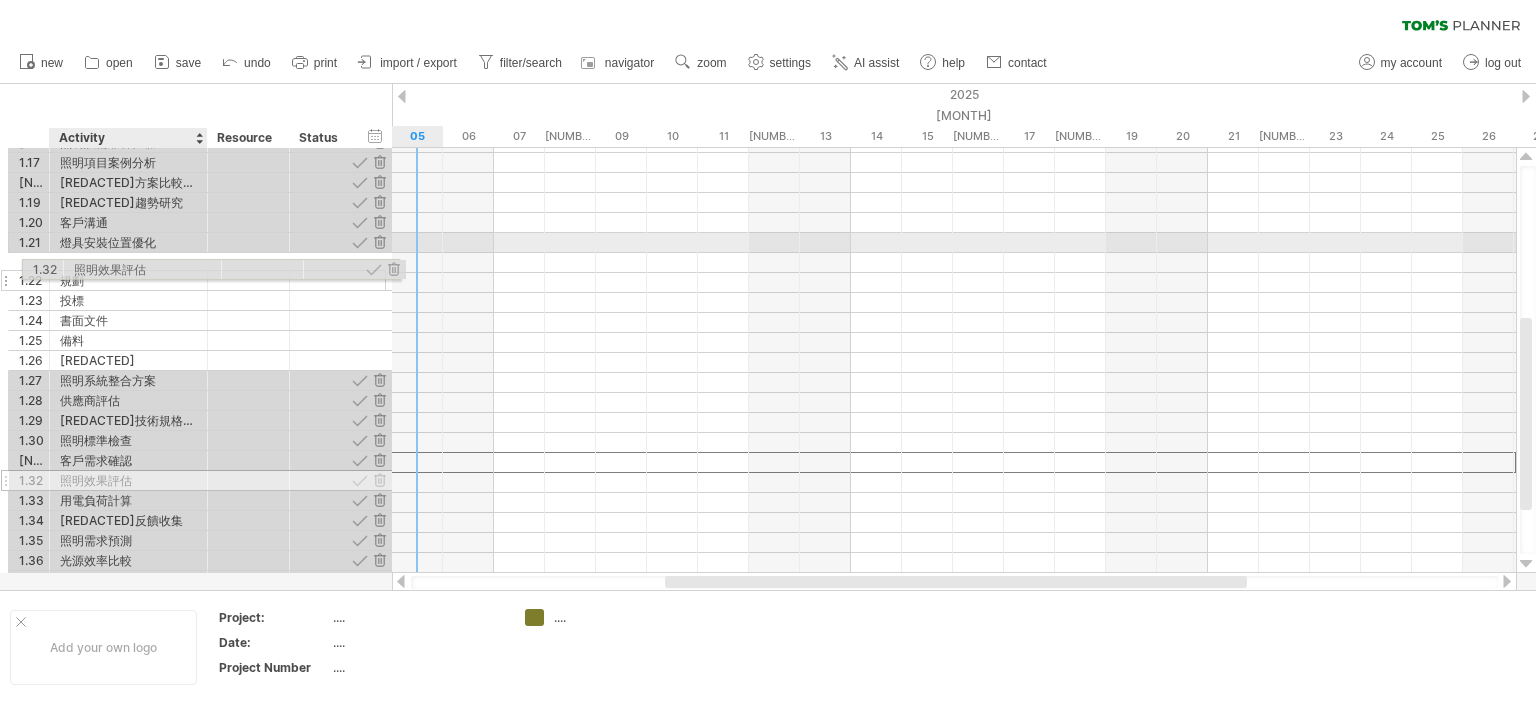 drag, startPoint x: 144, startPoint y: 465, endPoint x: 152, endPoint y: 266, distance: 199.16074 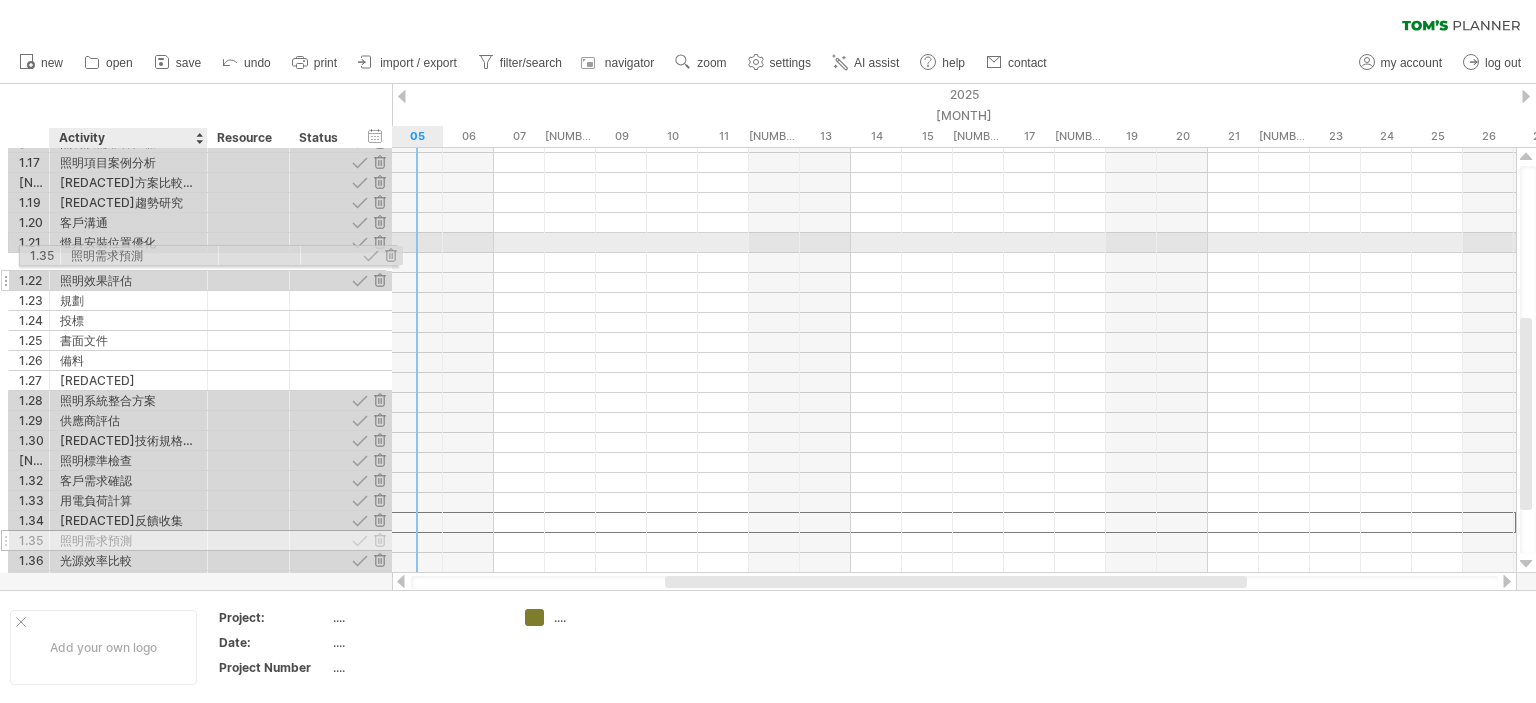 drag, startPoint x: 151, startPoint y: 519, endPoint x: 156, endPoint y: 252, distance: 267.0468 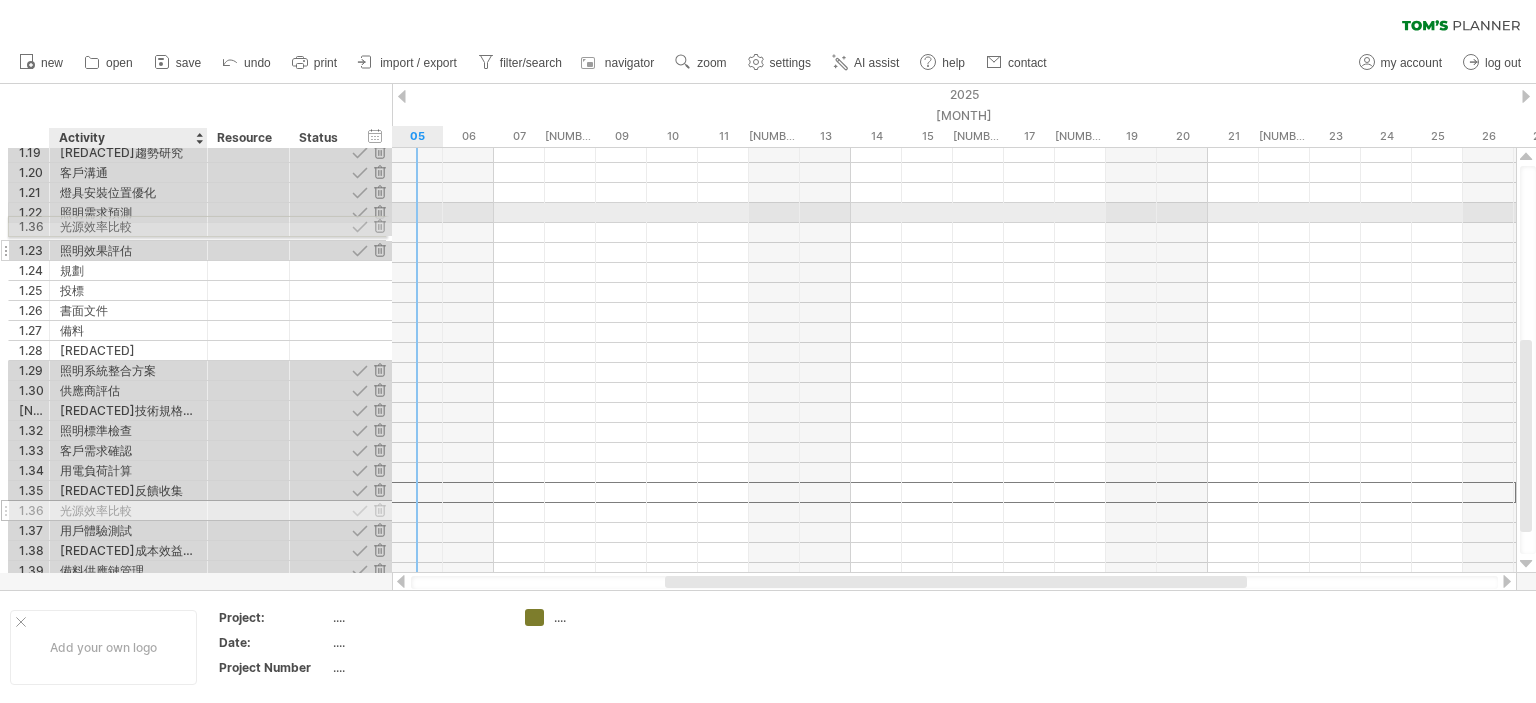 drag, startPoint x: 182, startPoint y: 491, endPoint x: 176, endPoint y: 223, distance: 268.06717 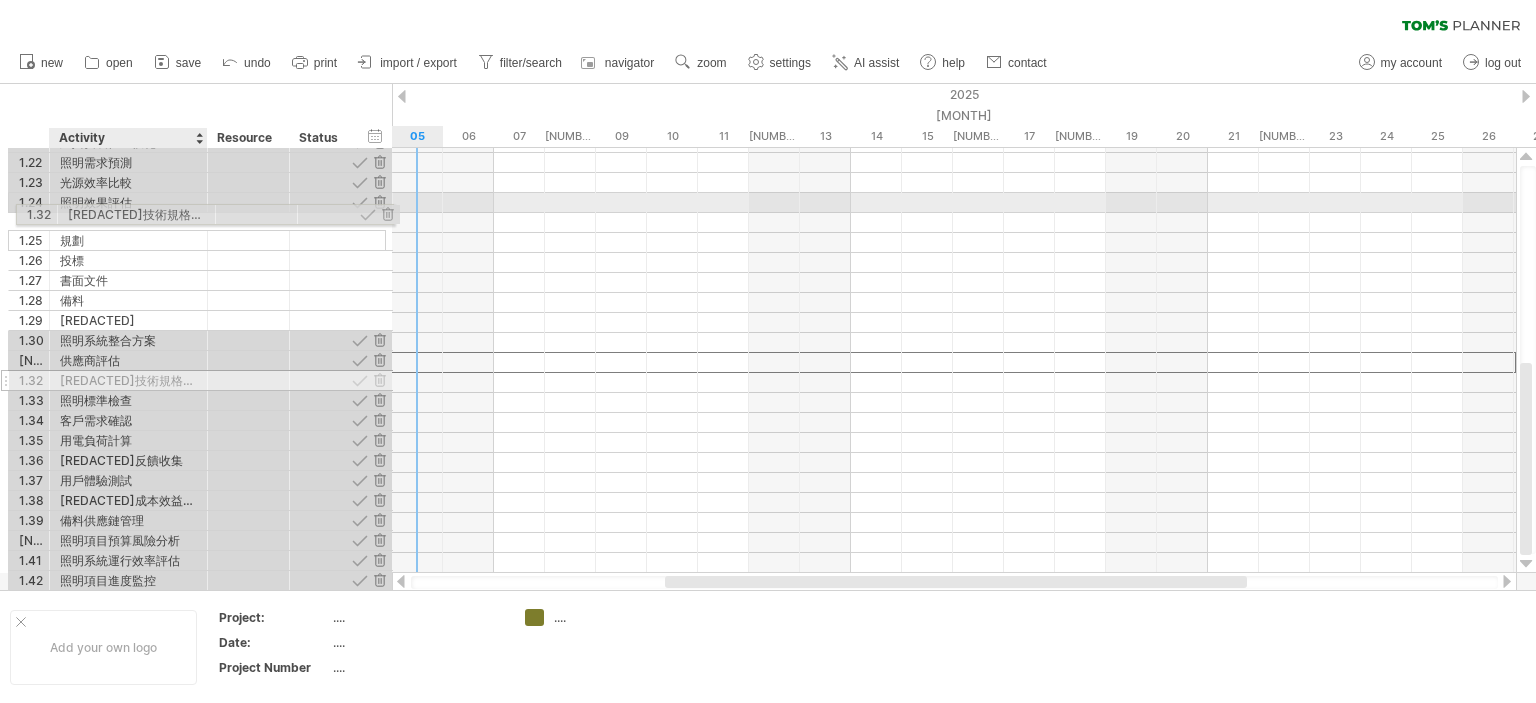 drag, startPoint x: 163, startPoint y: 366, endPoint x: 164, endPoint y: 211, distance: 155.00322 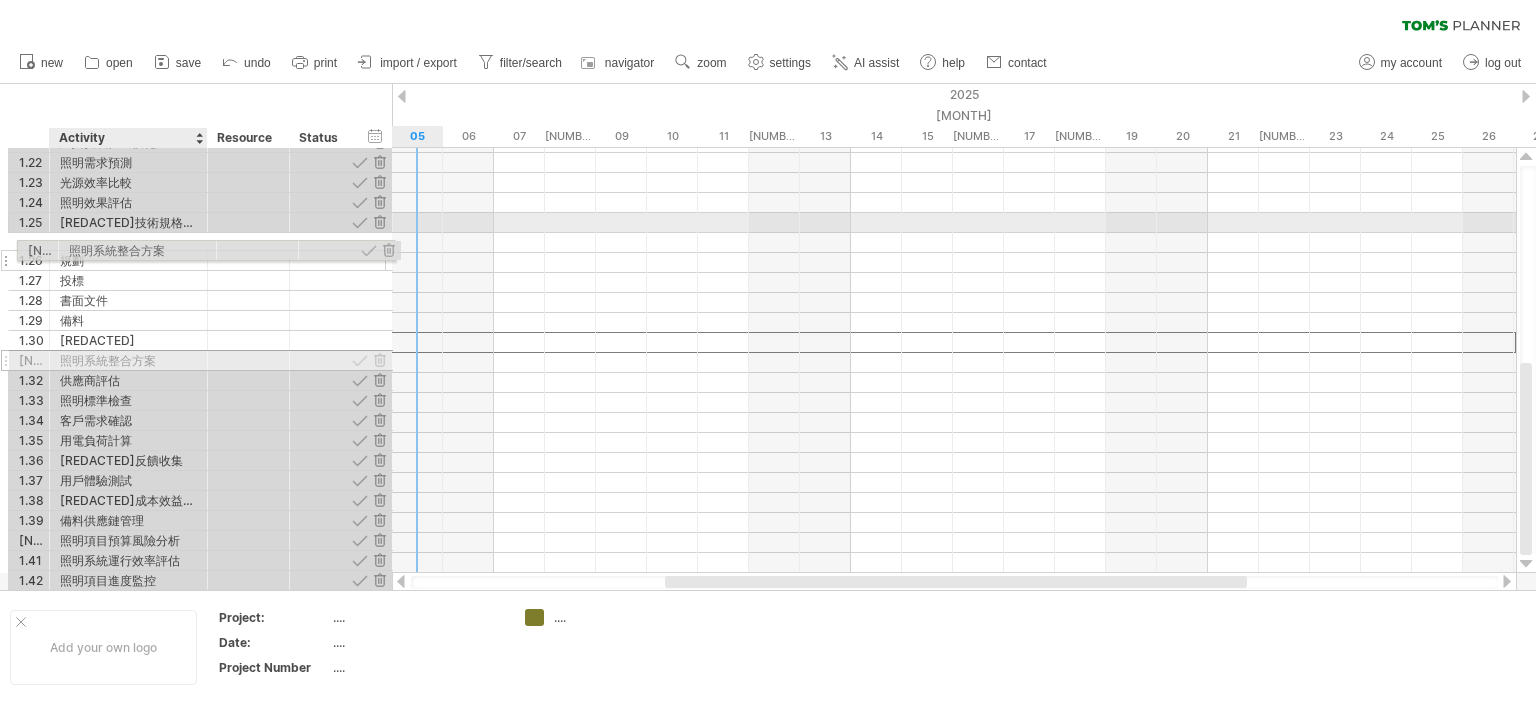drag, startPoint x: 172, startPoint y: 345, endPoint x: 175, endPoint y: 247, distance: 98.045906 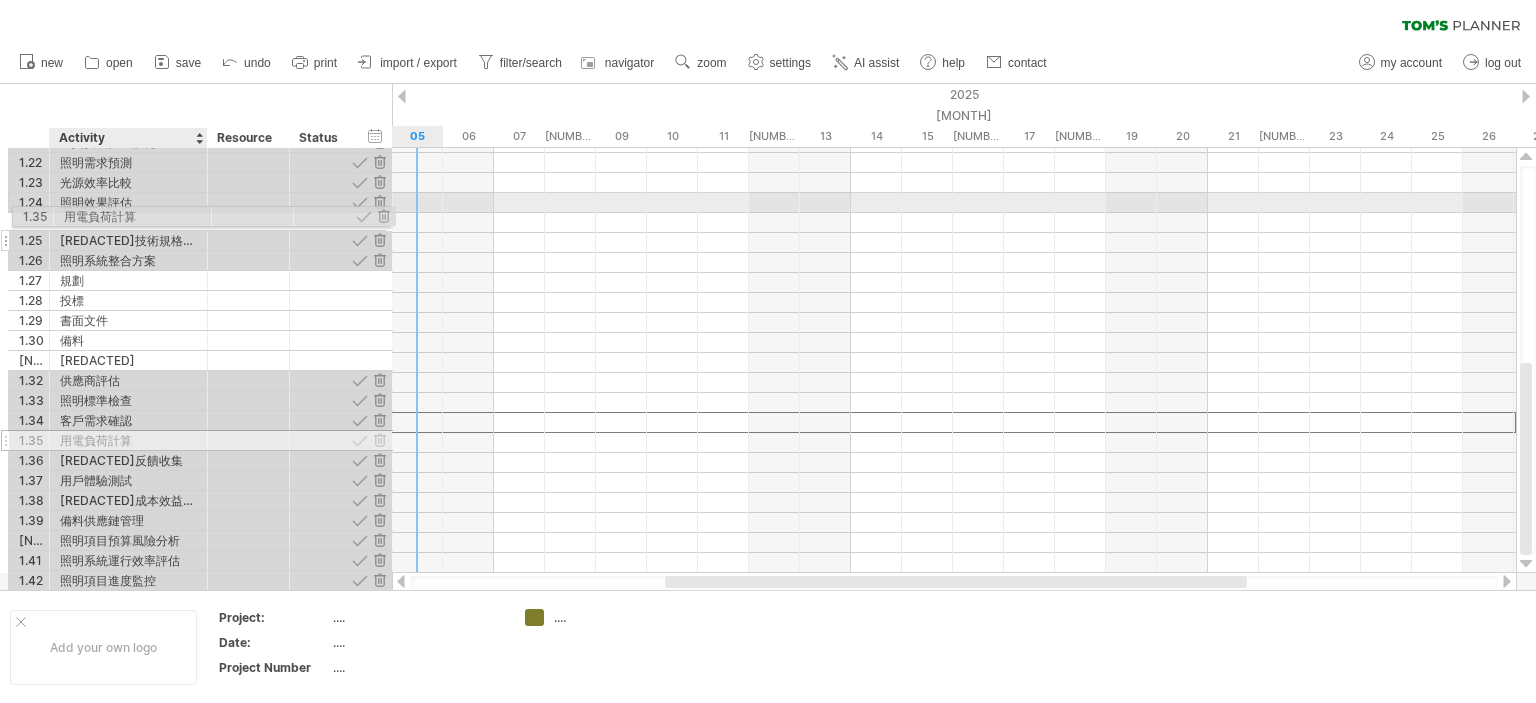 drag, startPoint x: 188, startPoint y: 424, endPoint x: 186, endPoint y: 213, distance: 211.00948 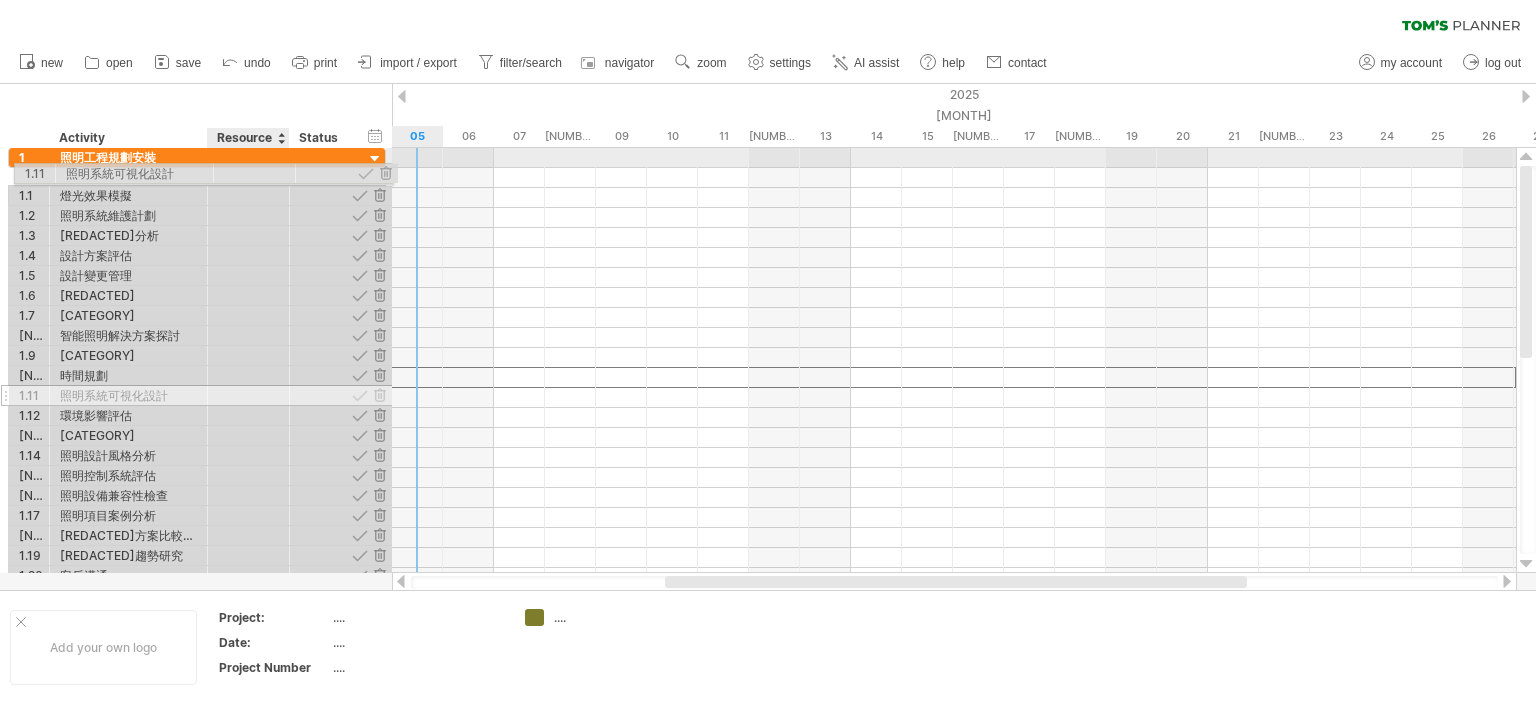 drag, startPoint x: 242, startPoint y: 374, endPoint x: 242, endPoint y: 170, distance: 204 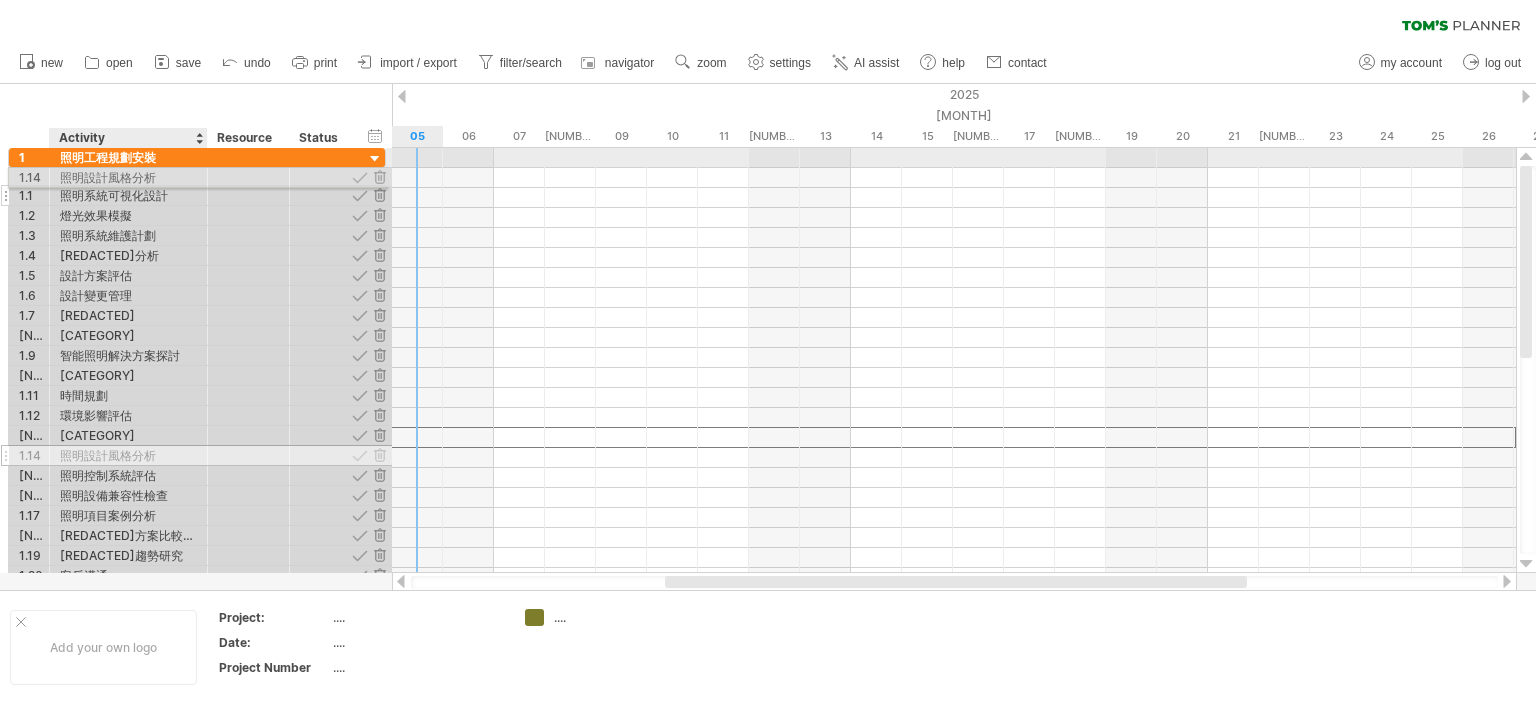 drag, startPoint x: 185, startPoint y: 429, endPoint x: 178, endPoint y: 174, distance: 255.09605 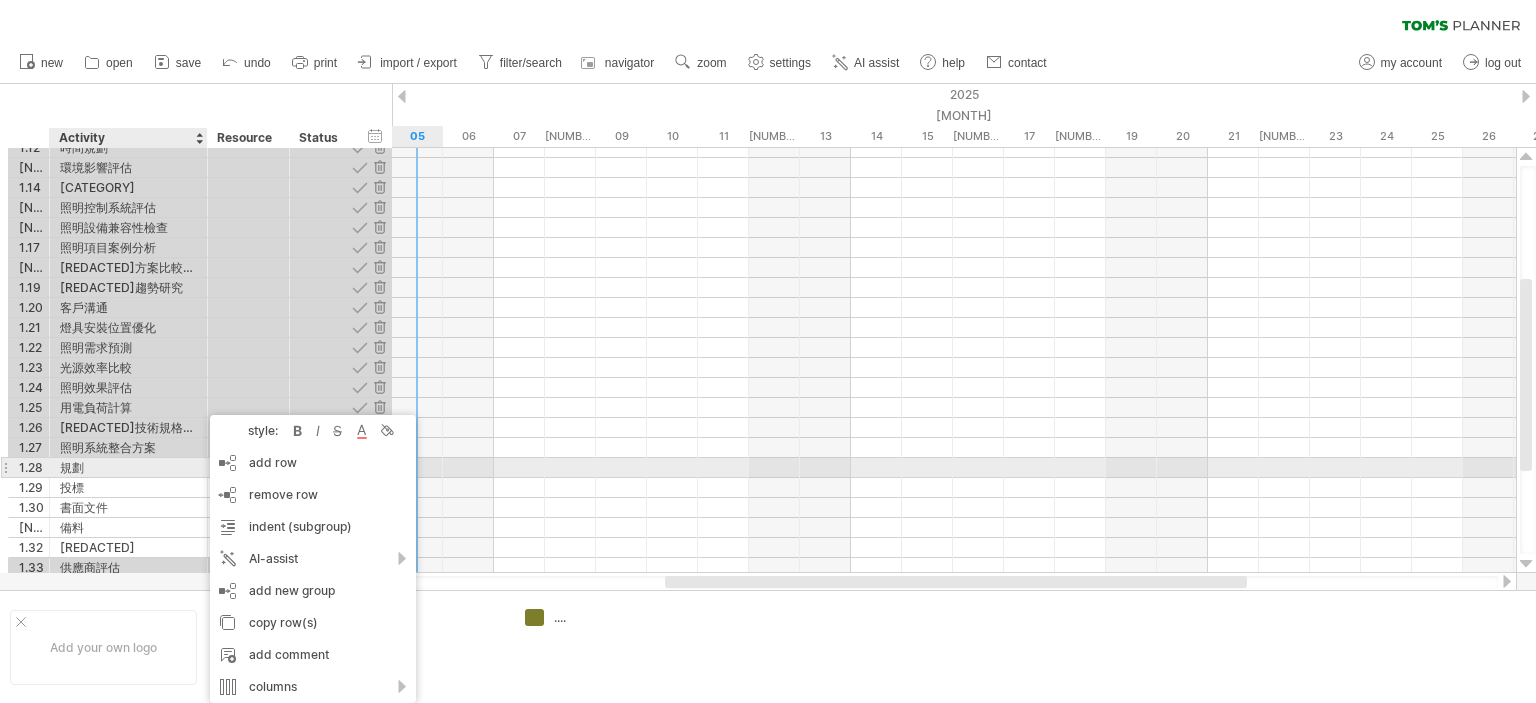 click at bounding box center [205, 468] 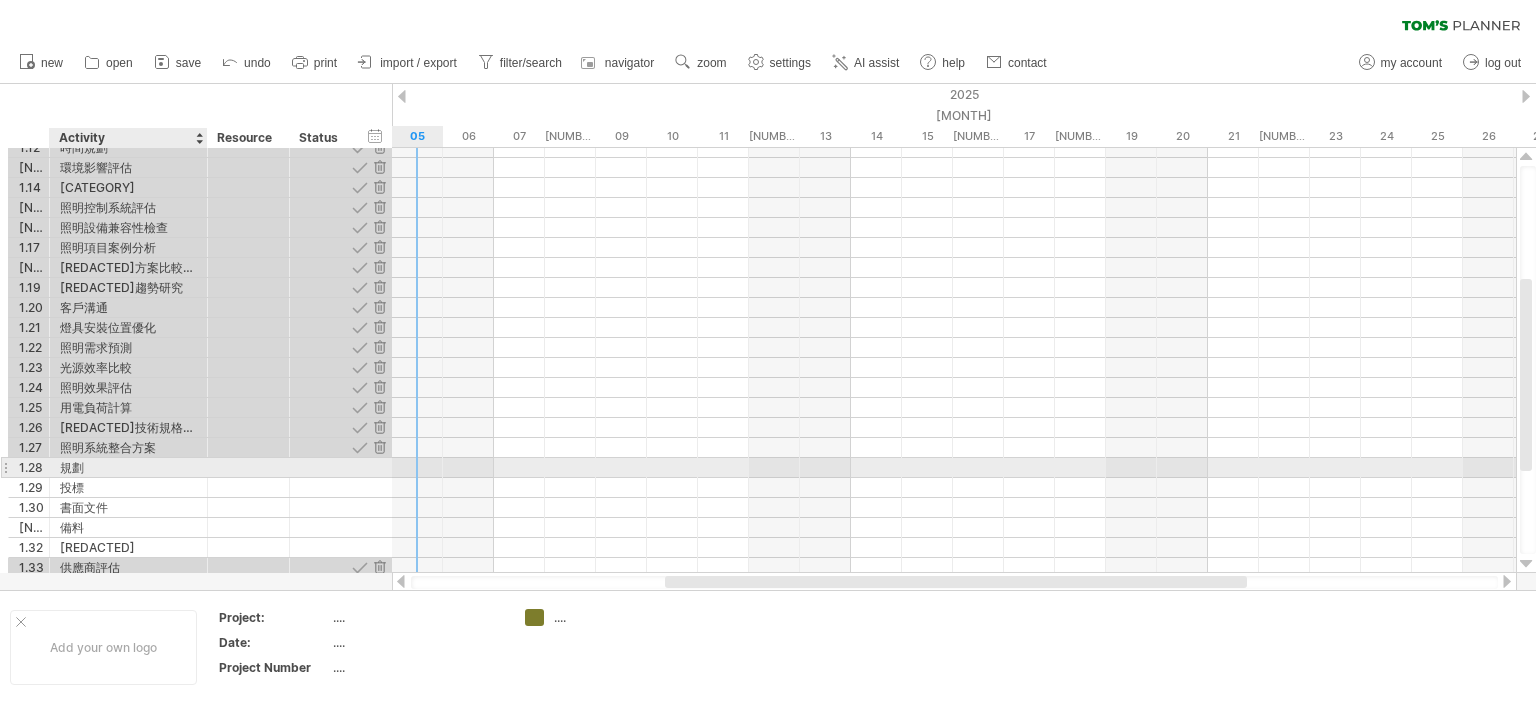 click on "** [REDACTED]" at bounding box center [129, 467] 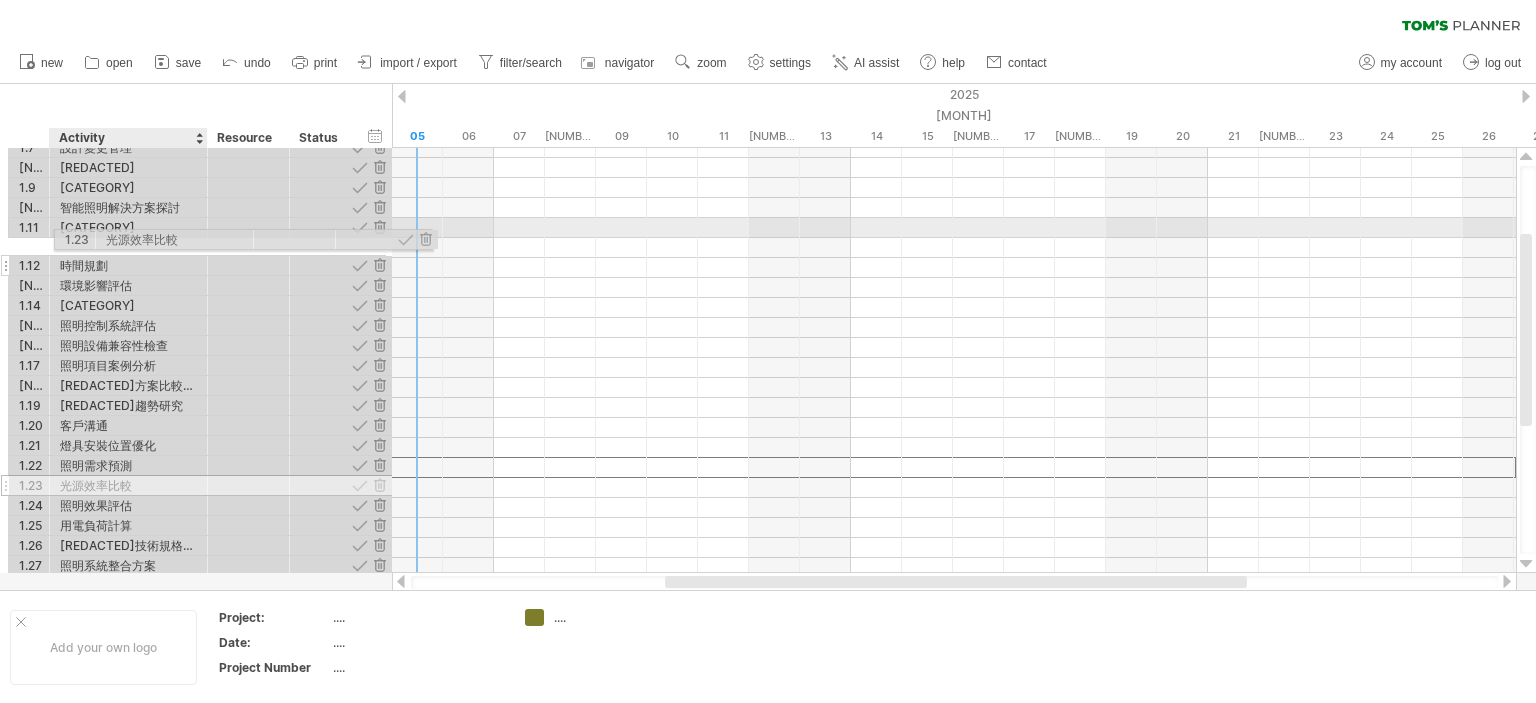 drag, startPoint x: 141, startPoint y: 471, endPoint x: 182, endPoint y: 236, distance: 238.54979 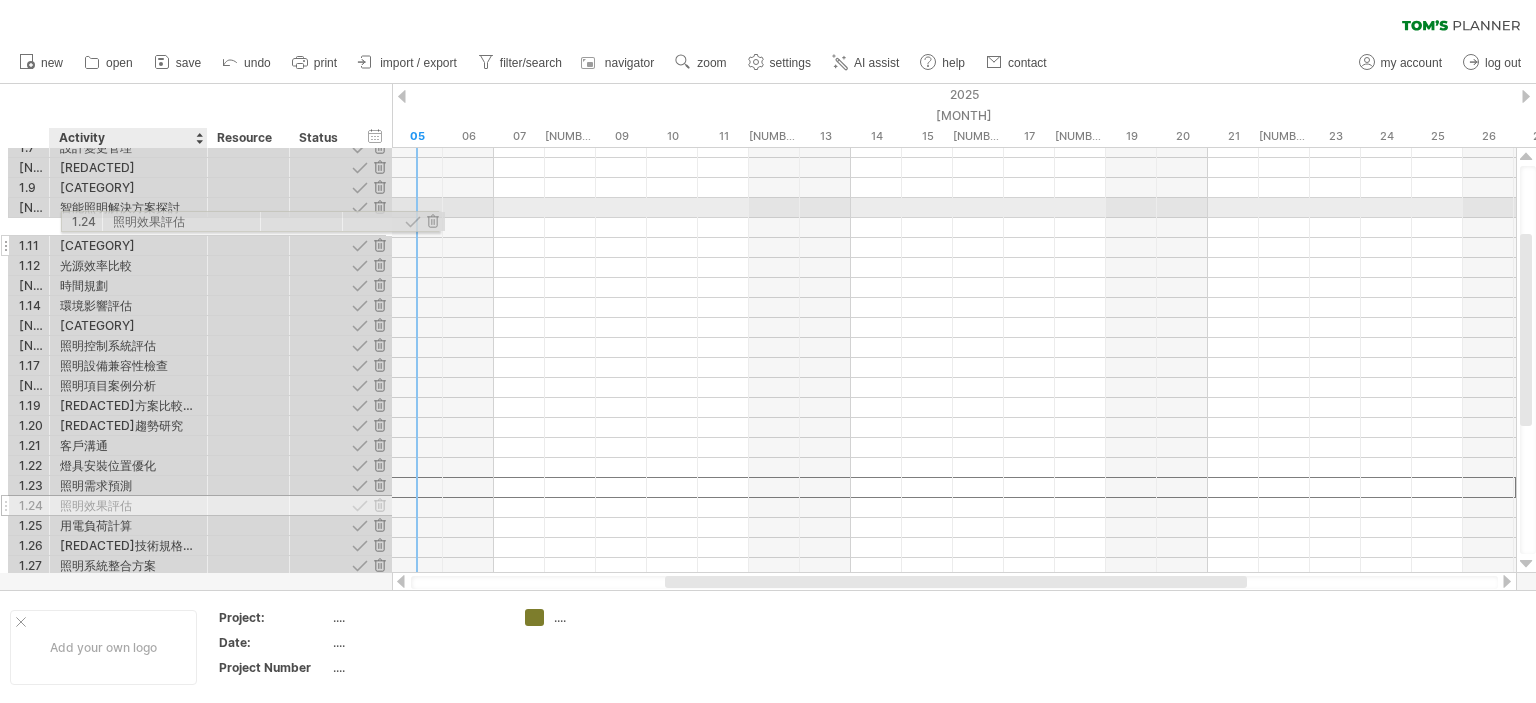 drag, startPoint x: 132, startPoint y: 487, endPoint x: 179, endPoint y: 218, distance: 273.07507 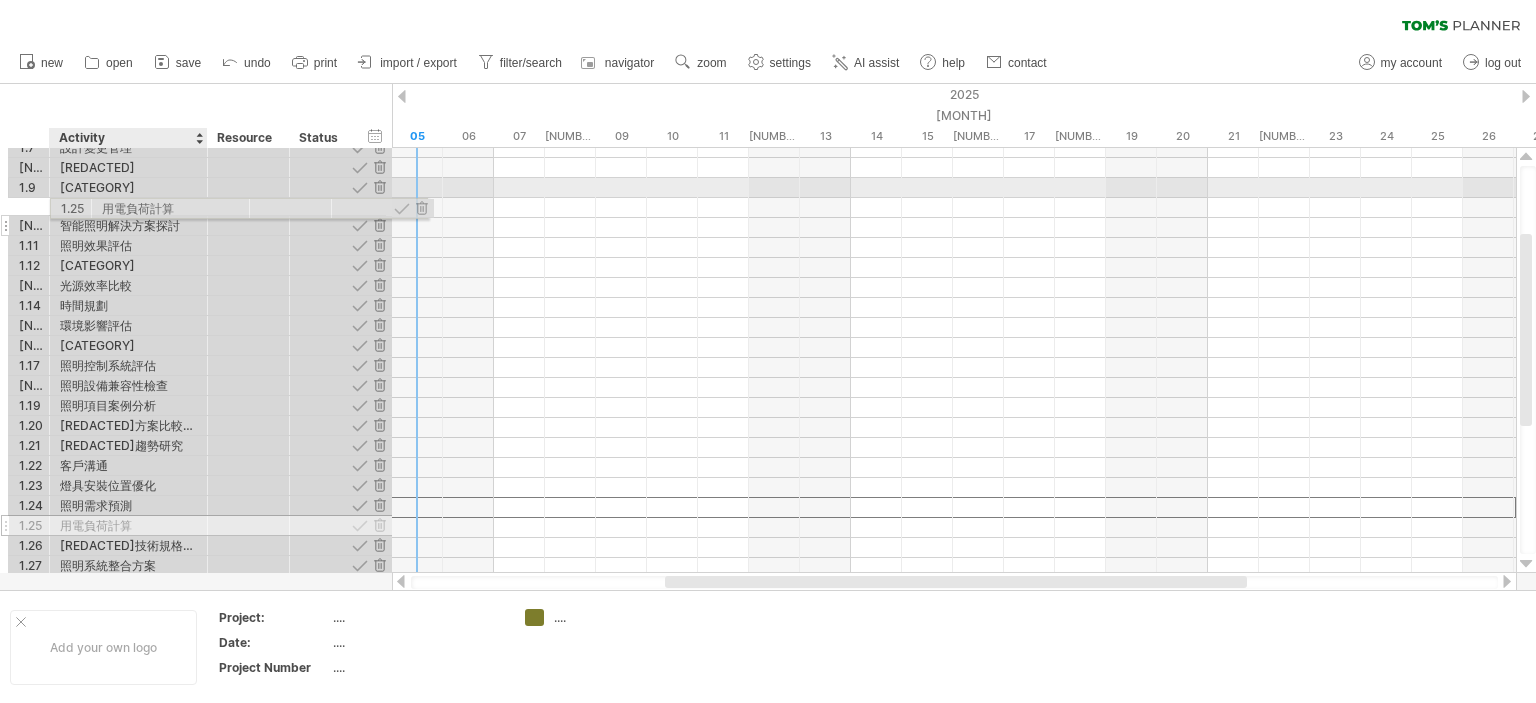 drag, startPoint x: 128, startPoint y: 508, endPoint x: 164, endPoint y: 205, distance: 305.13113 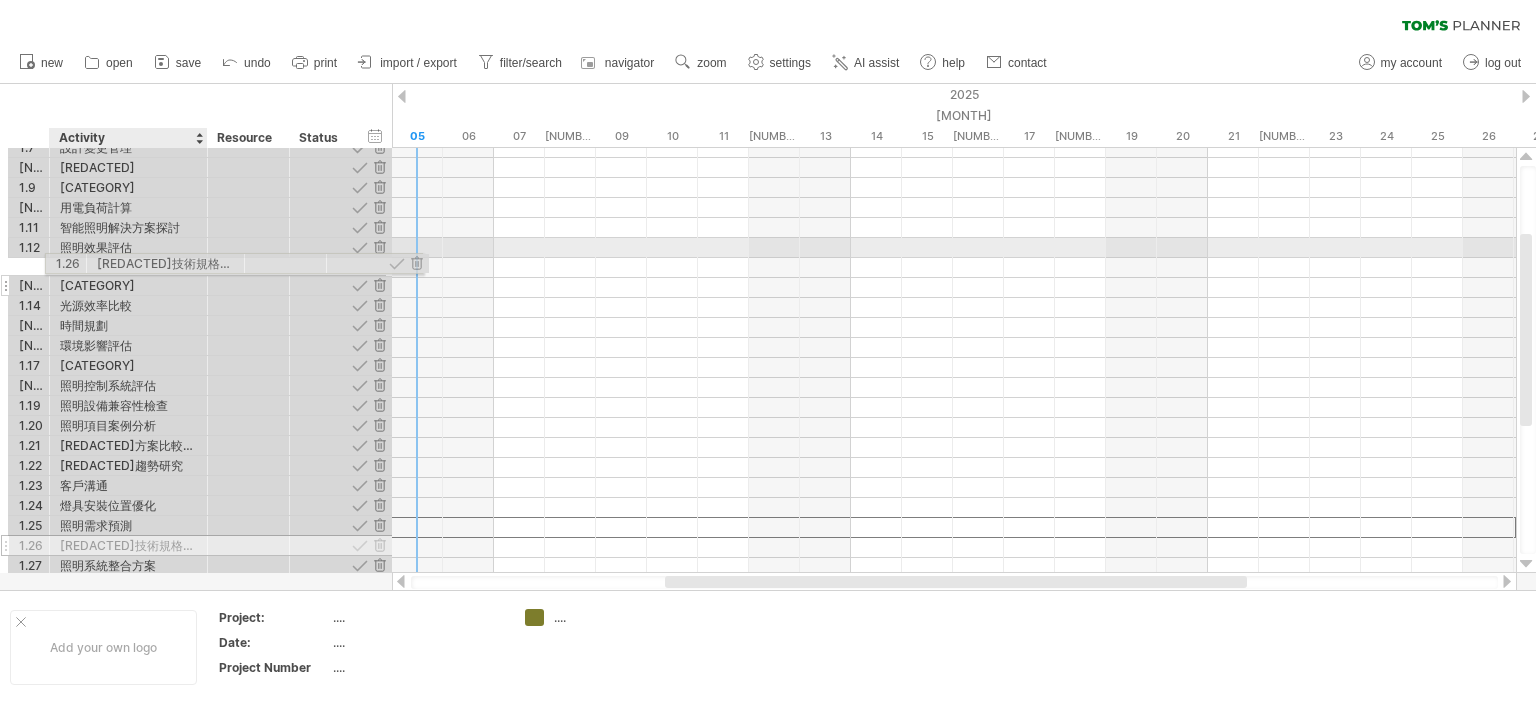 drag, startPoint x: 160, startPoint y: 527, endPoint x: 191, endPoint y: 260, distance: 268.7936 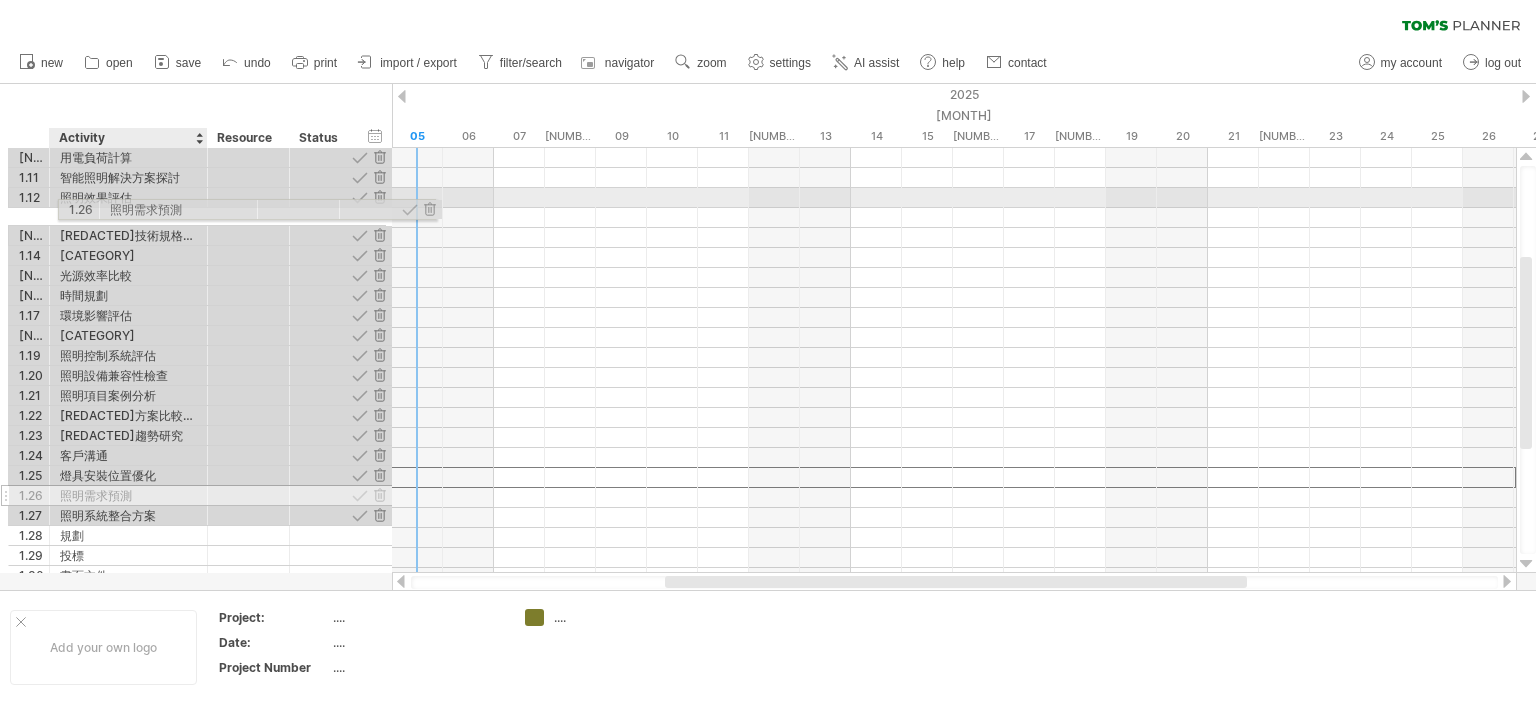 drag, startPoint x: 157, startPoint y: 474, endPoint x: 203, endPoint y: 206, distance: 271.9191 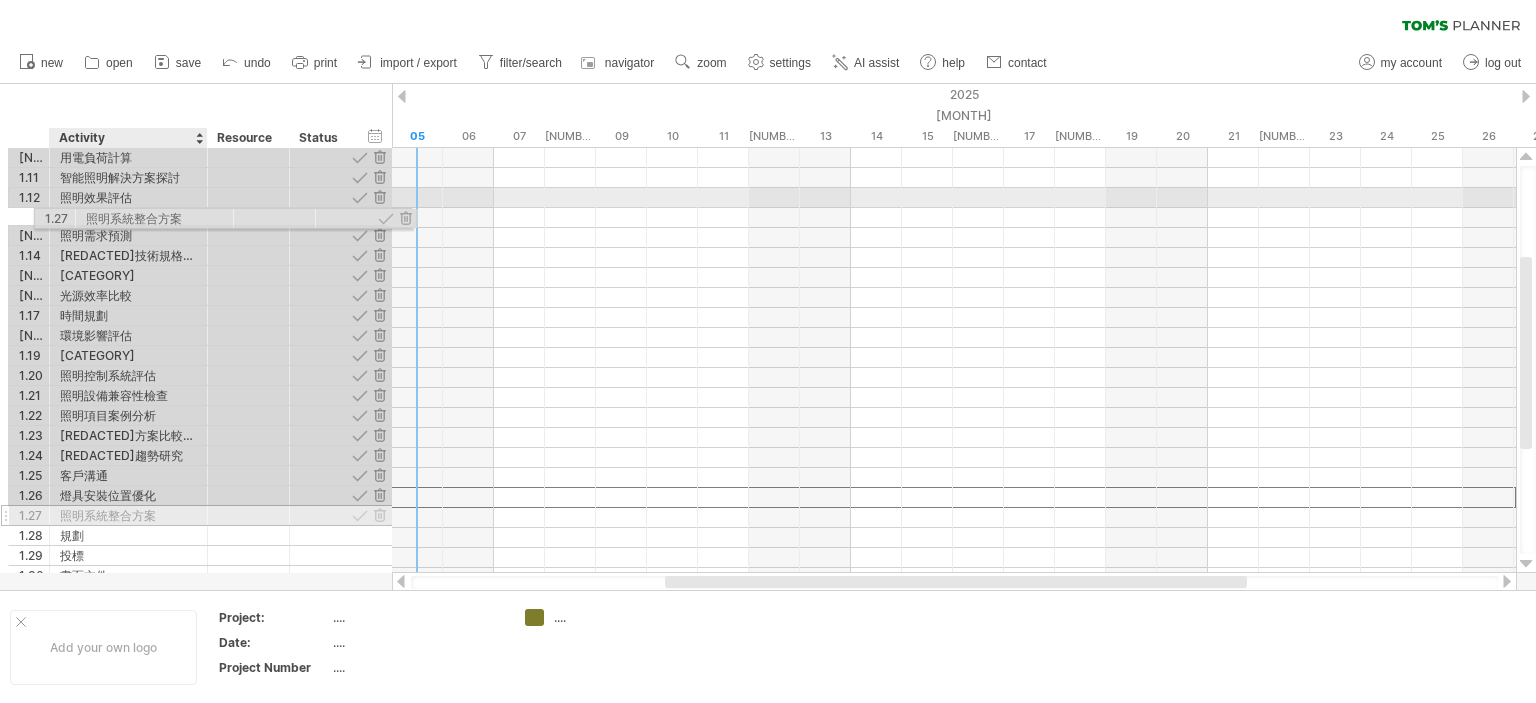drag, startPoint x: 170, startPoint y: 497, endPoint x: 192, endPoint y: 212, distance: 285.84787 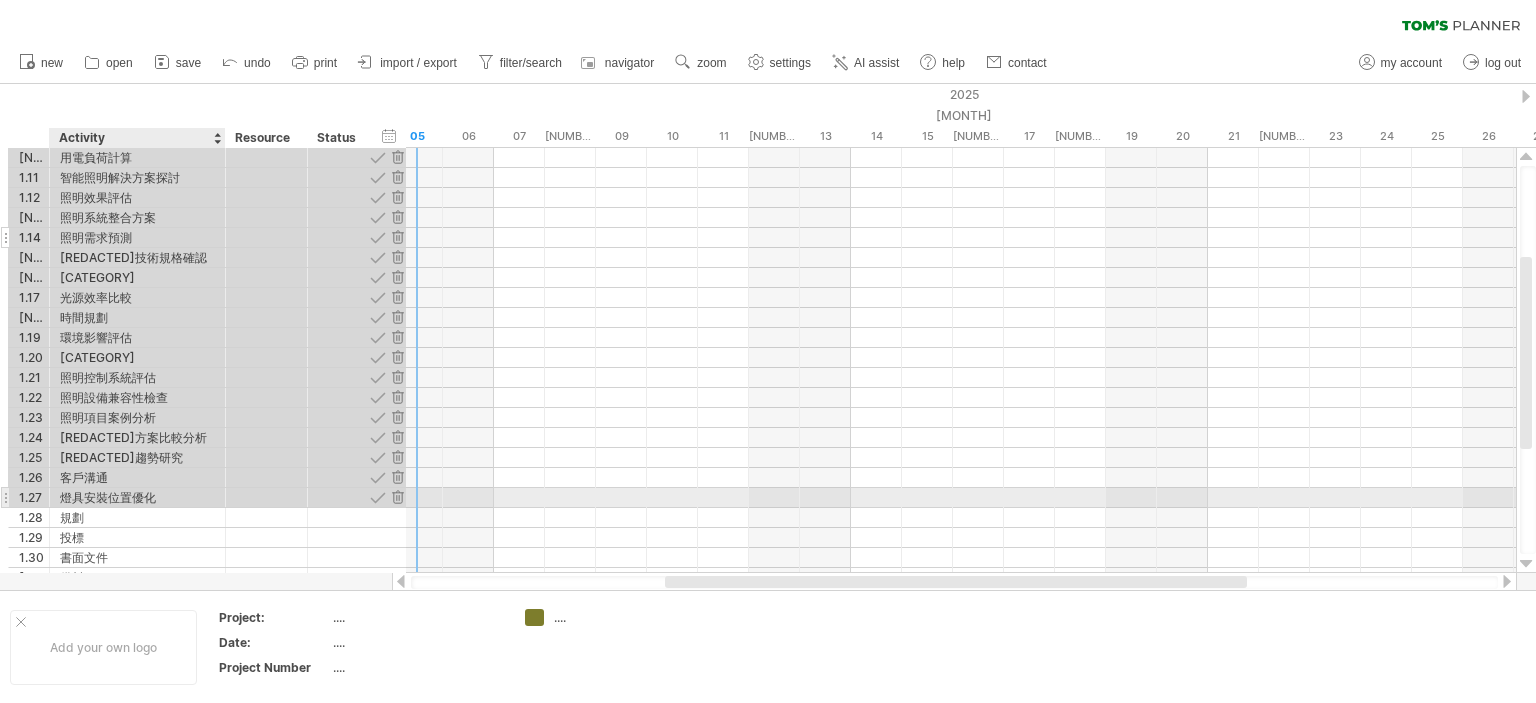 drag, startPoint x: 201, startPoint y: 498, endPoint x: 219, endPoint y: 235, distance: 263.61526 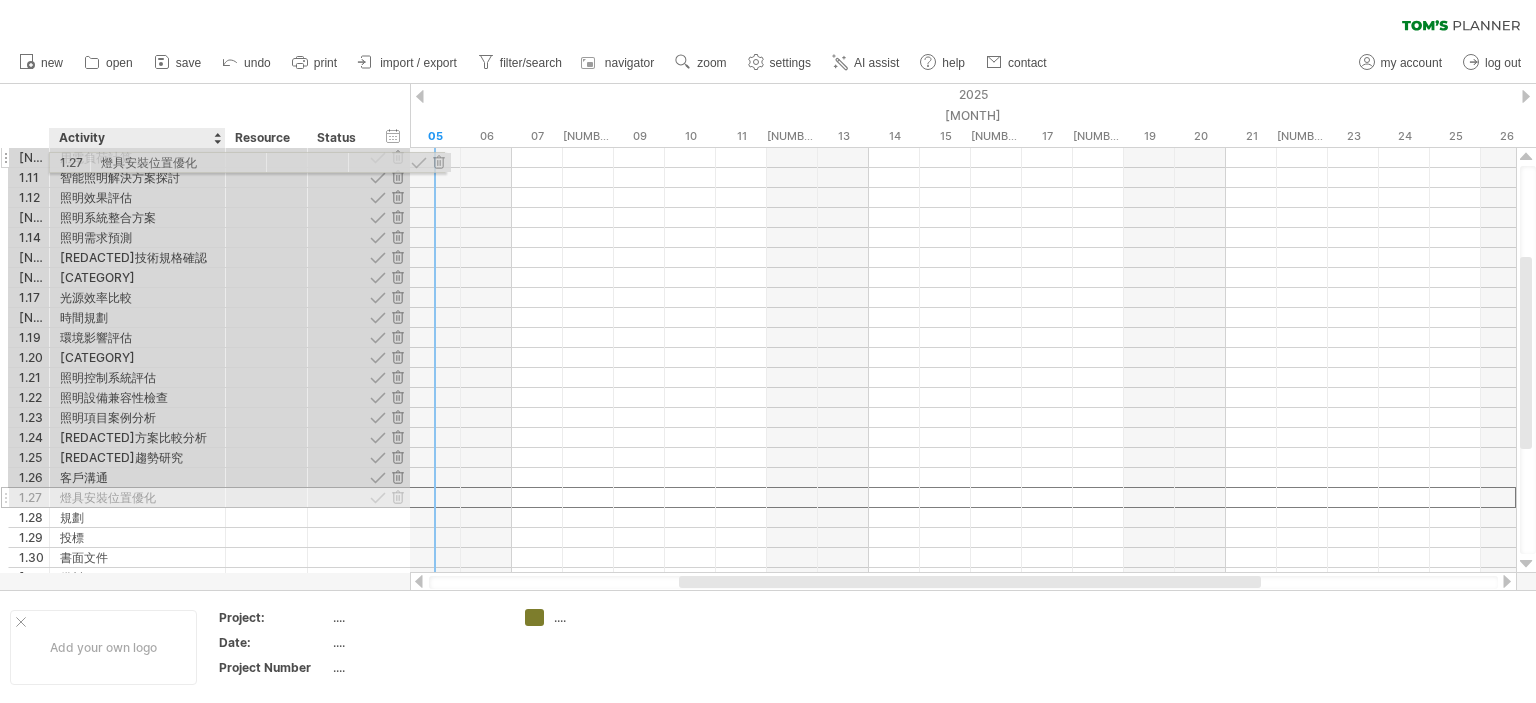 drag, startPoint x: 152, startPoint y: 498, endPoint x: 187, endPoint y: 159, distance: 340.802 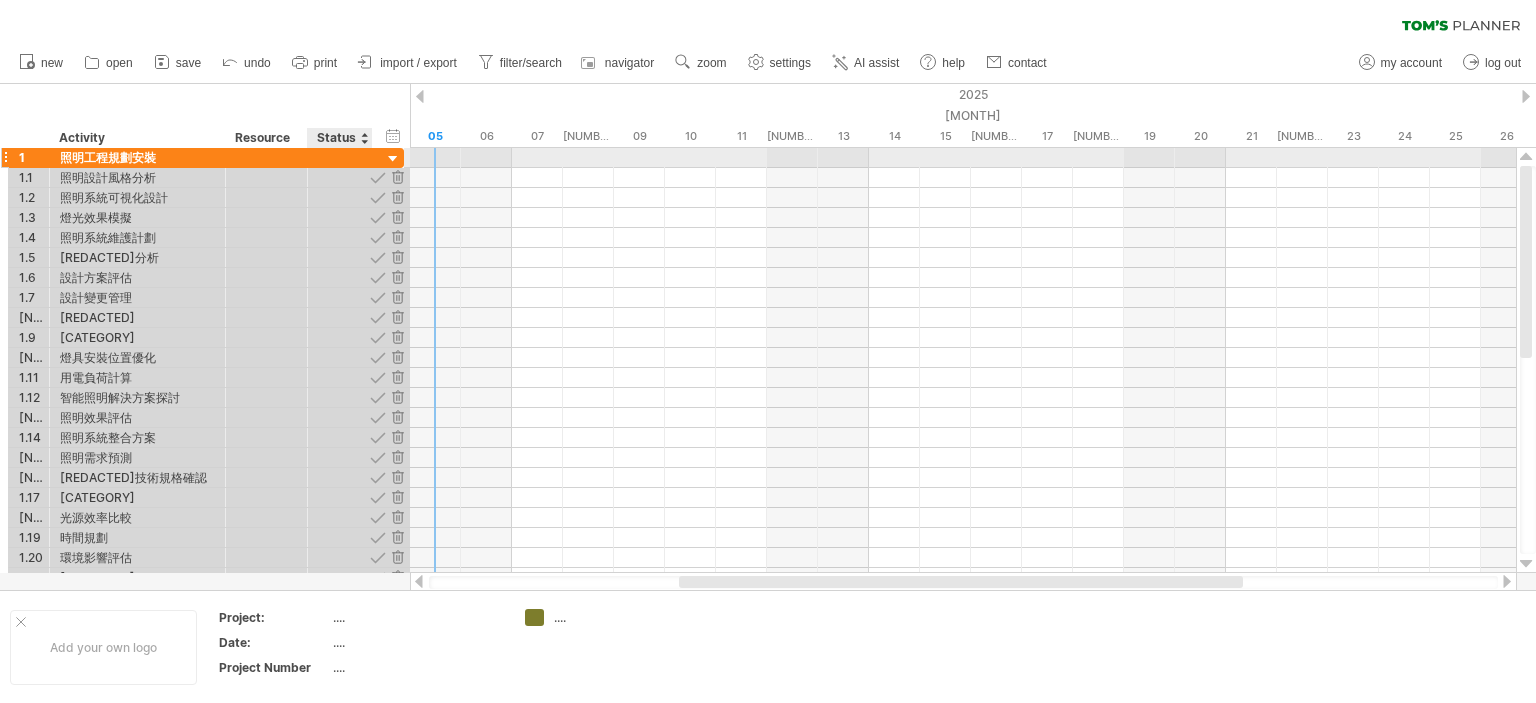 click at bounding box center [393, 159] 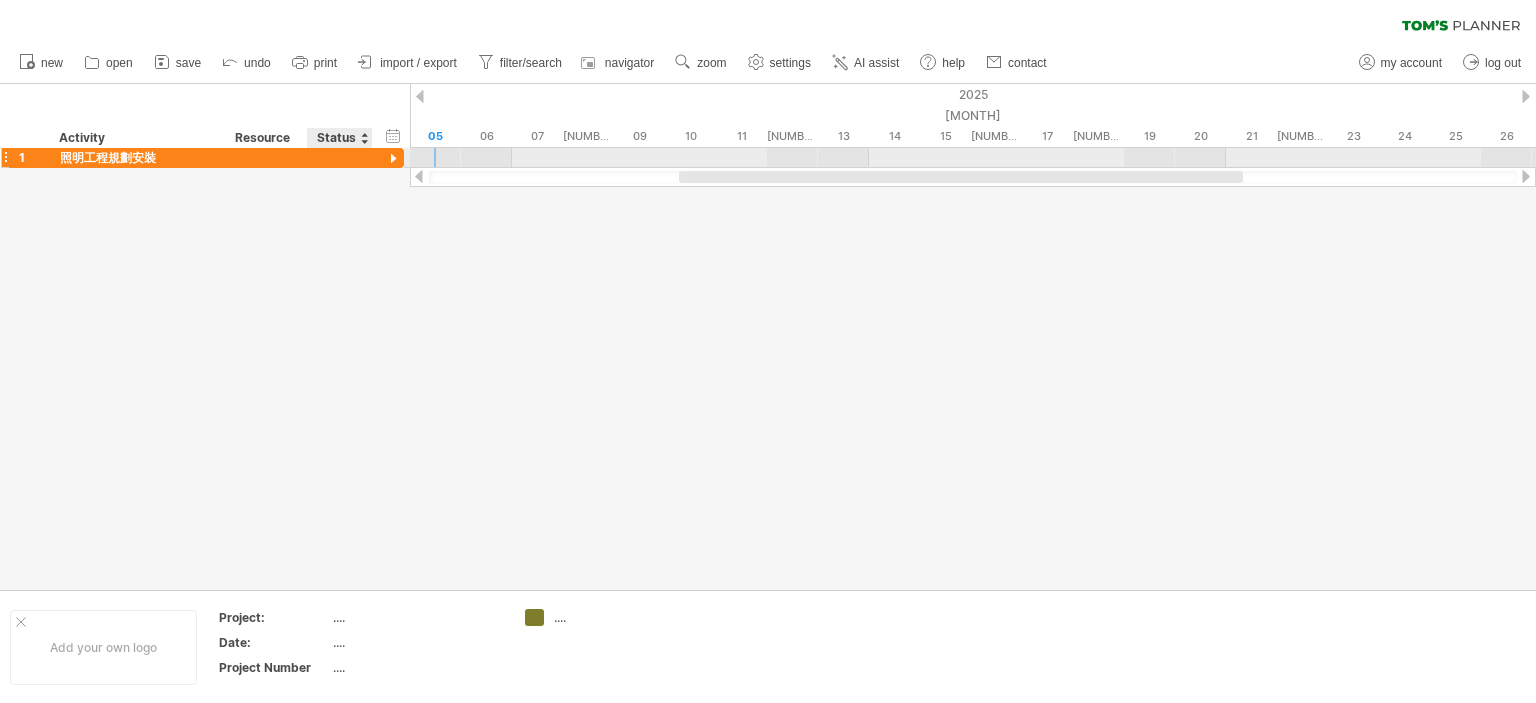 click at bounding box center [393, 159] 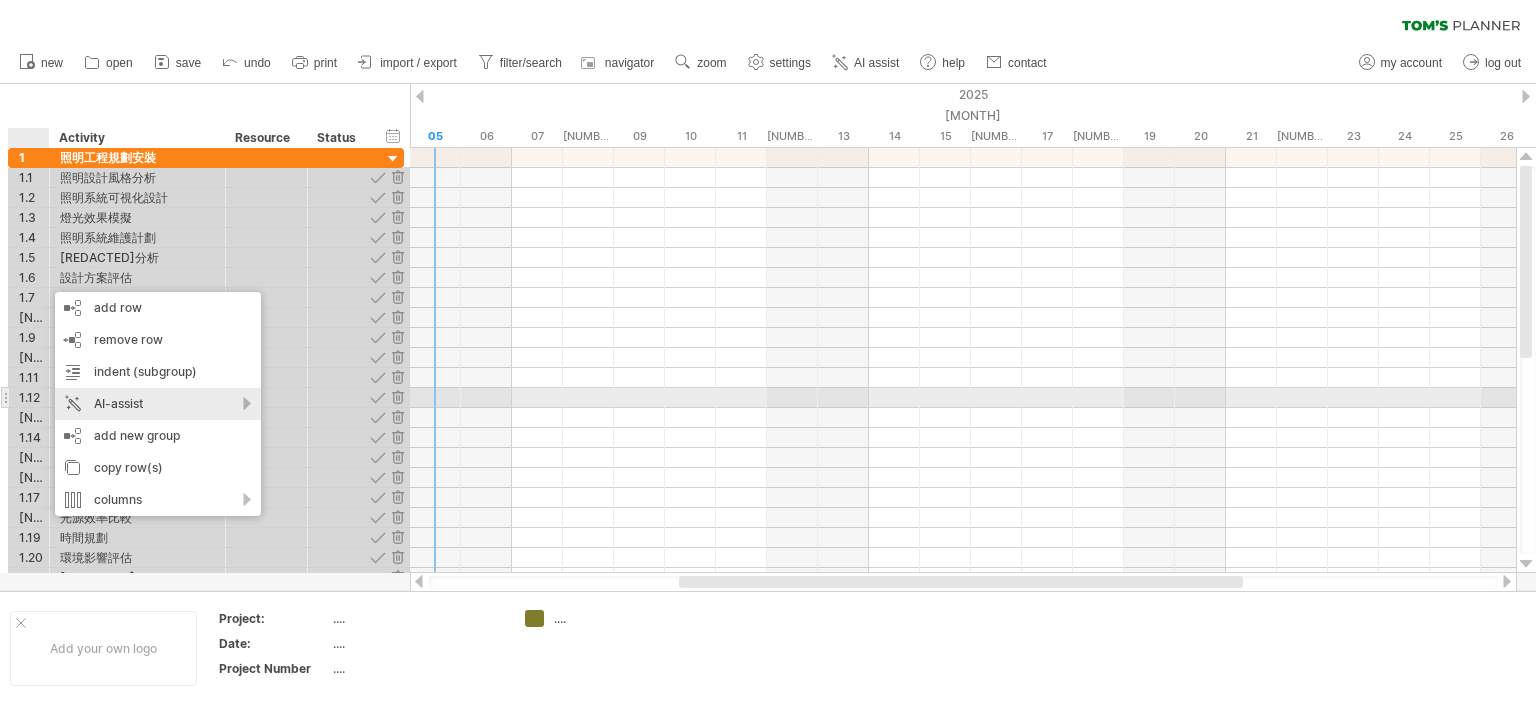 click on "AI-assist" at bounding box center [158, 404] 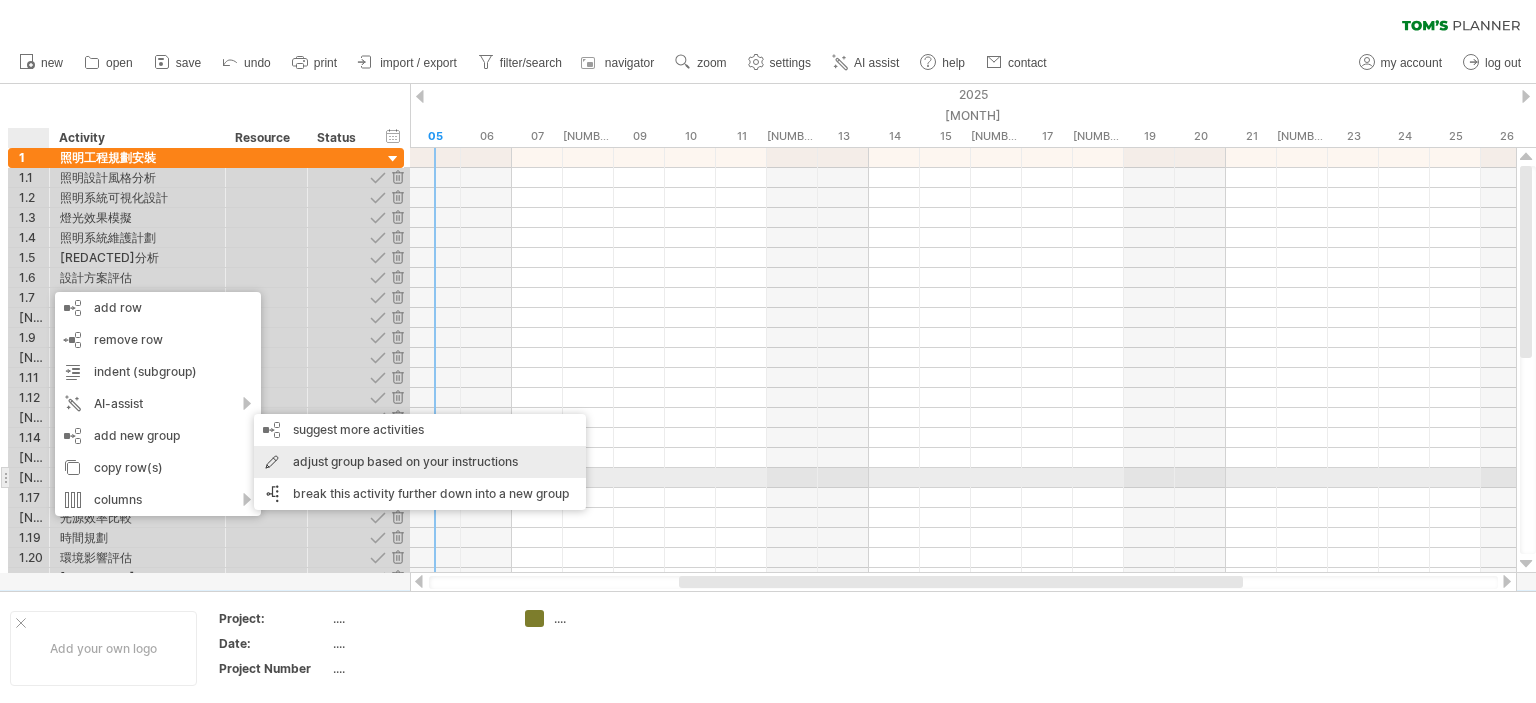 click on "adjust group based on your instructions" at bounding box center [420, 462] 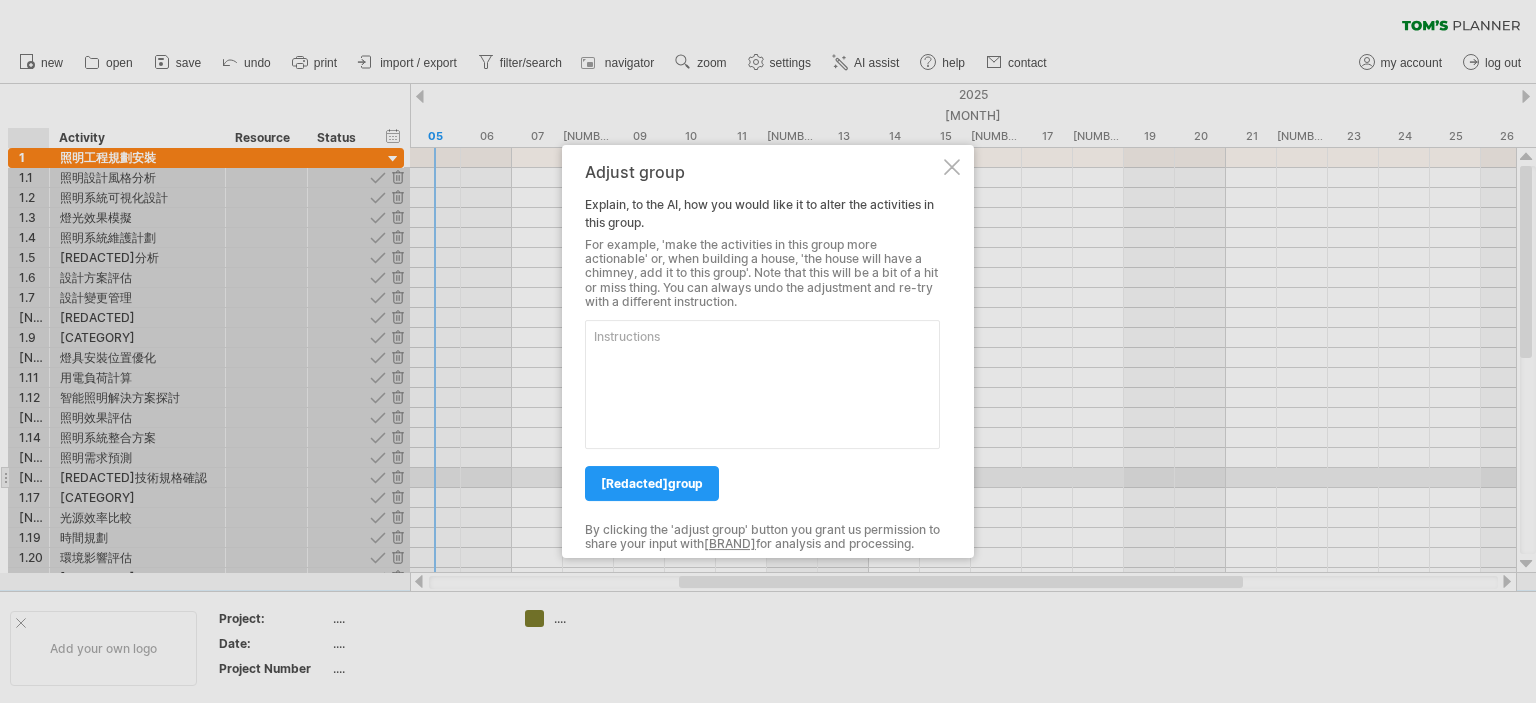 drag, startPoint x: 696, startPoint y: 166, endPoint x: 588, endPoint y: 163, distance: 108.04166 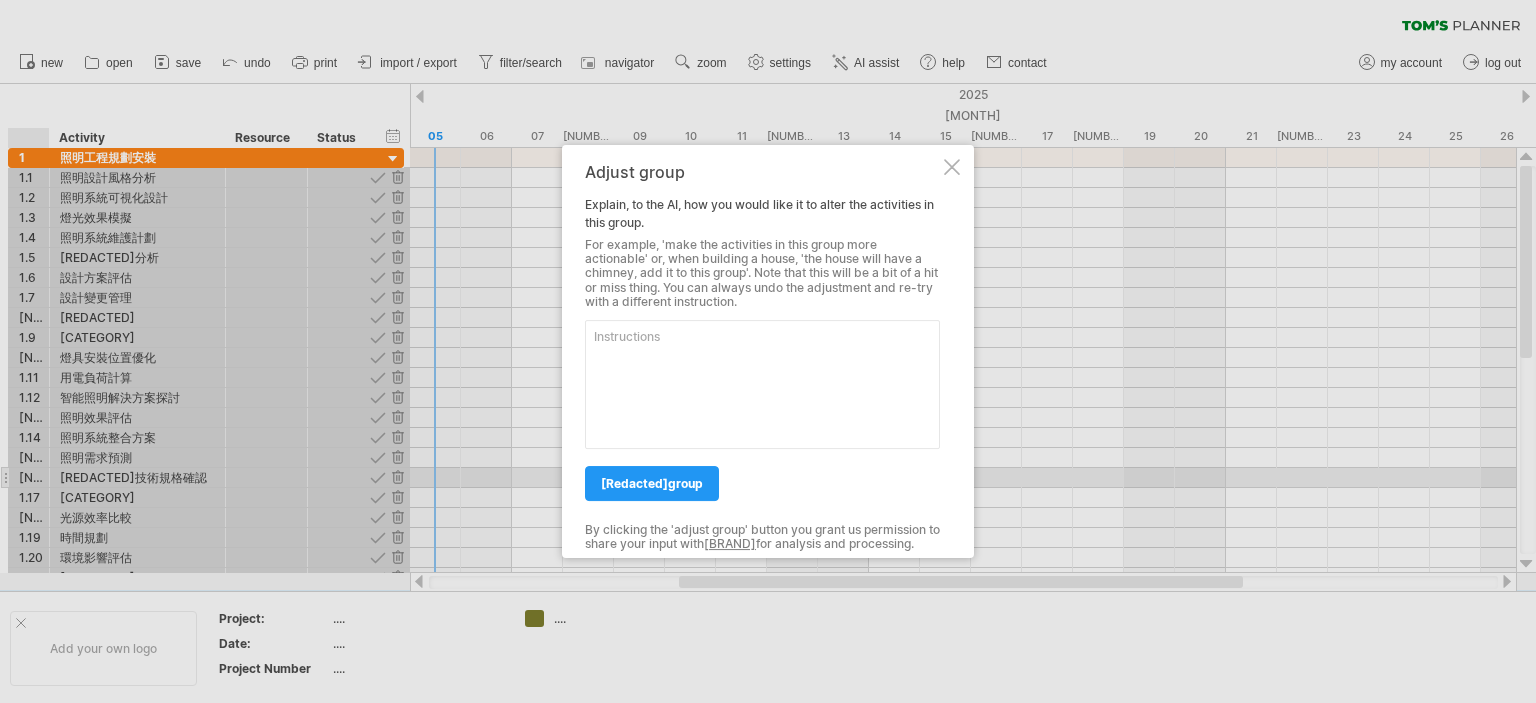 click at bounding box center [762, 384] 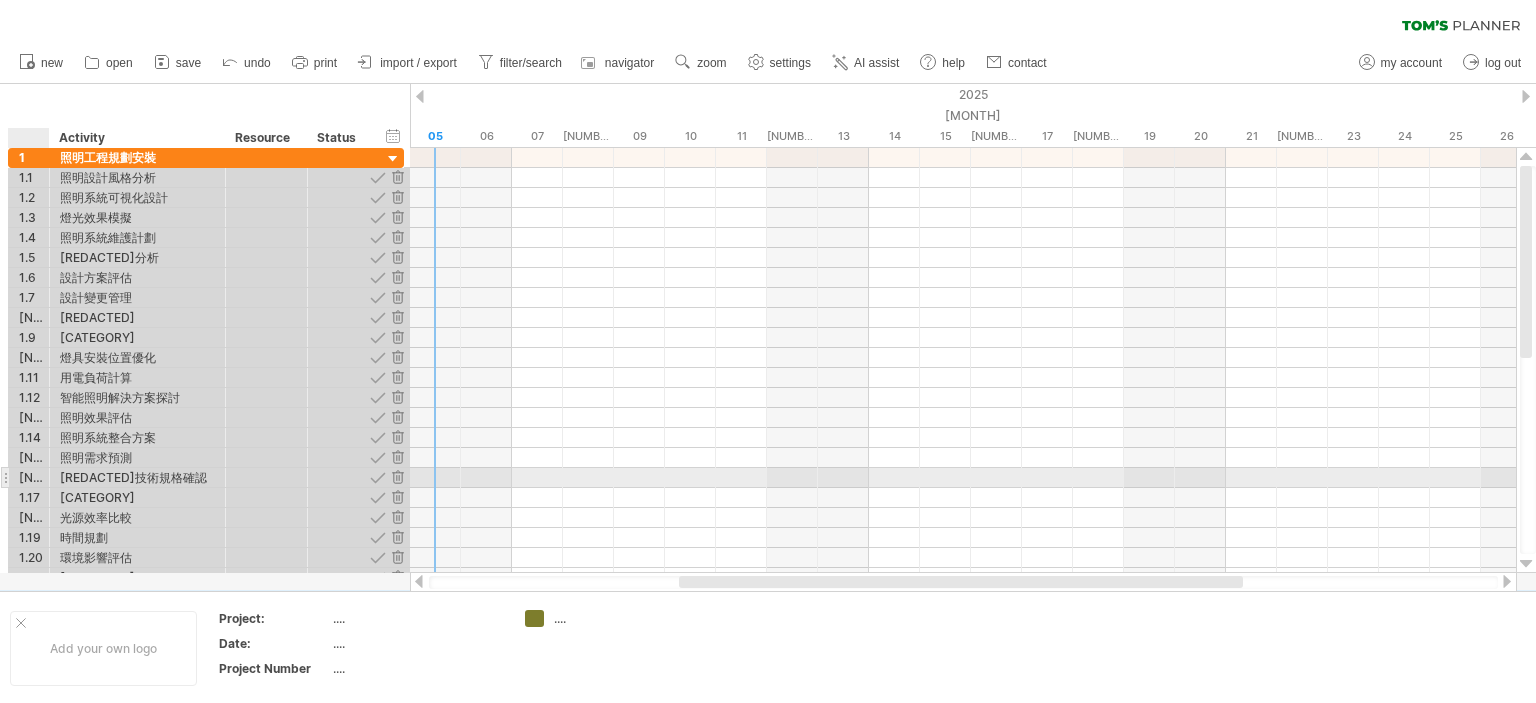 click at bounding box center (137, 177) 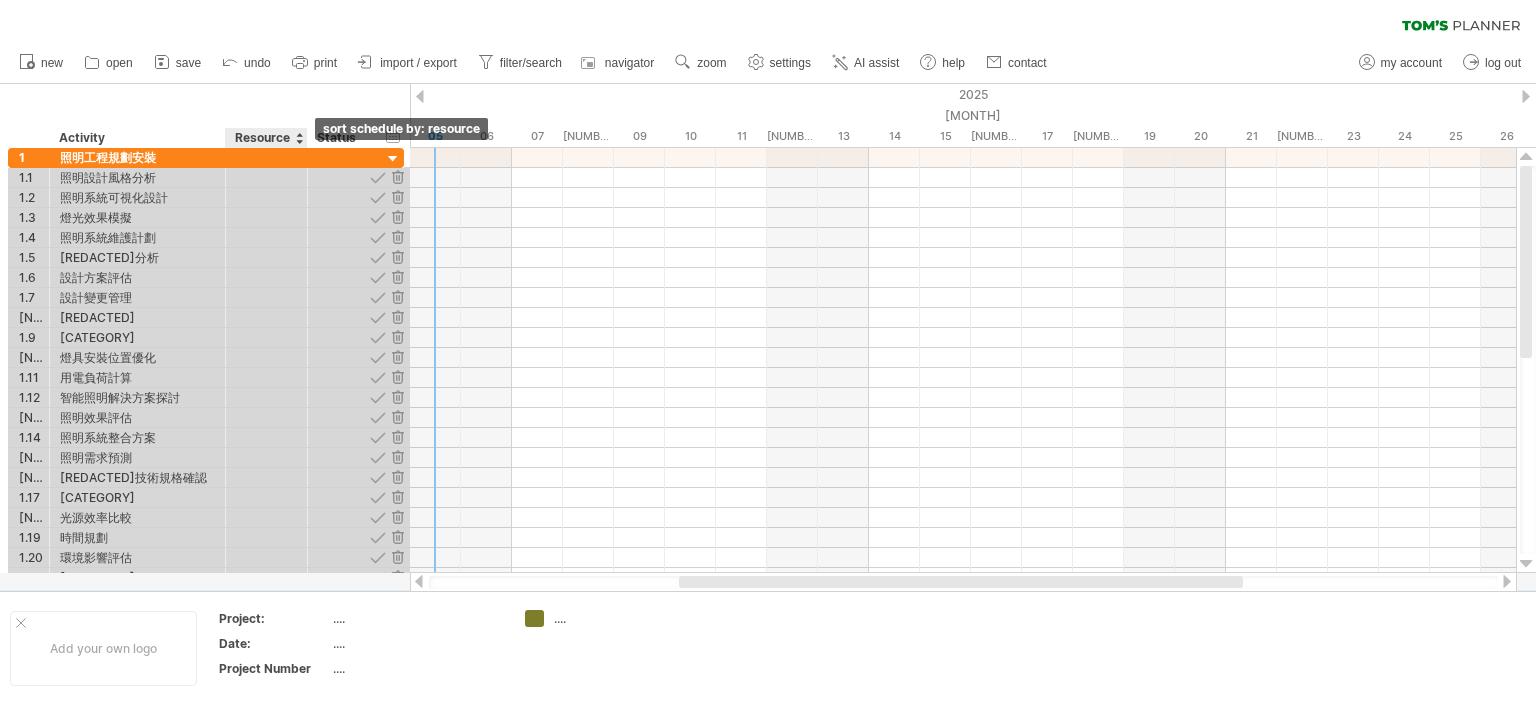 click at bounding box center [299, 138] 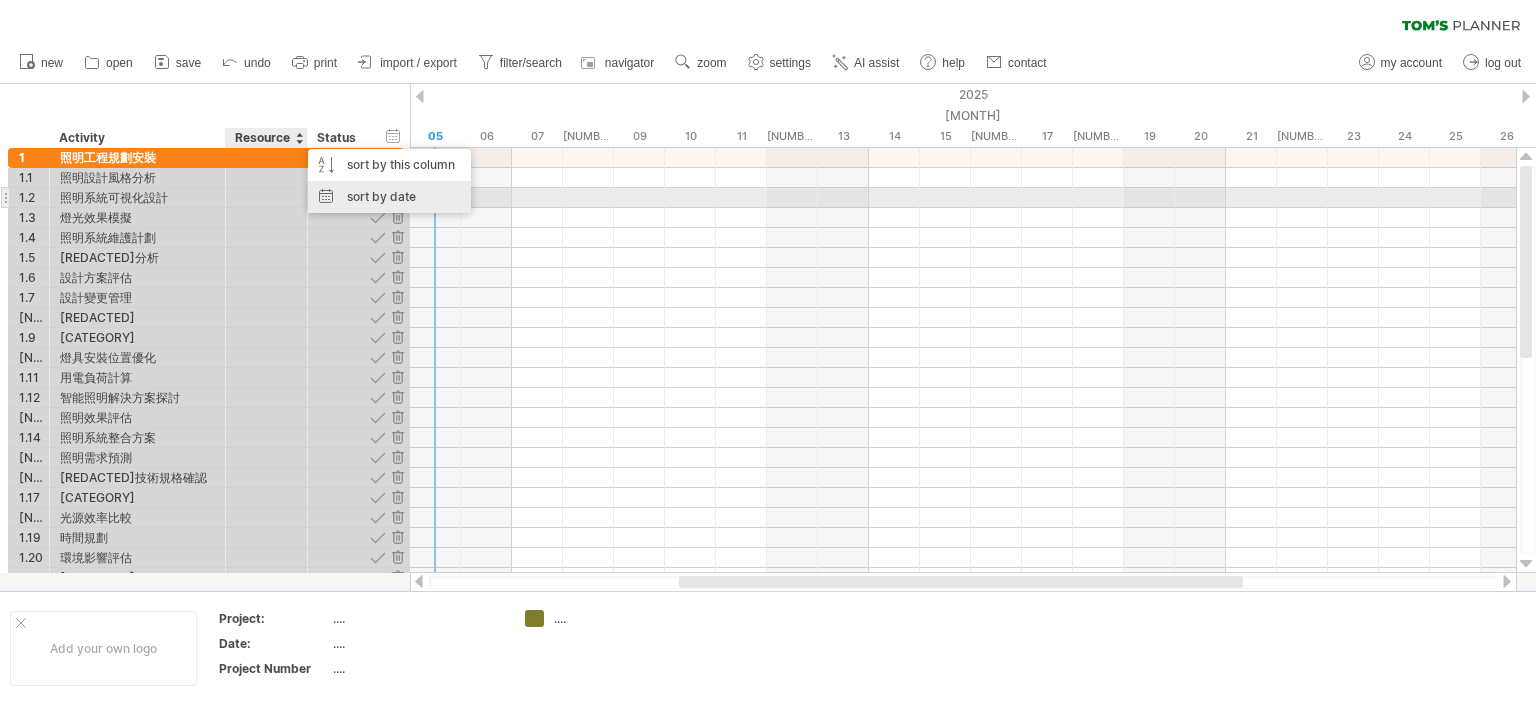 click on "sort by date" at bounding box center (389, 197) 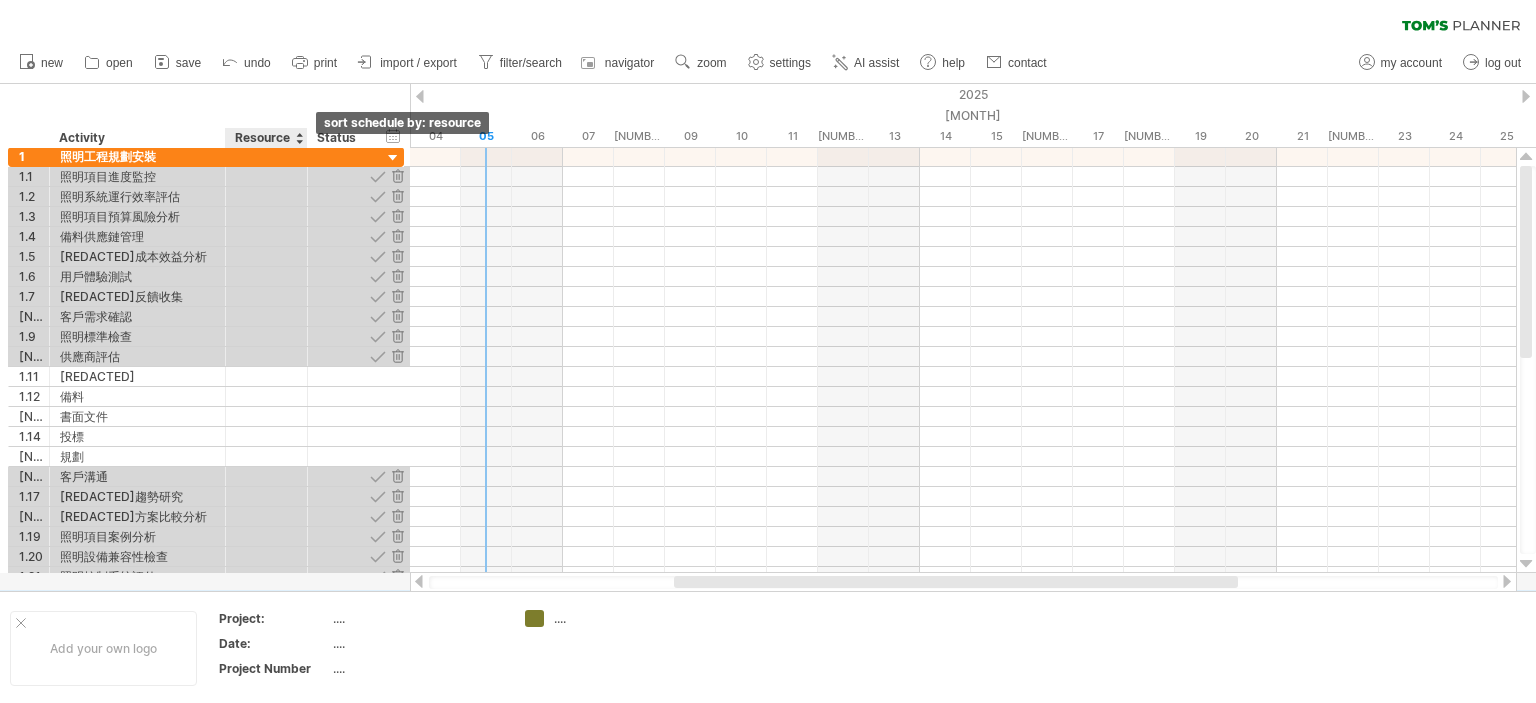 click at bounding box center (299, 138) 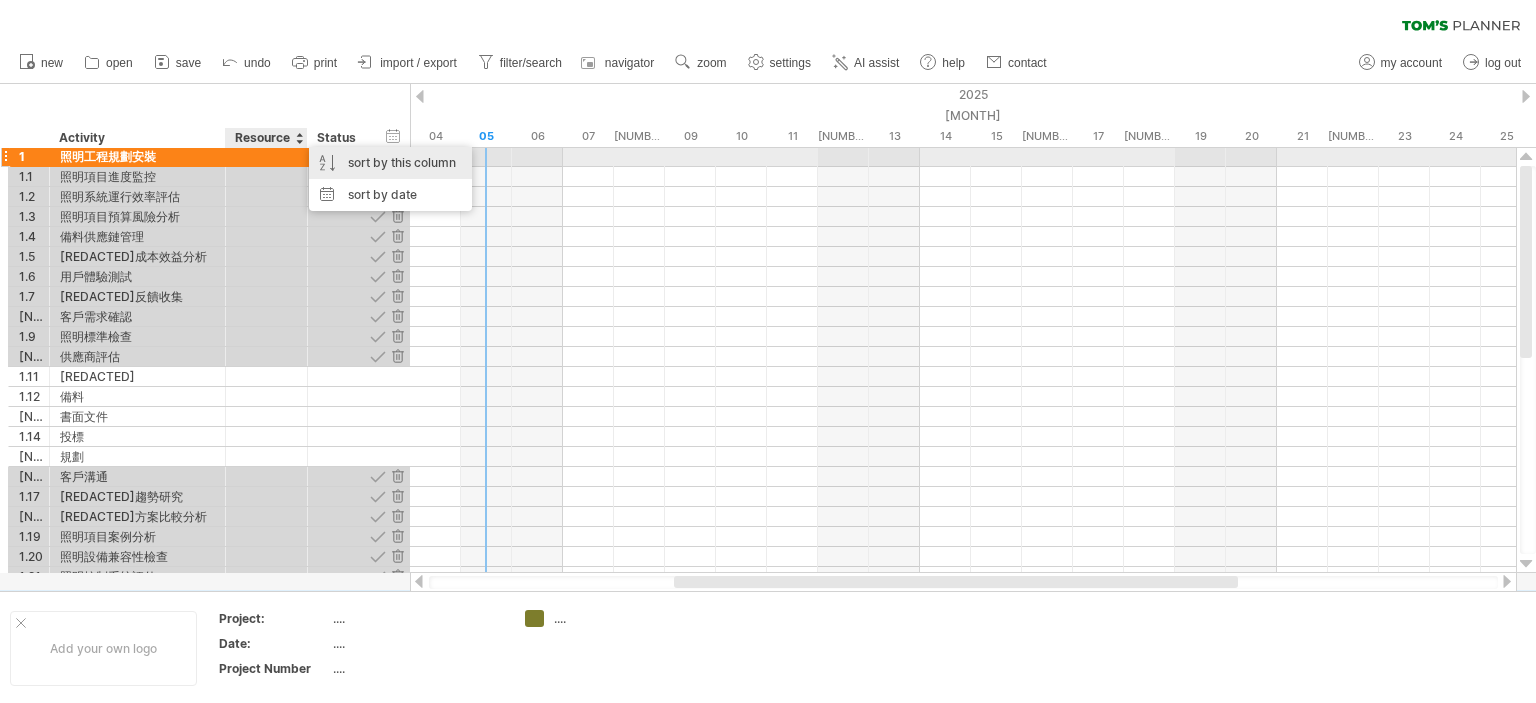 click on "sort by this column" at bounding box center [390, 163] 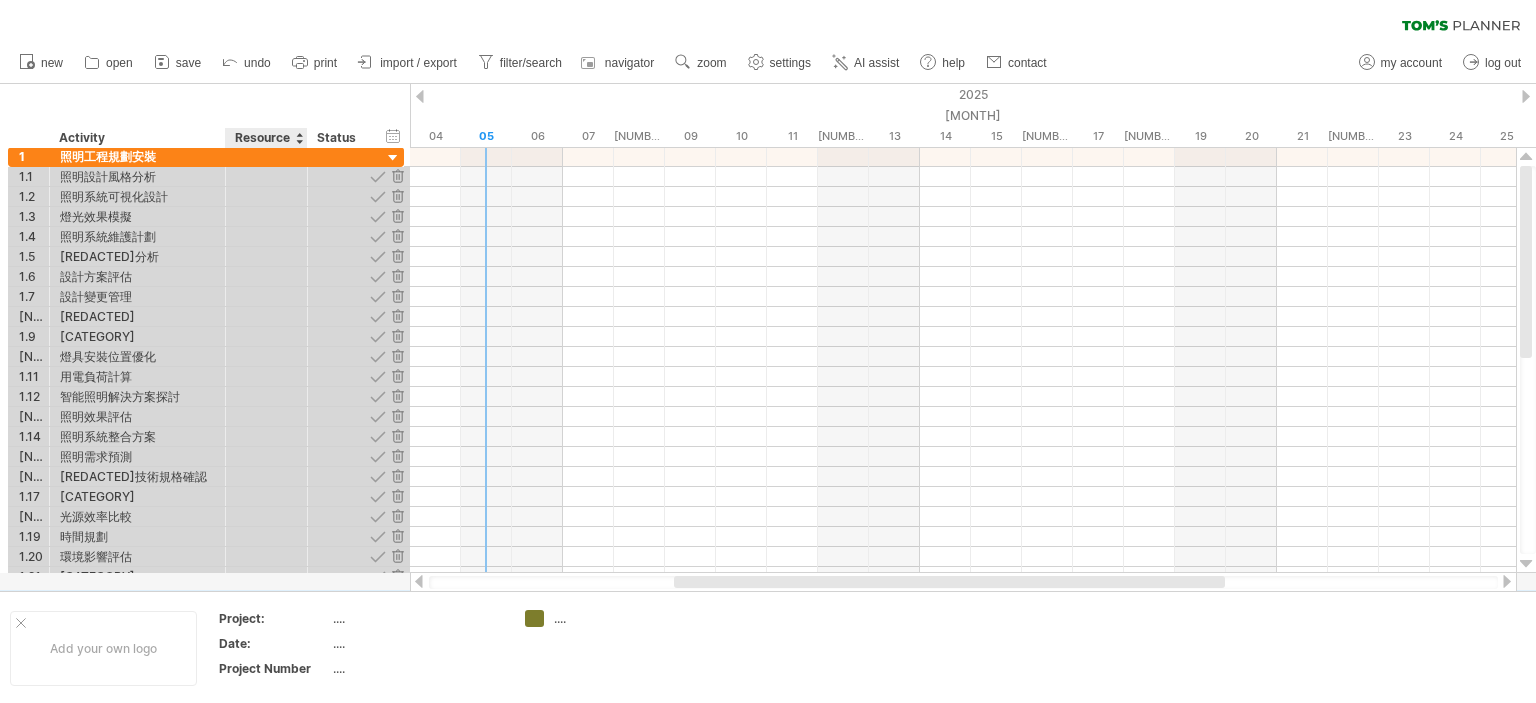 click at bounding box center [299, 138] 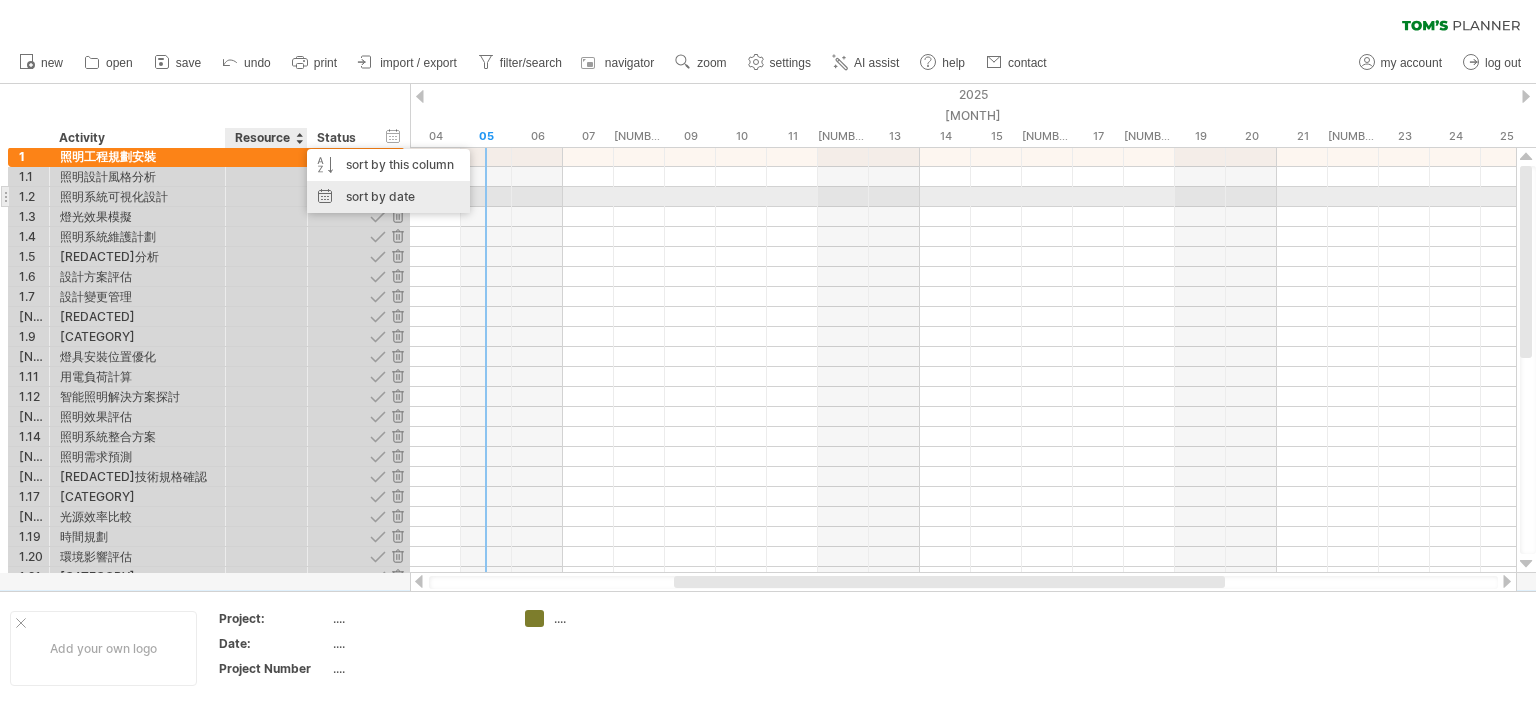 click on "sort by date" at bounding box center (388, 197) 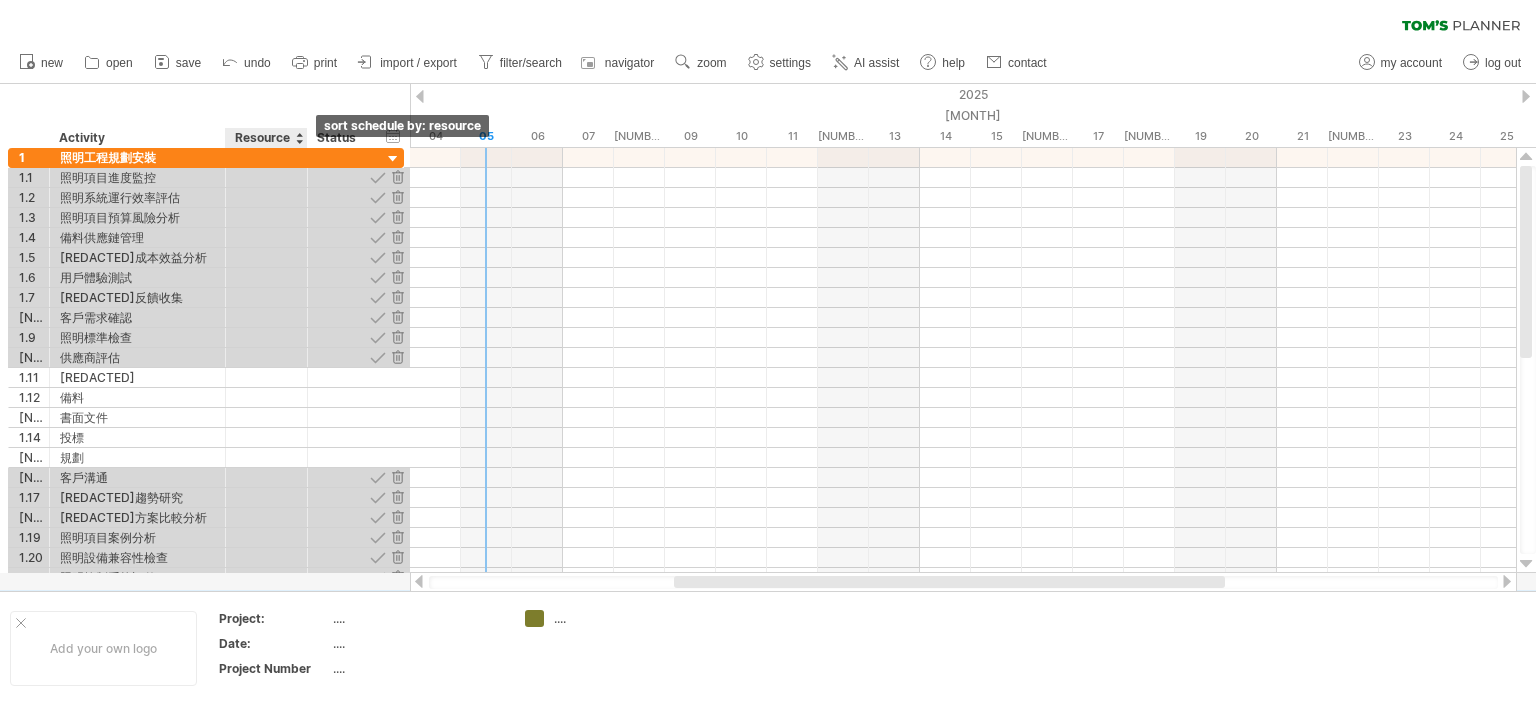 click at bounding box center [299, 138] 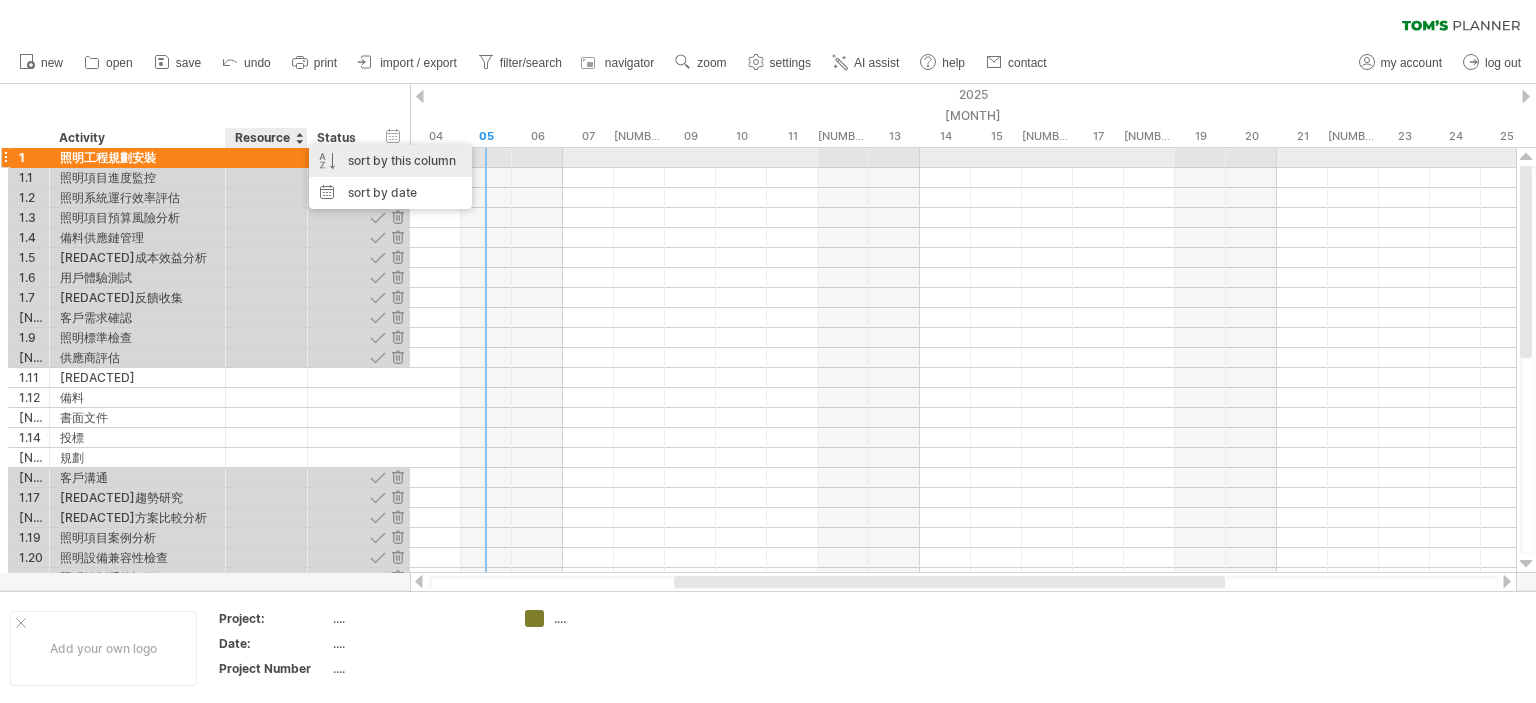 click on "sort by this column" at bounding box center (390, 161) 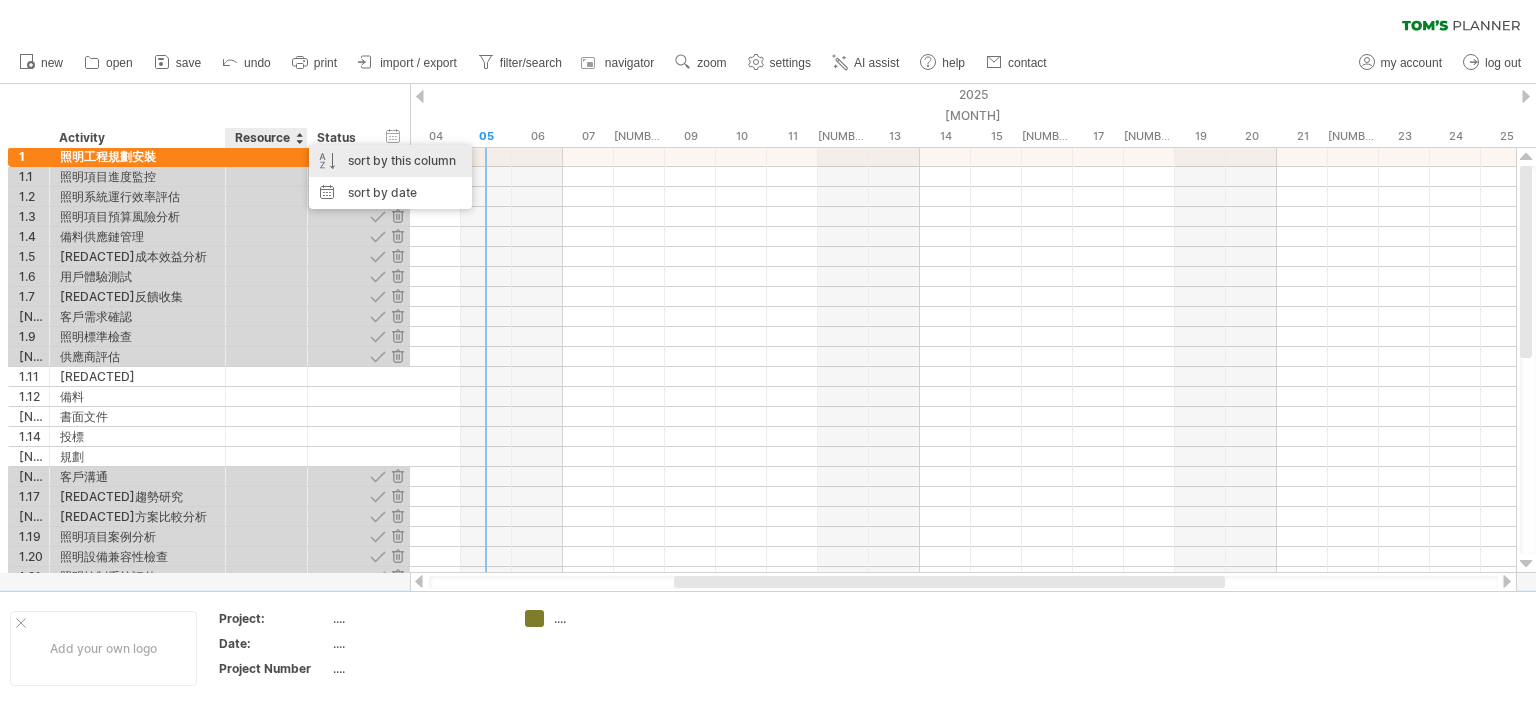 click on "sort by this column" at bounding box center [390, 161] 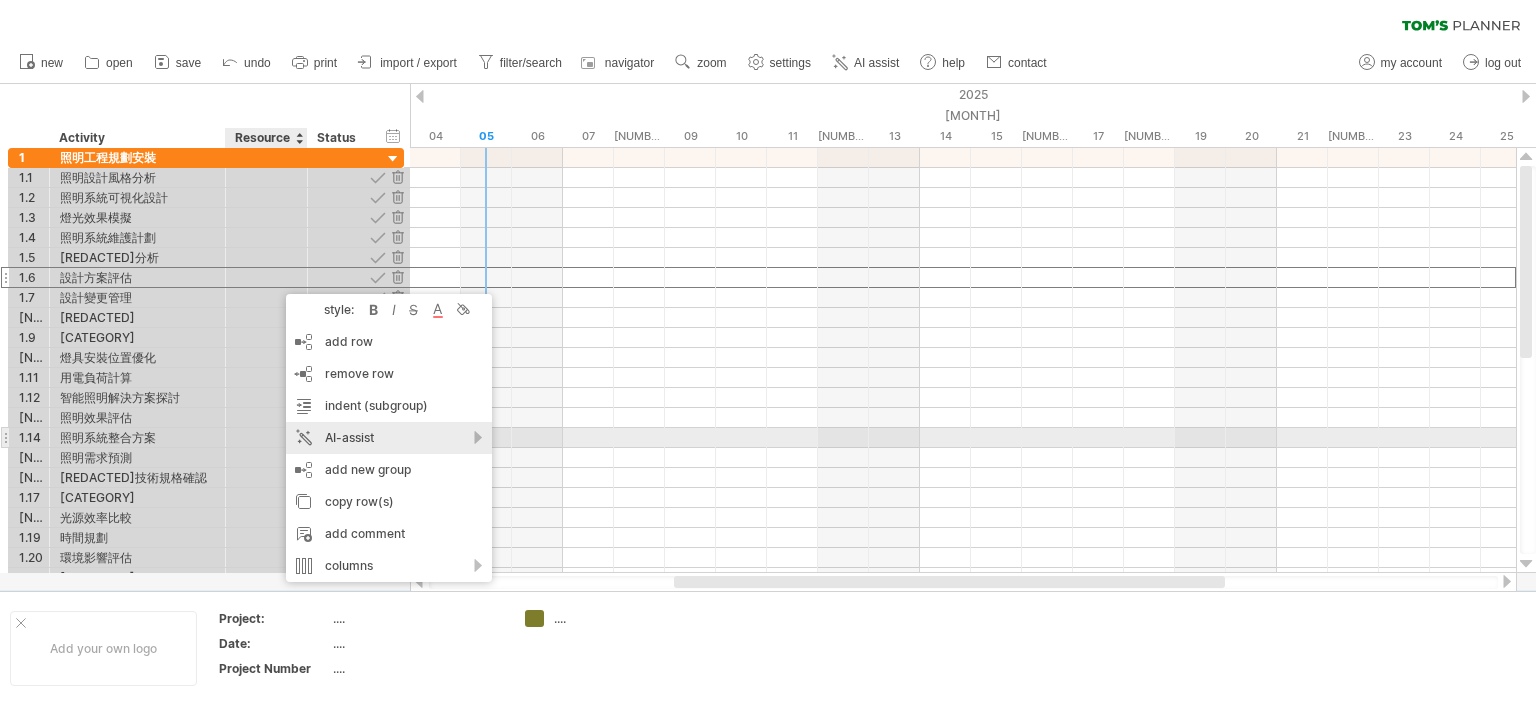click on "AI-assist" at bounding box center (389, 438) 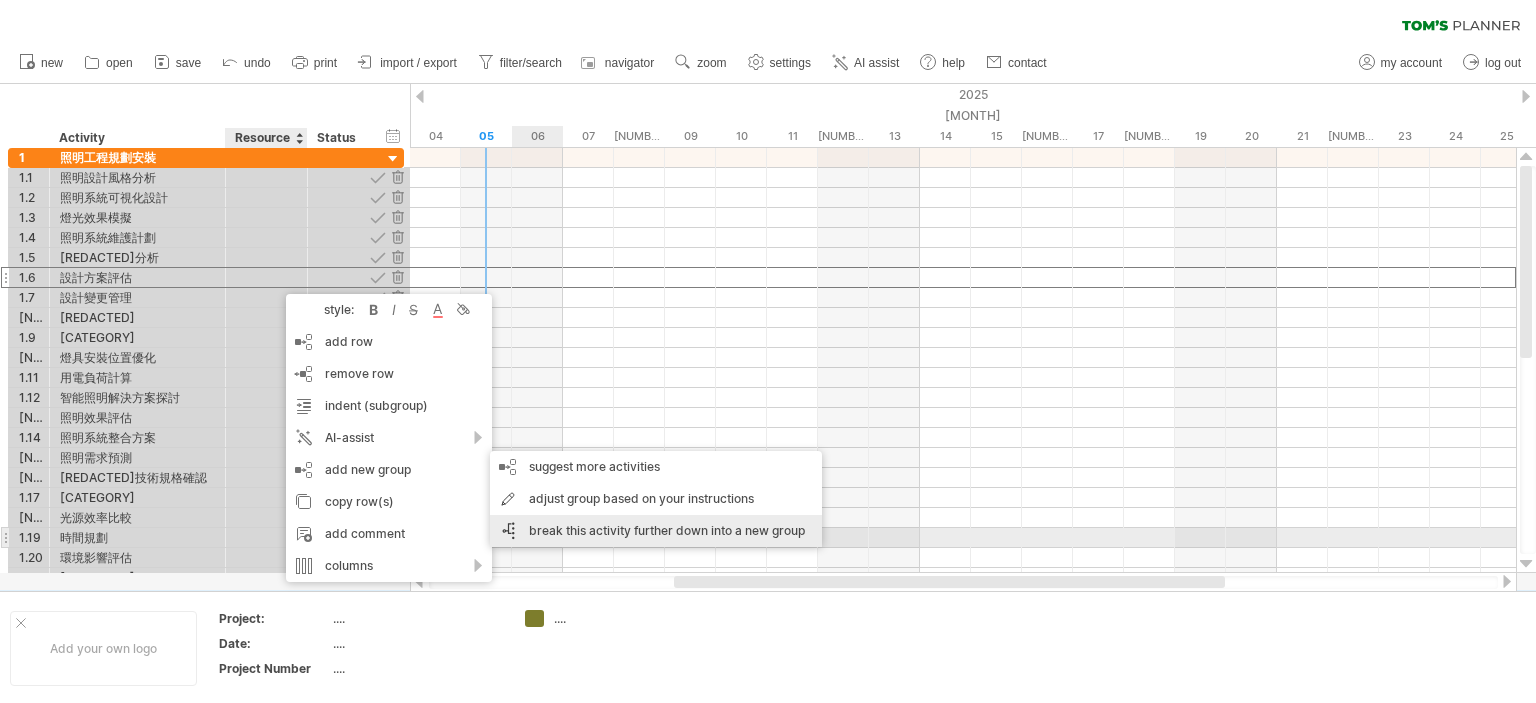 click on "break this activity further down into a new group" at bounding box center [656, 531] 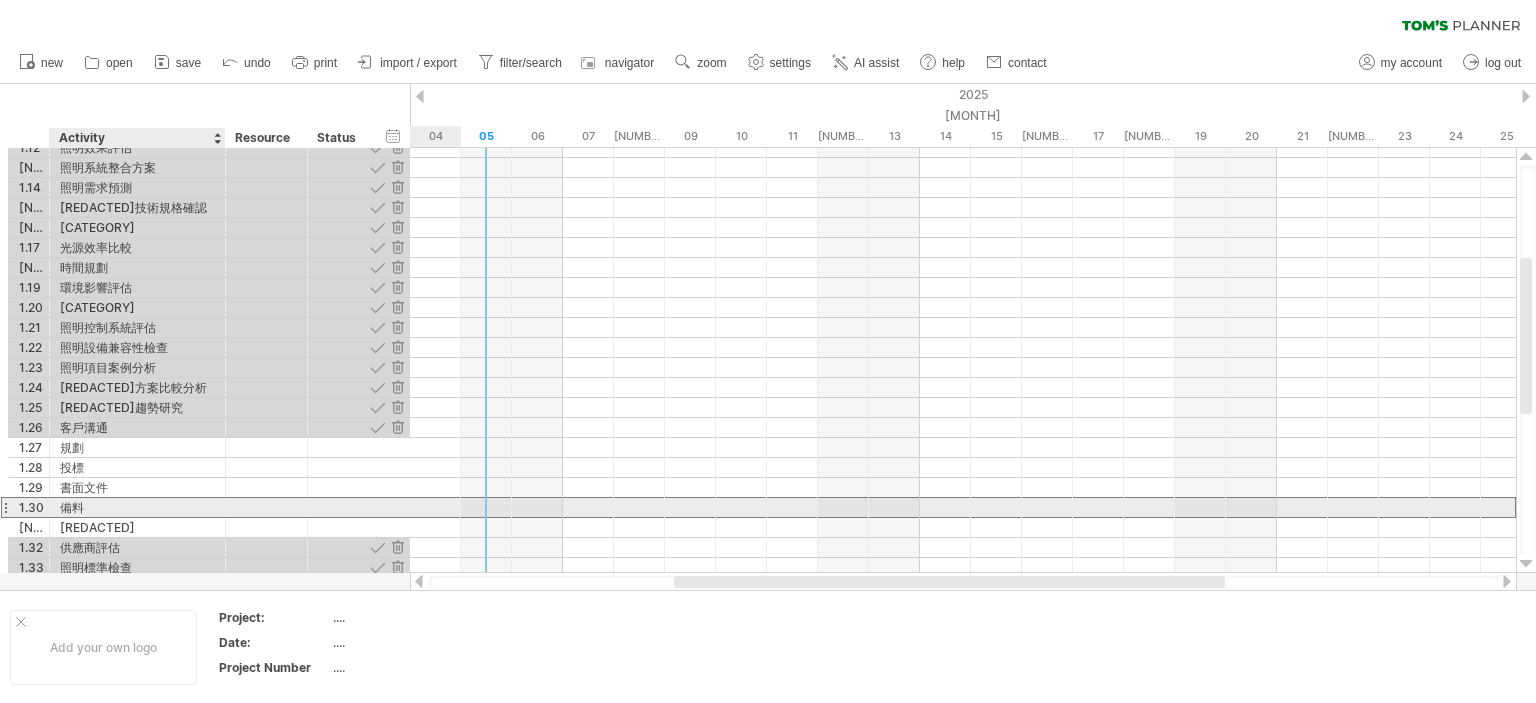 click on "備料" at bounding box center [137, 507] 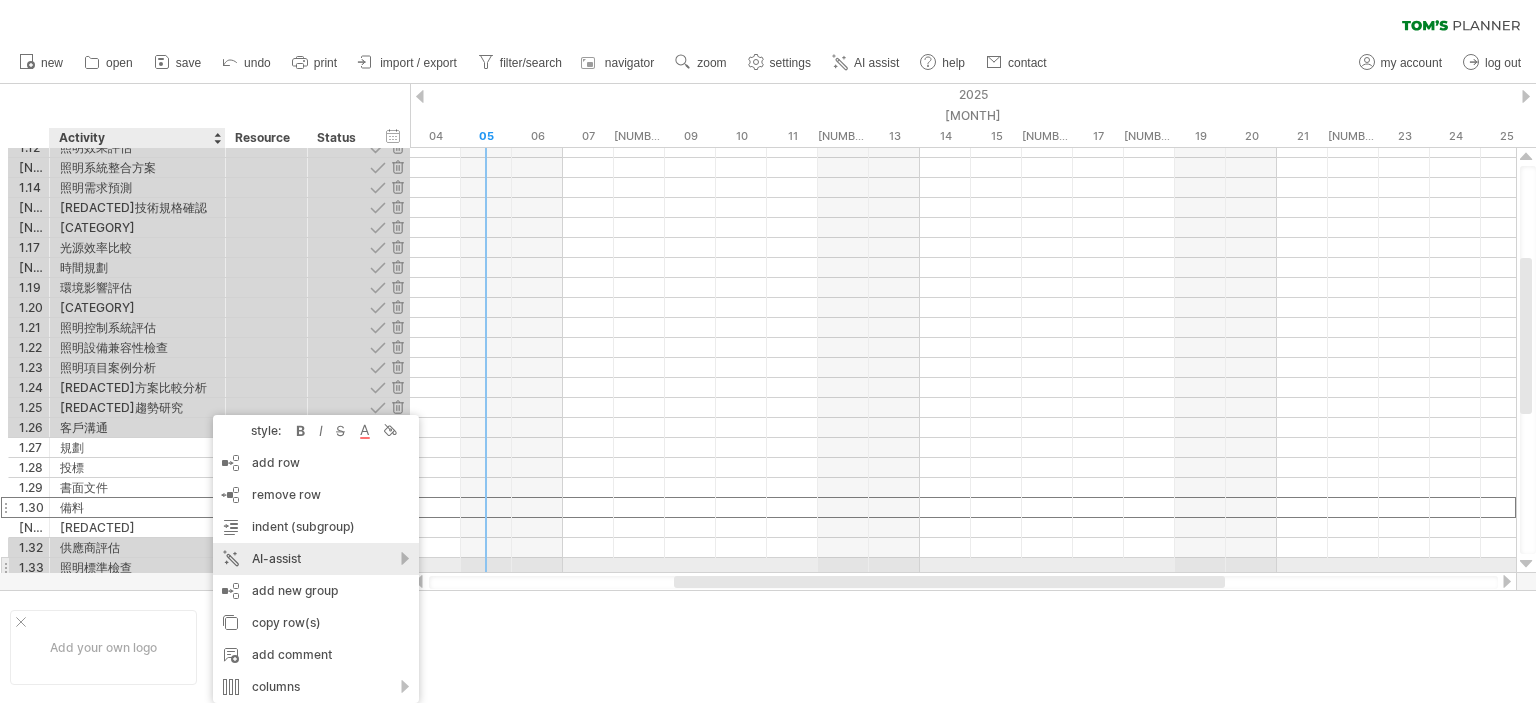 click on "AI-assist" at bounding box center [316, 559] 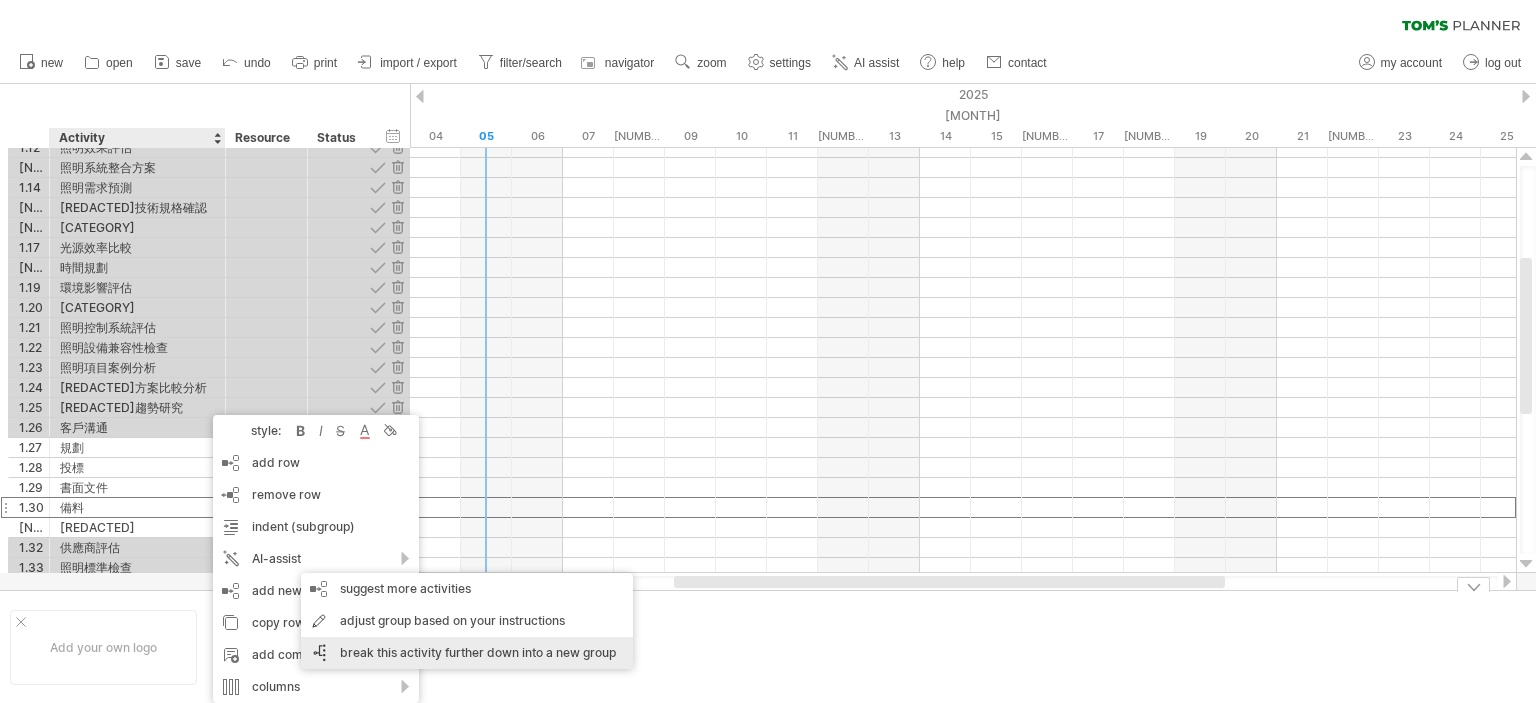 click on "break this activity further down into a new group" at bounding box center (467, 653) 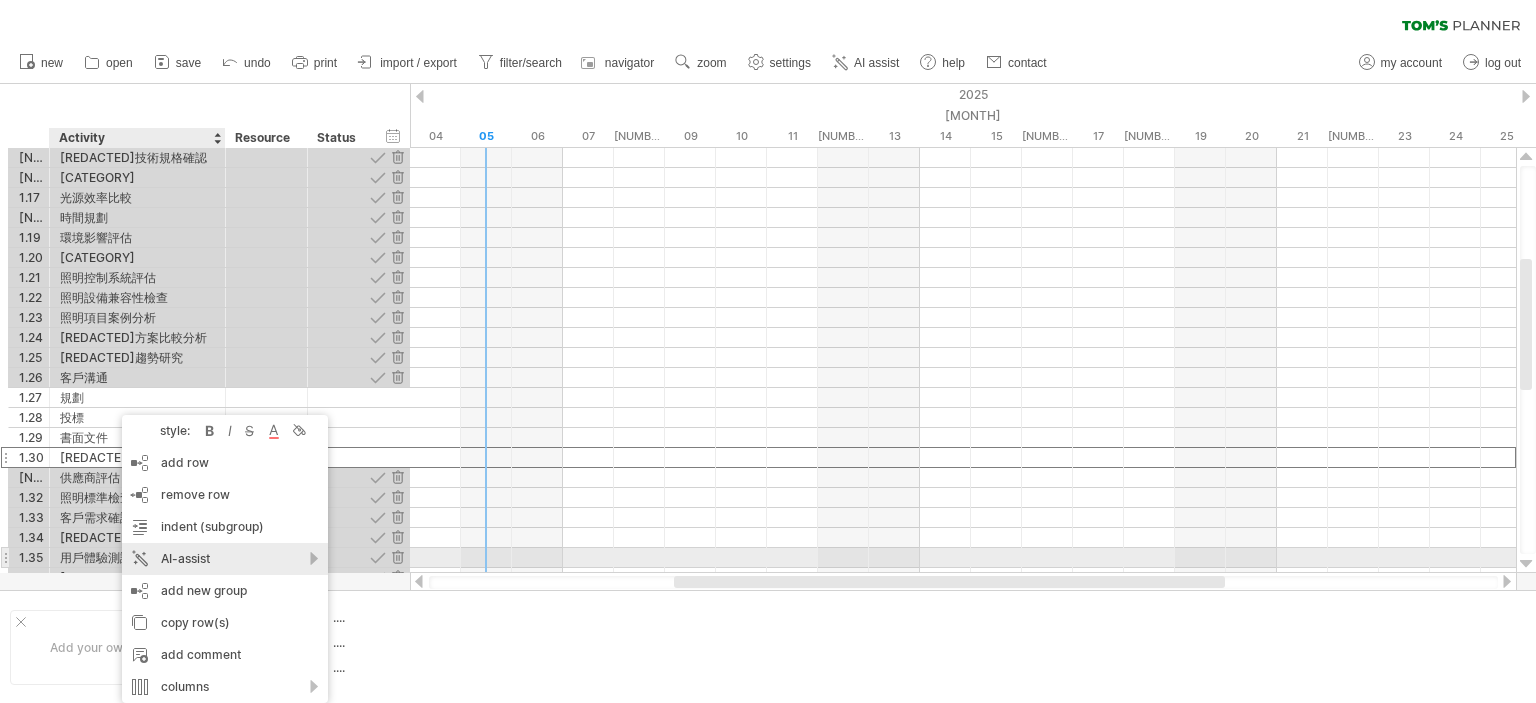 click on "AI-assist" at bounding box center [225, 559] 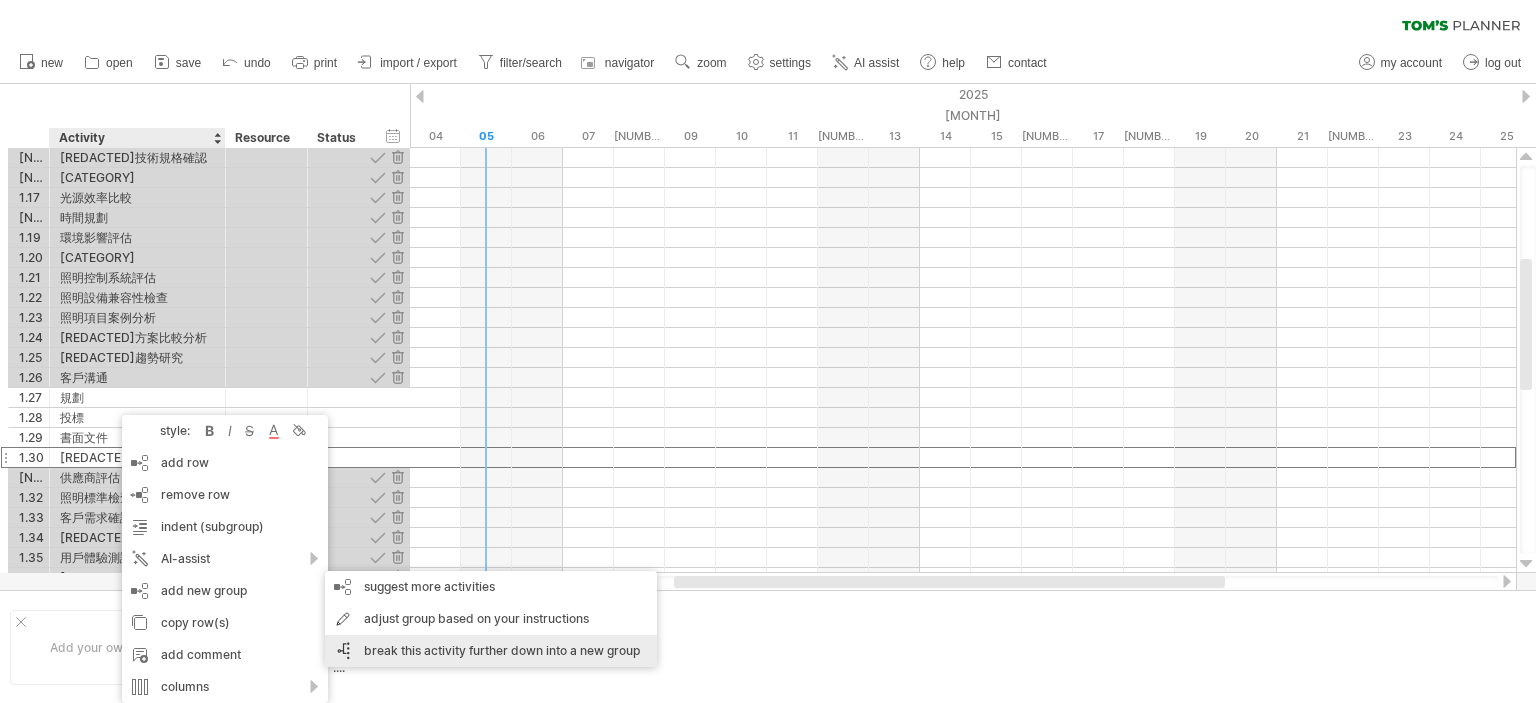 click on "break this activity further down into a new group" at bounding box center [491, 651] 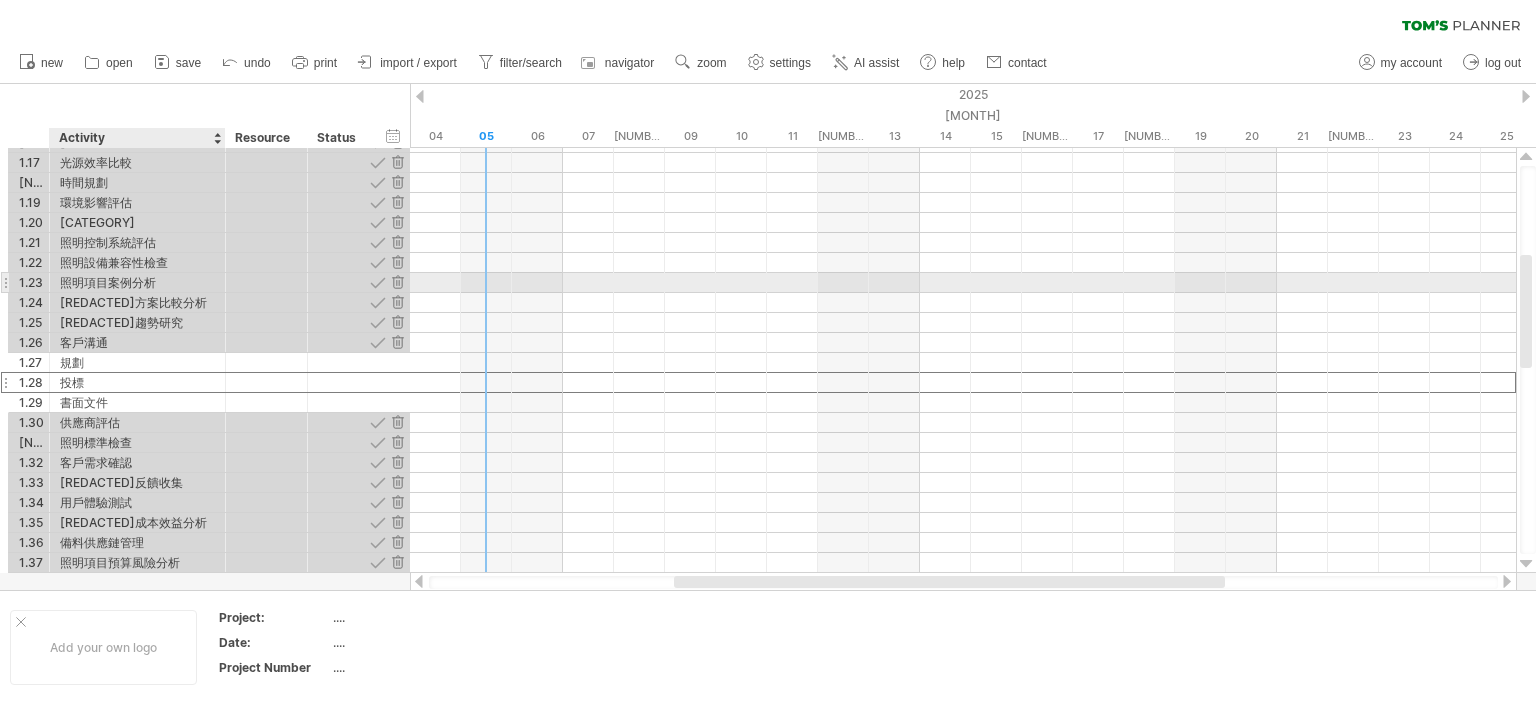 click on "投標" at bounding box center [137, 382] 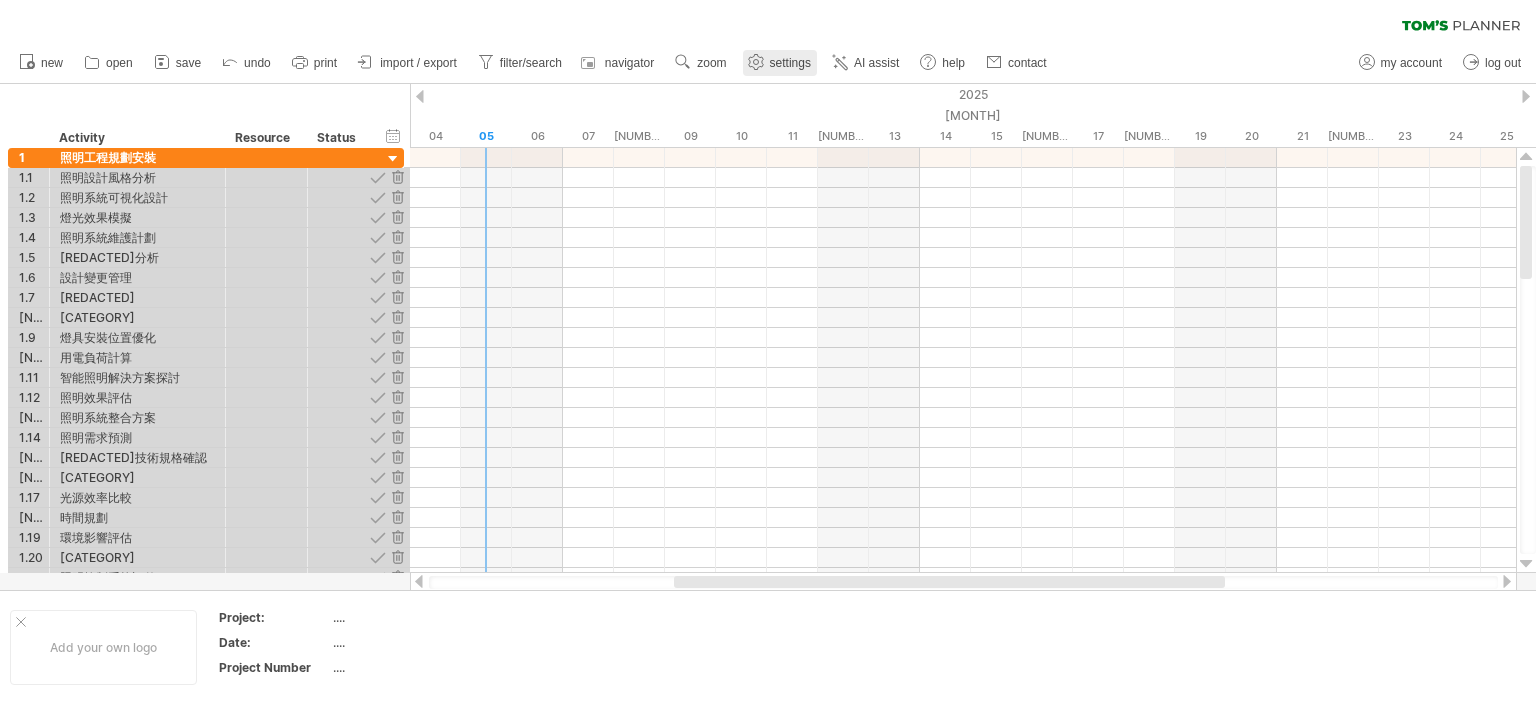 click on "settings" at bounding box center [790, 63] 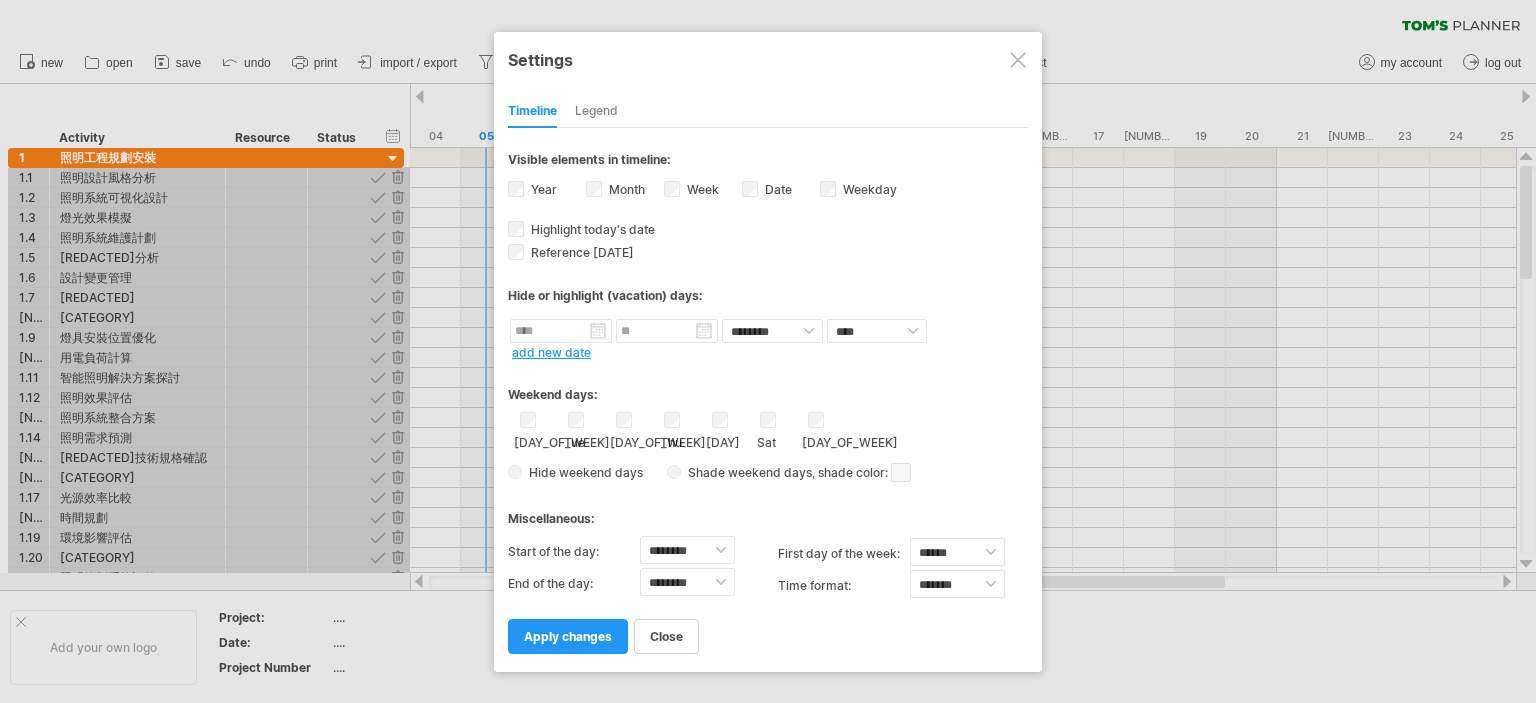 click on "Legend" at bounding box center [596, 112] 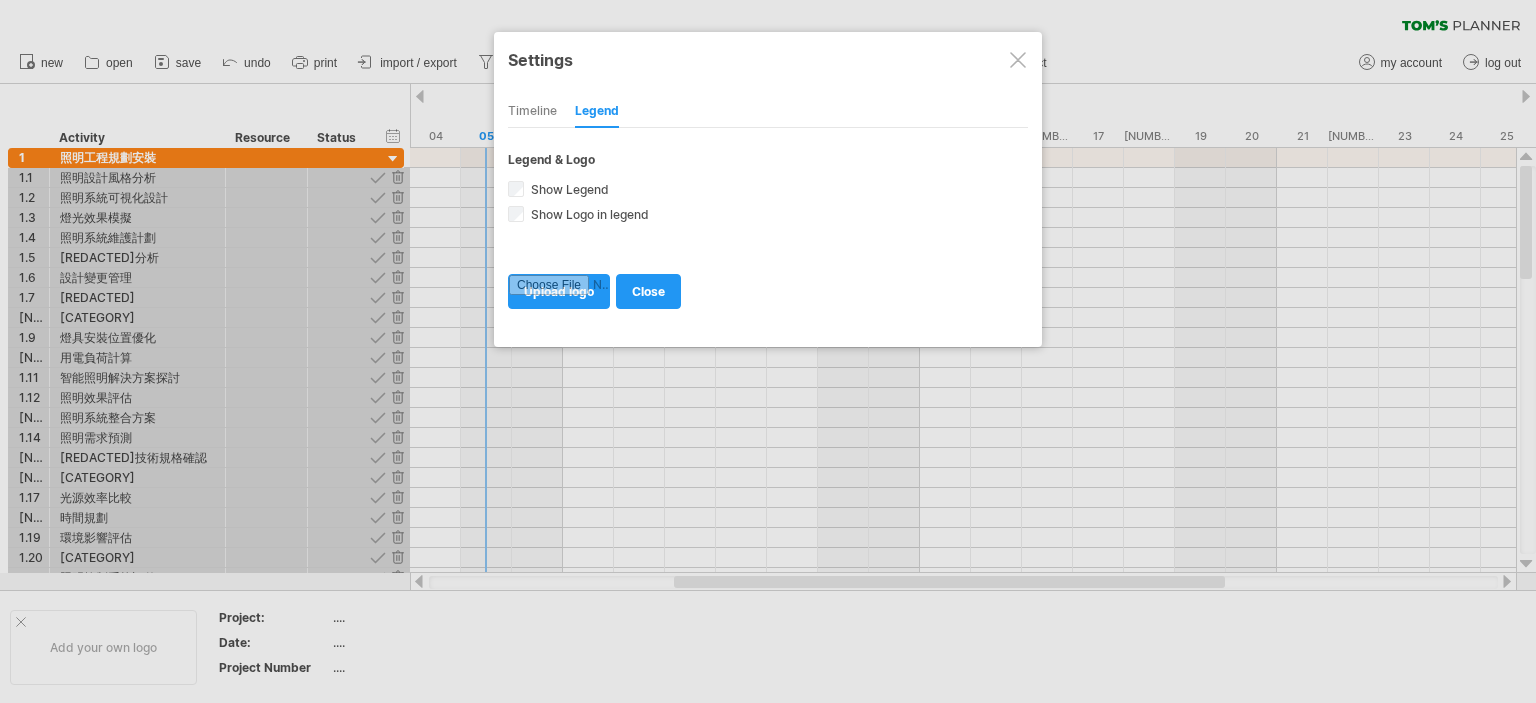 click on "Timeline" at bounding box center [532, 112] 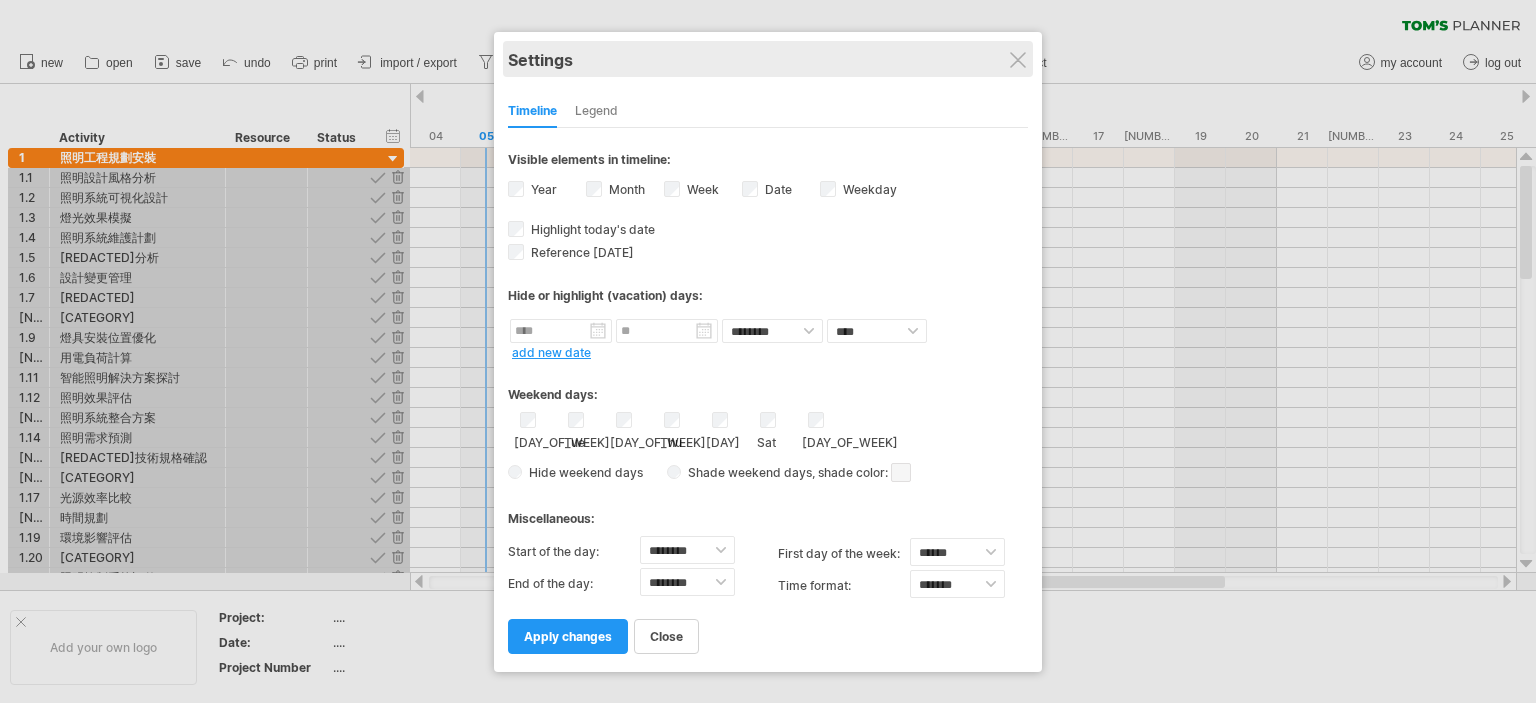 click on "Settings" at bounding box center [768, 59] 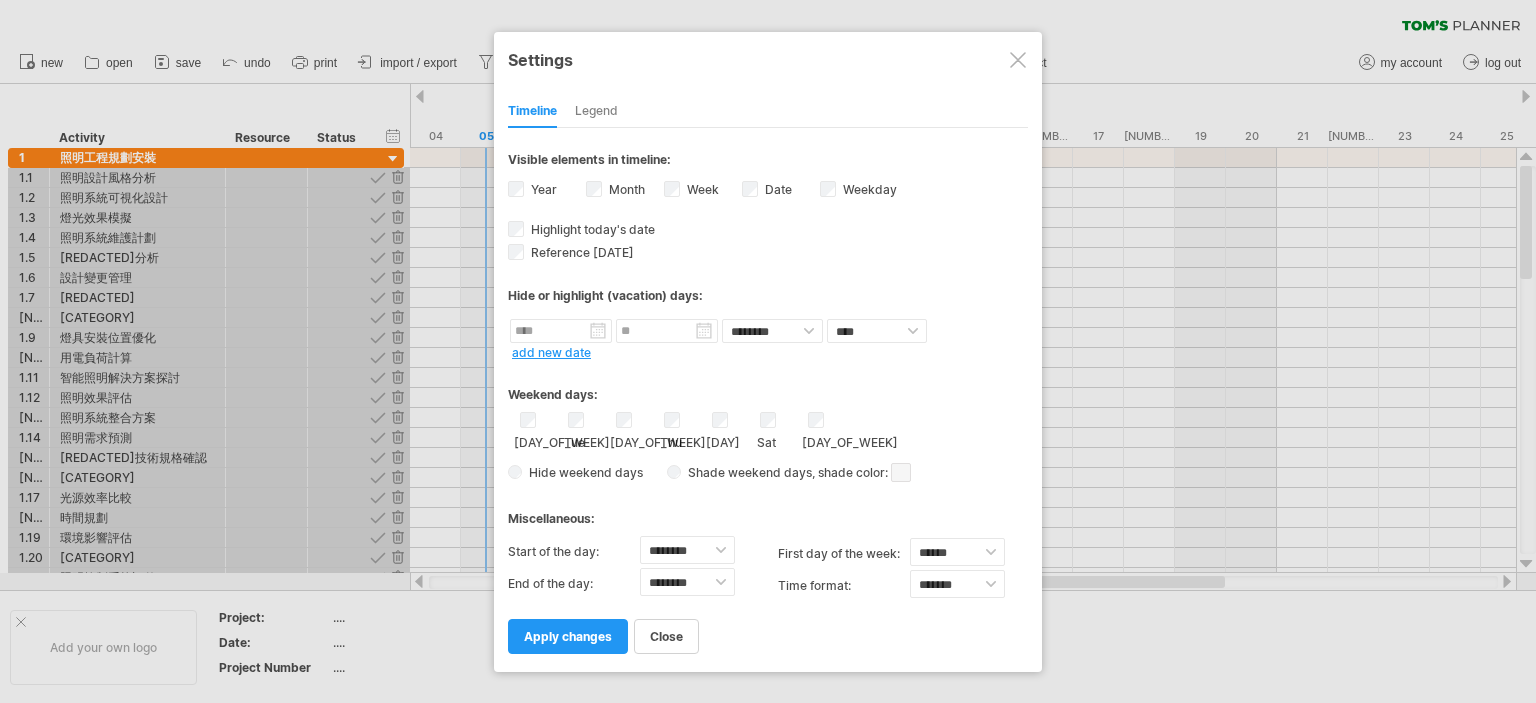 click at bounding box center (1018, 60) 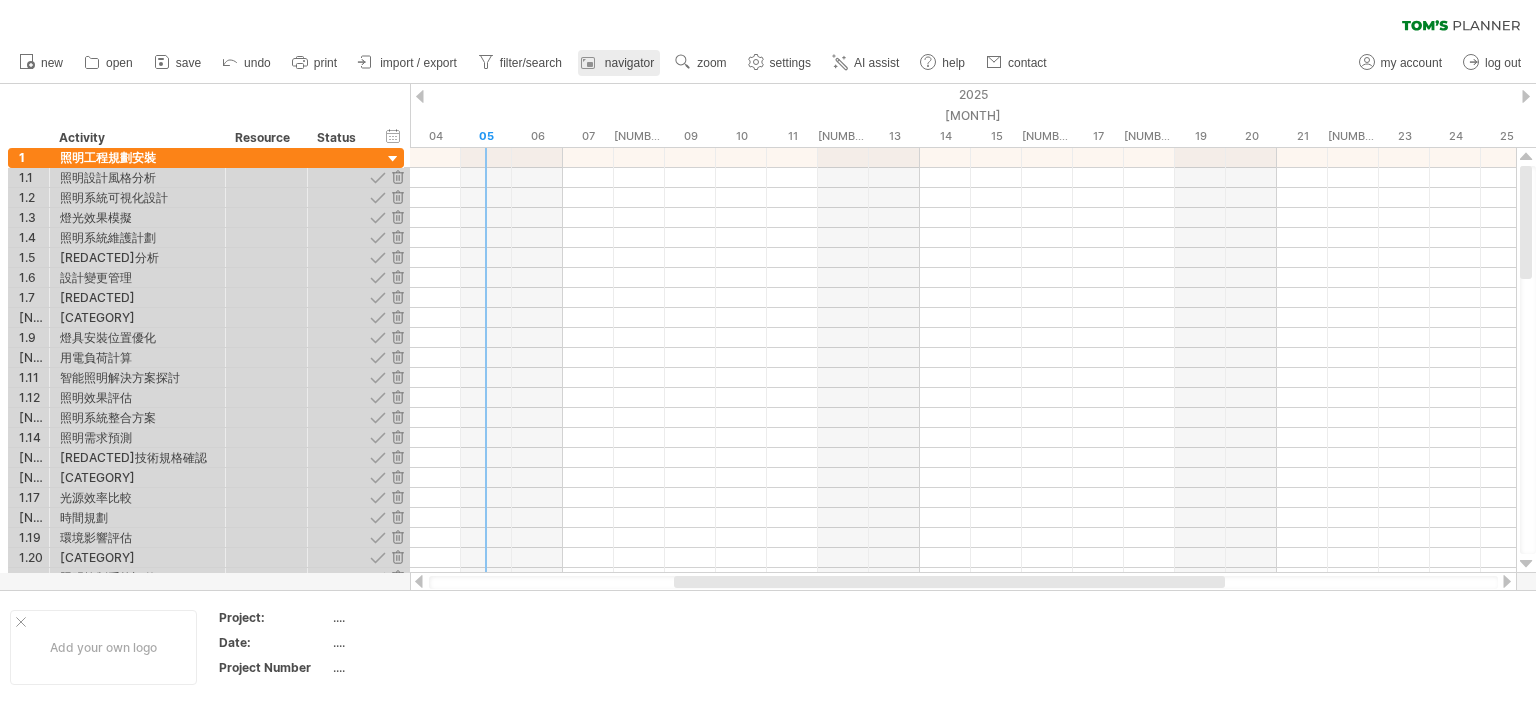 click on "navigator" at bounding box center [619, 63] 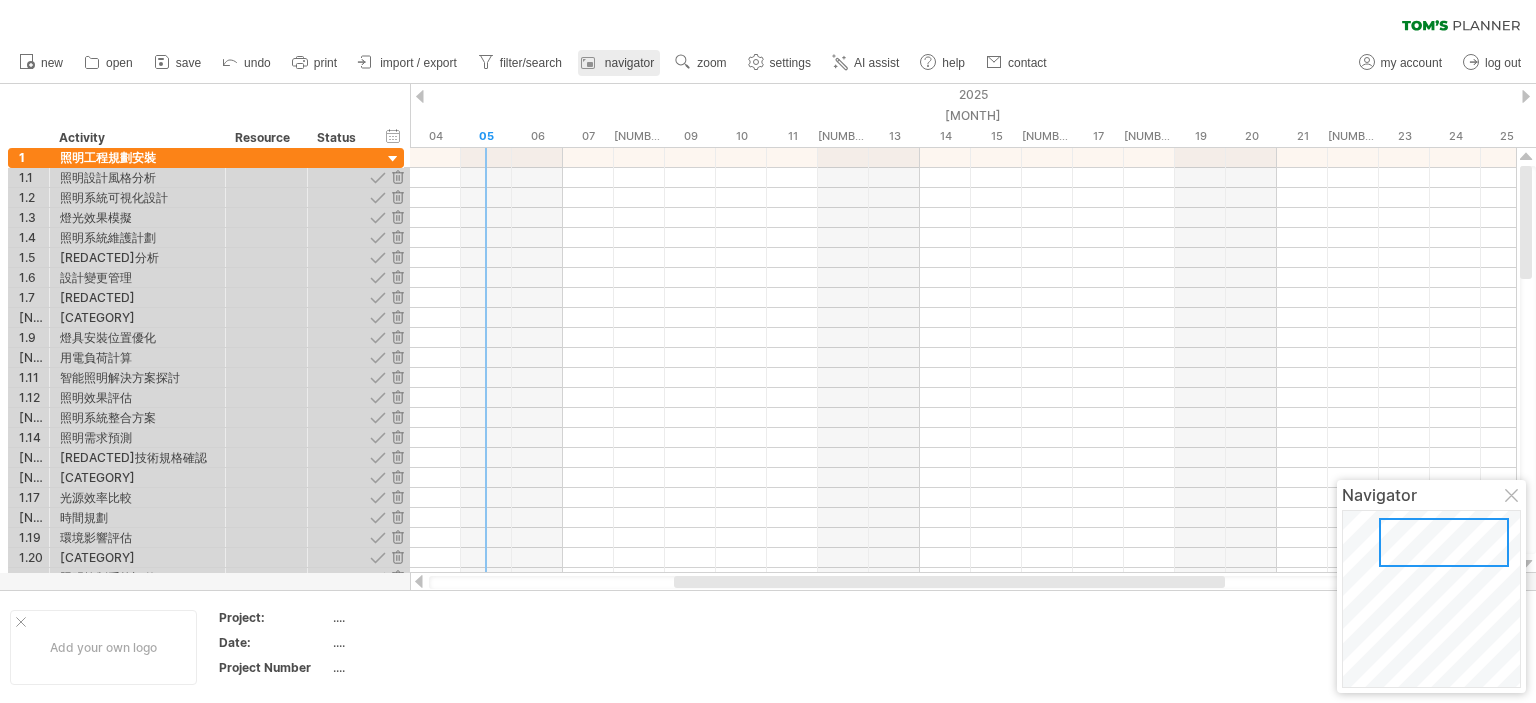 click on "navigator" at bounding box center [619, 63] 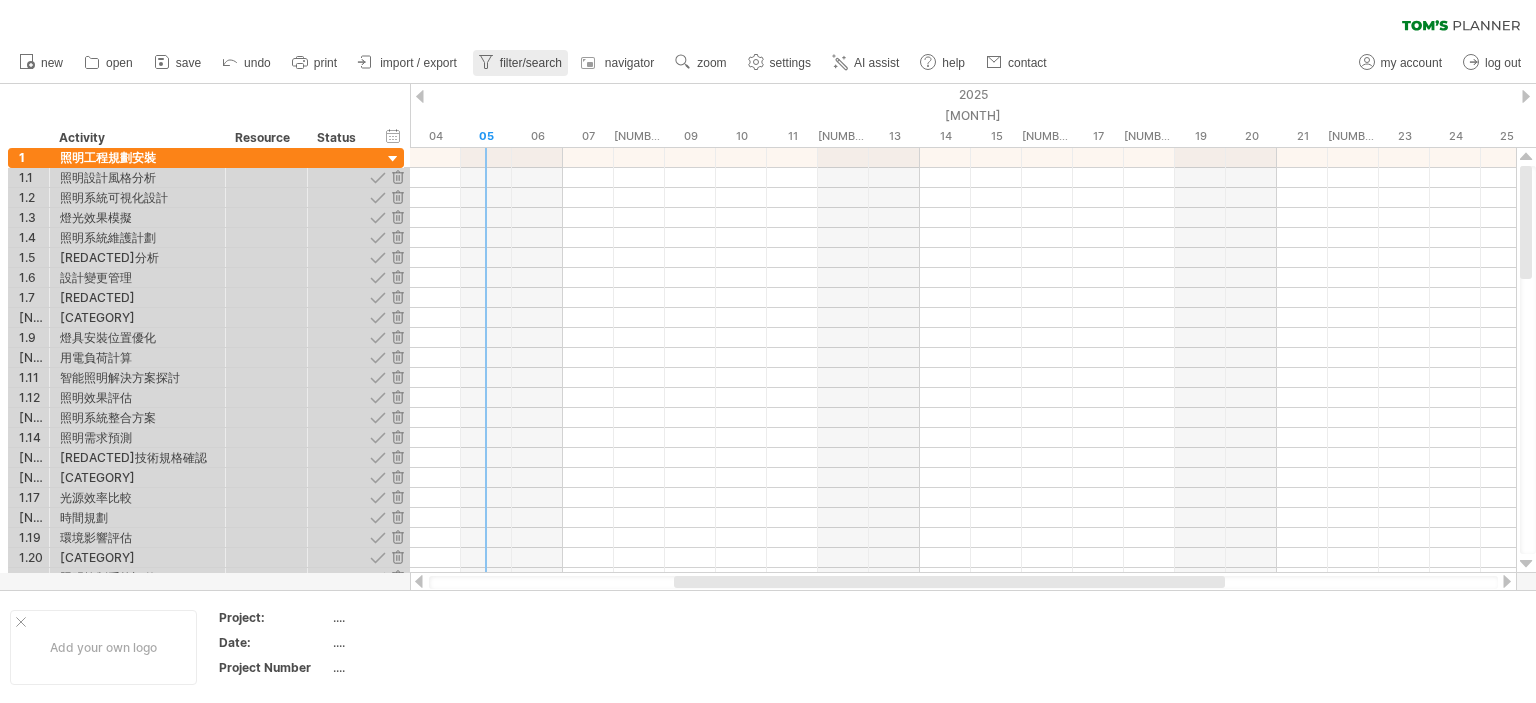 click on "filter/search" at bounding box center [531, 63] 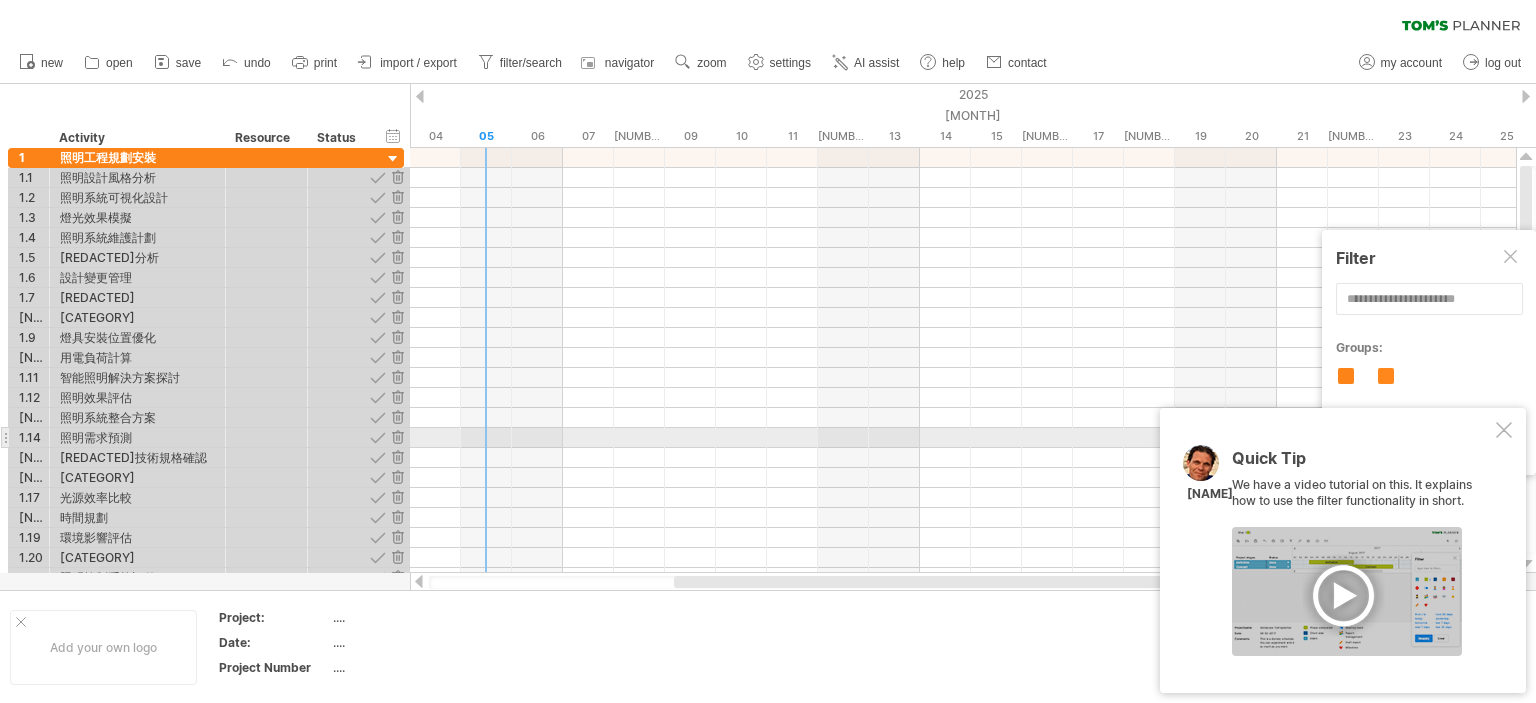 click at bounding box center (1504, 430) 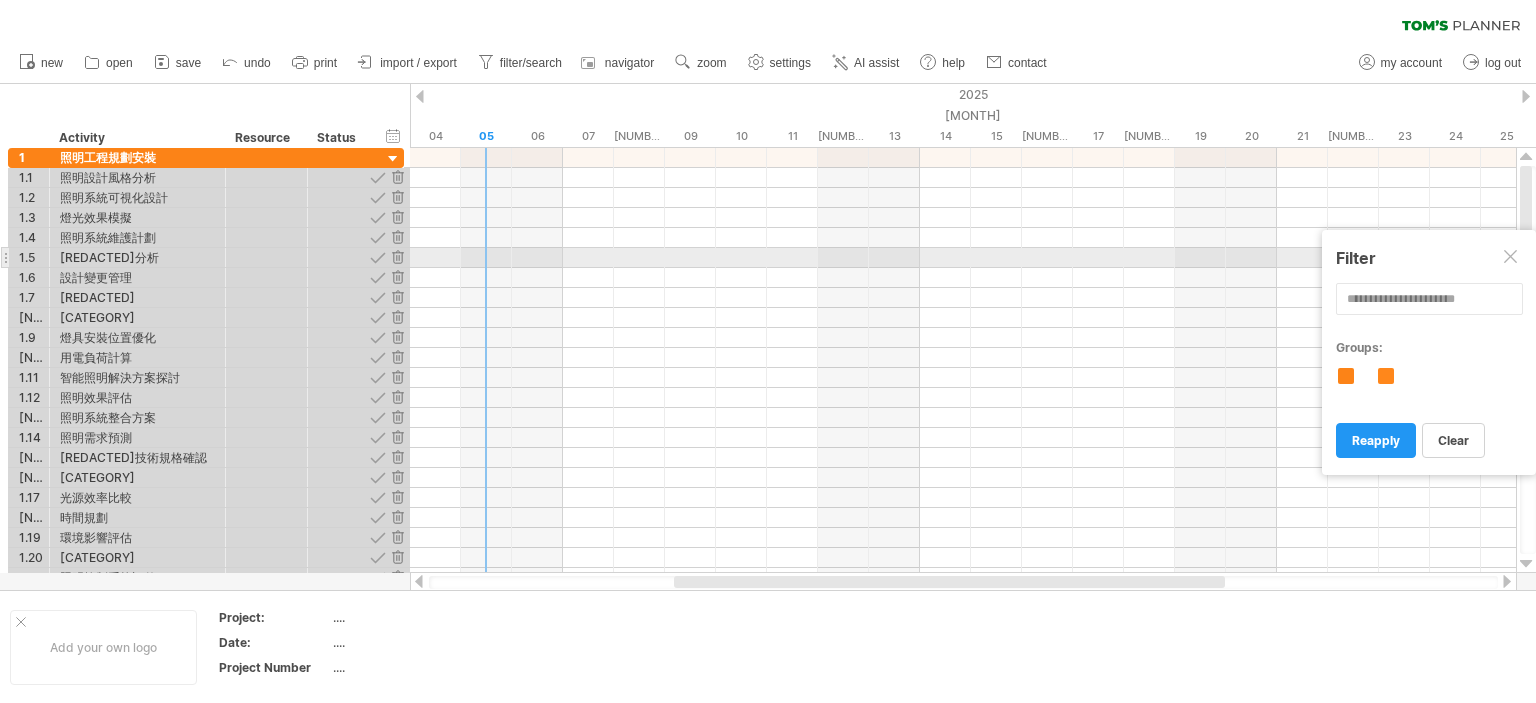 click at bounding box center (1512, 258) 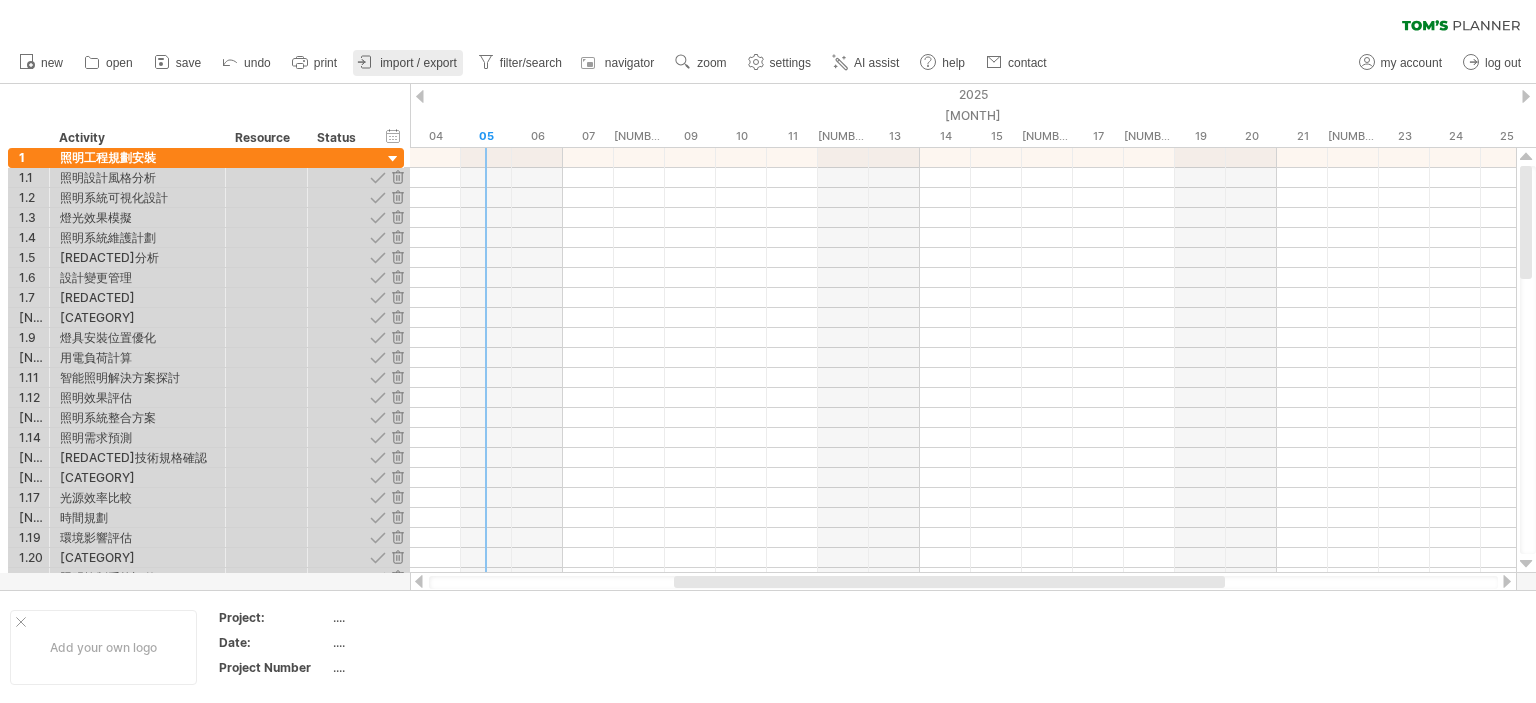click on "import / export" at bounding box center (418, 63) 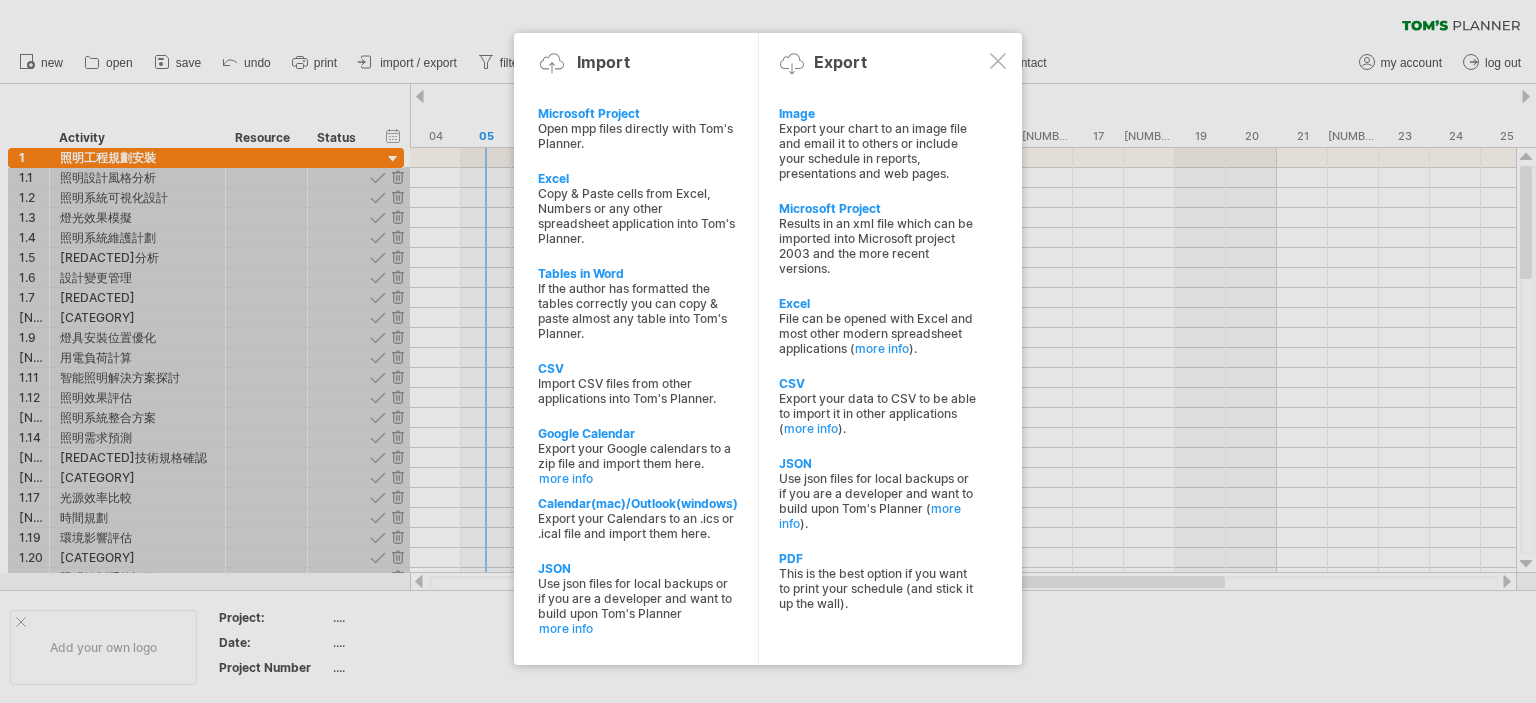 click at bounding box center (998, 61) 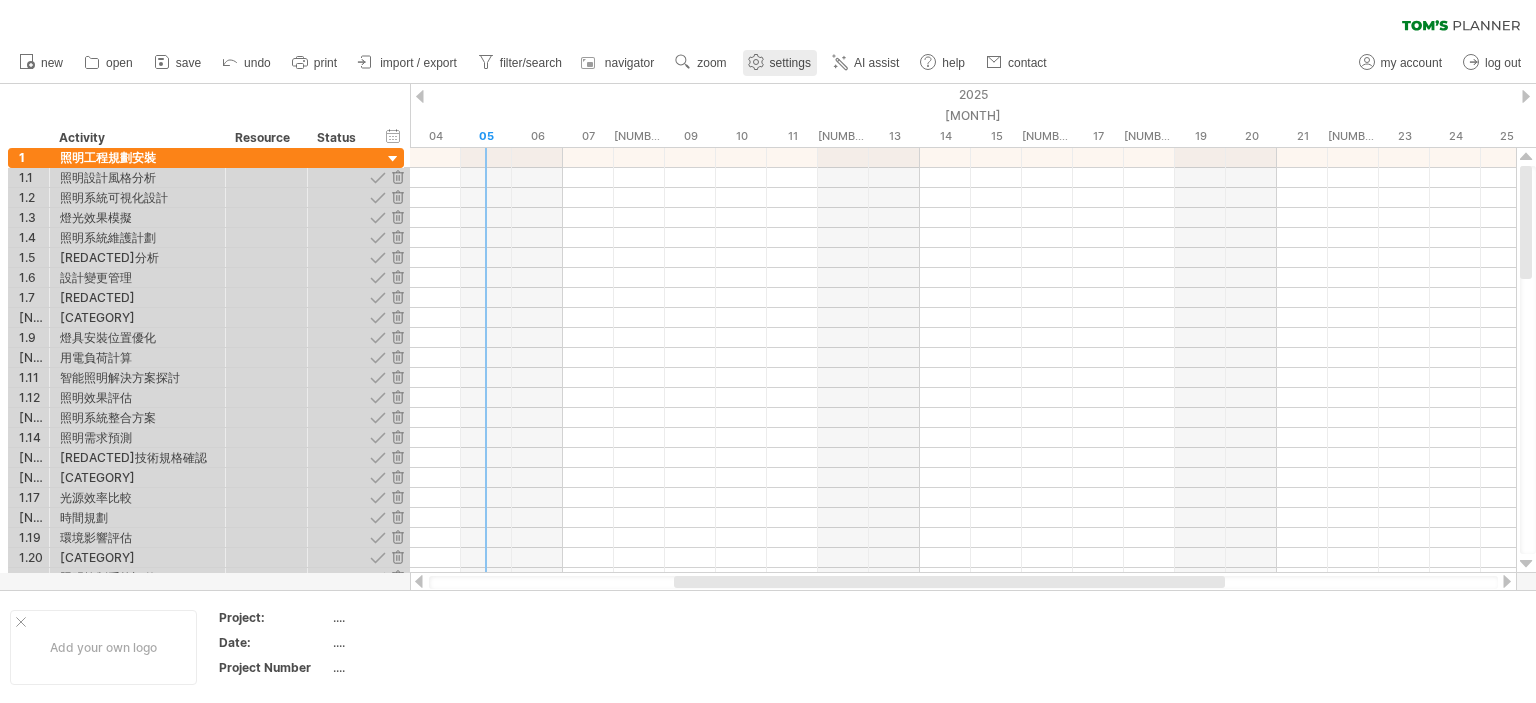 click on "settings" at bounding box center (790, 63) 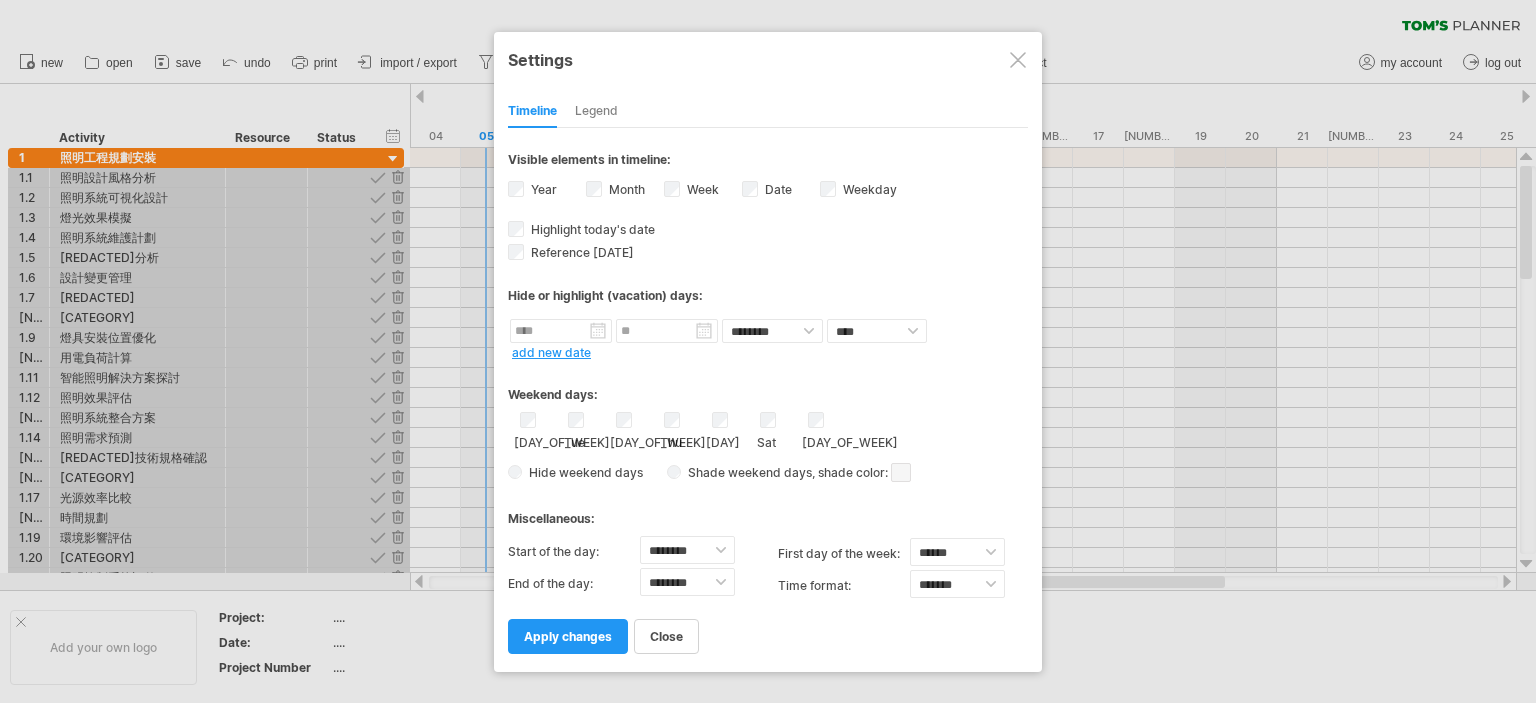 click on "**********" at bounding box center [768, 390] 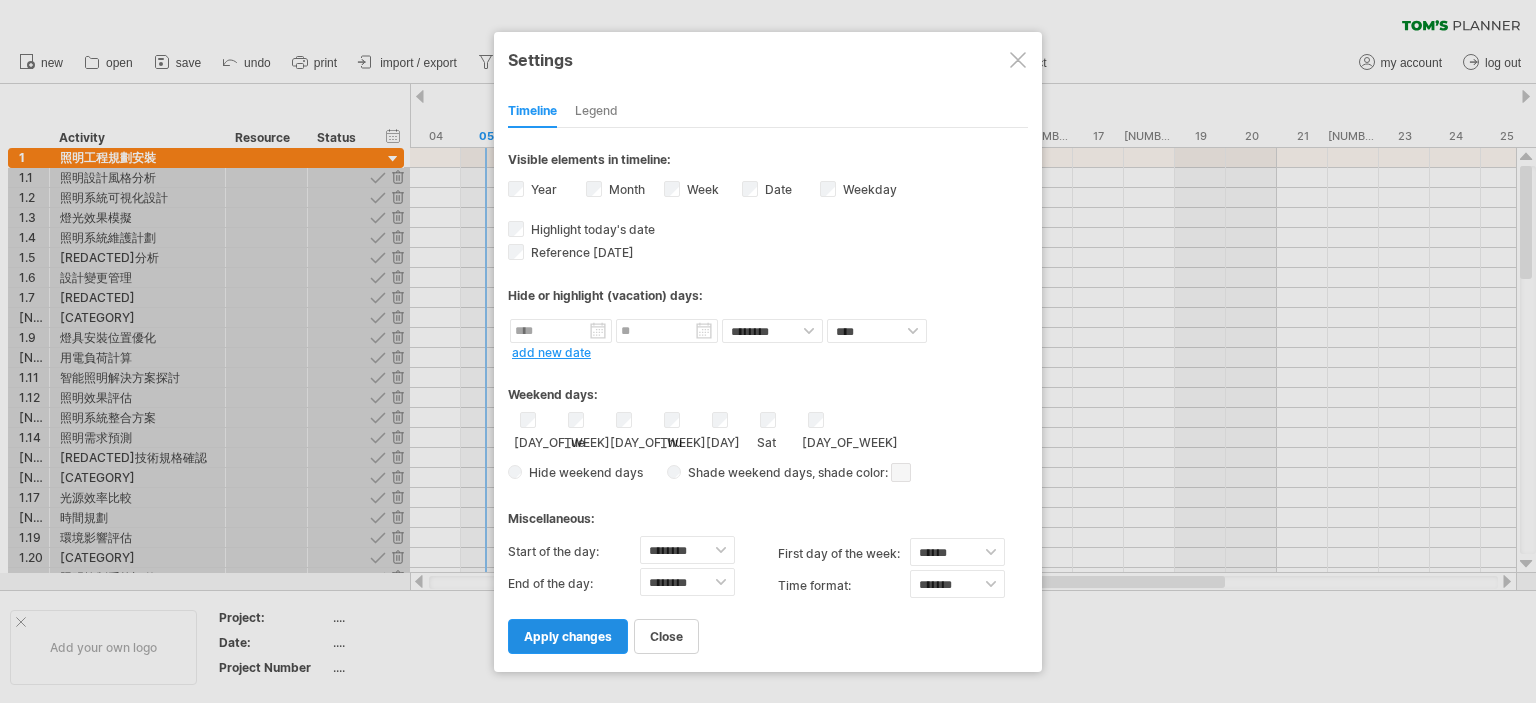 click on "apply changes" at bounding box center (568, 636) 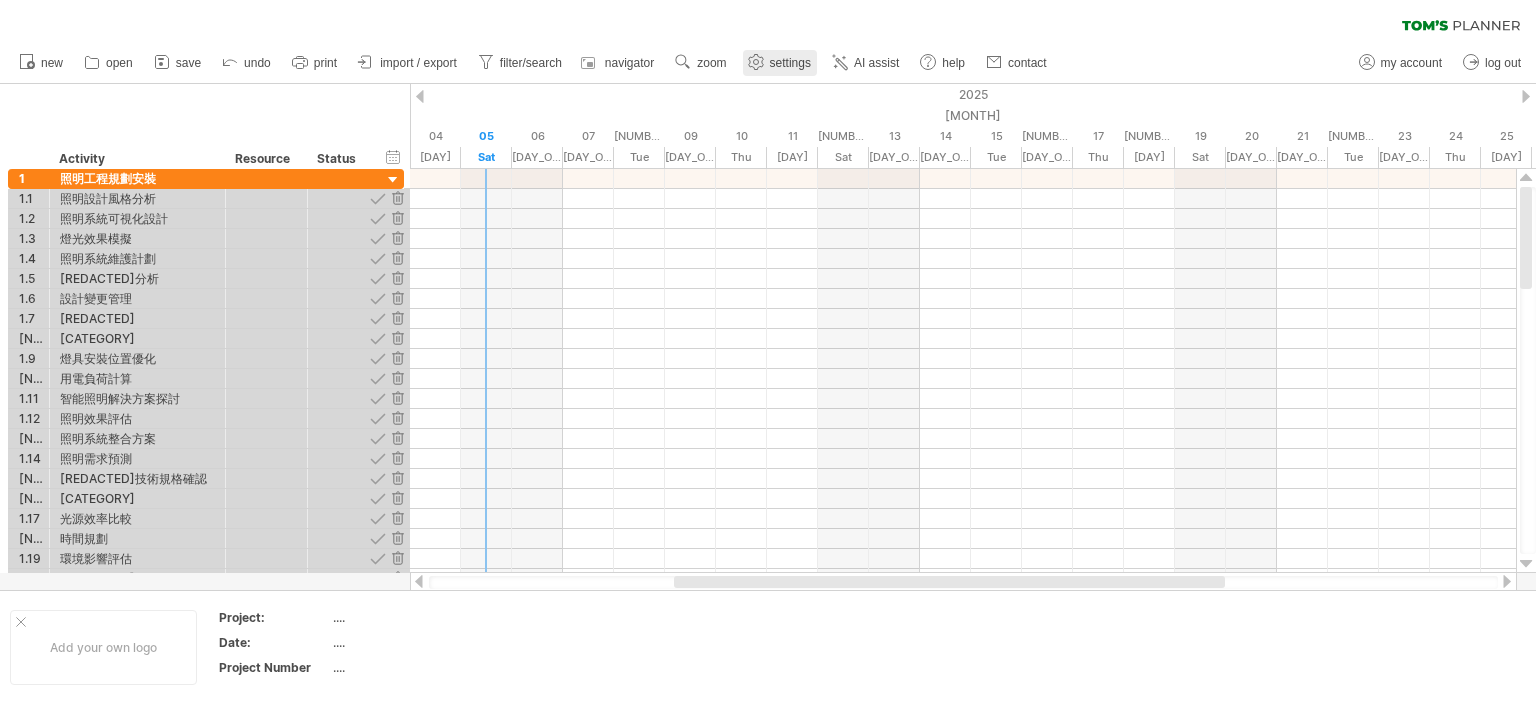 click on "settings" at bounding box center [780, 63] 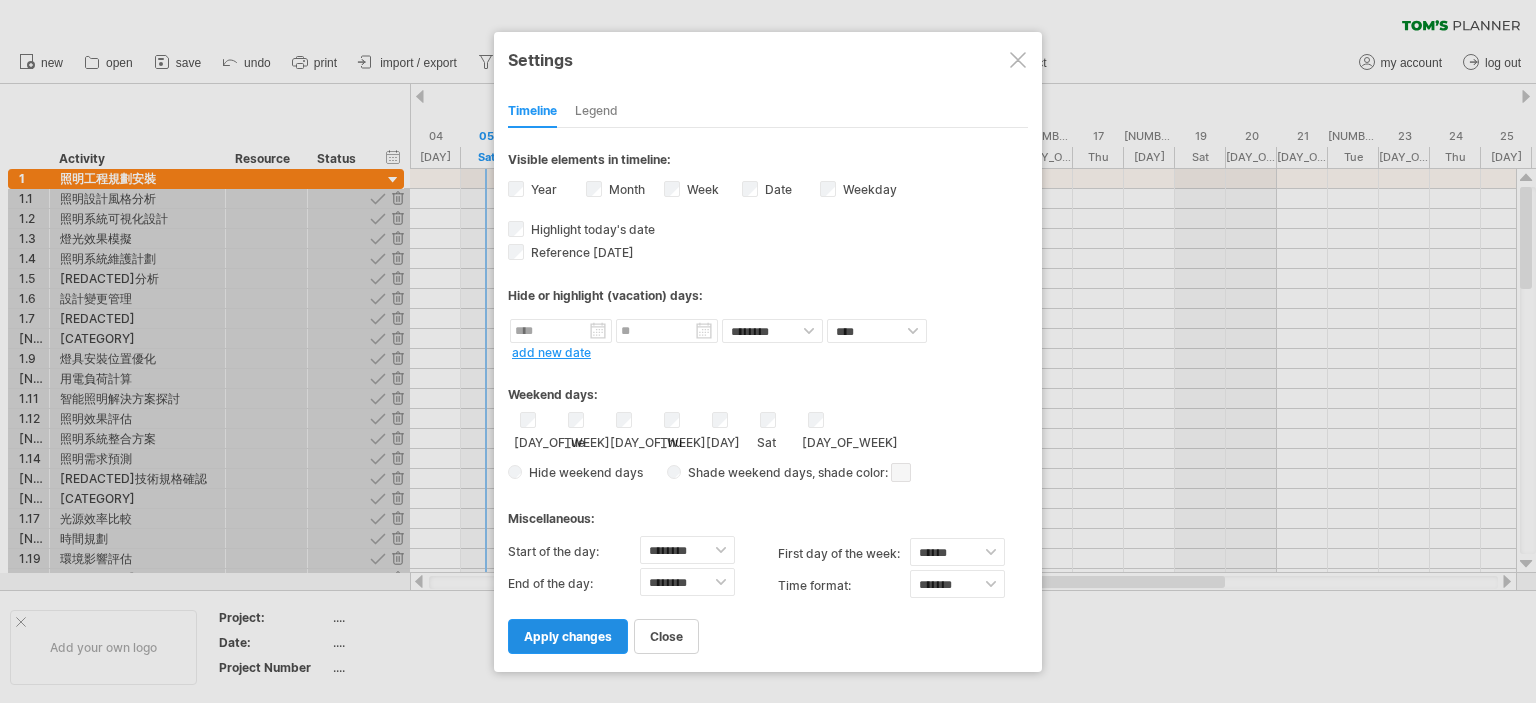 click on "apply changes" at bounding box center (568, 636) 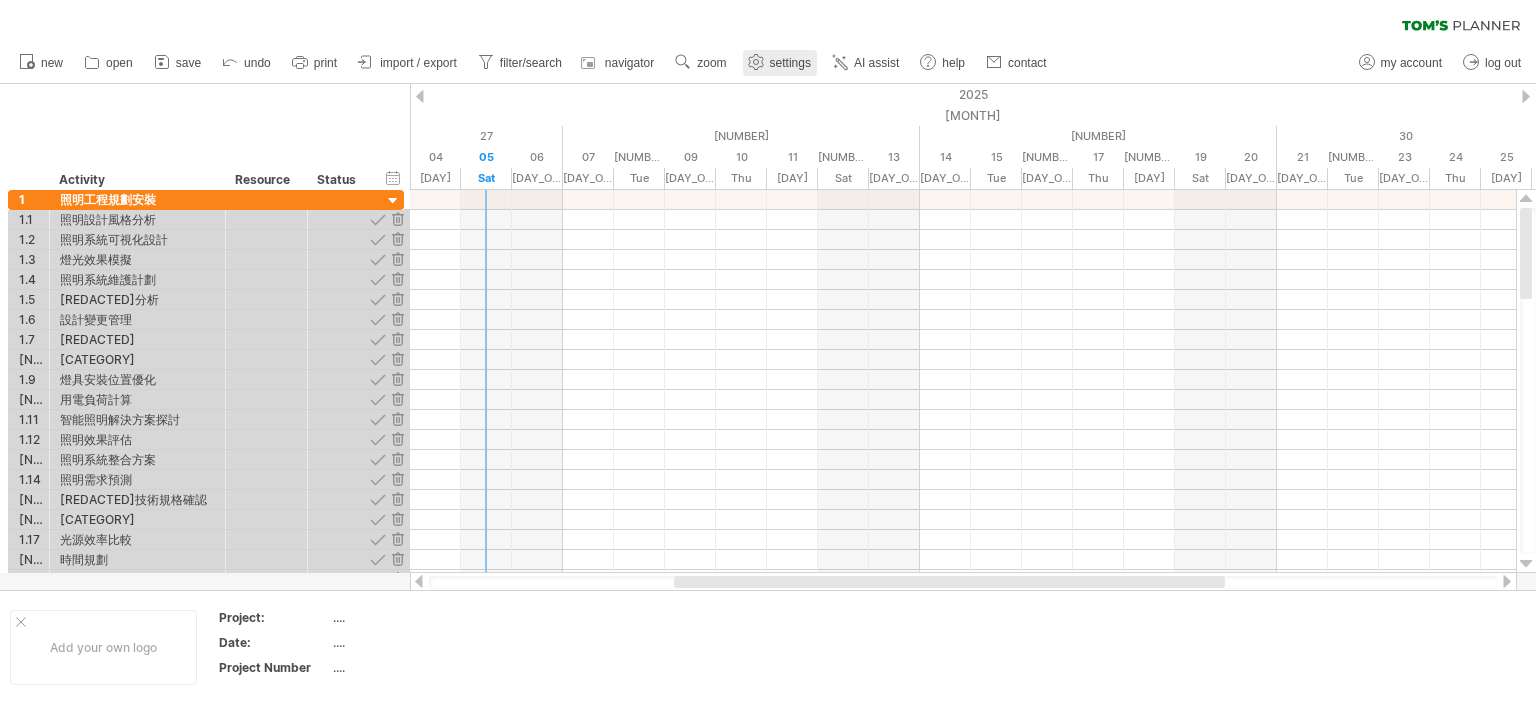 click on "settings" at bounding box center (790, 63) 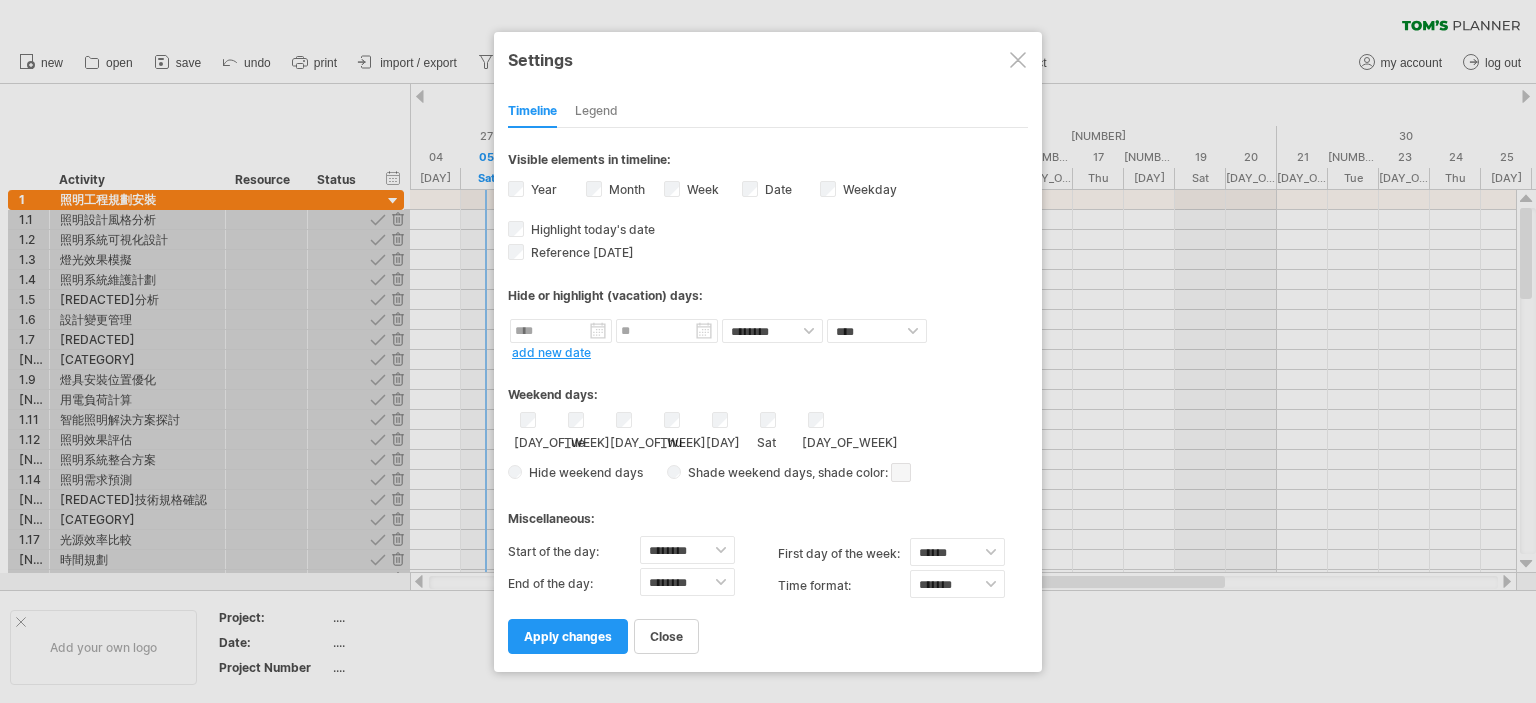 click on "Weekday
visibility of weekday
Currently there is not enough space horizontally to display the weekdays in the timeline. However if you zoom in on your schedule the weekdays will be displayed when possible." at bounding box center (868, 189) 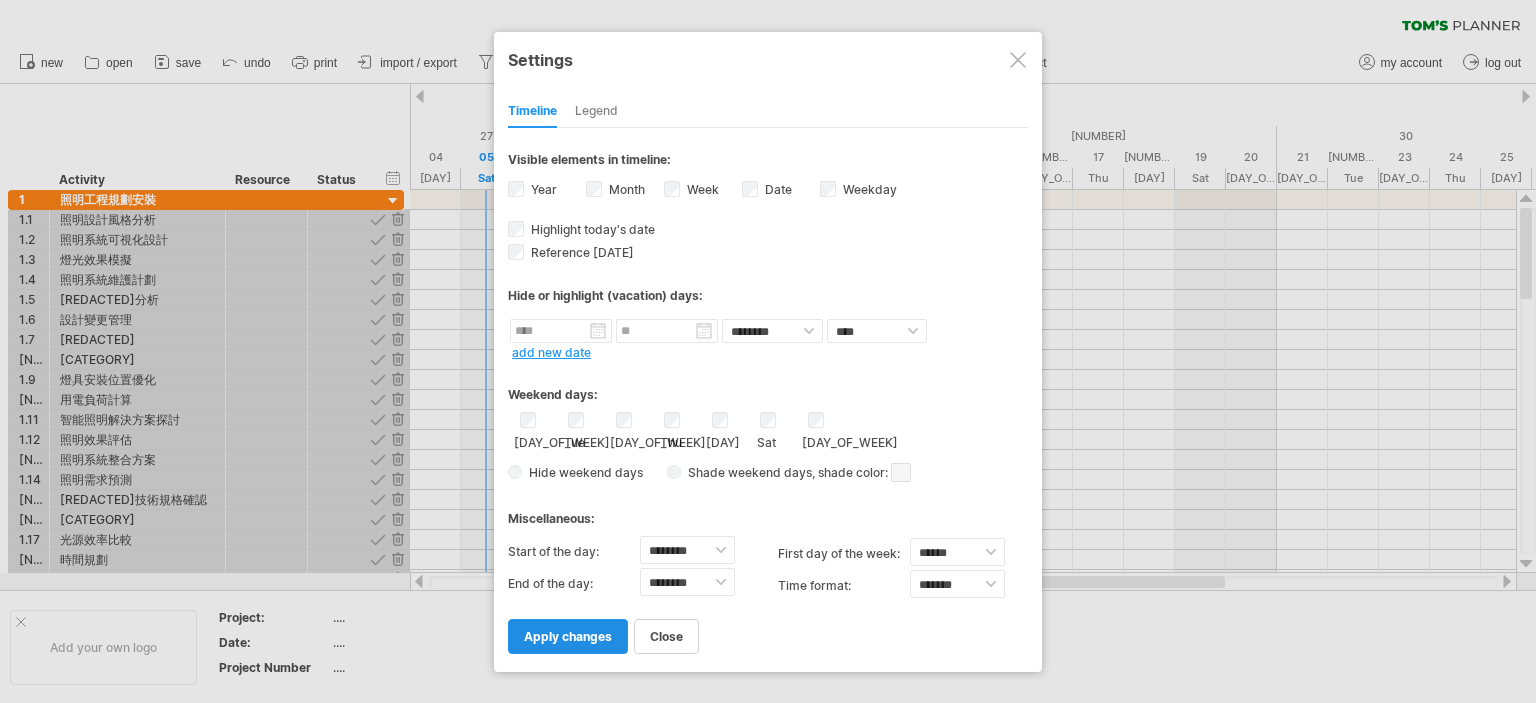 click on "apply changes" at bounding box center [568, 636] 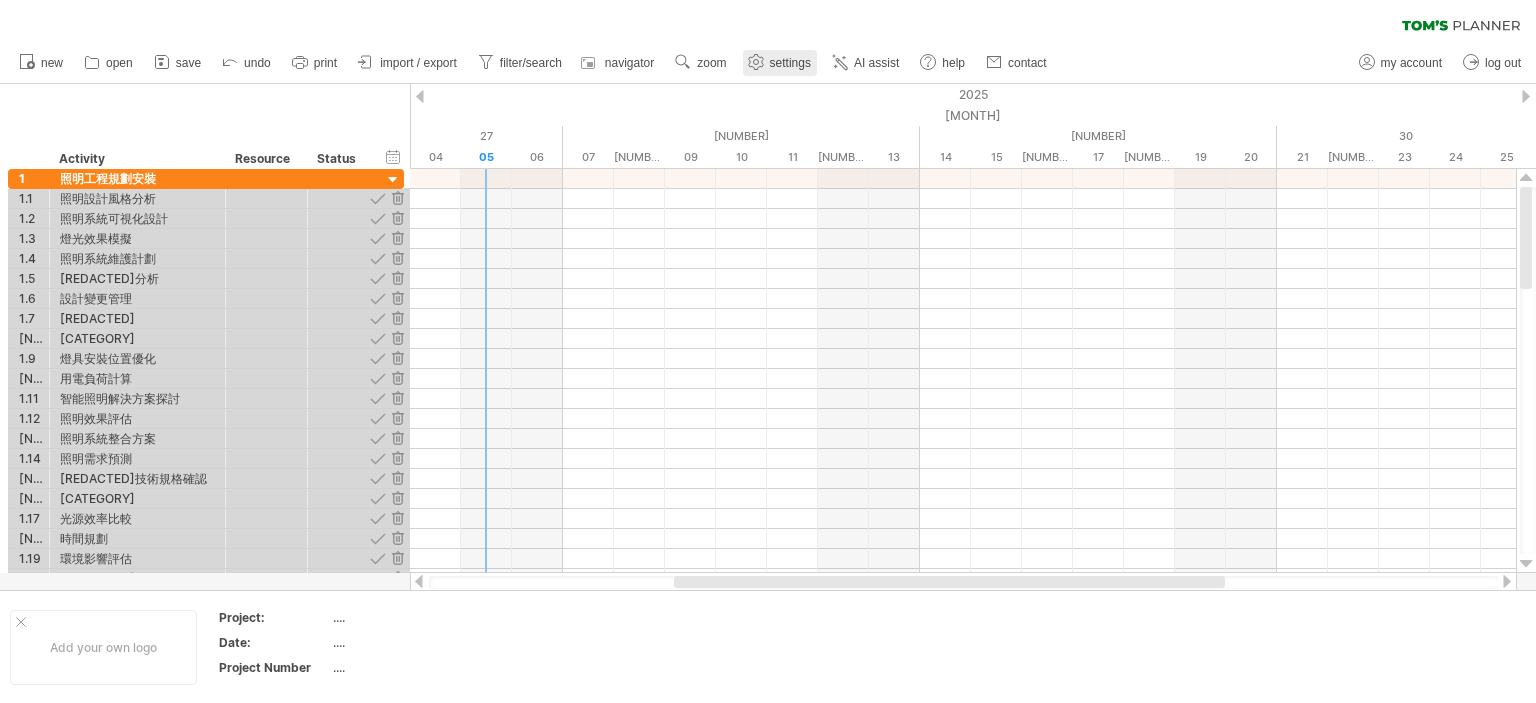 click on "settings" at bounding box center (790, 63) 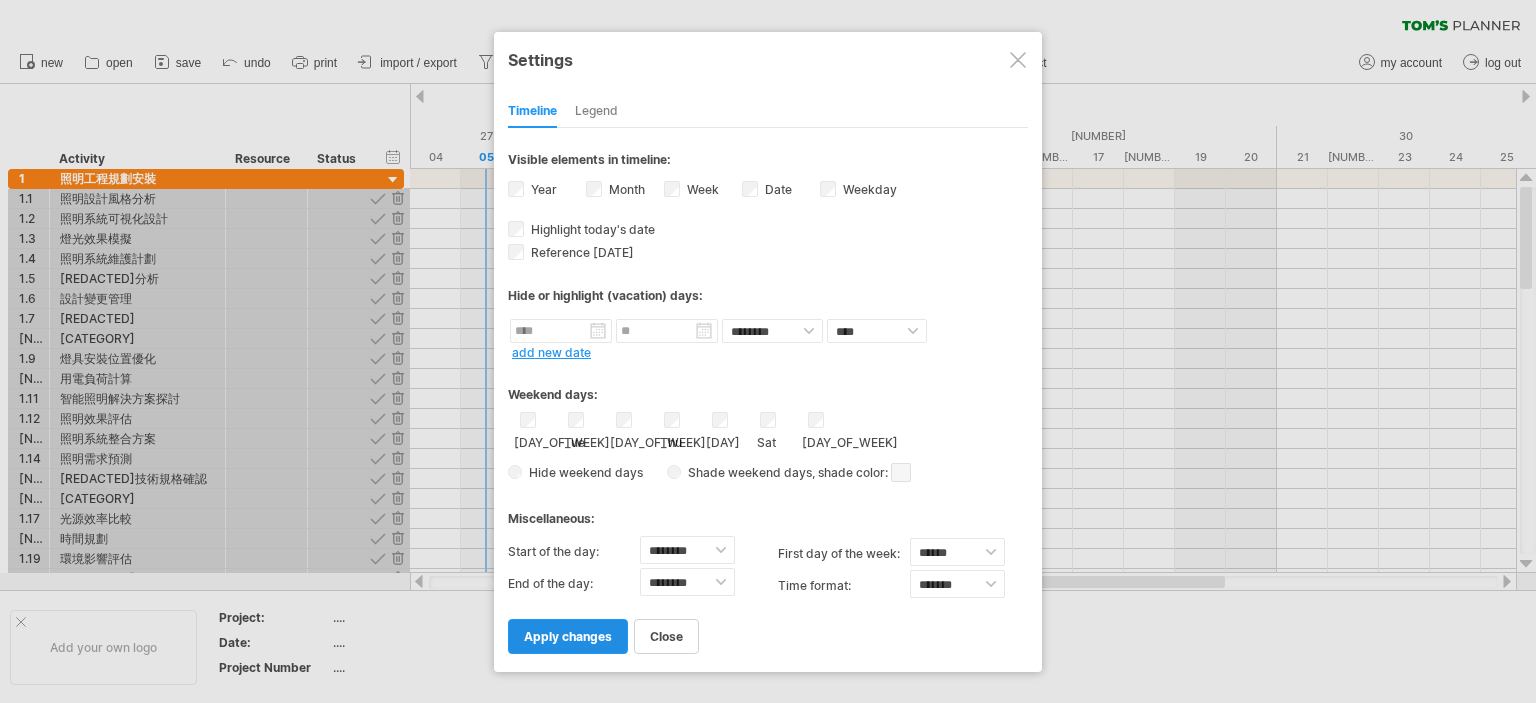 click on "apply changes" at bounding box center [568, 636] 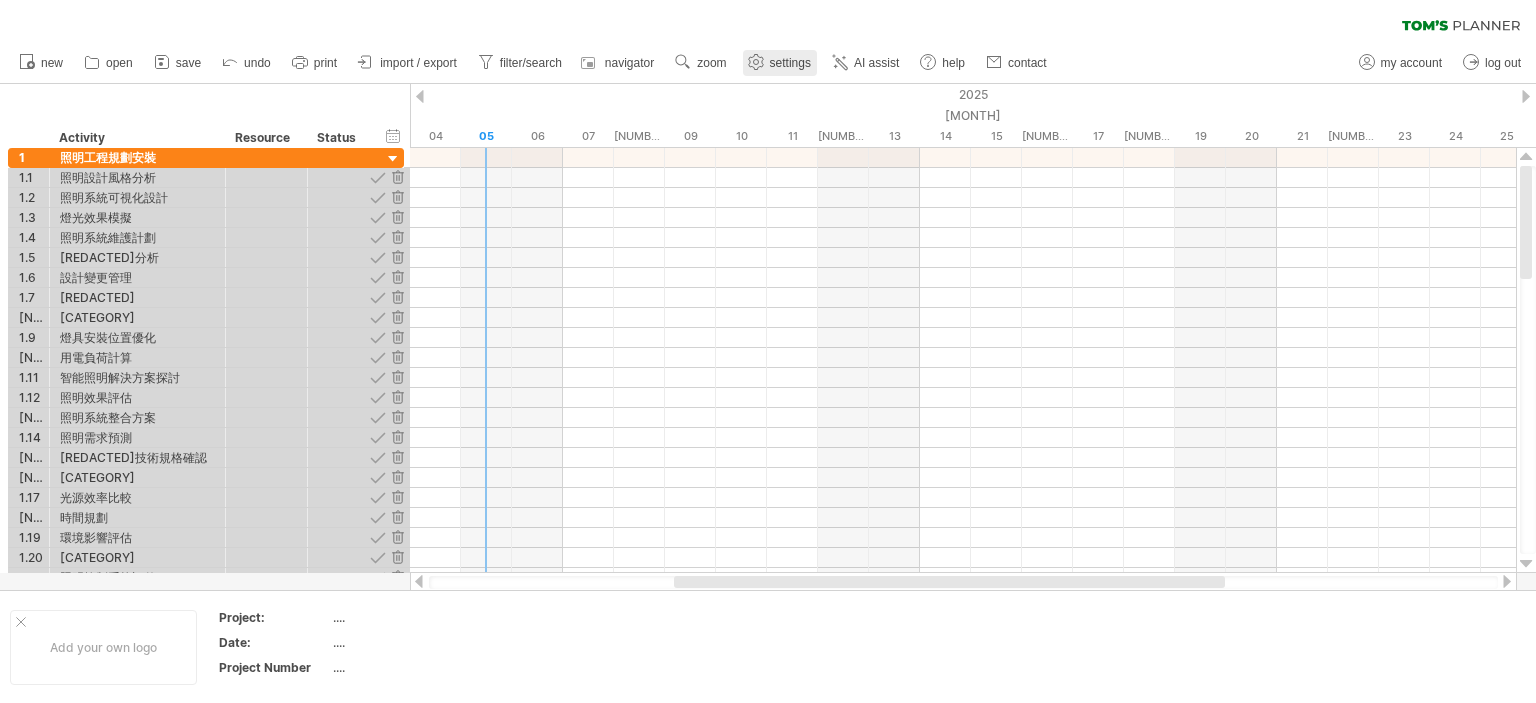 click on "settings" at bounding box center [790, 63] 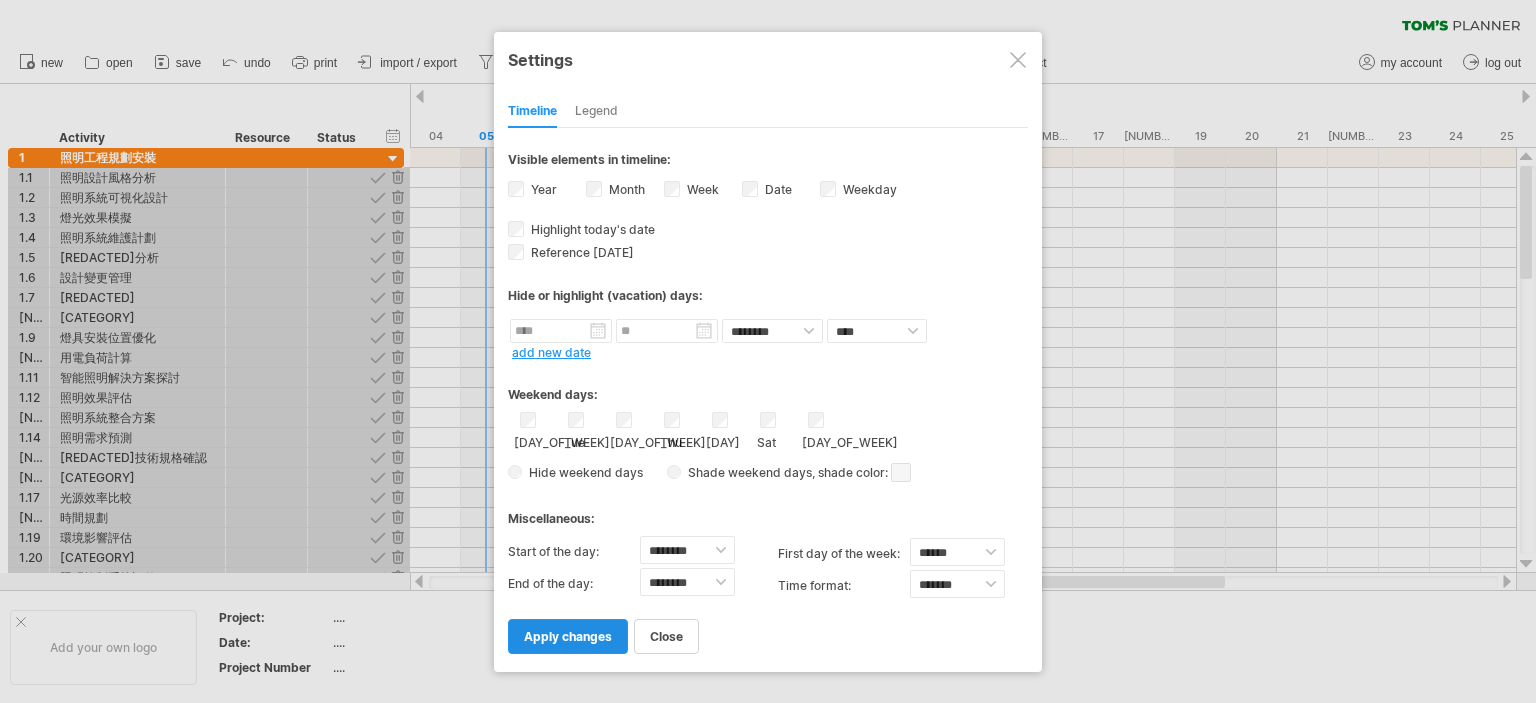 click on "apply changes" at bounding box center [568, 636] 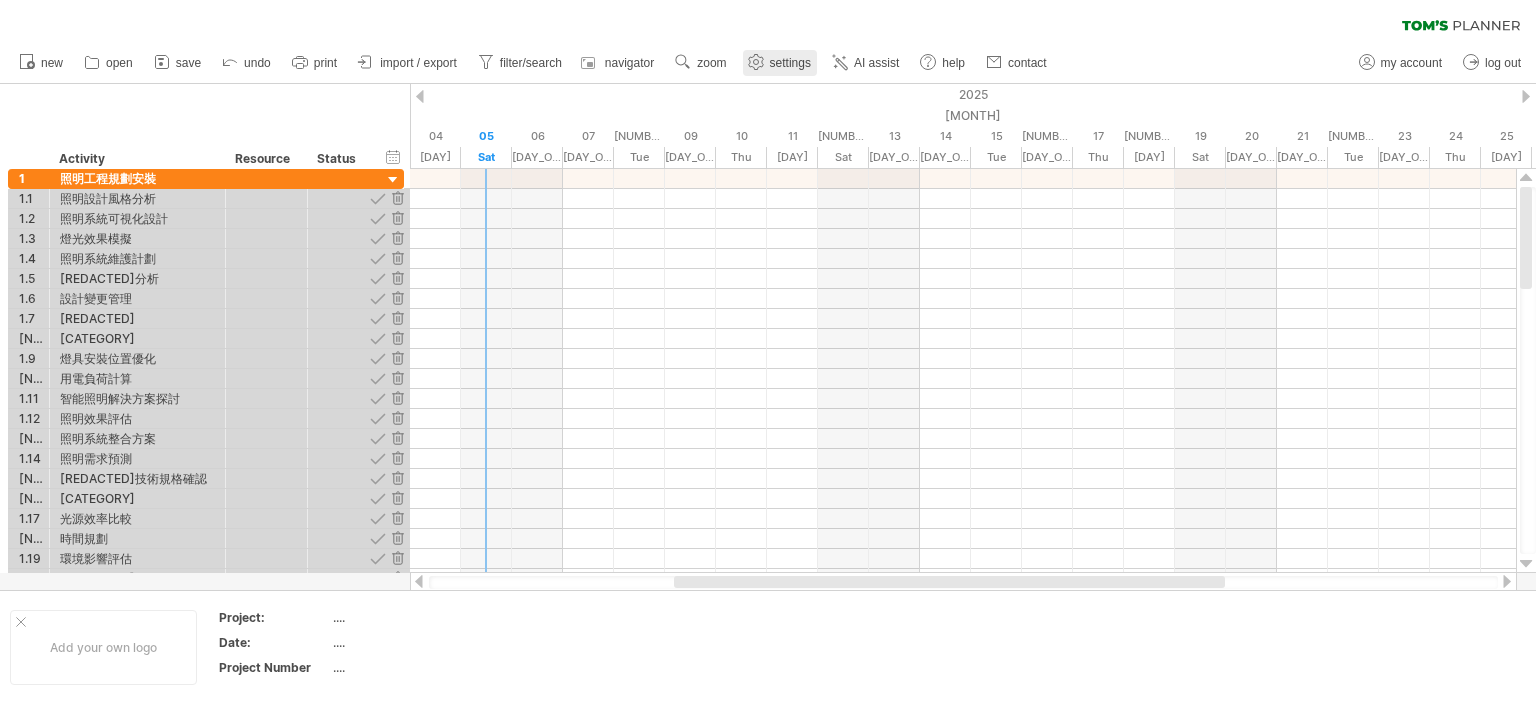 click on "settings" at bounding box center [790, 63] 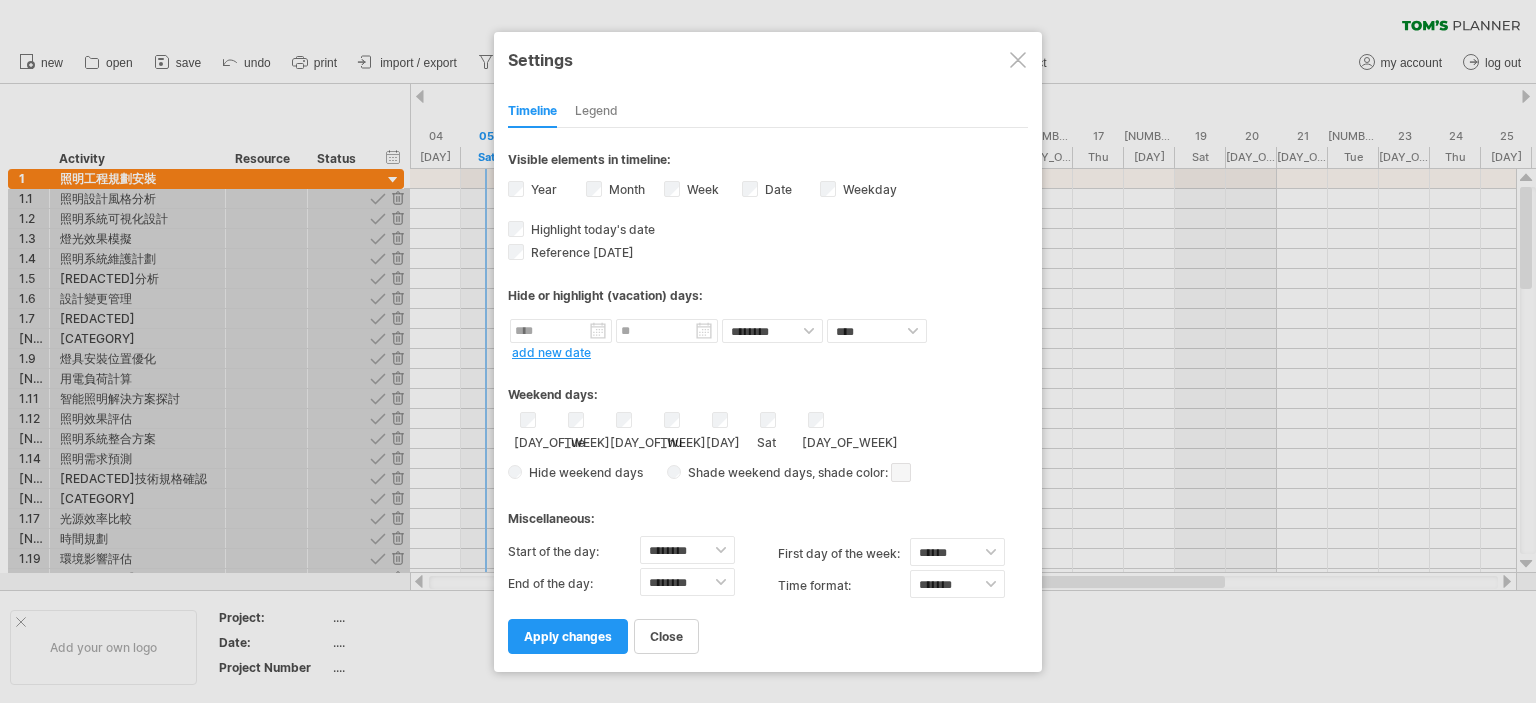 click on "Legend" at bounding box center [596, 112] 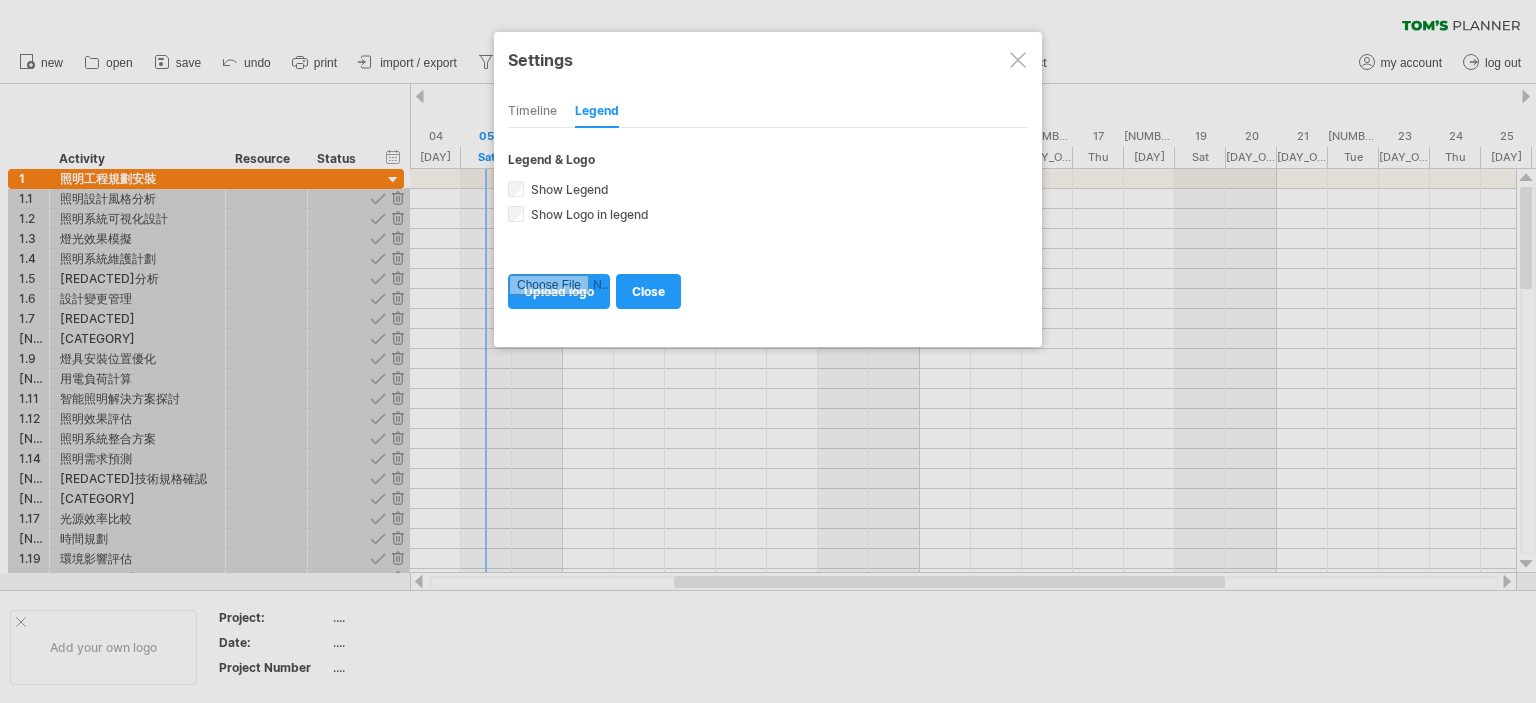 click at bounding box center [1018, 60] 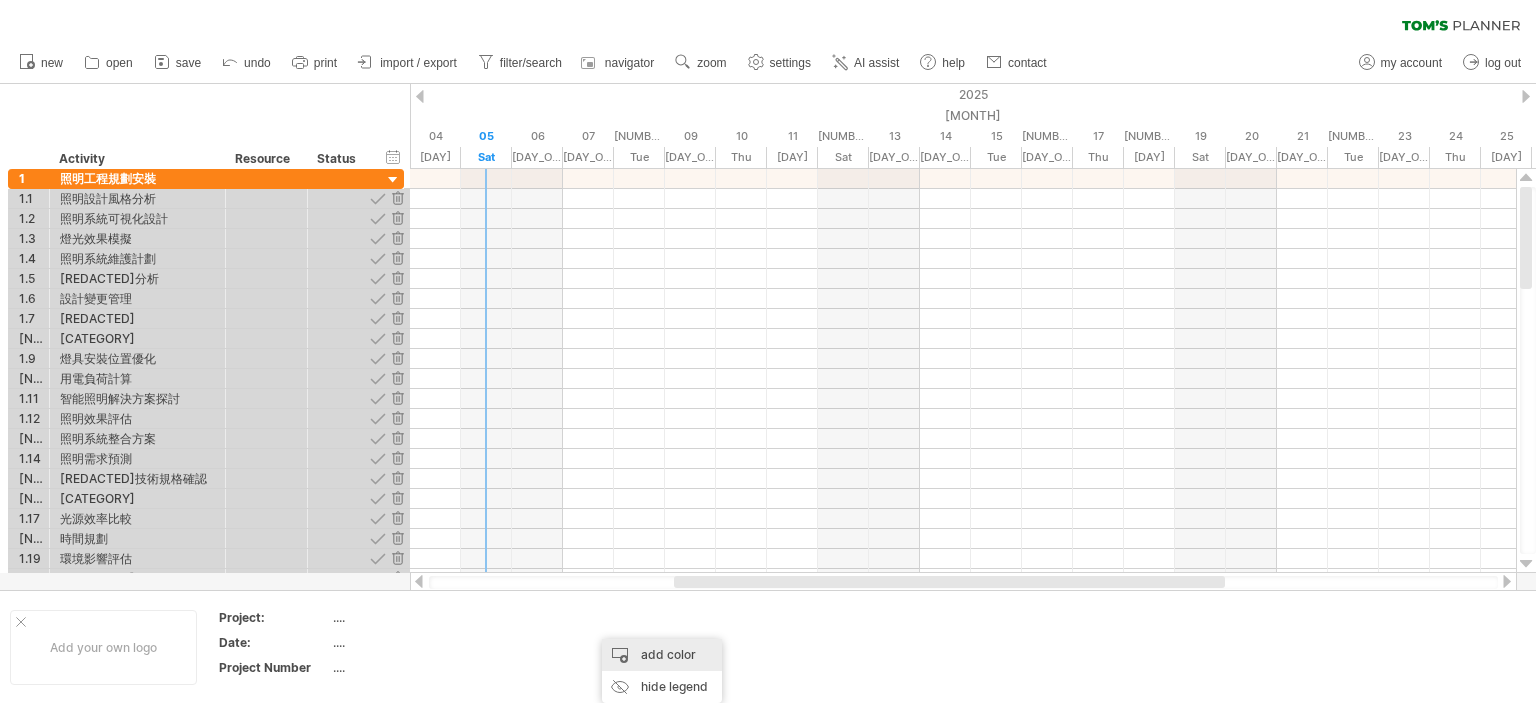 click on "add color" at bounding box center (662, 655) 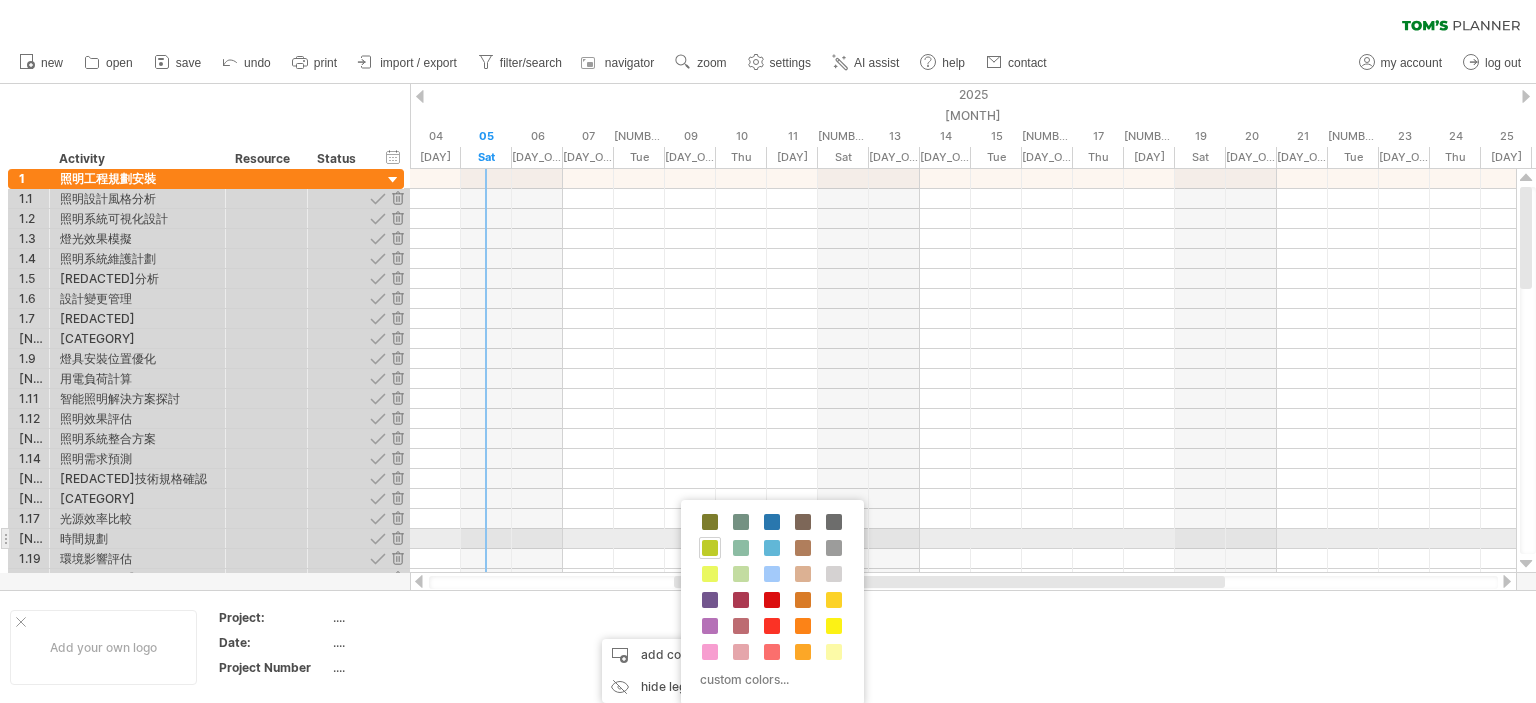 click at bounding box center [710, 548] 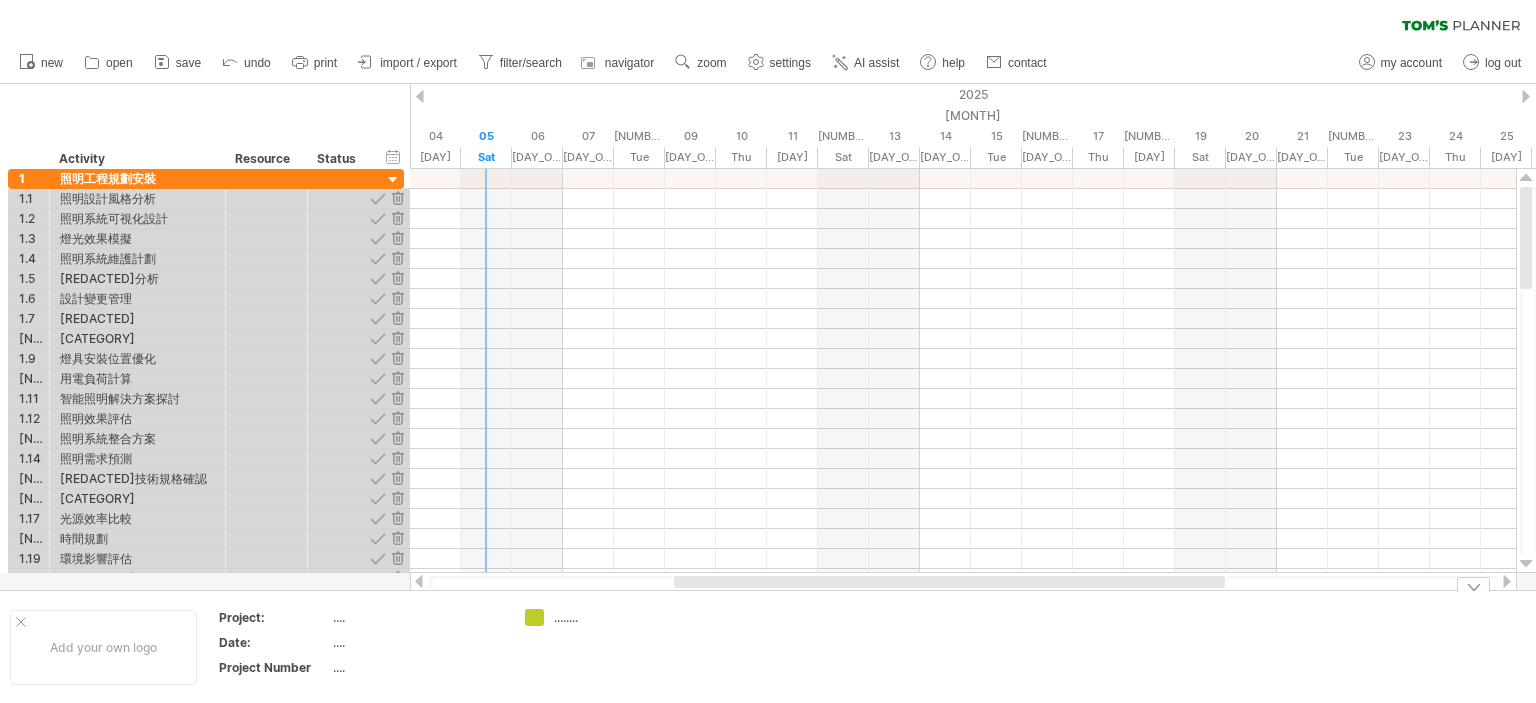 click on "........" at bounding box center (594, 647) 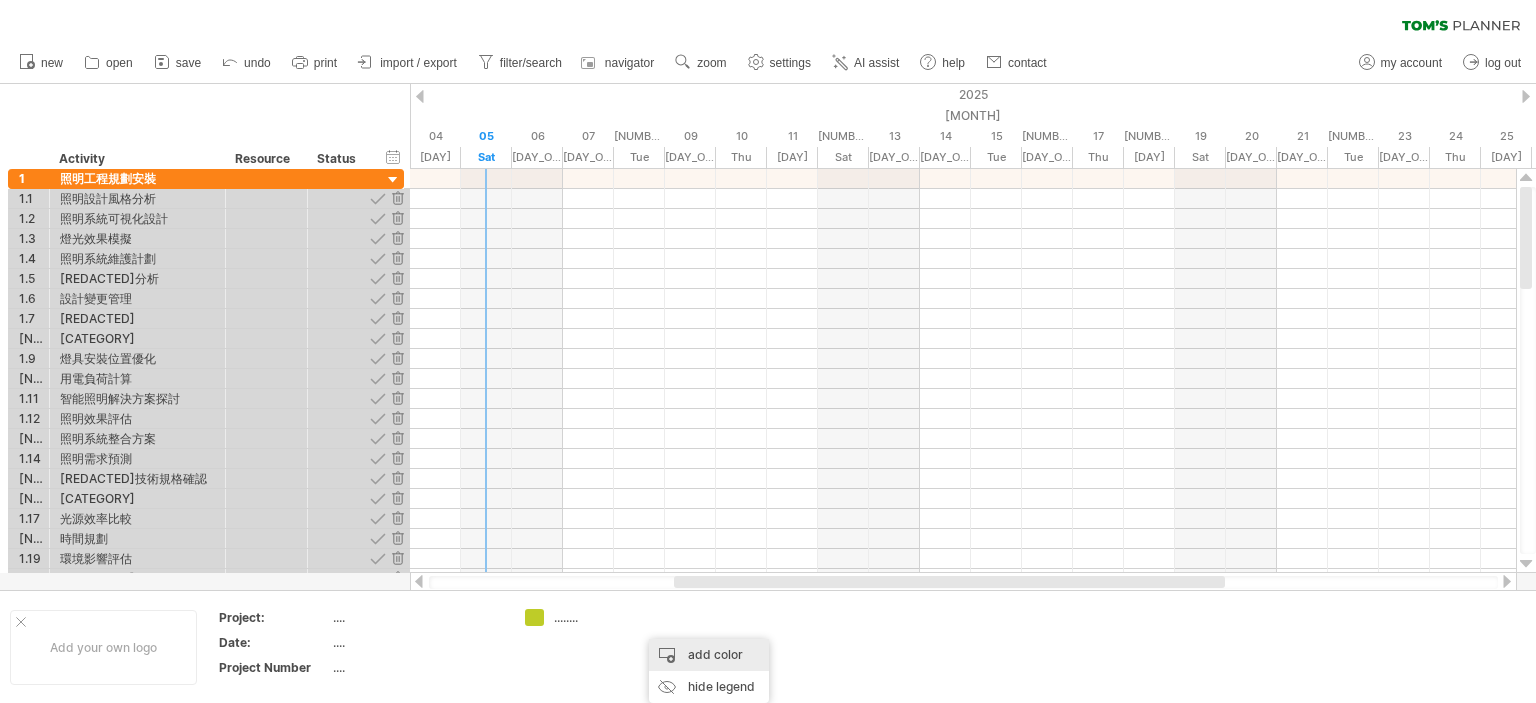 click on "add color" at bounding box center (709, 655) 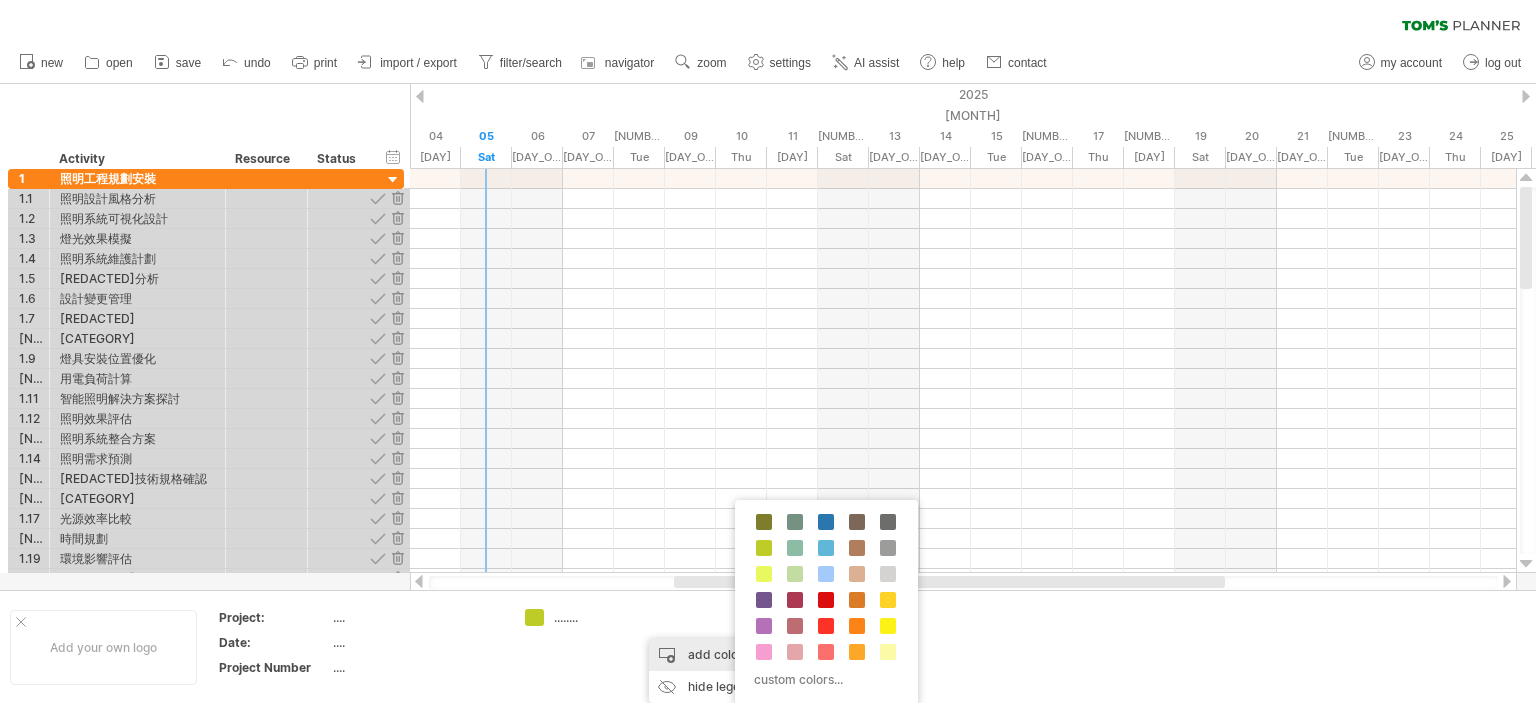 click on "add color" at bounding box center [709, 655] 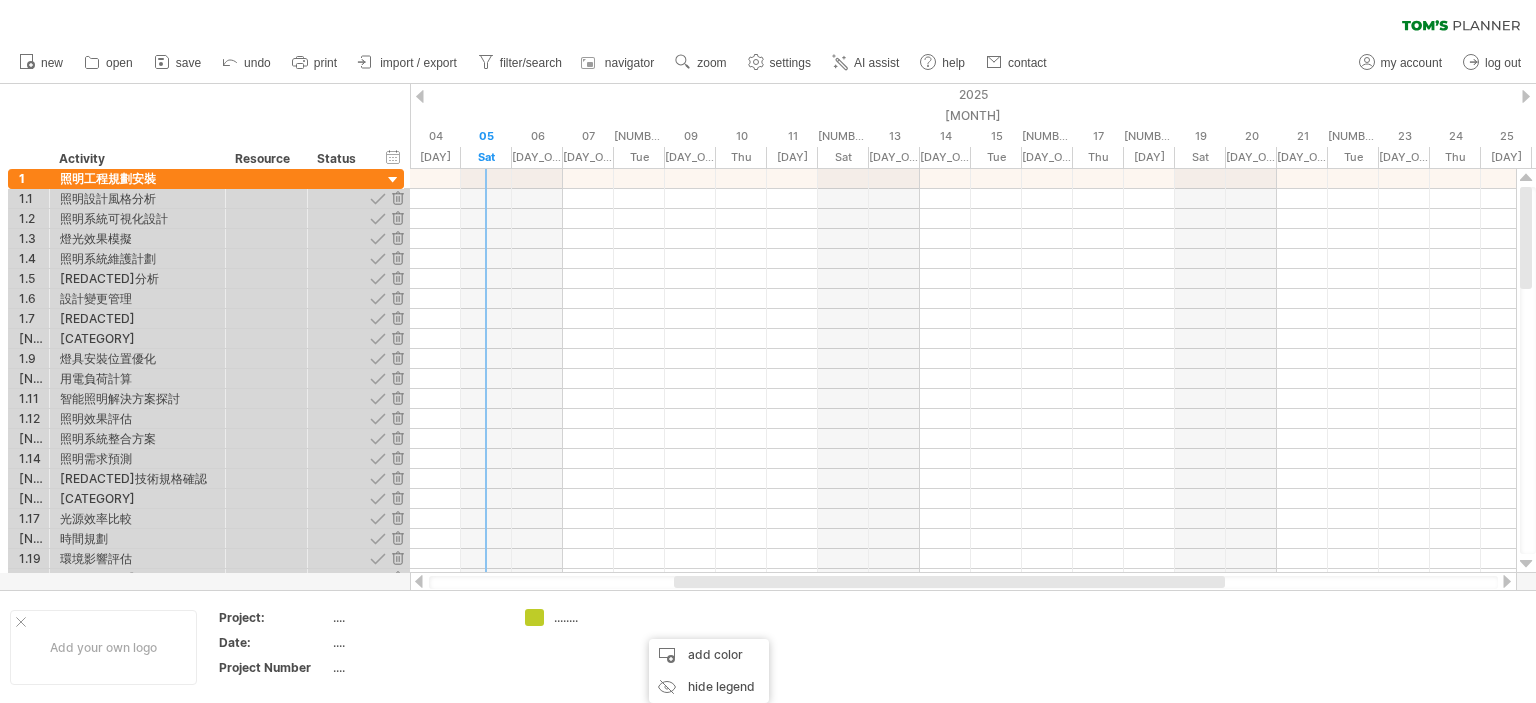 click on "Status" at bounding box center (136, 159) 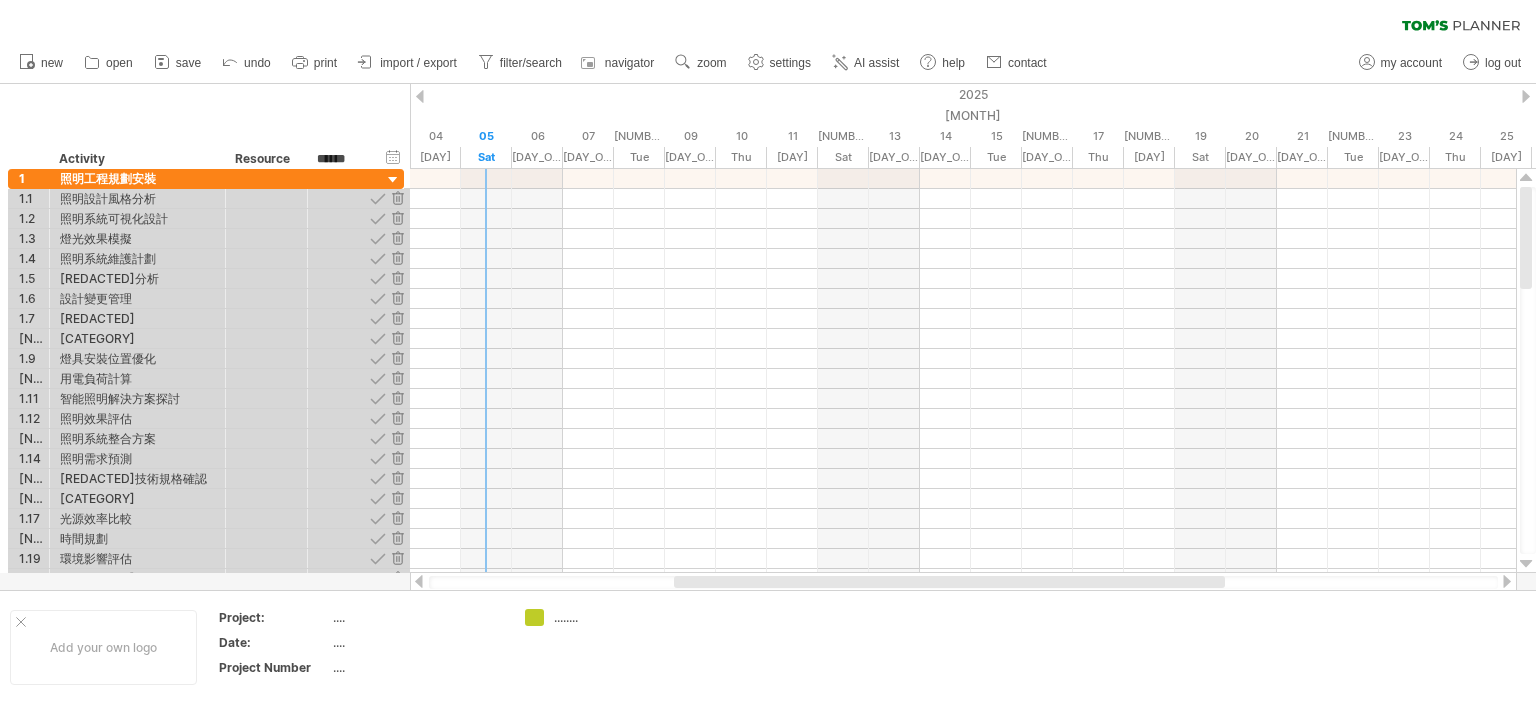 click on "******" at bounding box center (0, 0) 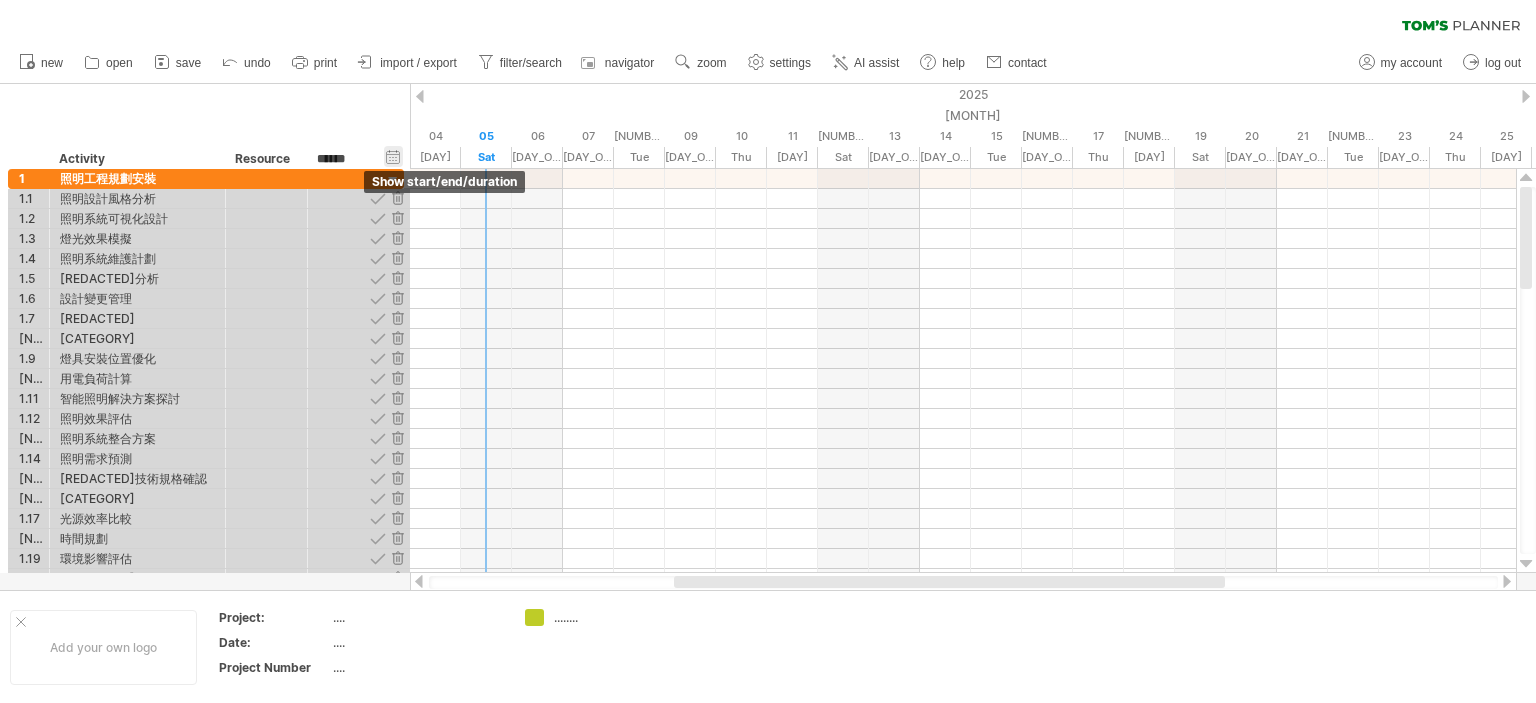 click on "hide start/end/duration show start/end/duration" at bounding box center (393, 156) 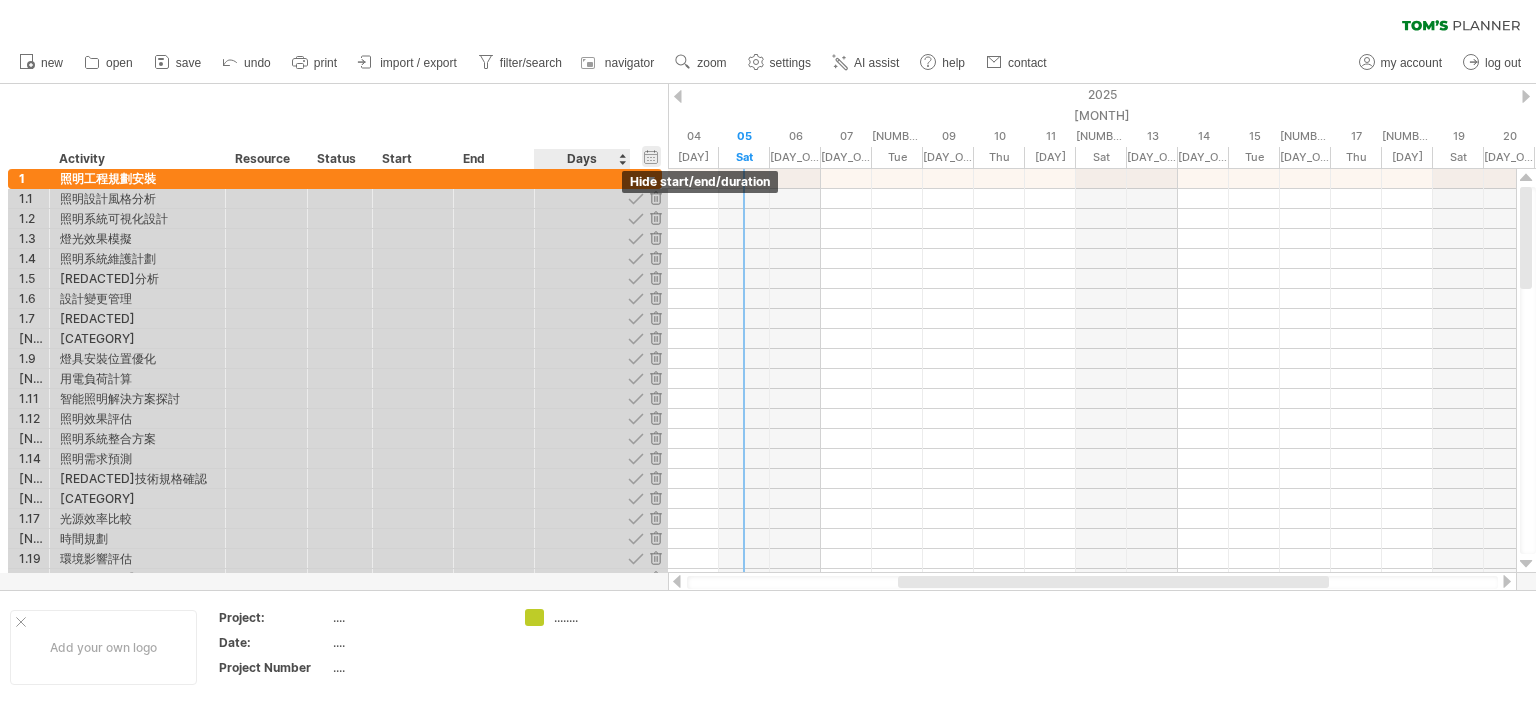click on "hide start/end/duration show start/end/duration" at bounding box center [651, 156] 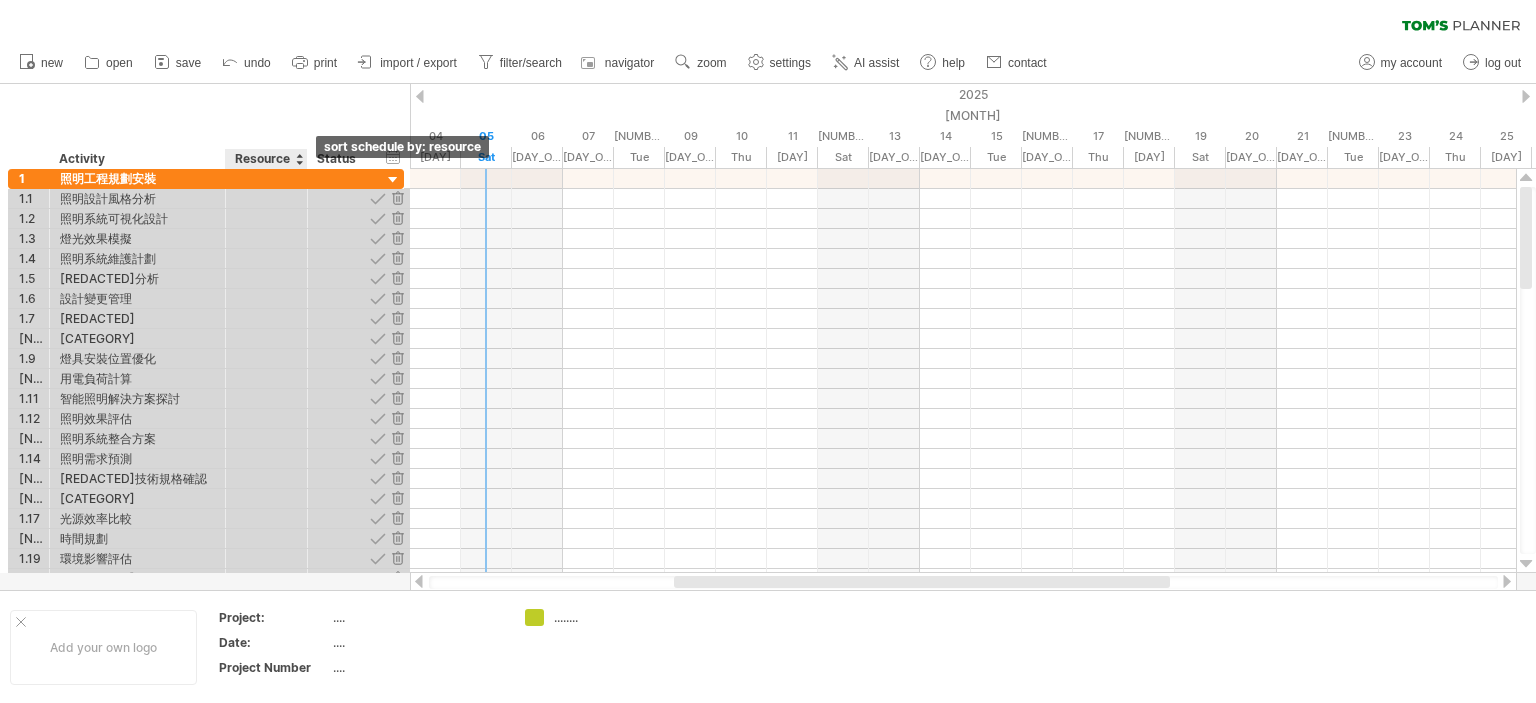 click at bounding box center [299, 159] 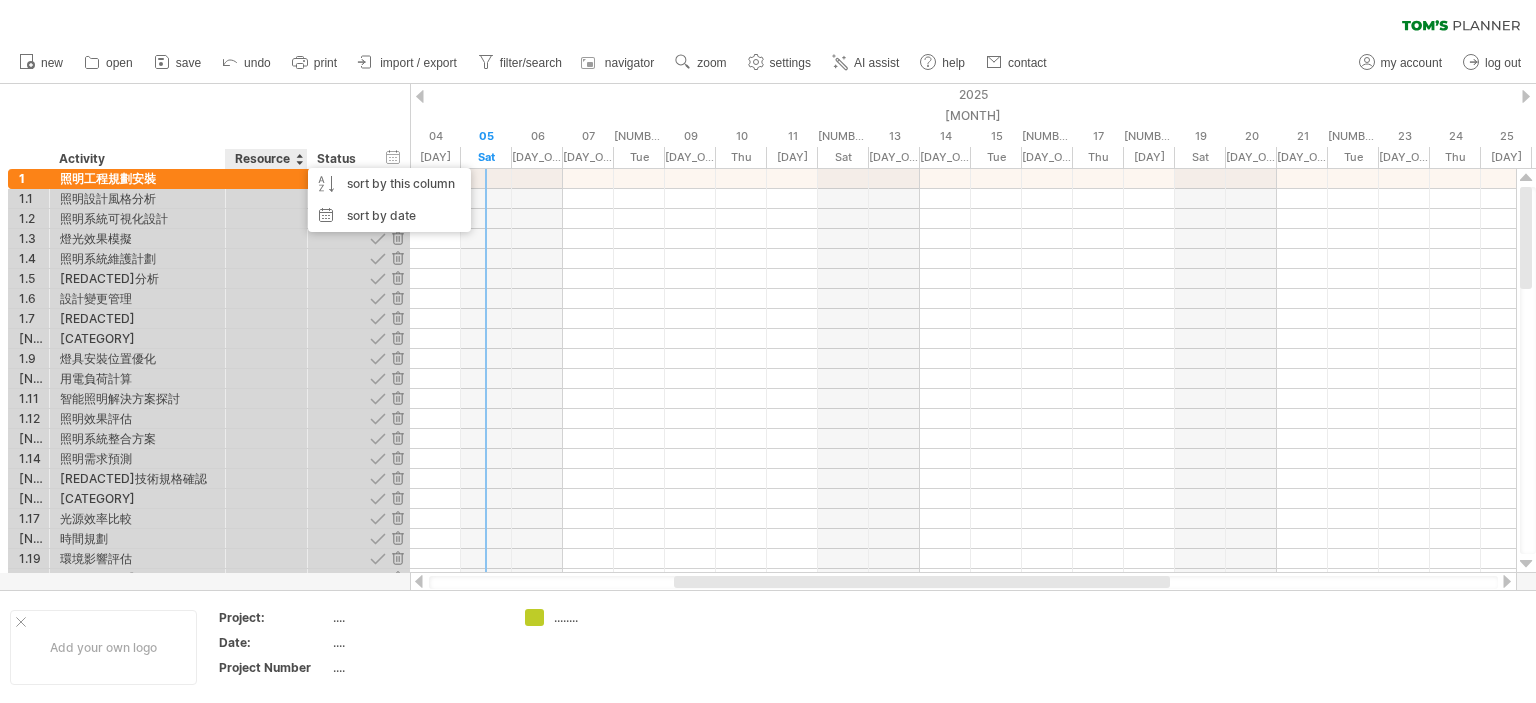 click on "Activity" at bounding box center [136, 159] 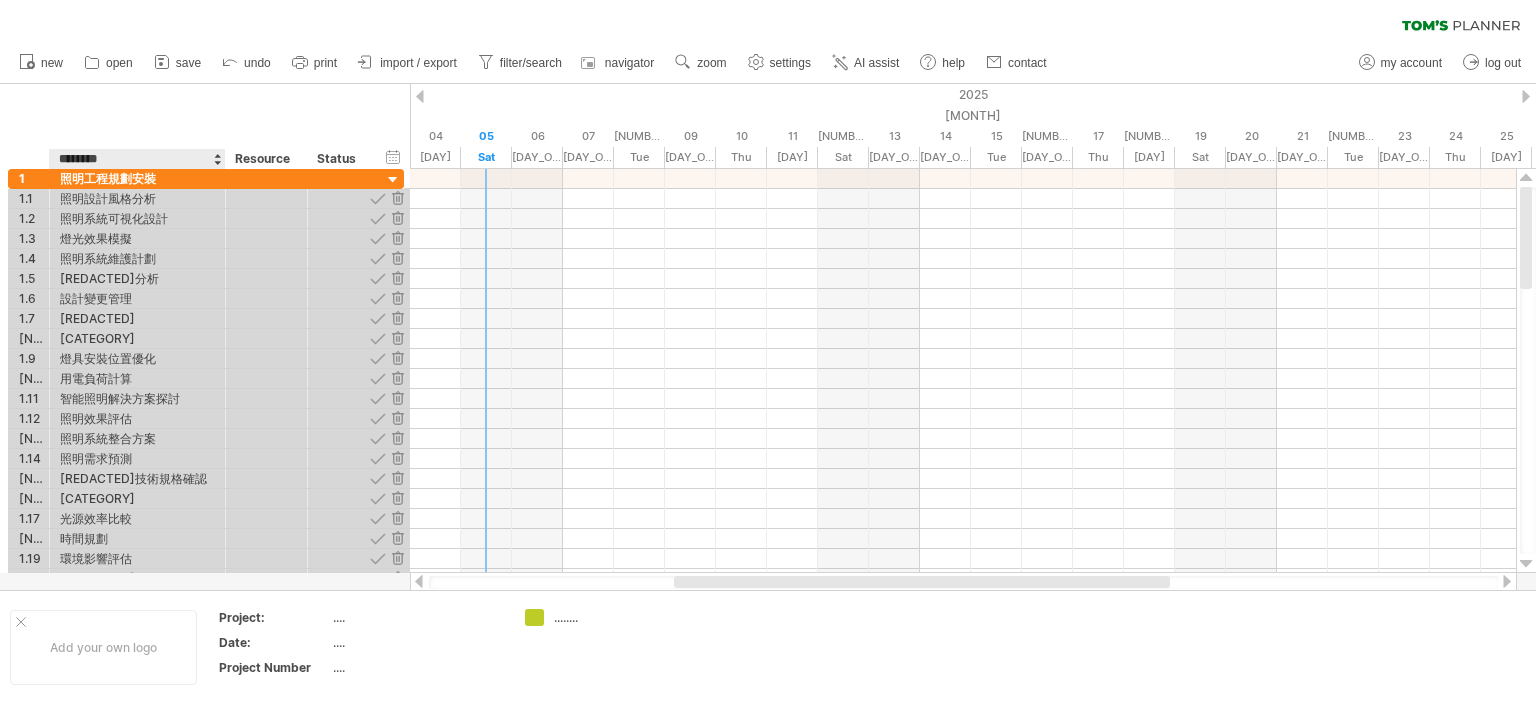 click at bounding box center [217, 159] 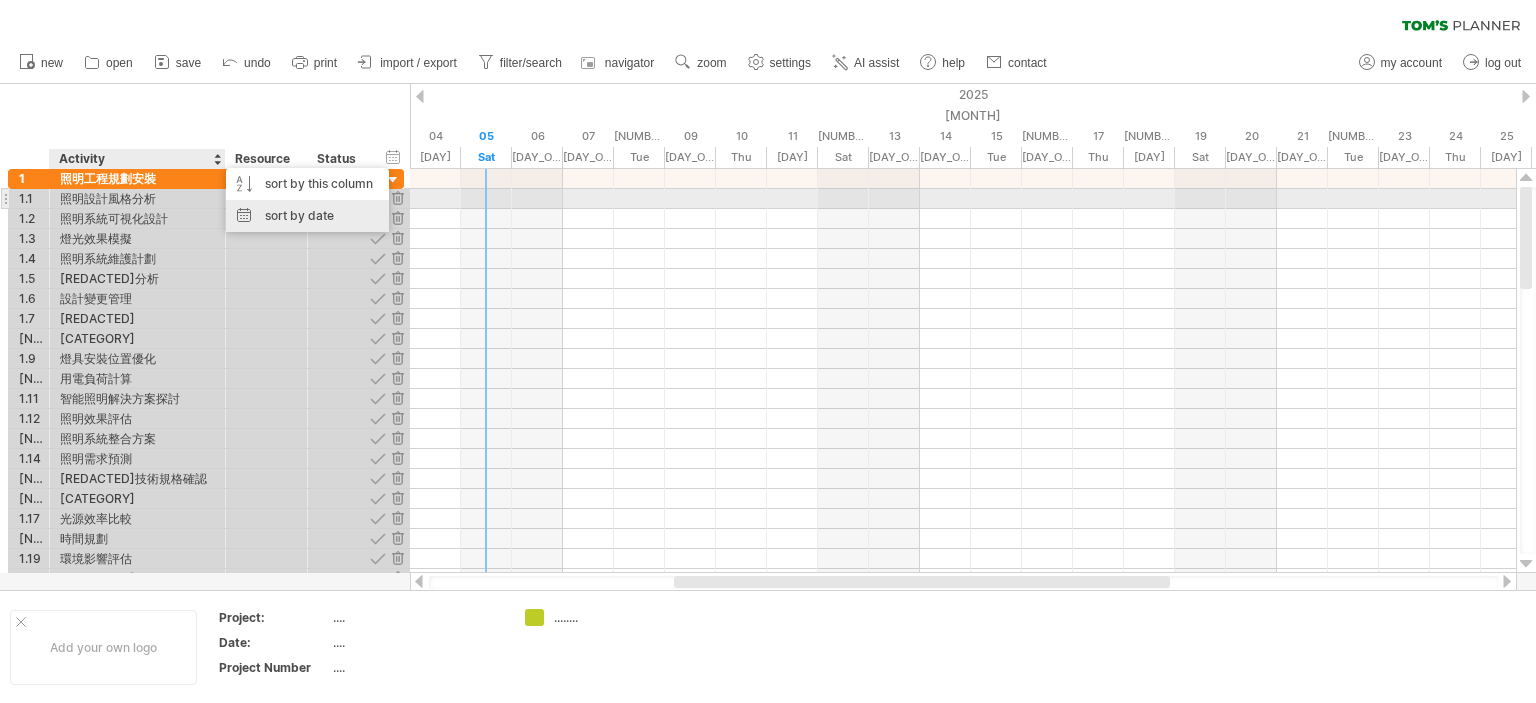 click on "sort by date" at bounding box center [307, 216] 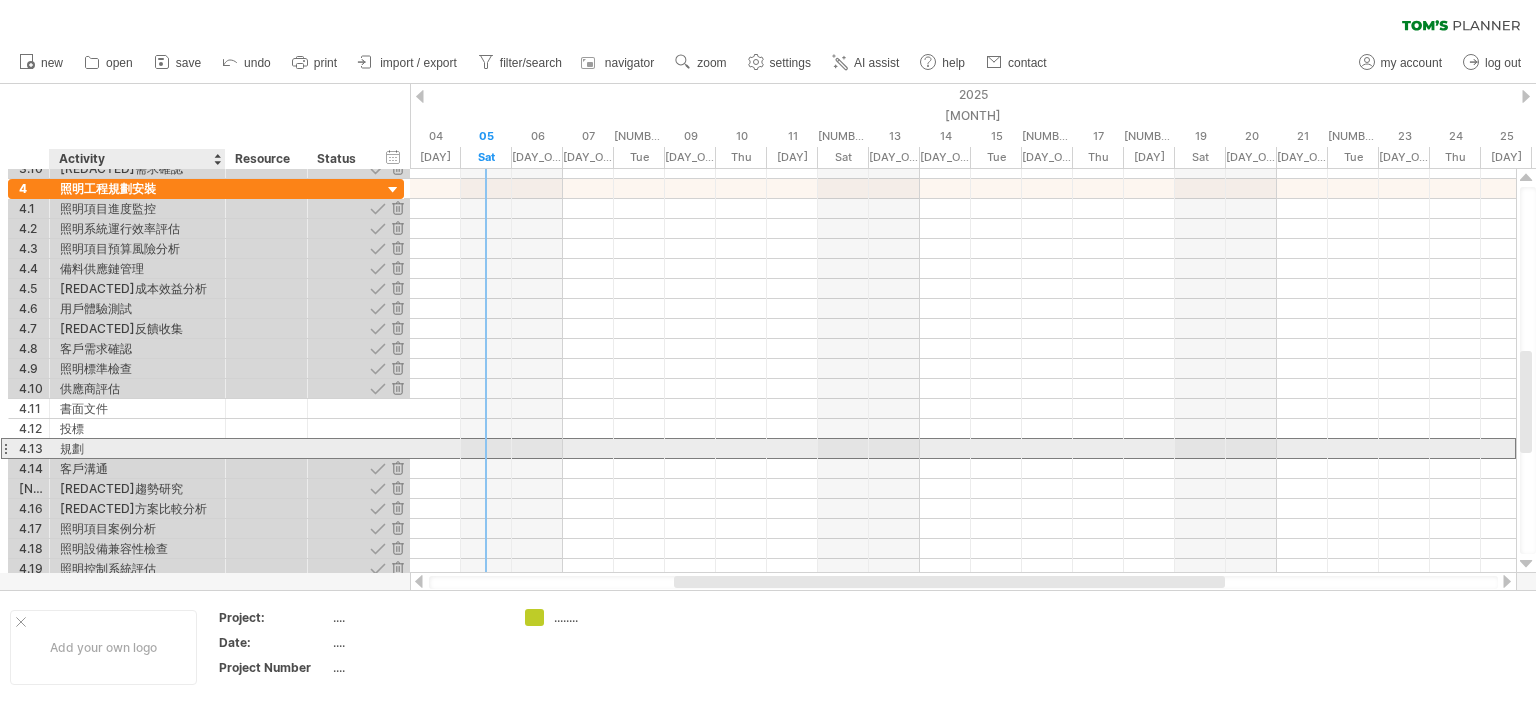 click on "規劃" at bounding box center [137, 448] 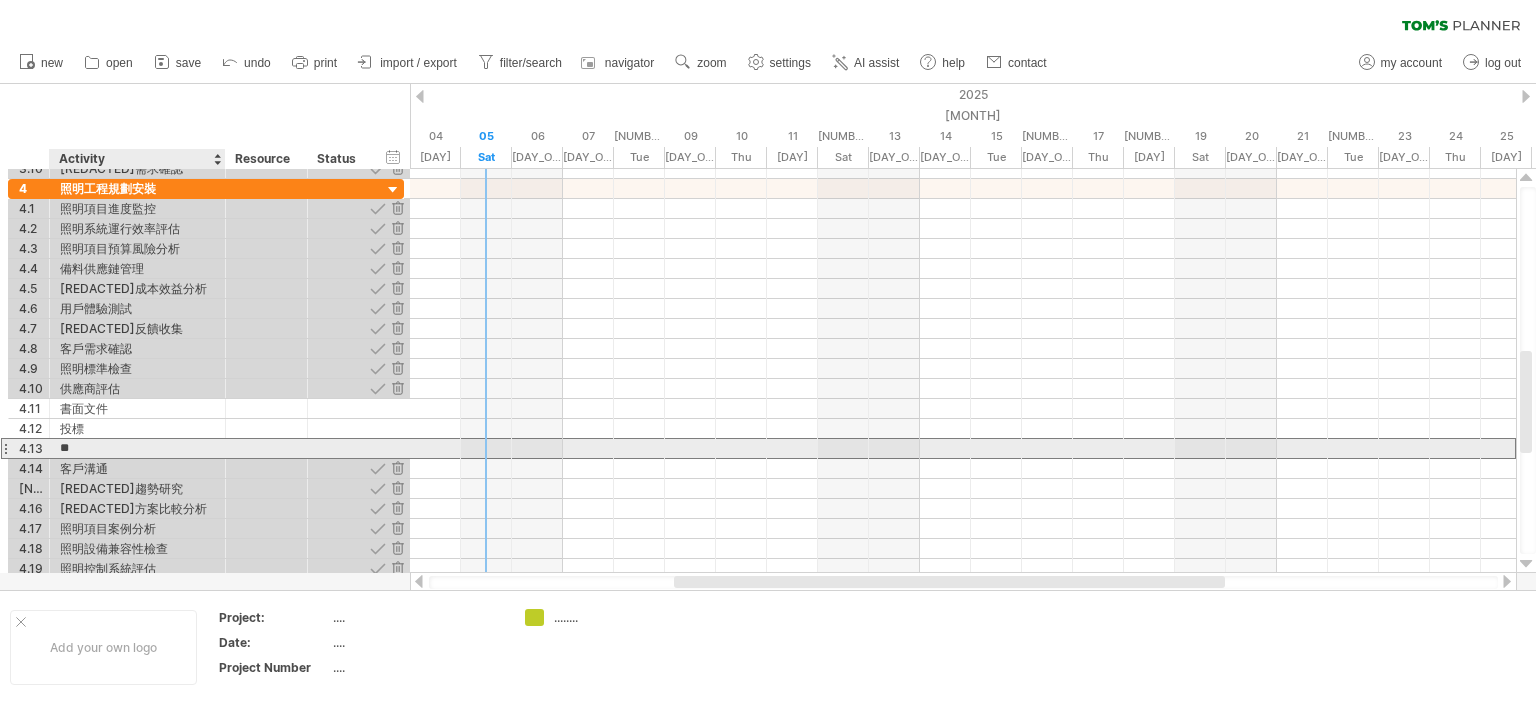 click on "**" at bounding box center (137, 448) 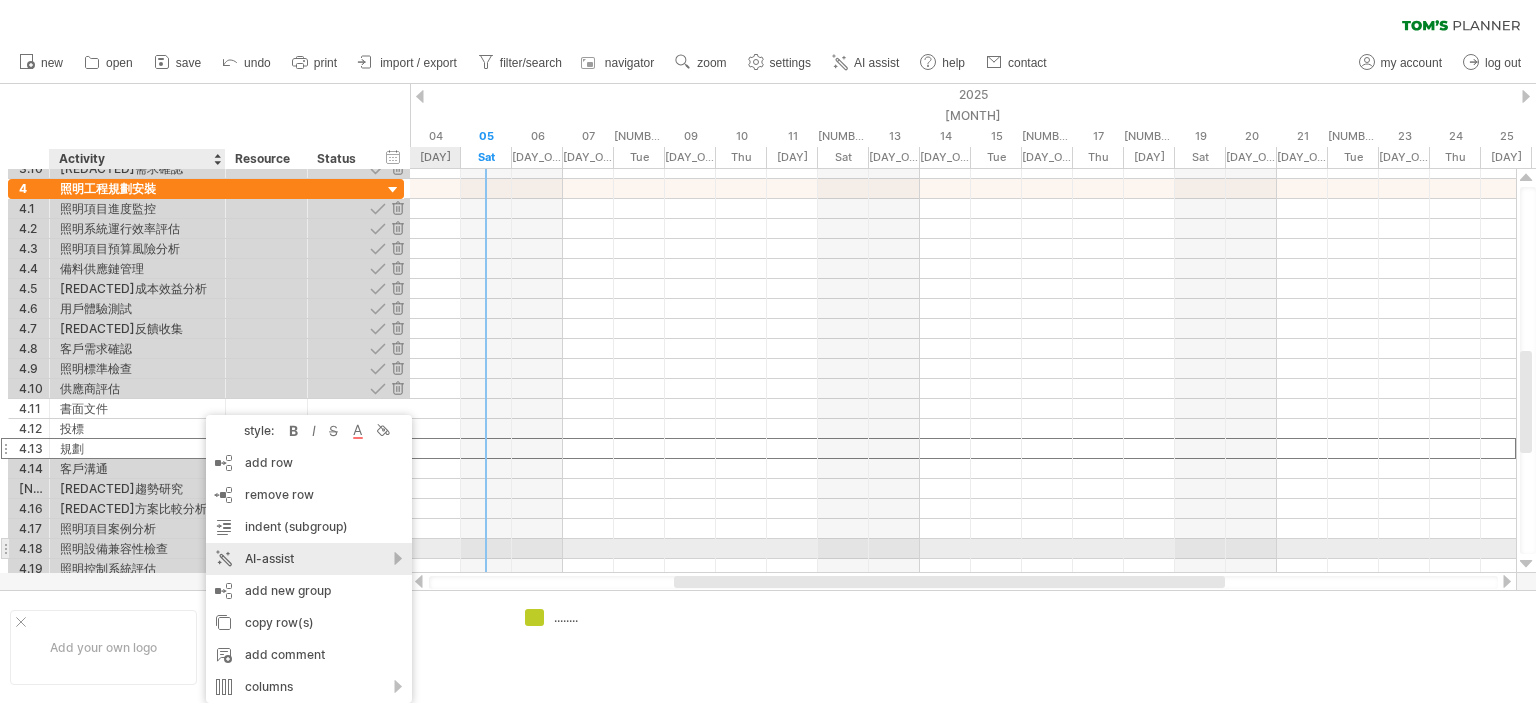 click on "AI-assist" at bounding box center [309, 559] 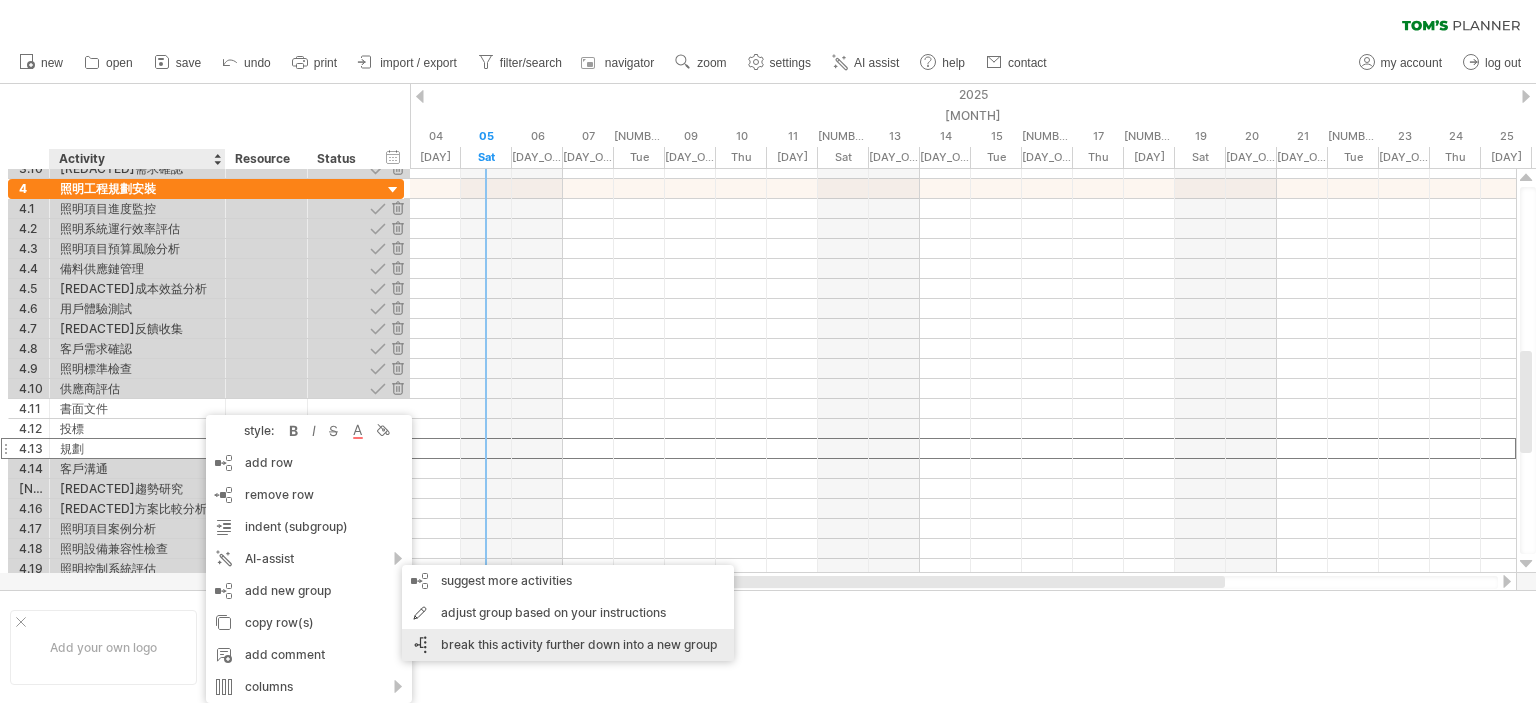 click on "break this activity further down into a new group" at bounding box center [568, 645] 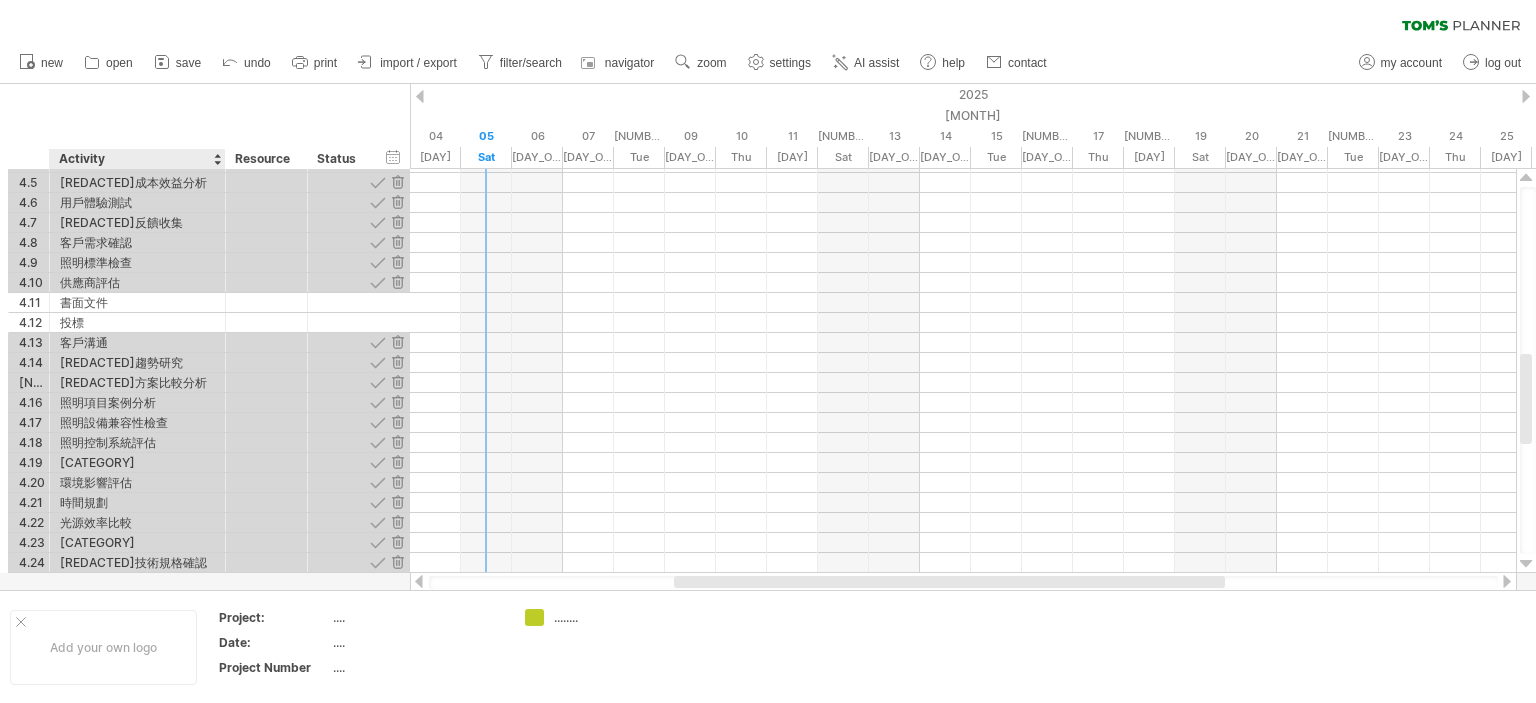 click at bounding box center (217, 159) 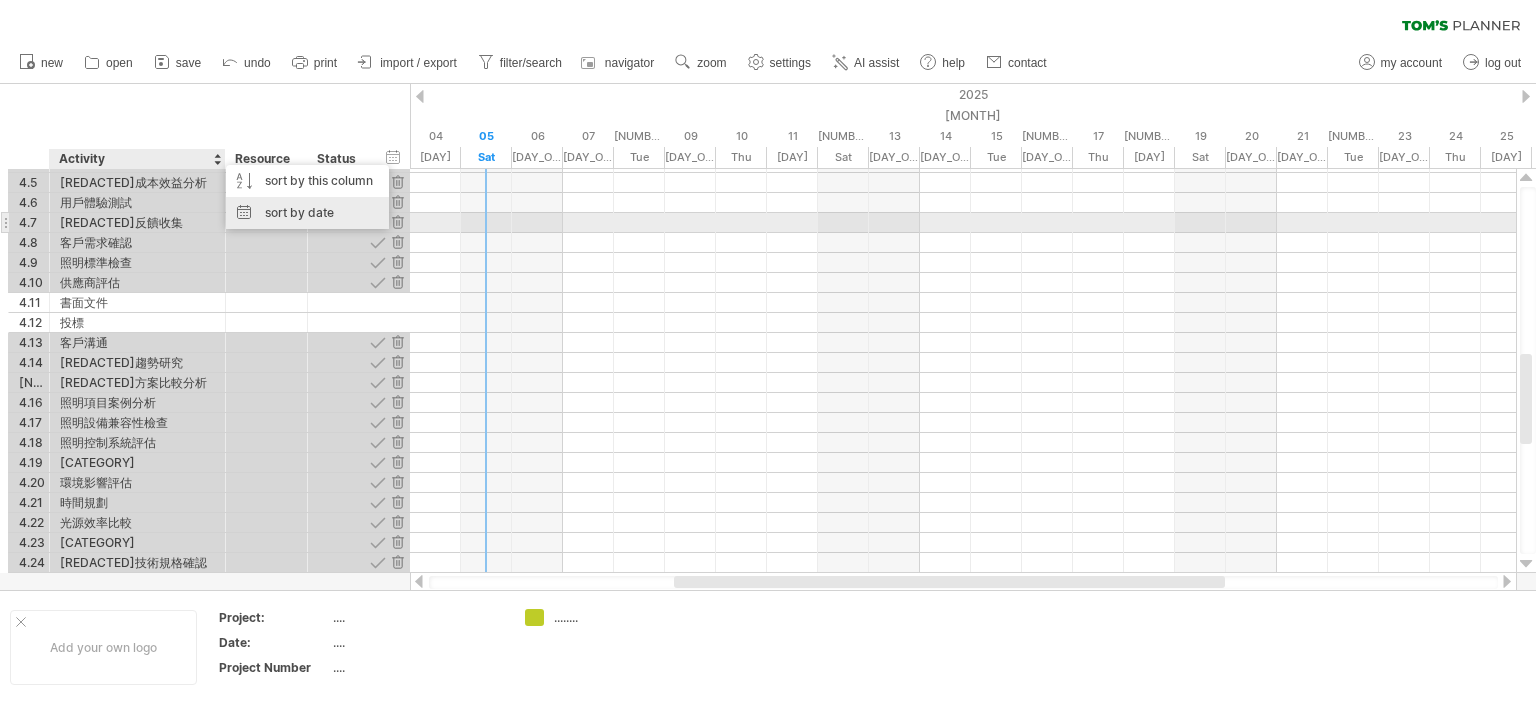 click on "sort by date" at bounding box center (307, 213) 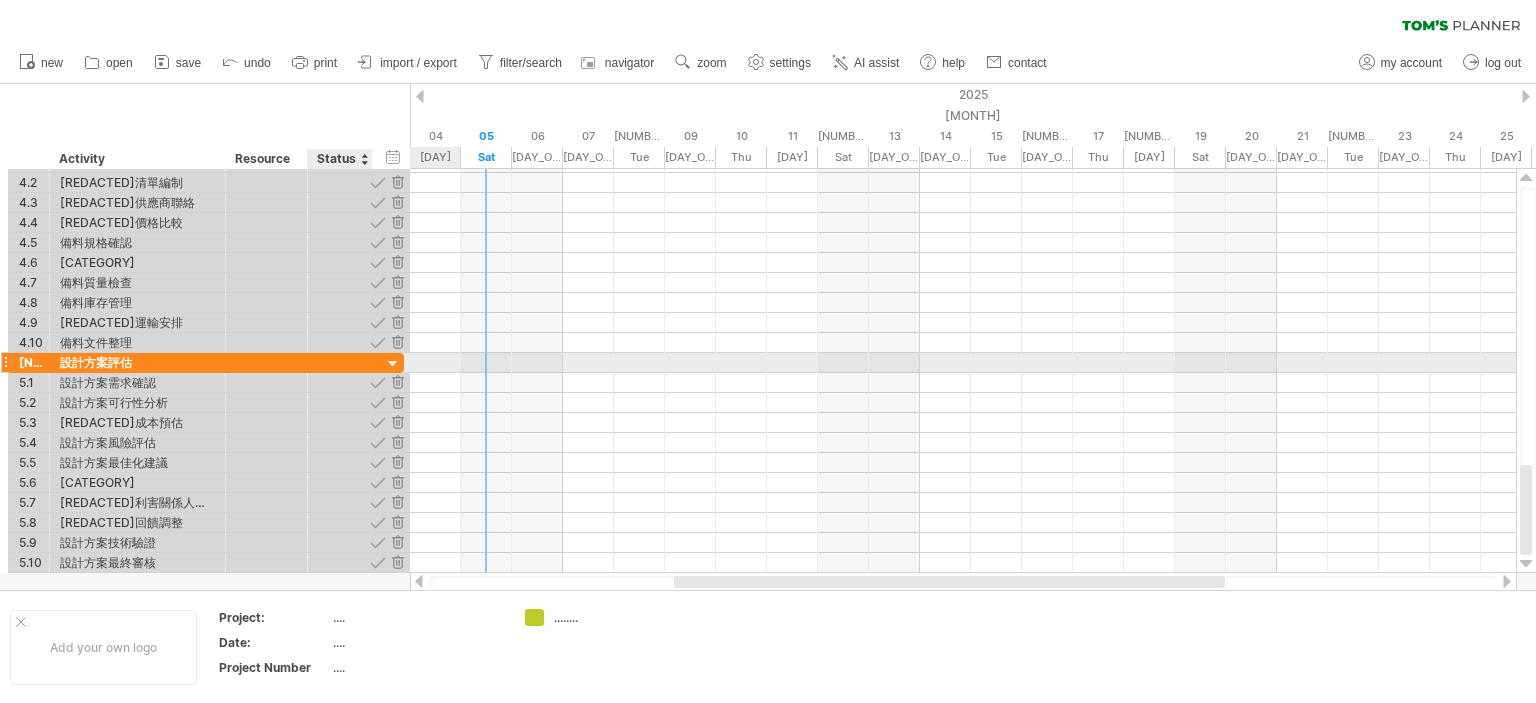 click at bounding box center [393, 364] 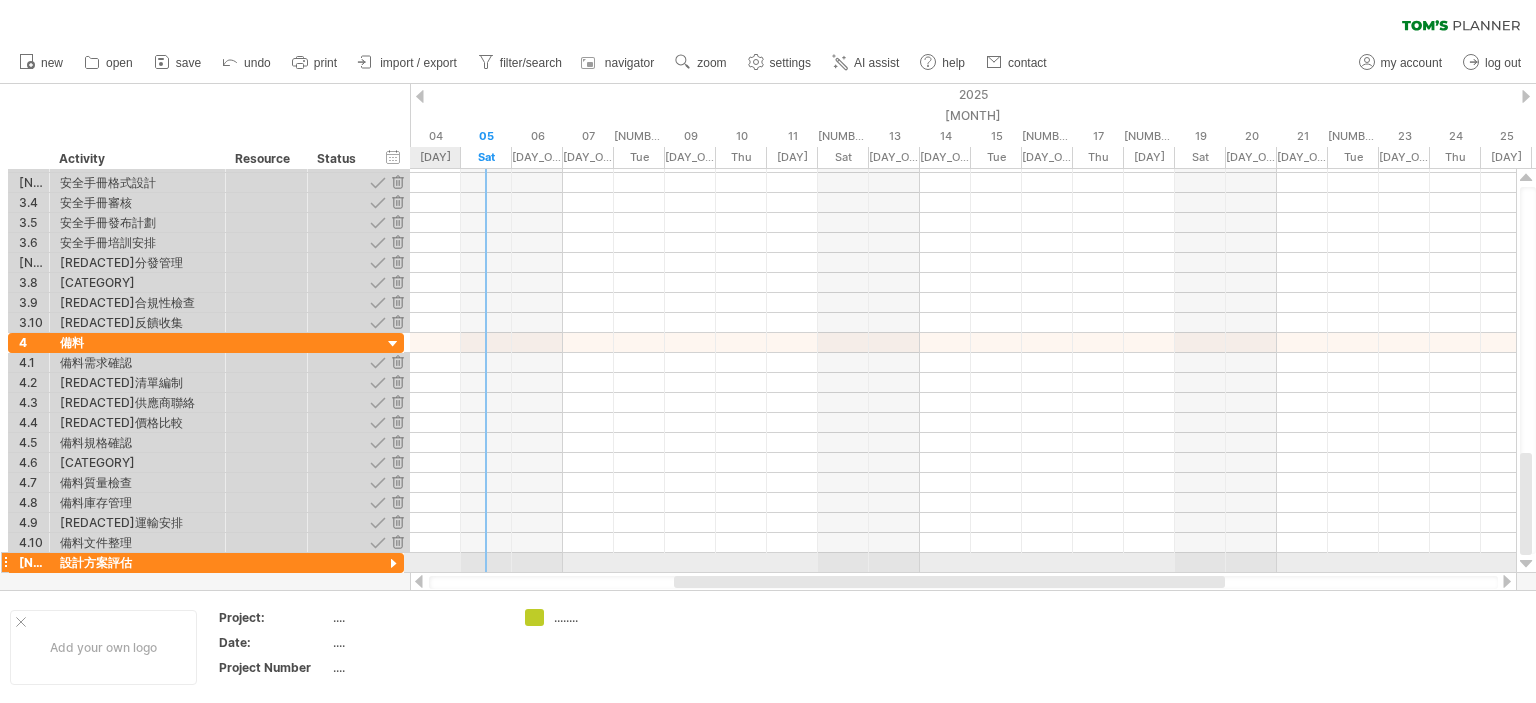 click at bounding box center (393, 564) 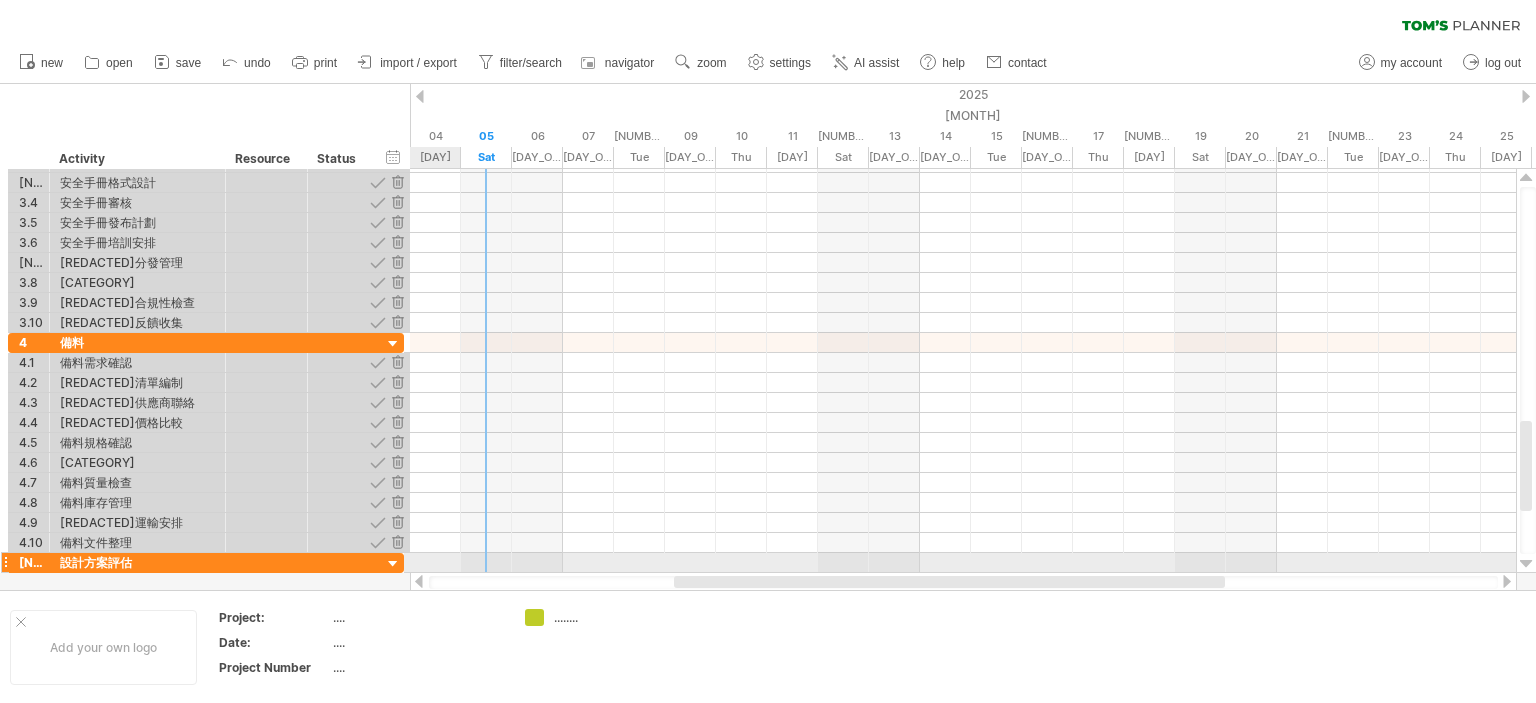 click at bounding box center [393, 564] 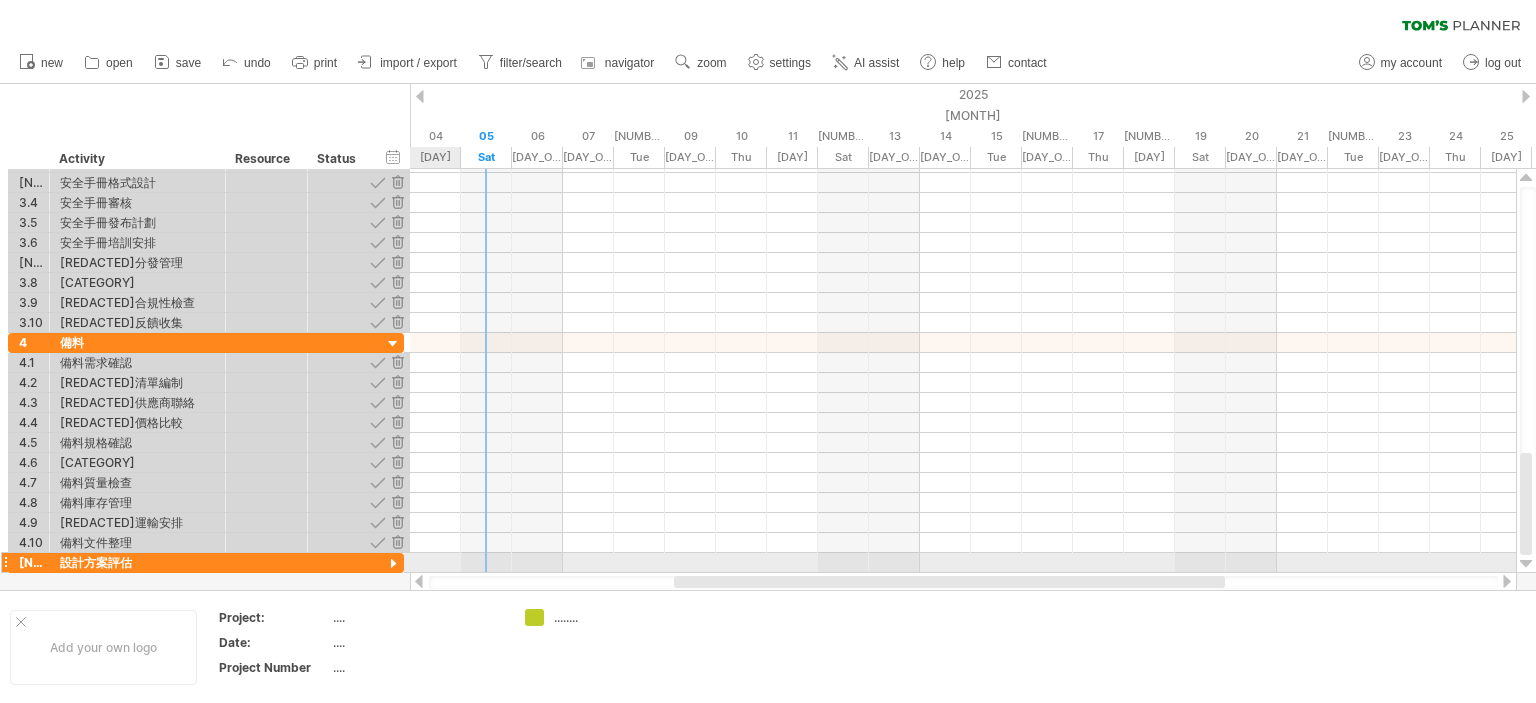 click at bounding box center (393, 564) 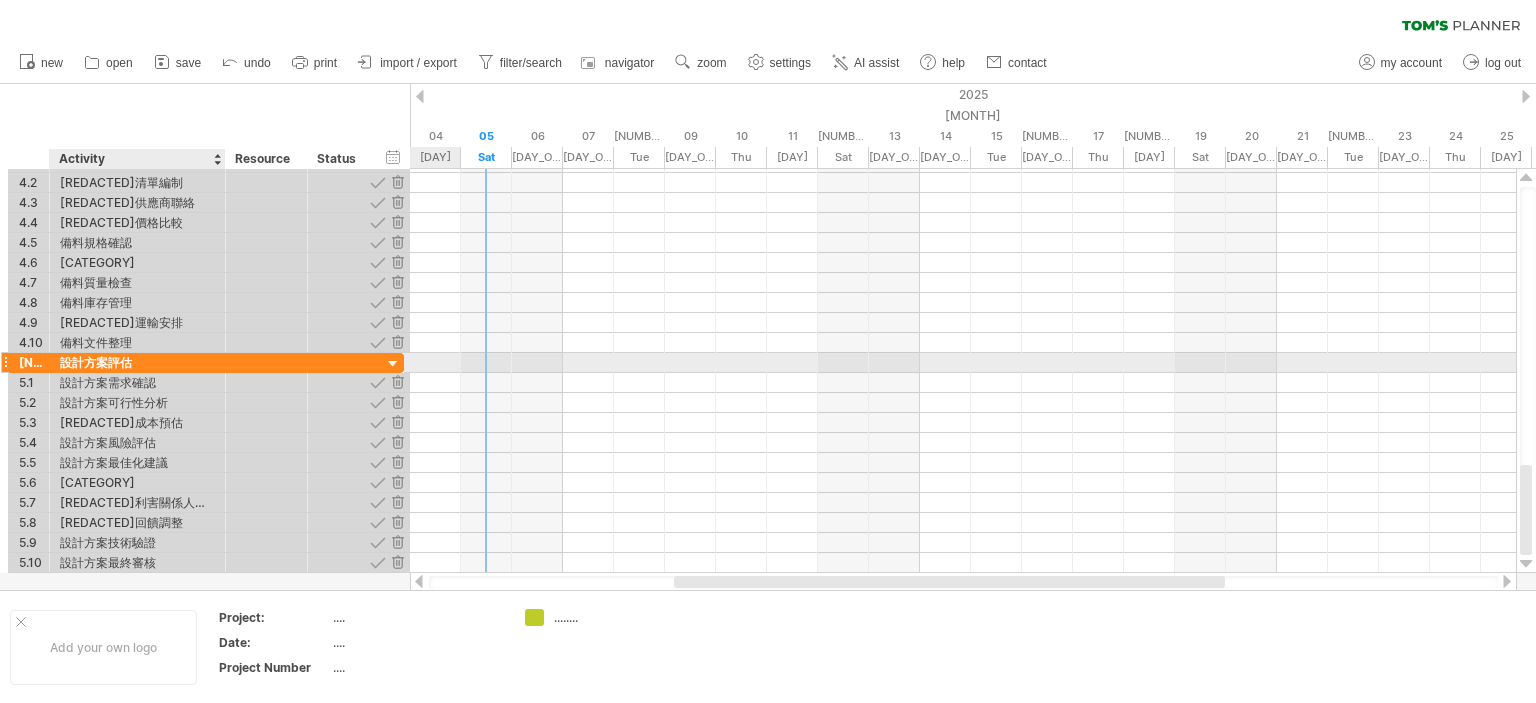 click on "設計方案評估" at bounding box center (137, 362) 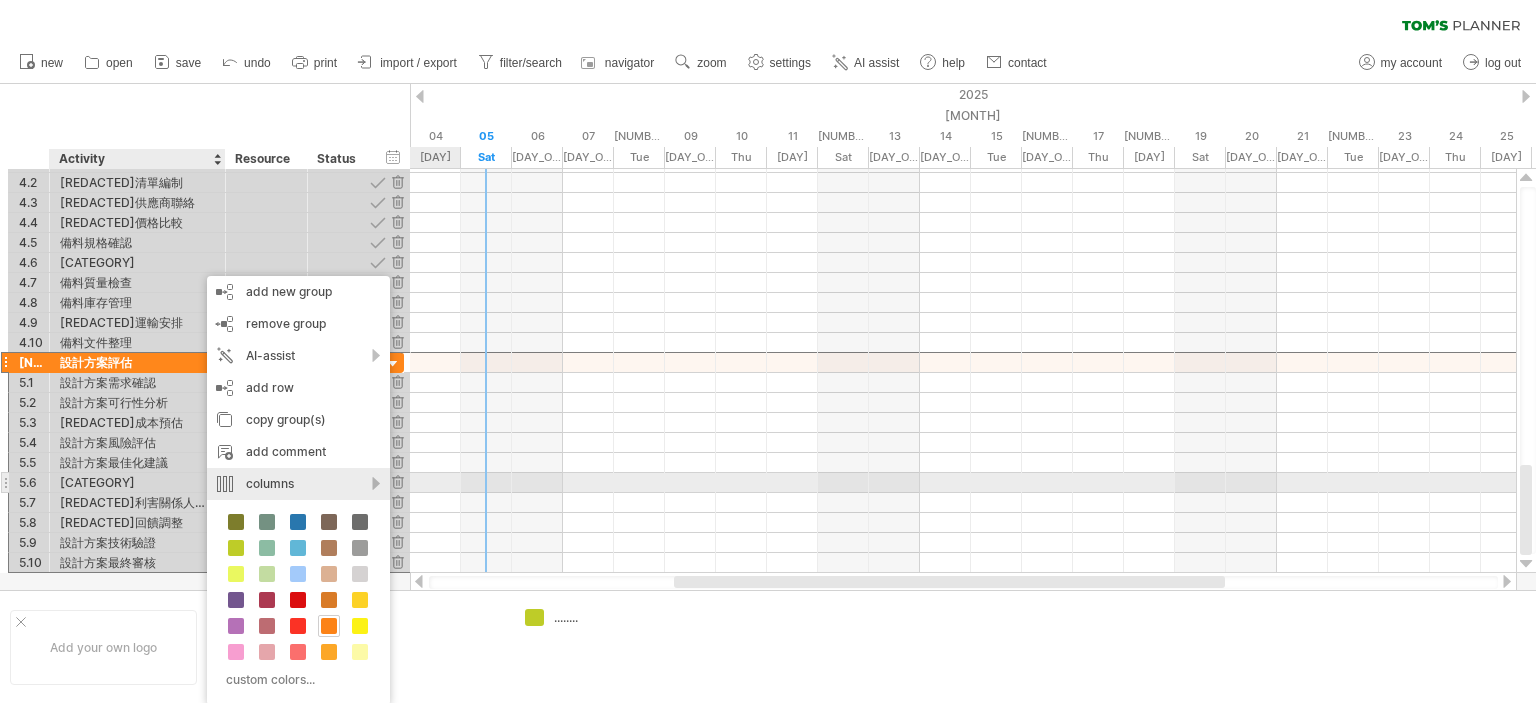 click on "columns" at bounding box center (298, 484) 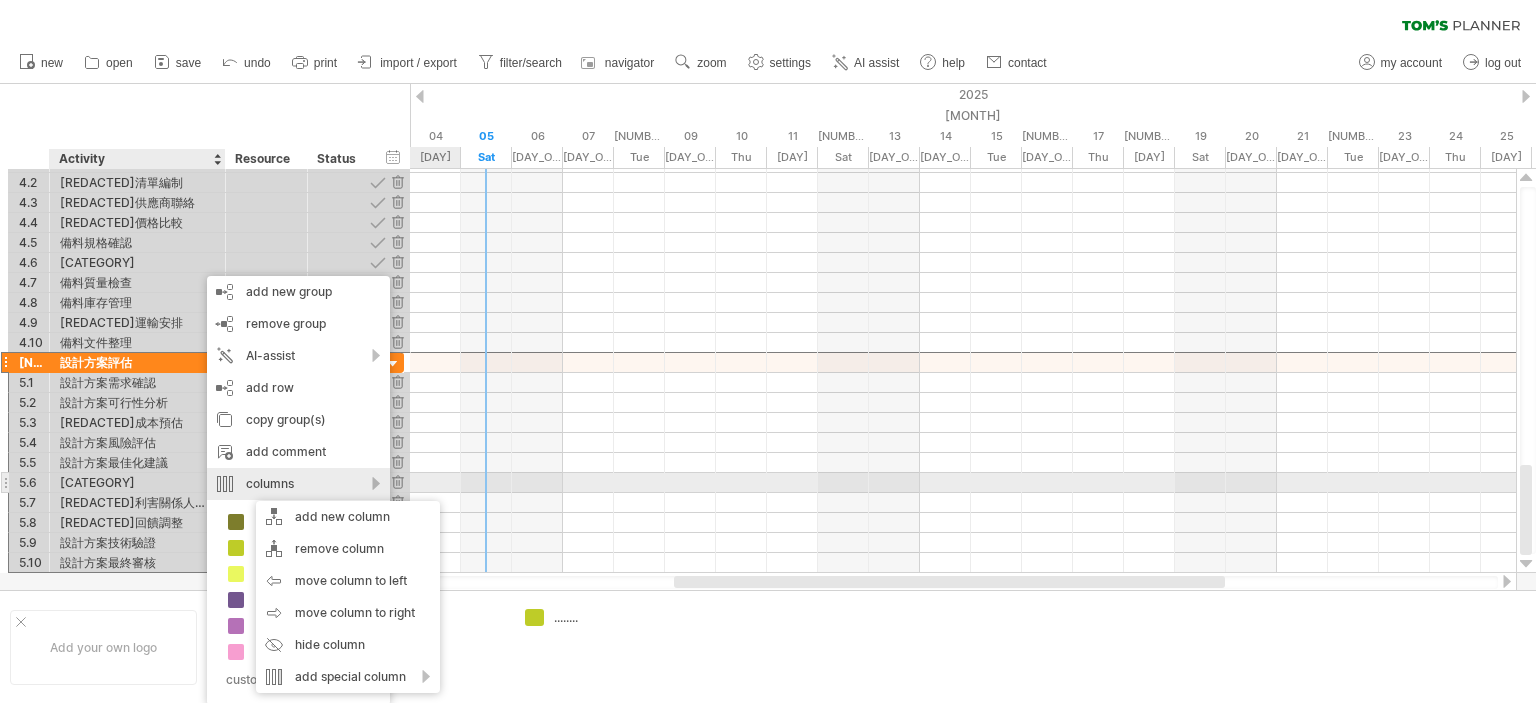 click on "columns" at bounding box center (298, 484) 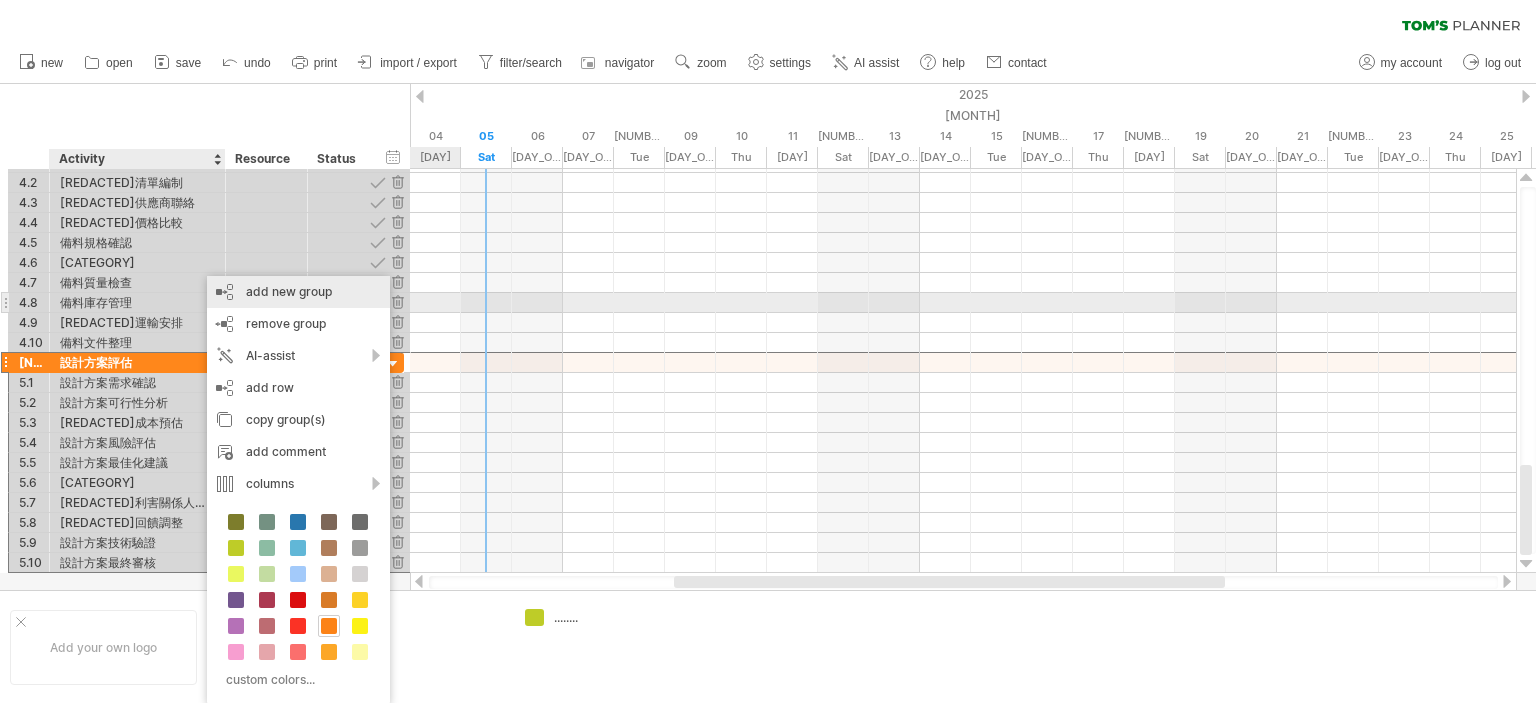 click on "add new group" at bounding box center (298, 292) 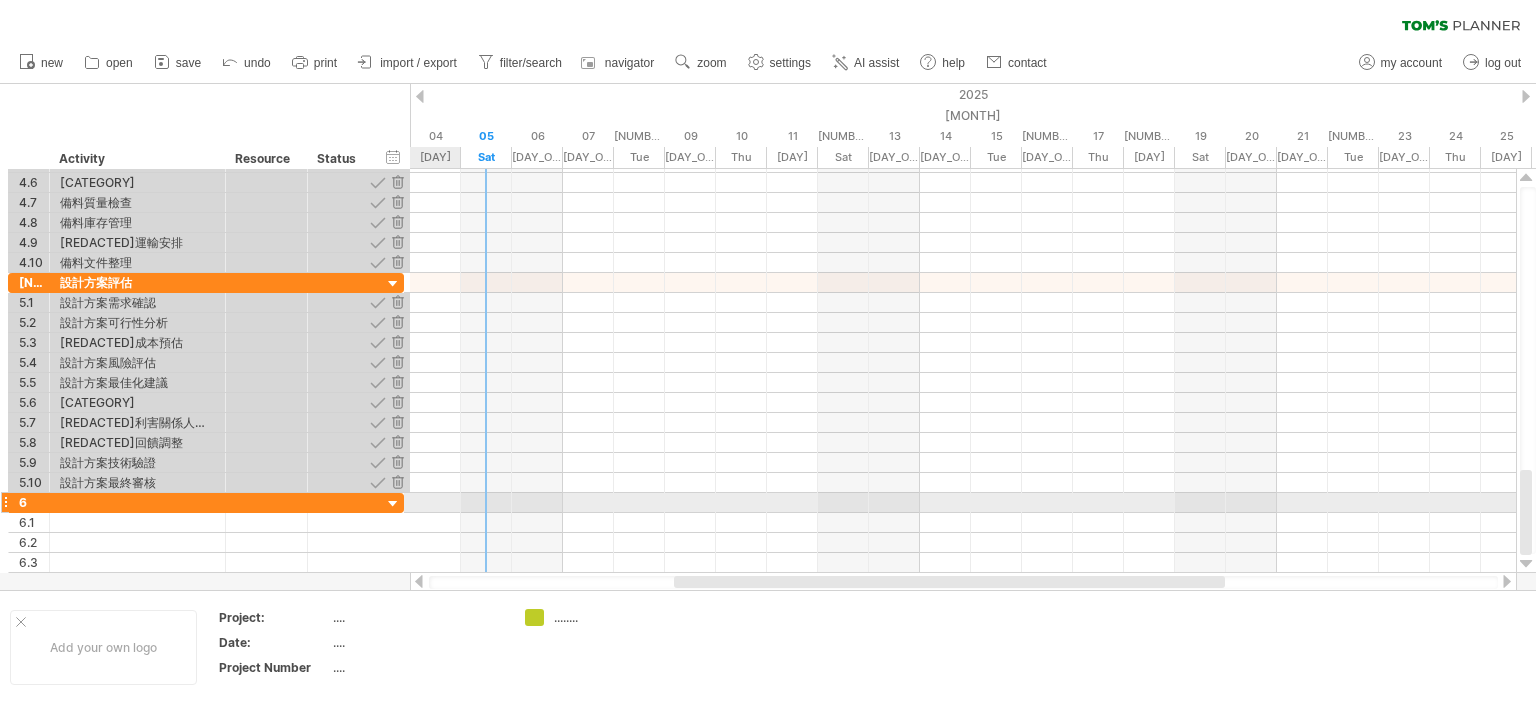 click at bounding box center (393, 504) 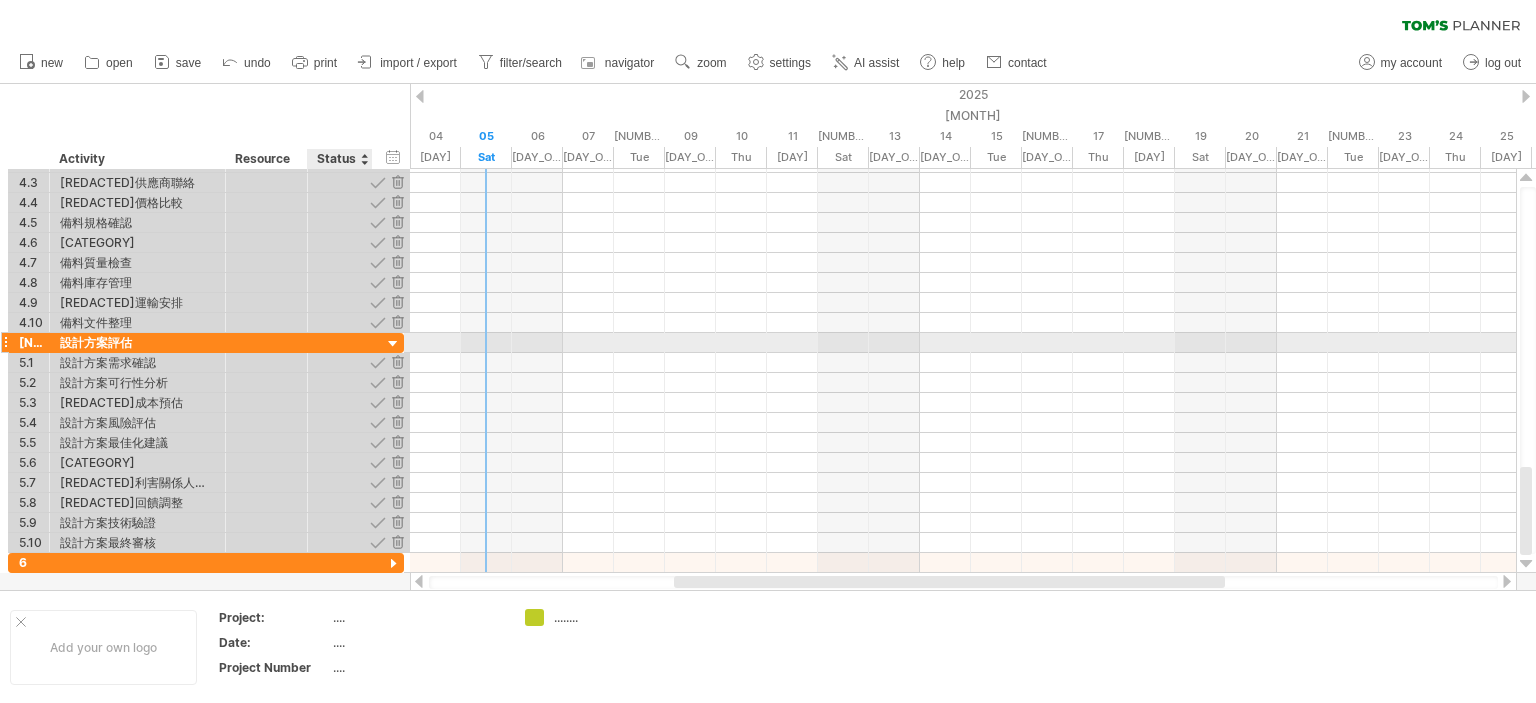 click at bounding box center (393, 344) 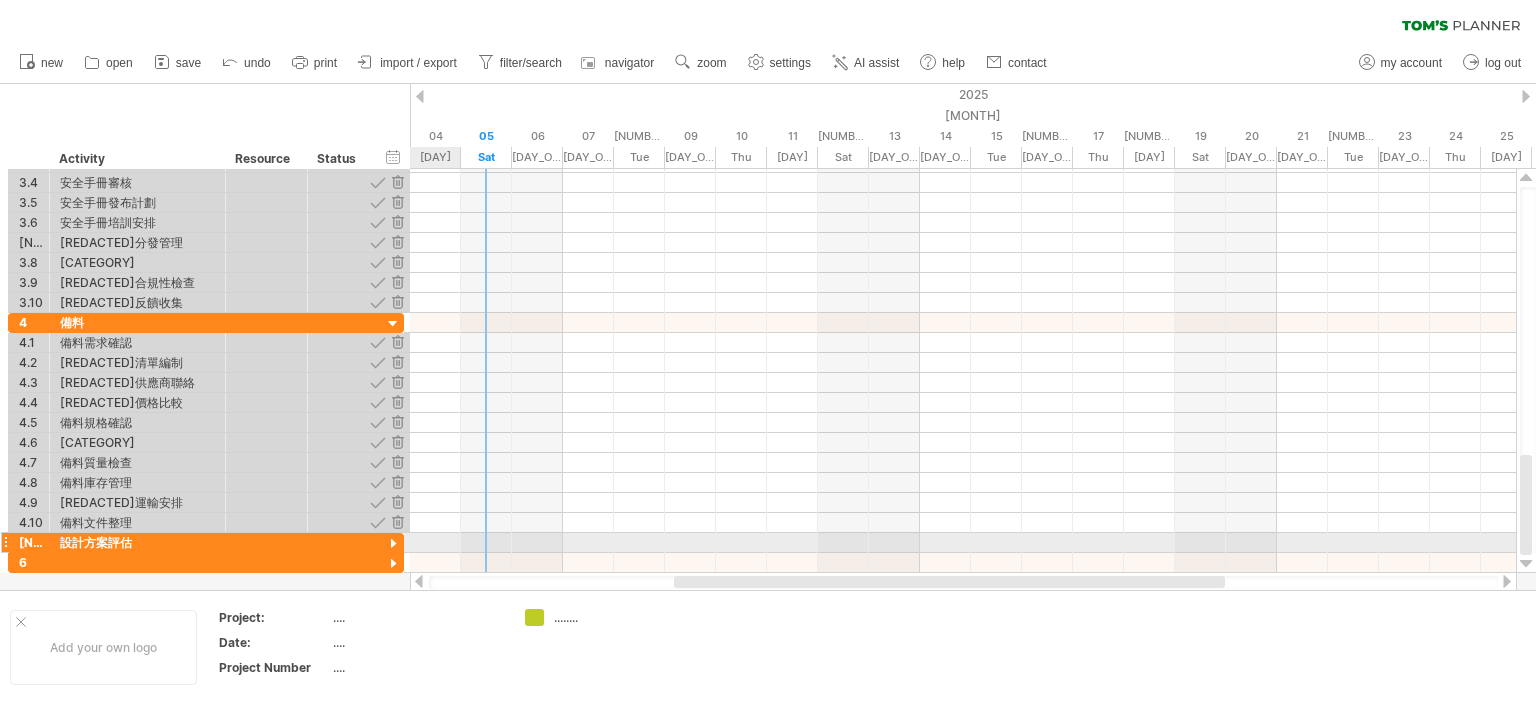 click at bounding box center (393, 544) 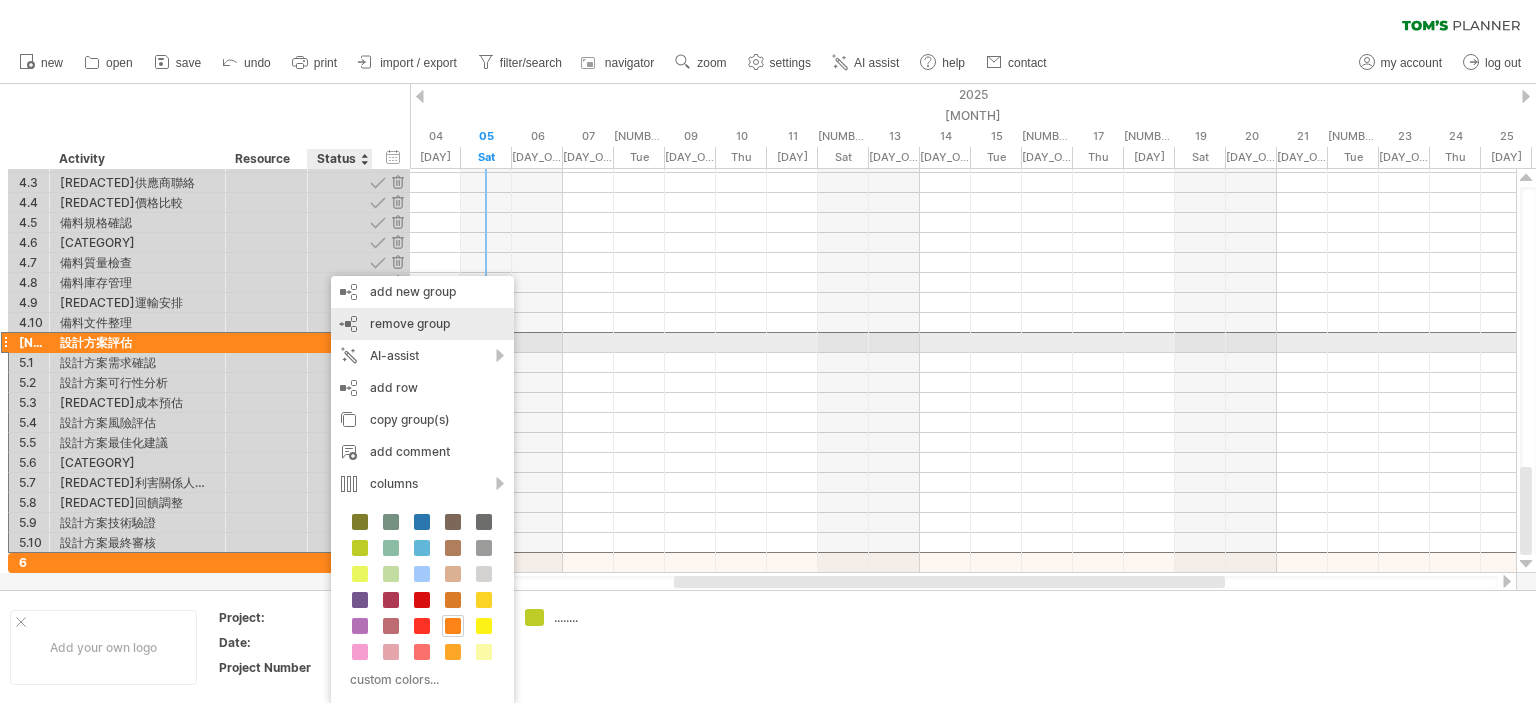click on "[REDACTED] [REDACTED]" at bounding box center (422, 324) 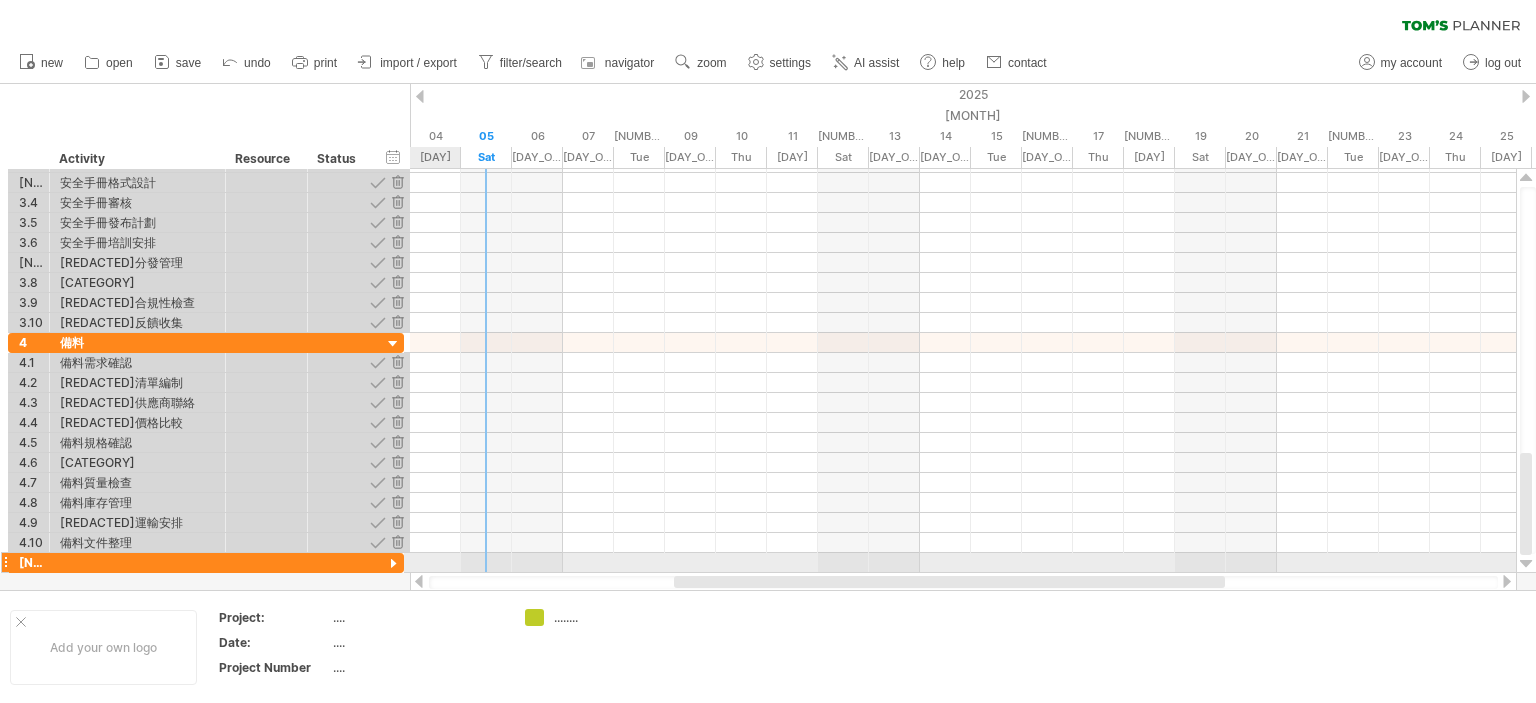 click at bounding box center (393, 564) 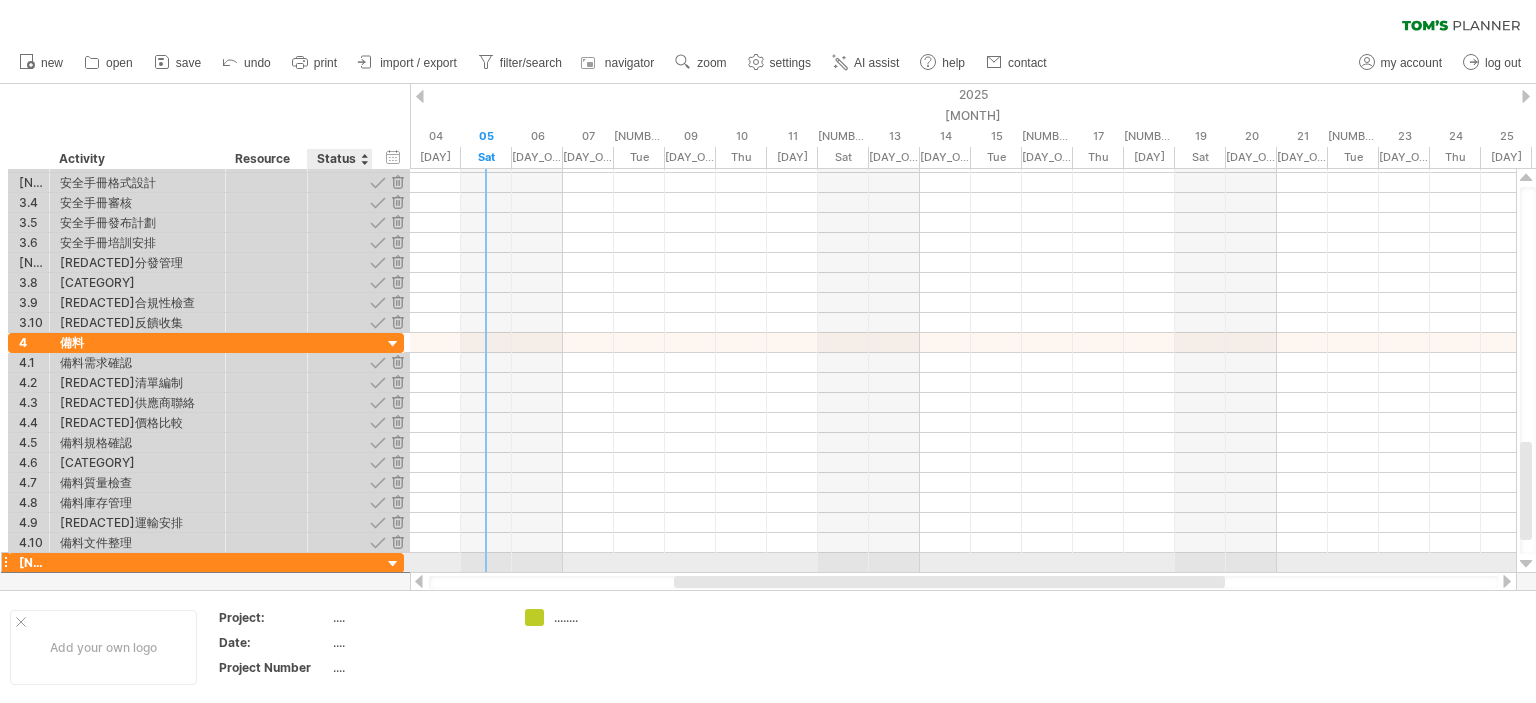 click on "5.1" at bounding box center [206, 582] 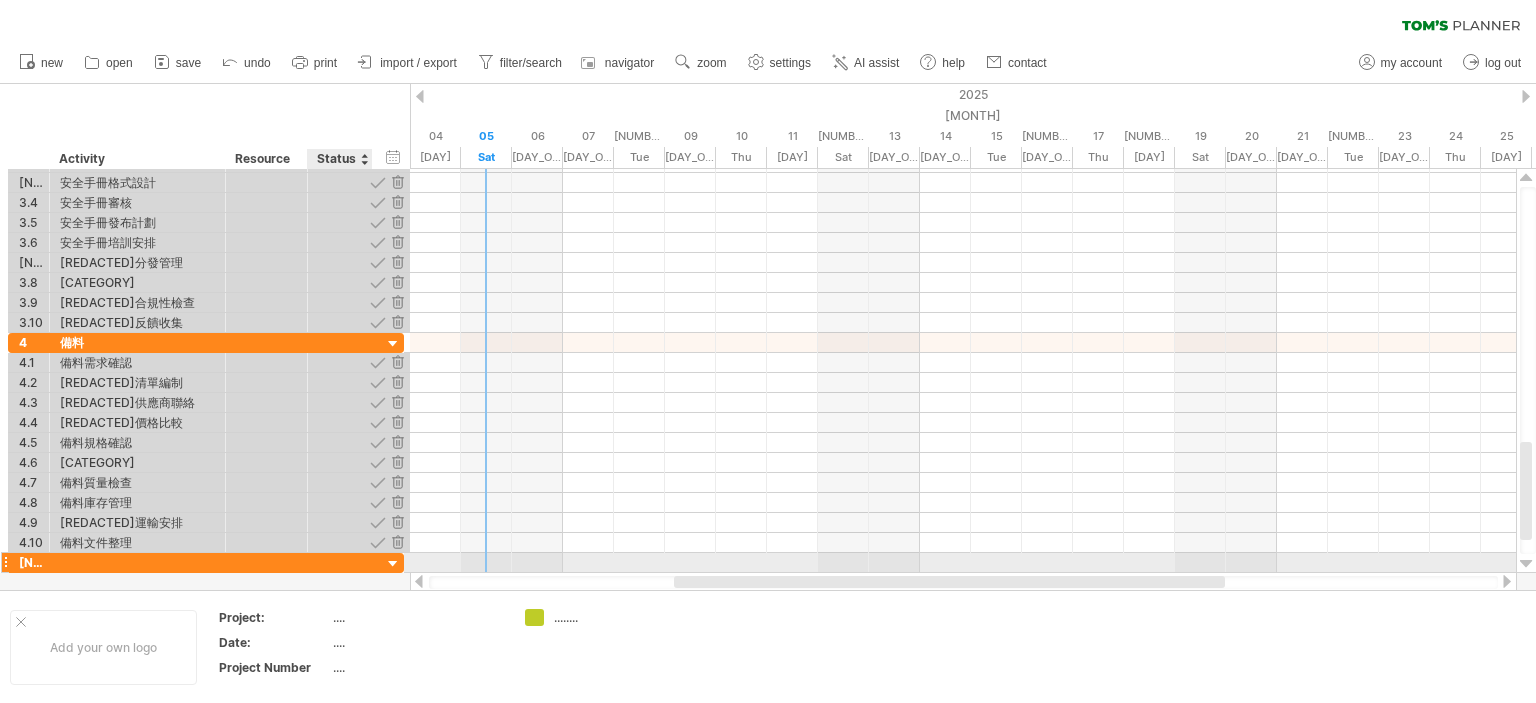 click at bounding box center (393, 564) 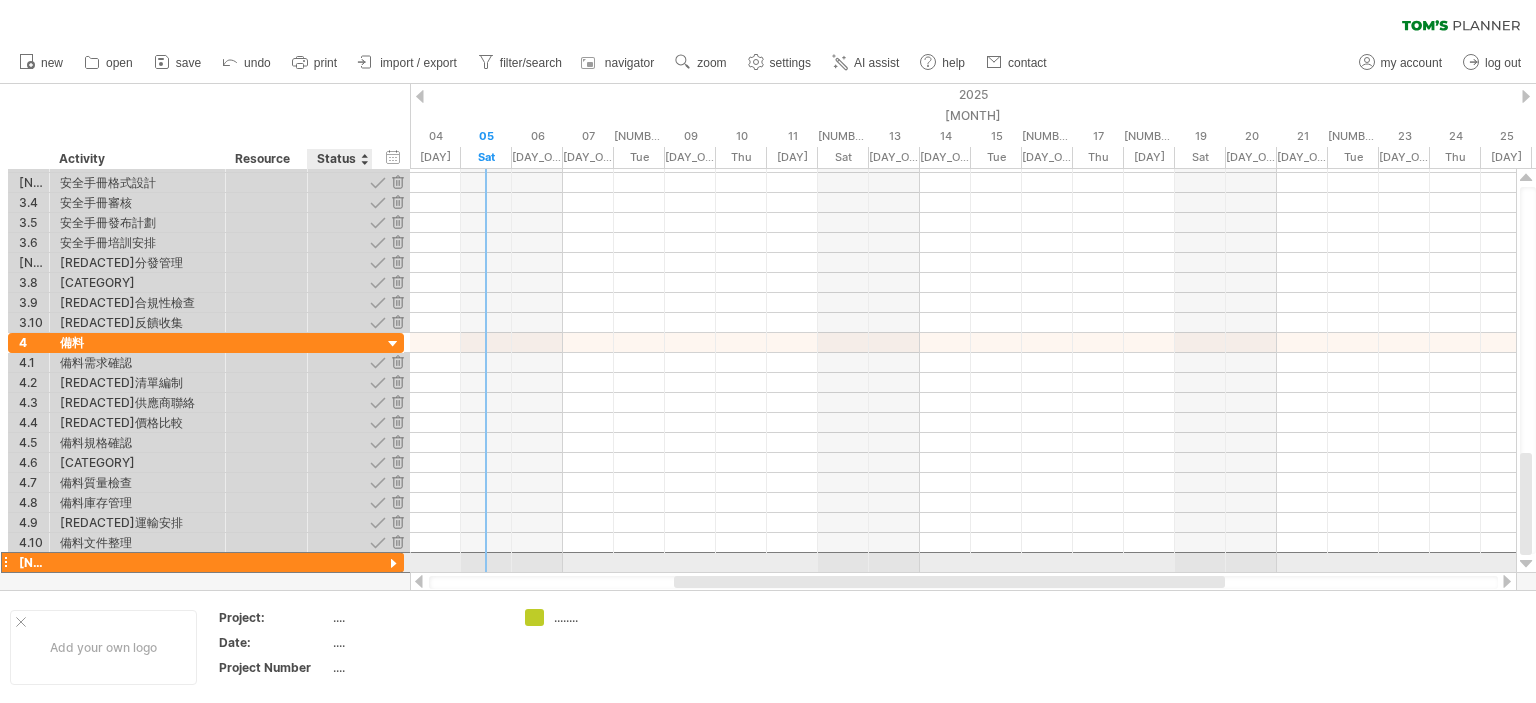 click on "[NUMBER]" at bounding box center [206, 562] 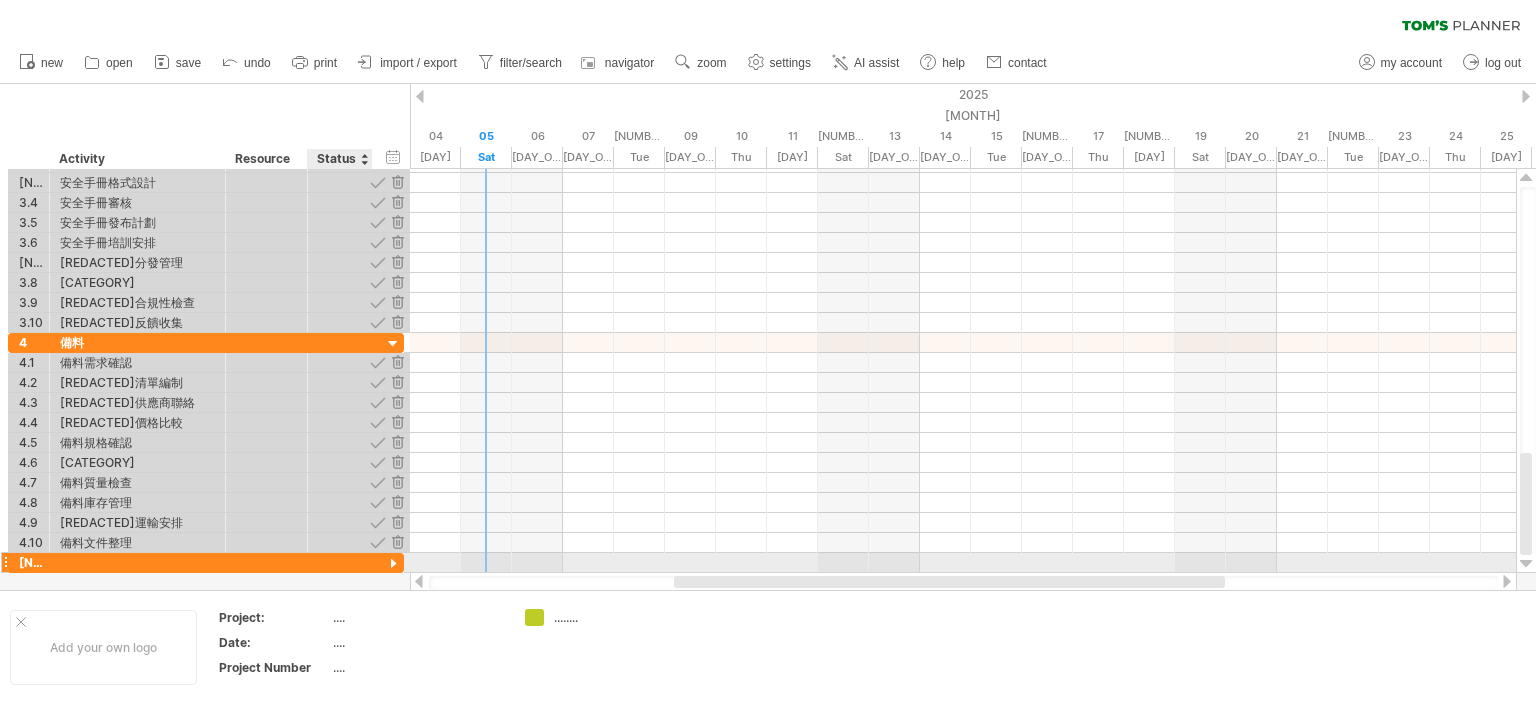click at bounding box center (393, 564) 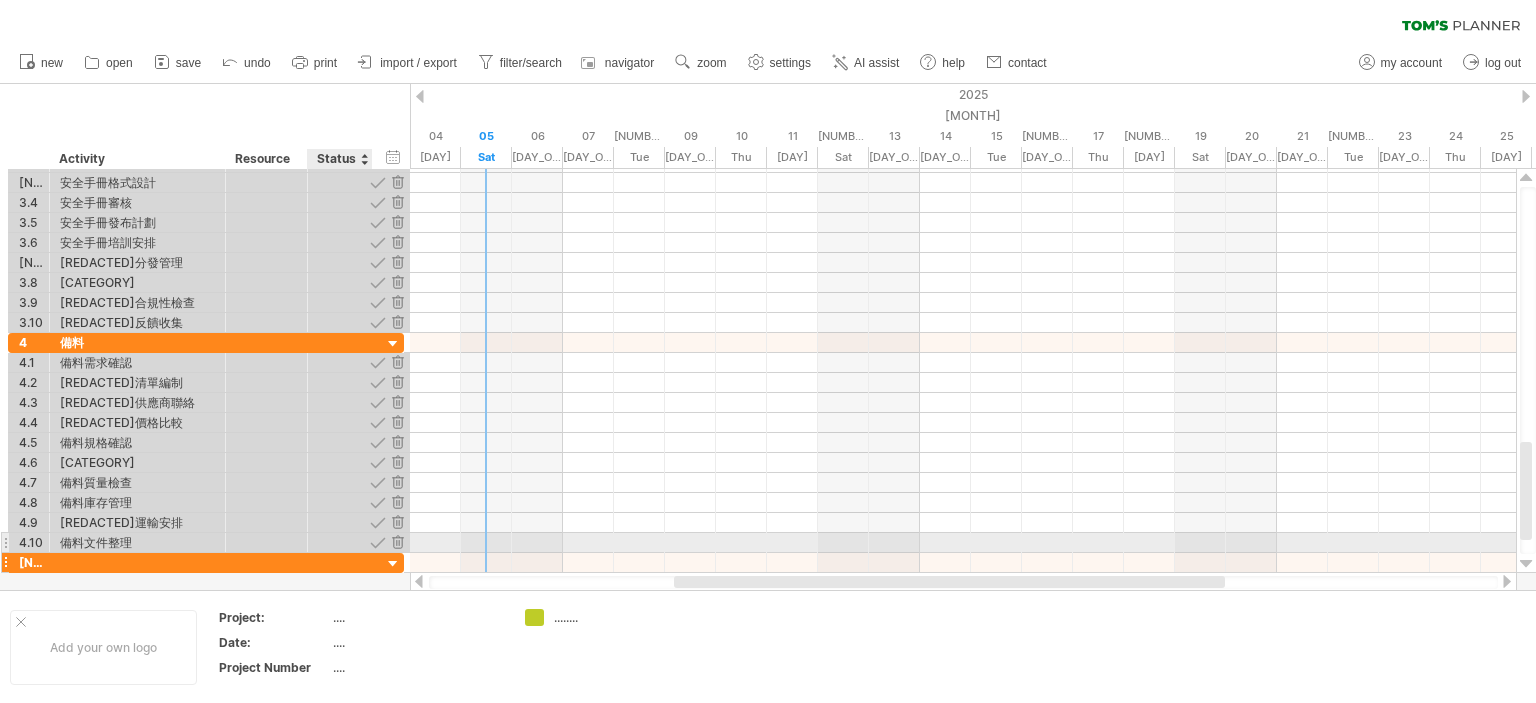 click at bounding box center (137, 562) 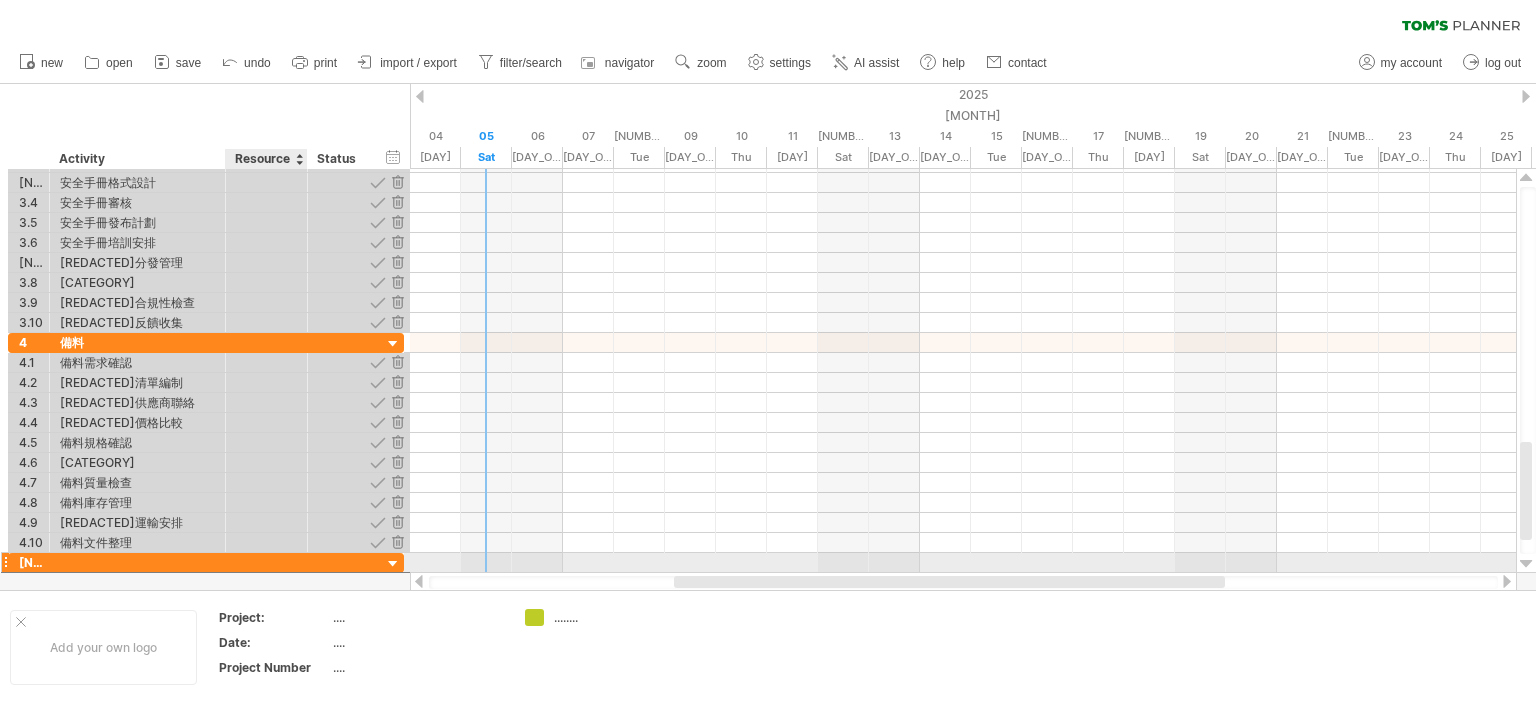 click at bounding box center [340, 582] 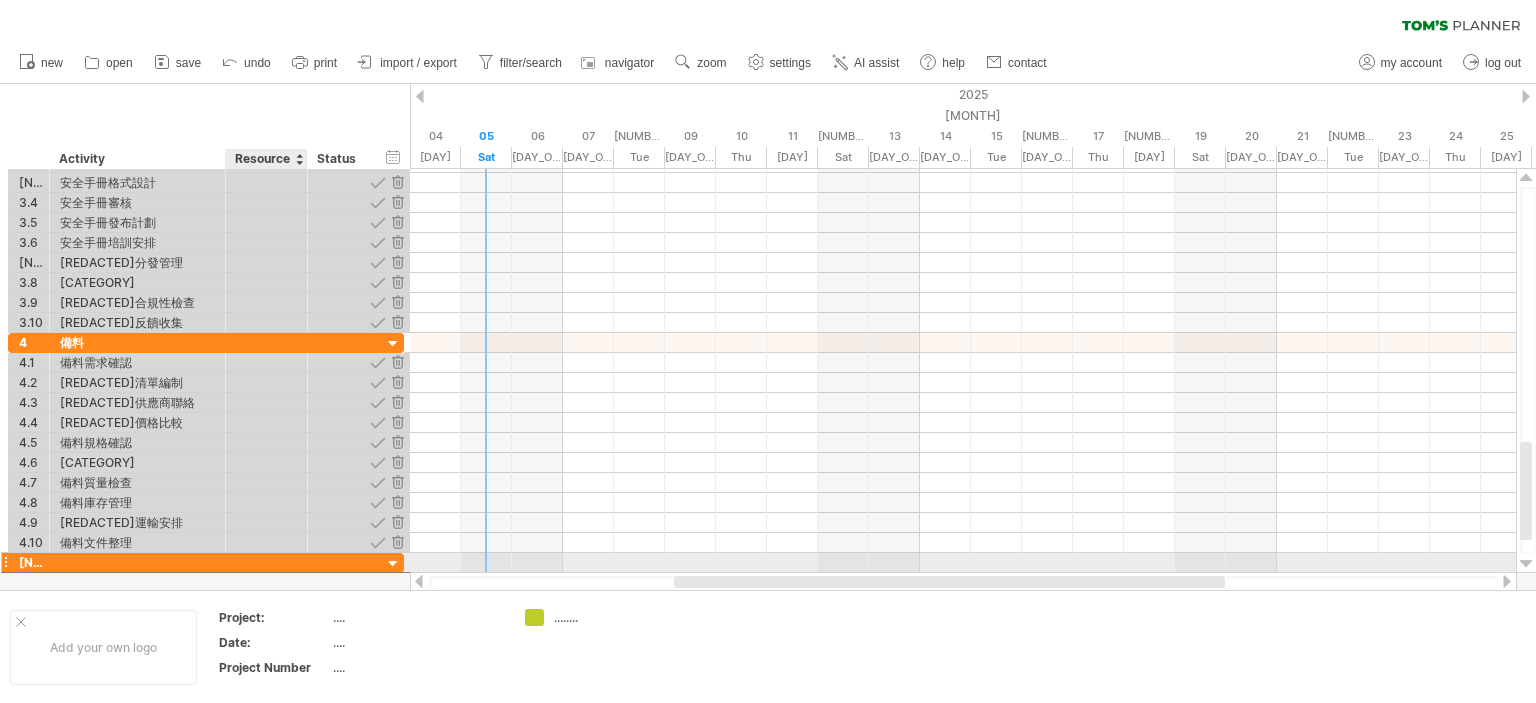 click at bounding box center [340, 562] 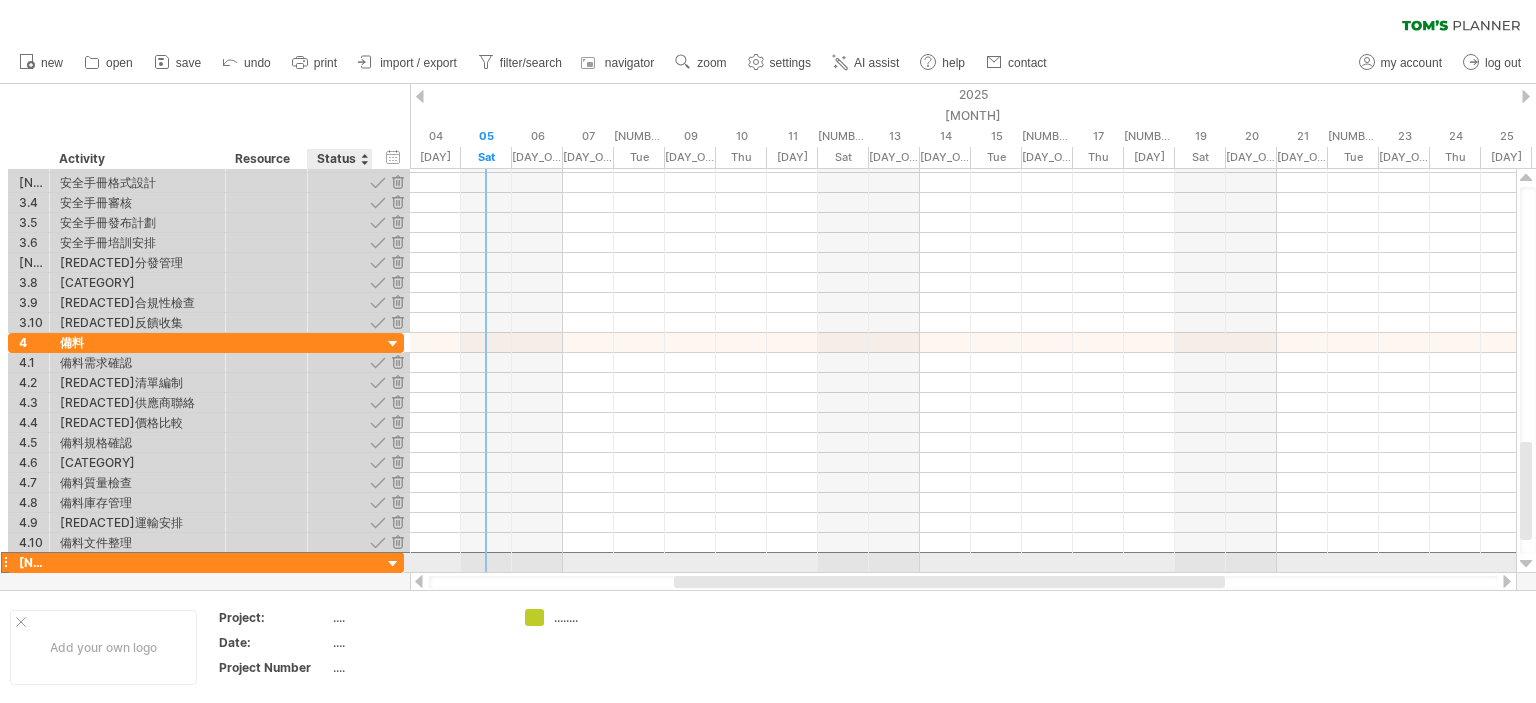 click at bounding box center (393, 564) 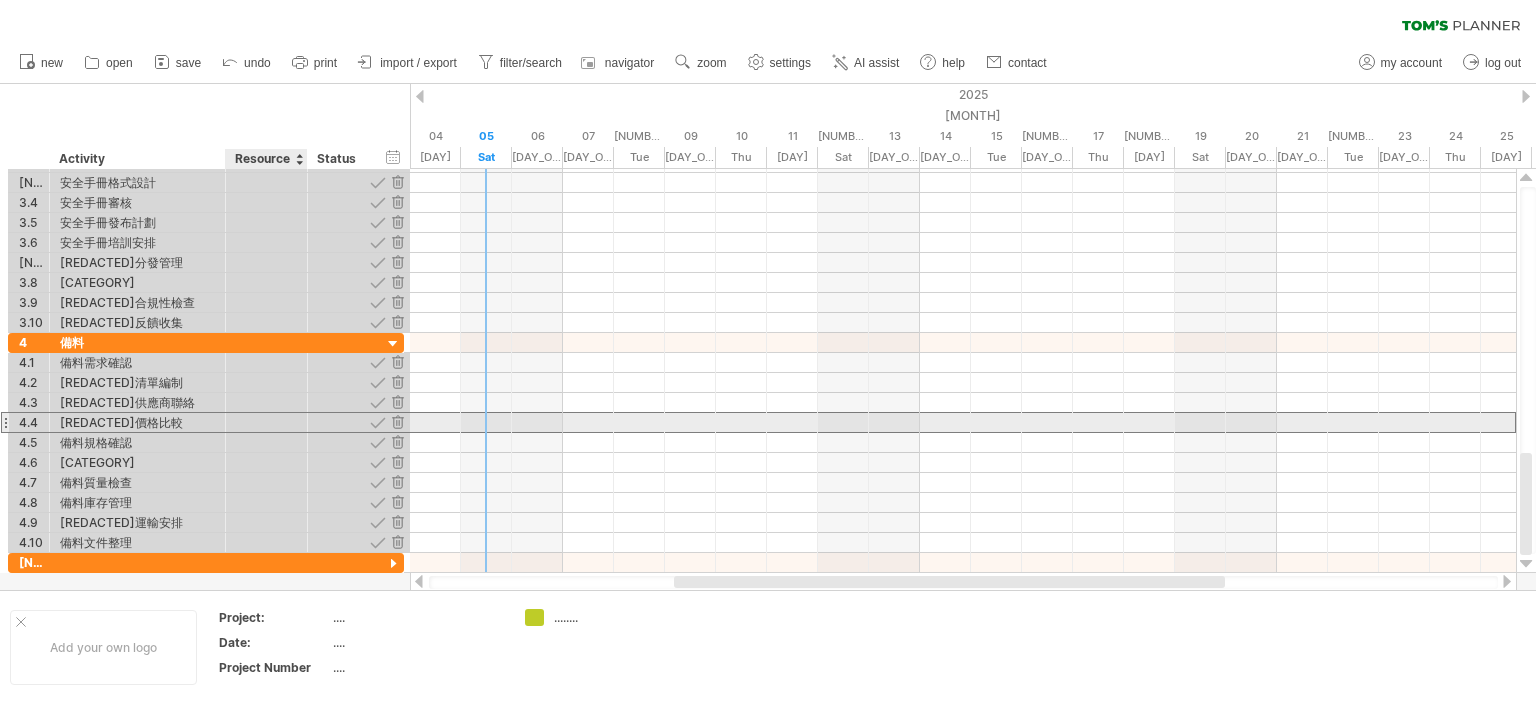click on "4 ** 備料 4.1 ****** 備料需求確認 4.2 ****** 備料清單編制 4.3 ******* 備料供應商聯絡 4.4 ****** 備料價格比較 4.5 ****** 備料規格確認 4.6 ******** 備料交貨時間安排 4.7 ****** 備料質量檢查 4.8 ****** 備料庫存管理 4.9 ****** 備料運輸安排 4.10 ****** 備料文件整理" at bounding box center [206, 443] 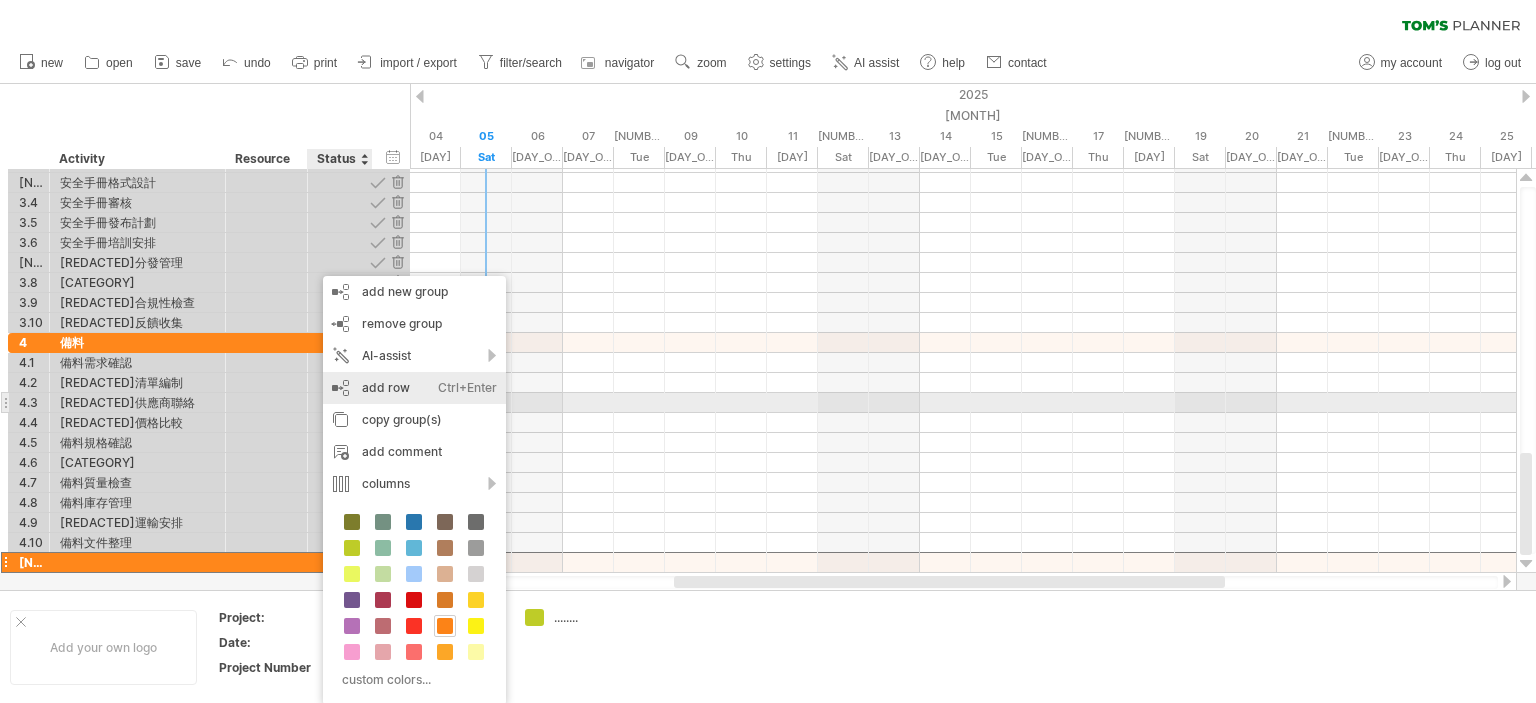 click on "add row Ctrl+Enter Cmd+Enter" at bounding box center [414, 388] 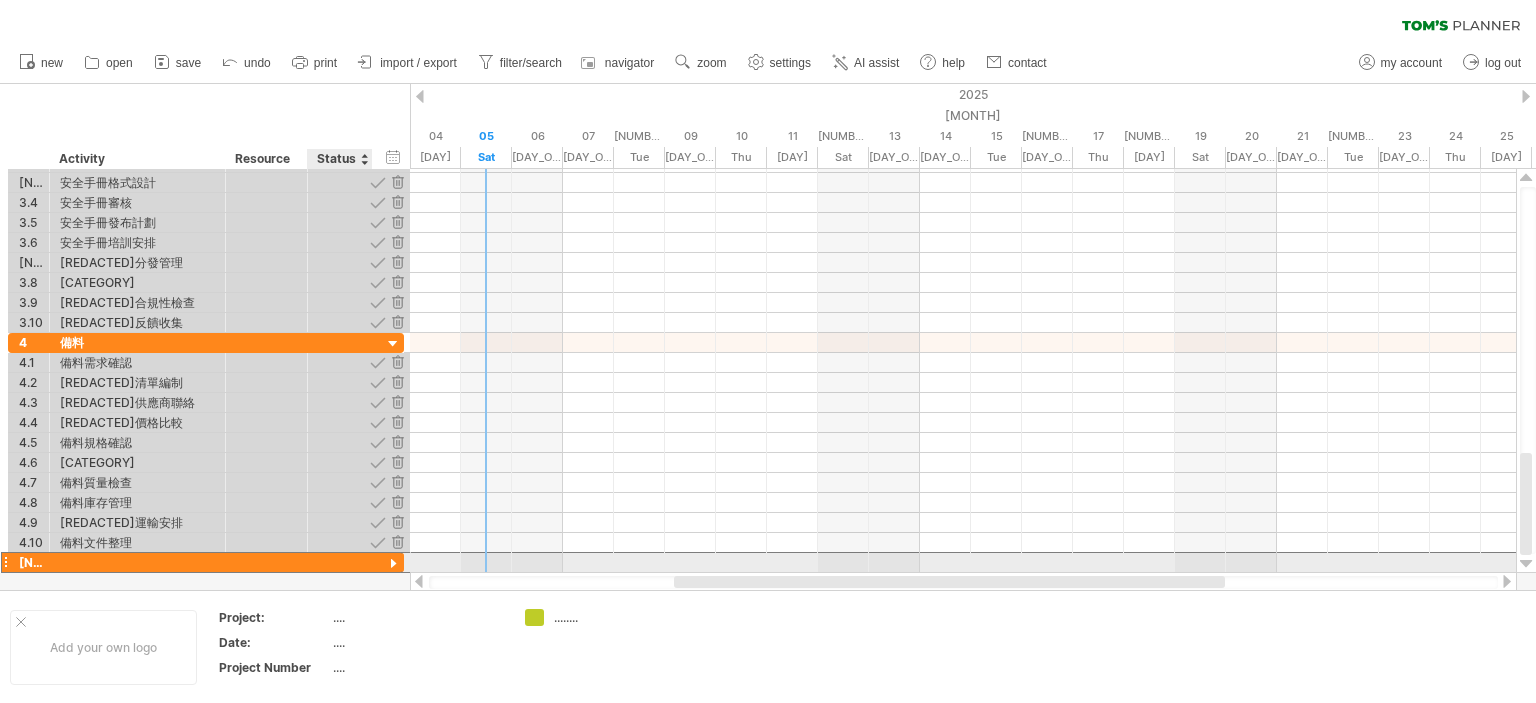 click at bounding box center [137, 562] 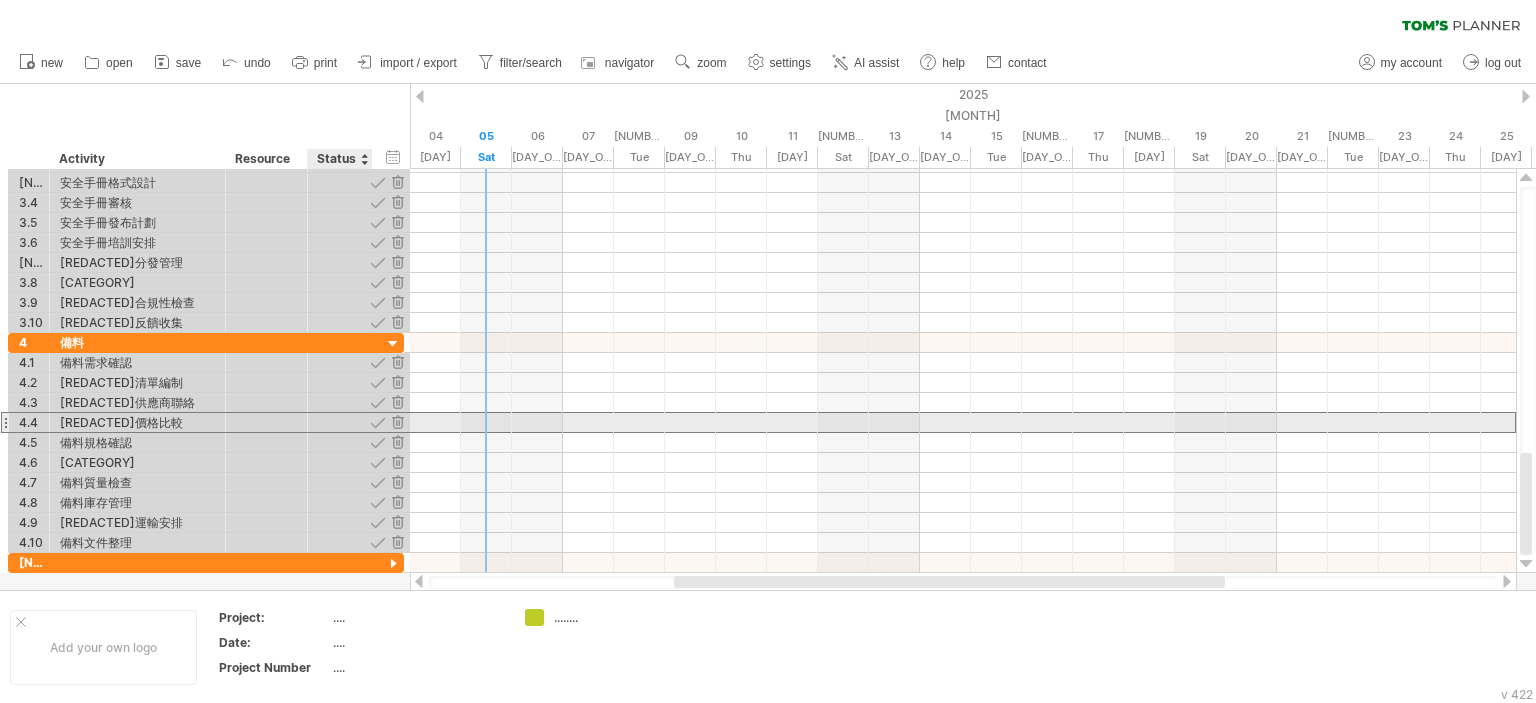 click at bounding box center [137, 422] 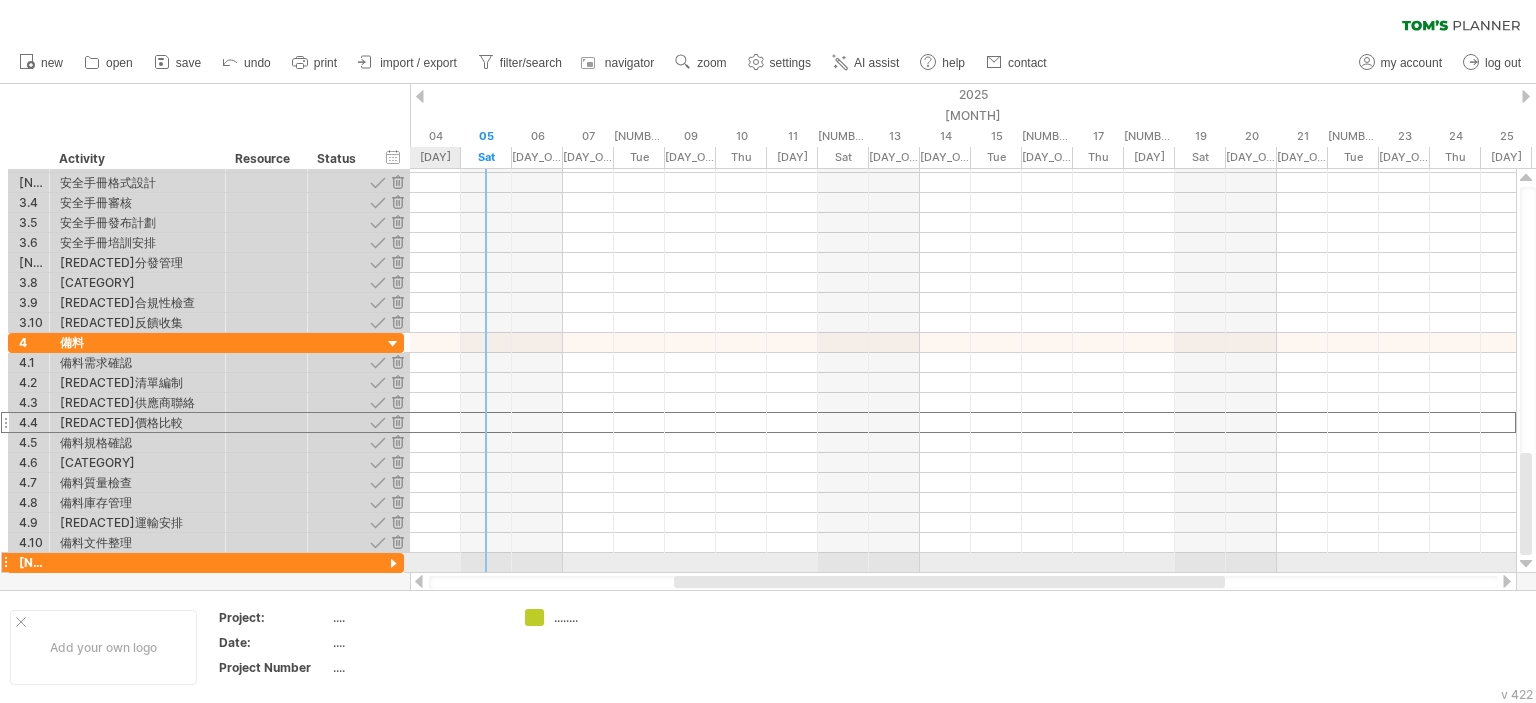 click at bounding box center (393, 564) 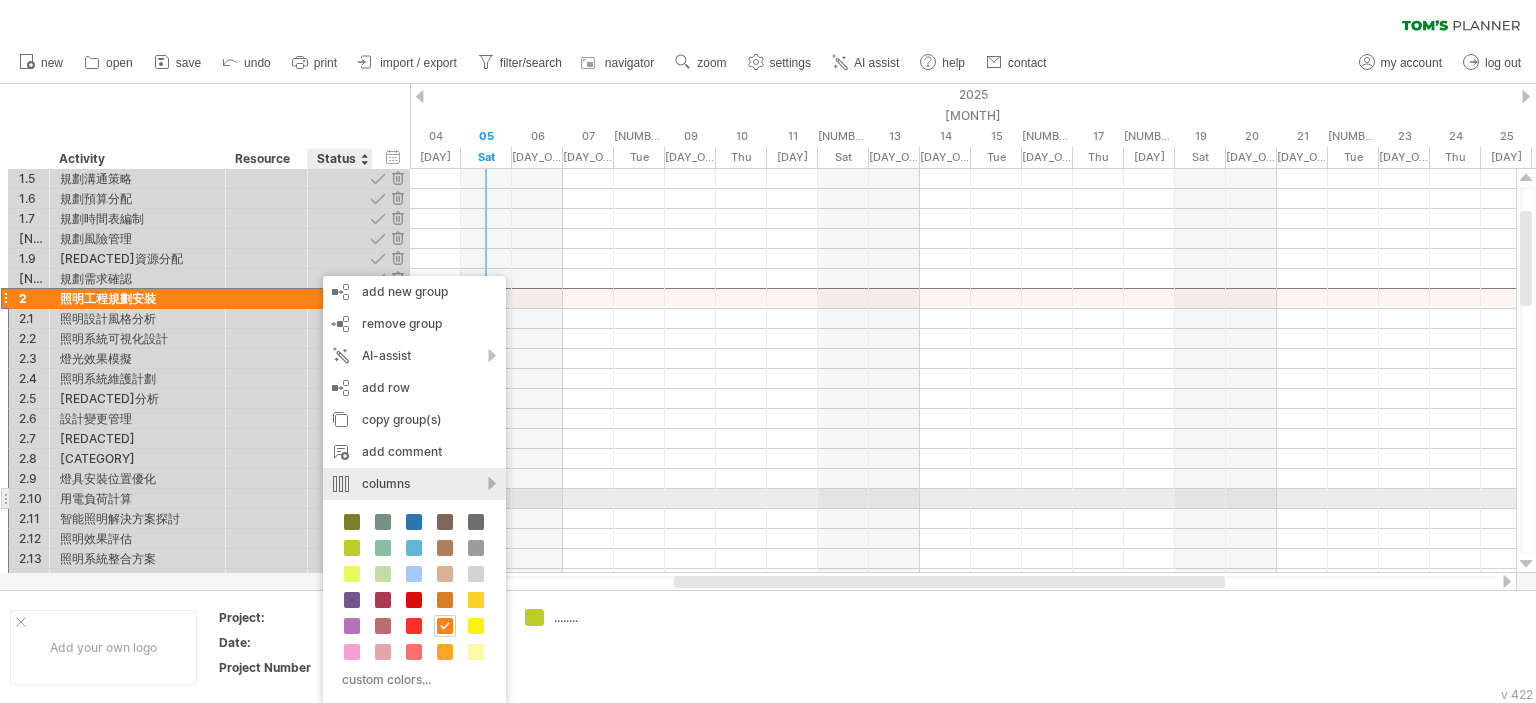 click on "columns" at bounding box center [414, 484] 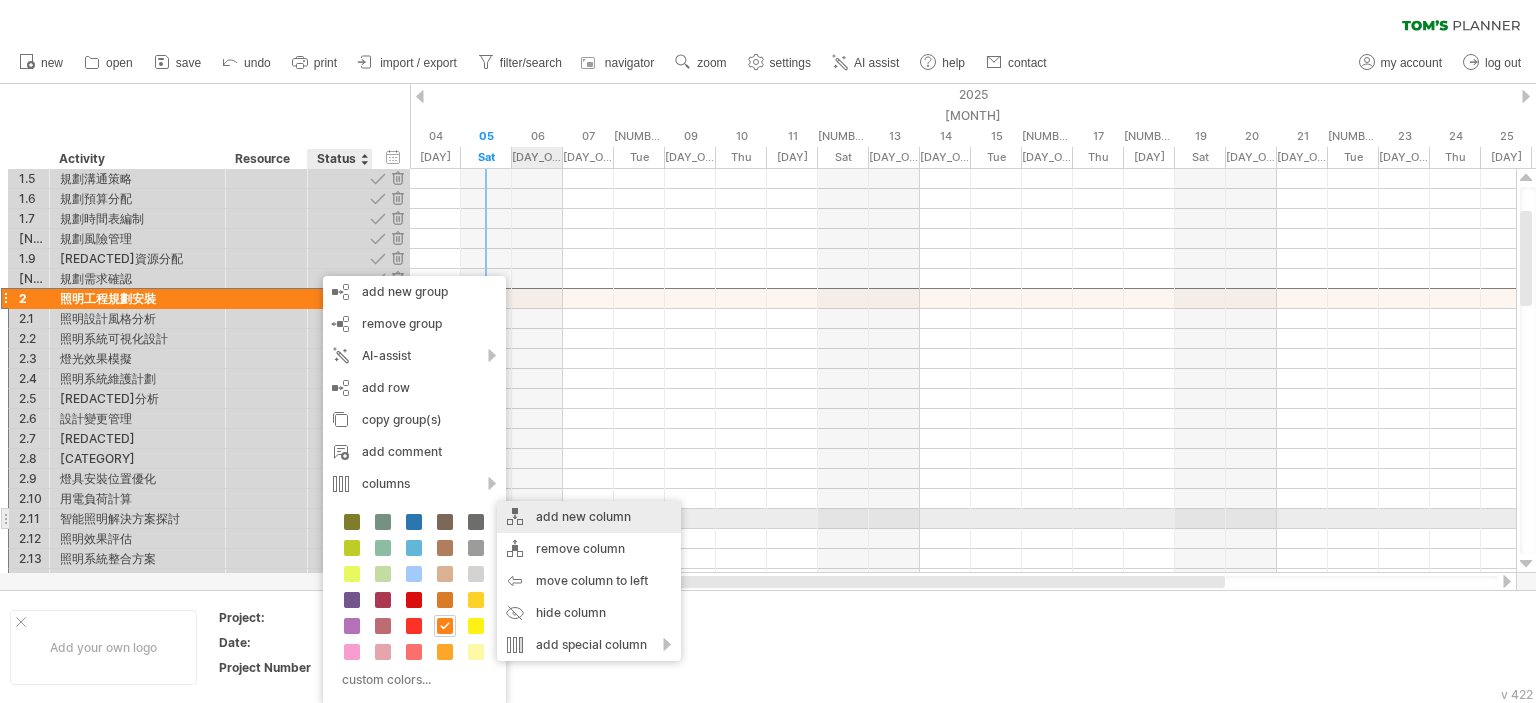 click on "add new column" at bounding box center [589, 517] 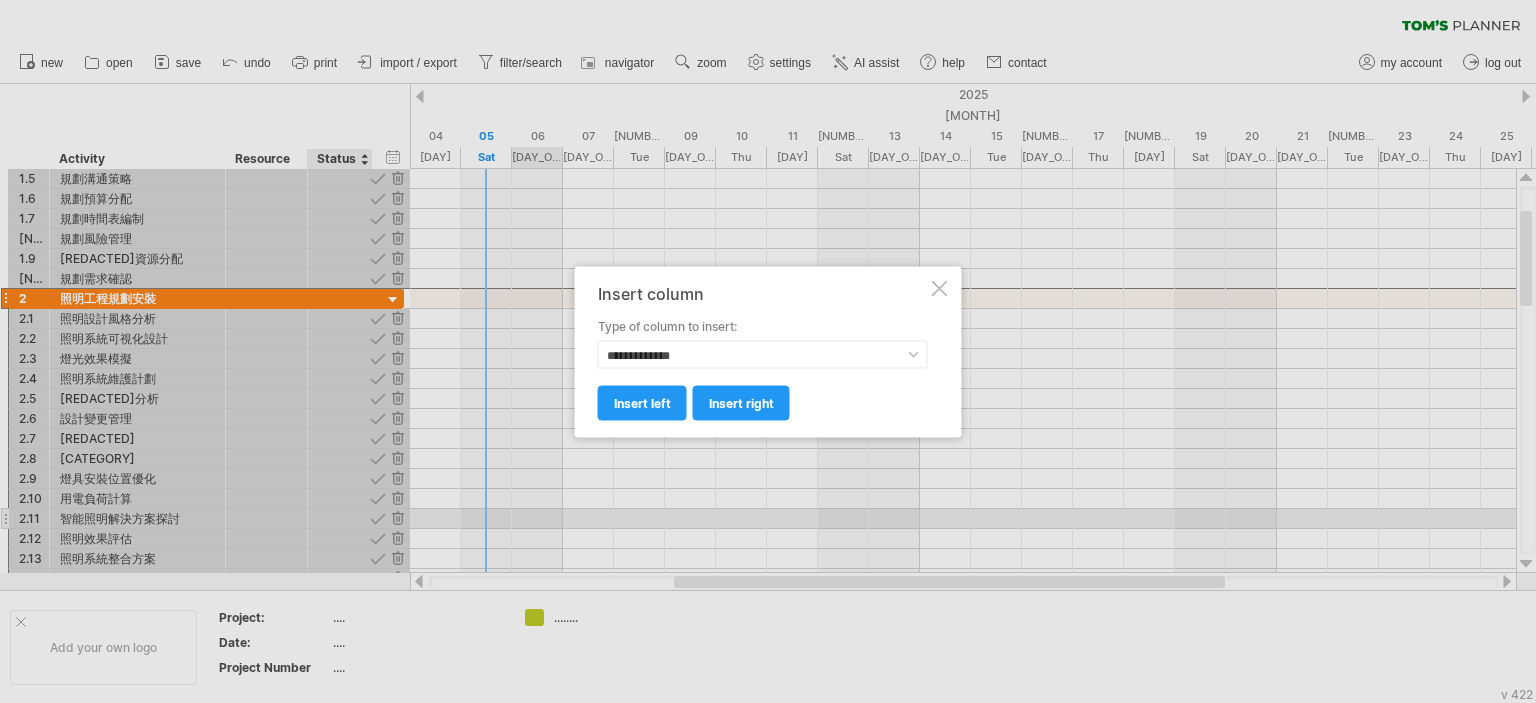 click at bounding box center (940, 288) 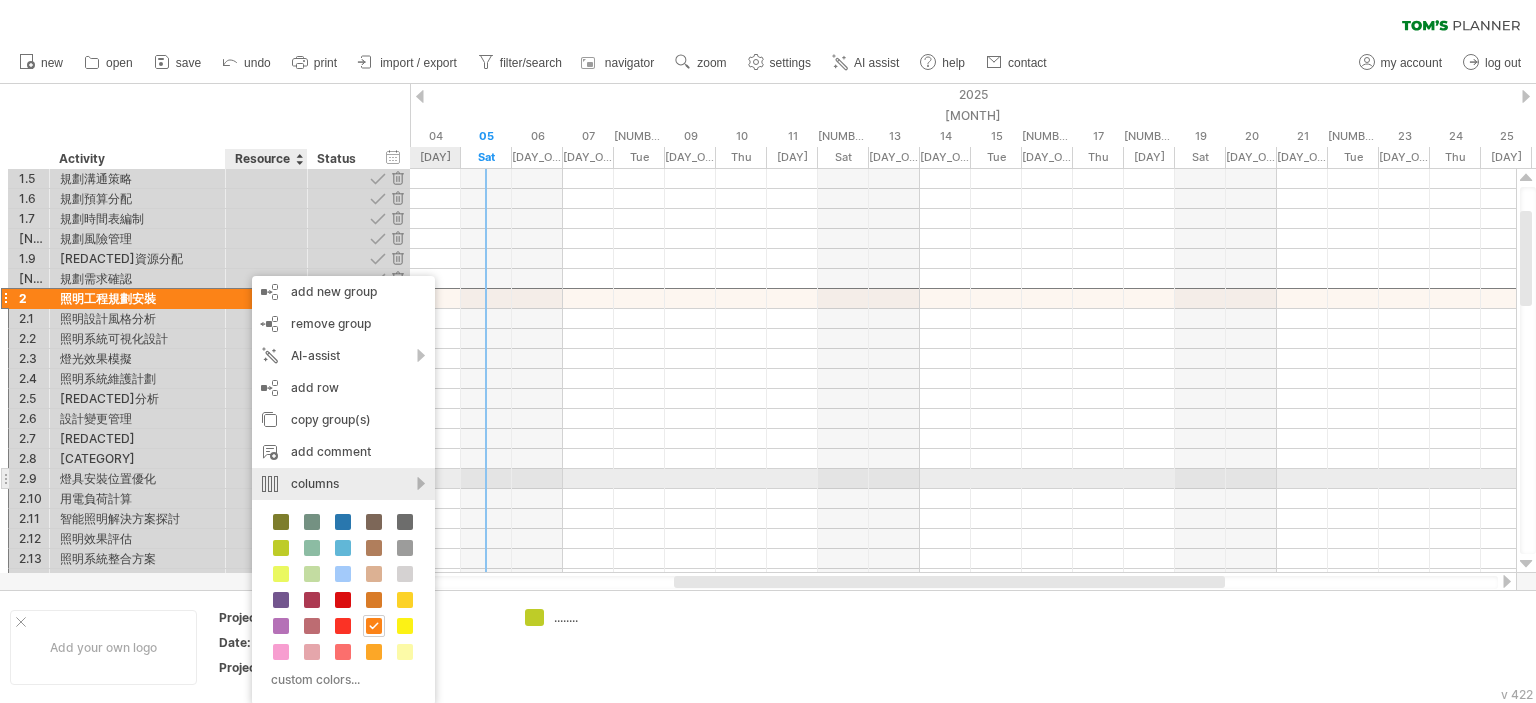 click on "columns" at bounding box center (343, 484) 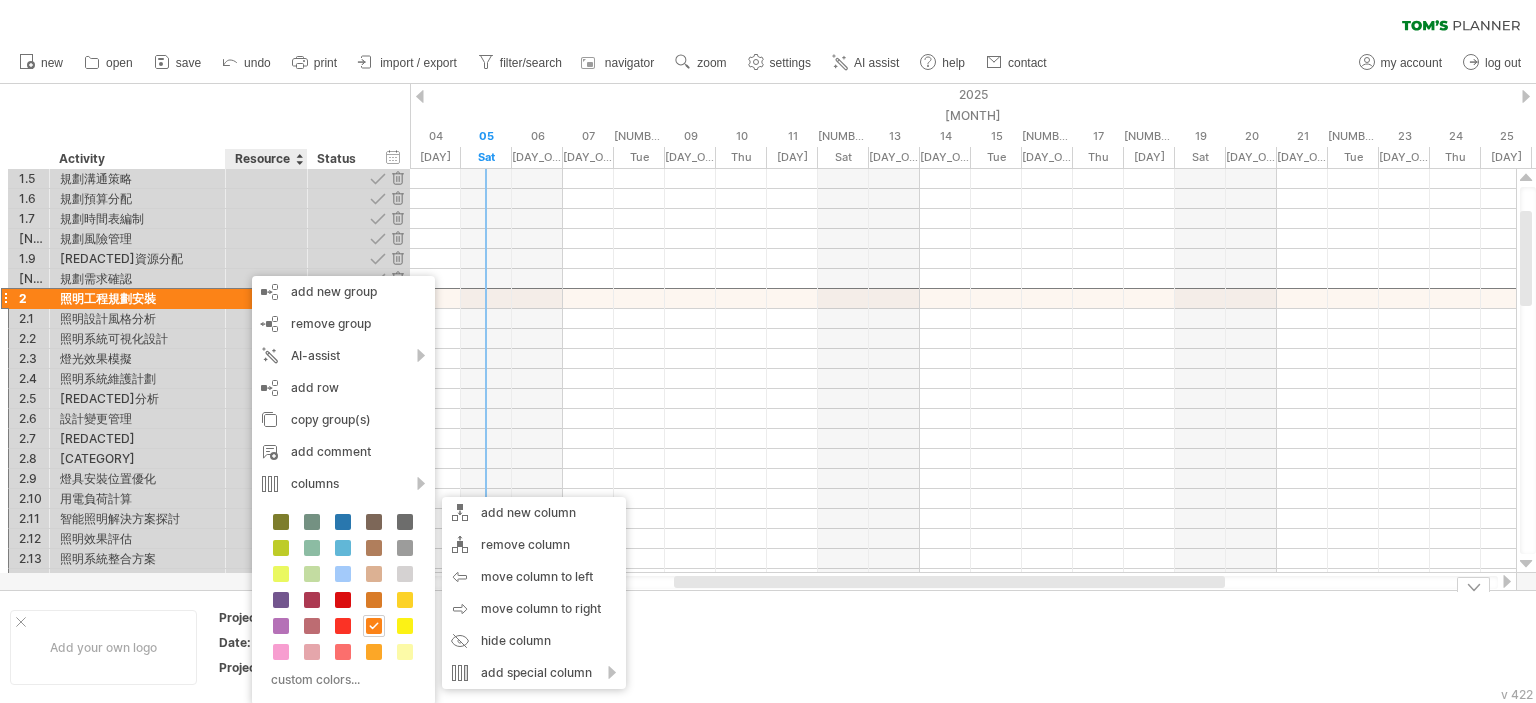 click on "Project: .... Date: .... Project Number .... ........" at bounding box center [50000, 647] 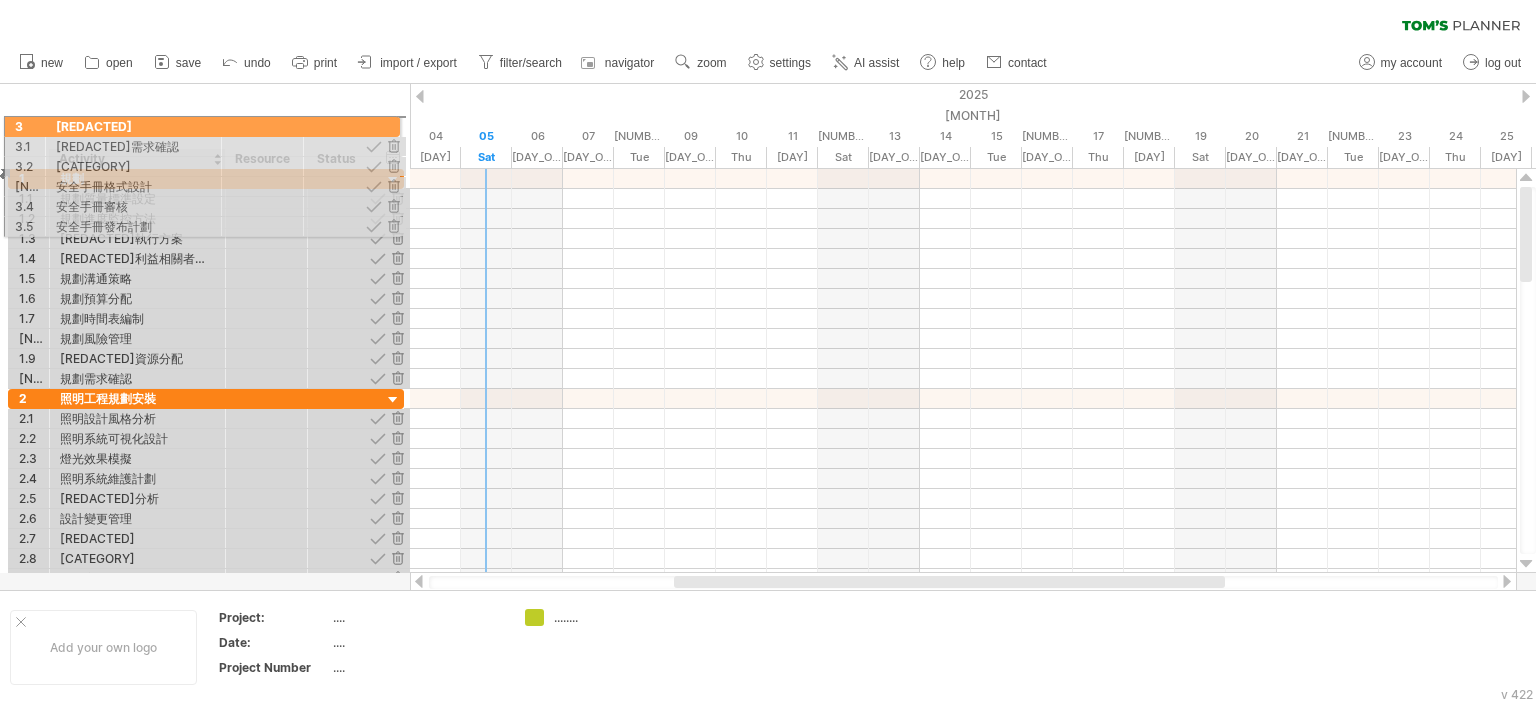drag, startPoint x: 136, startPoint y: 480, endPoint x: 127, endPoint y: 123, distance: 357.11343 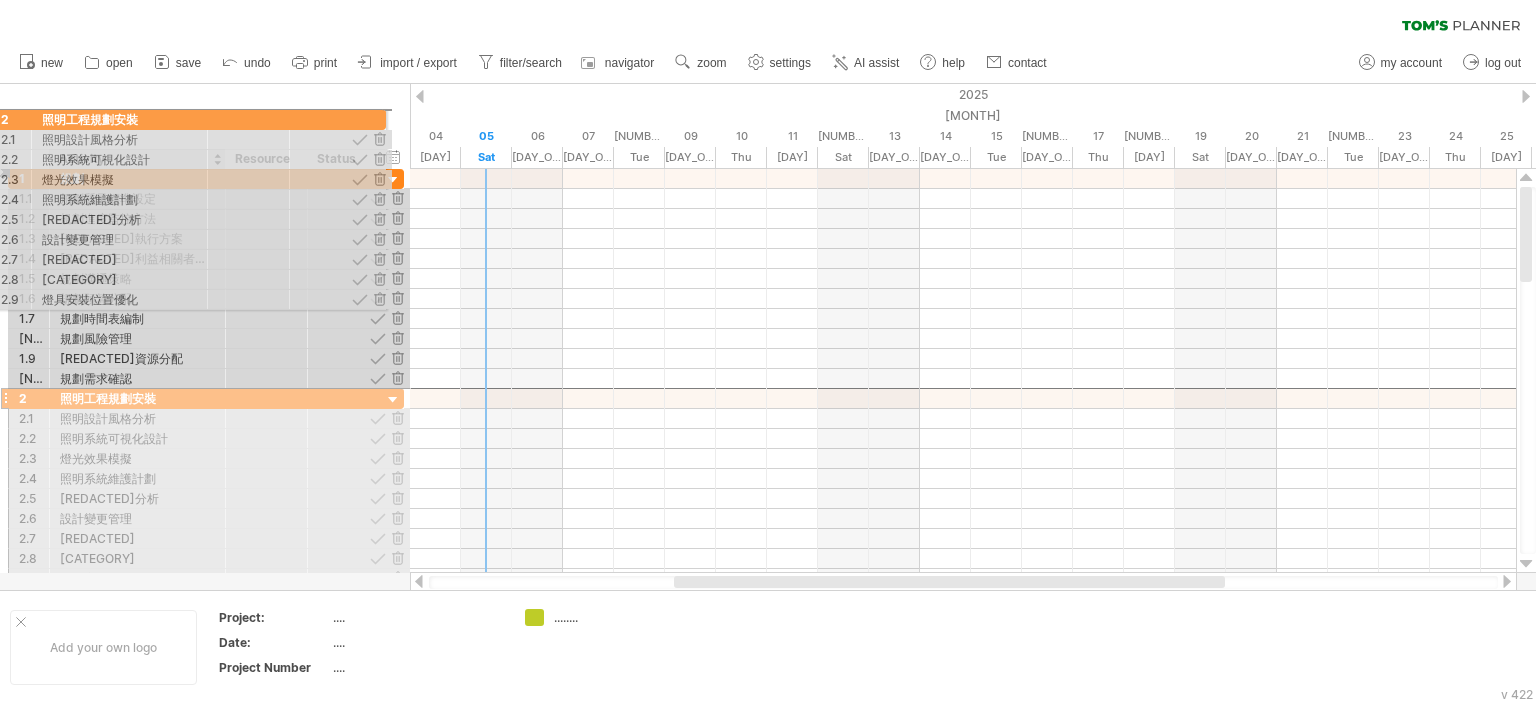 drag, startPoint x: 88, startPoint y: 399, endPoint x: 64, endPoint y: 116, distance: 284.01584 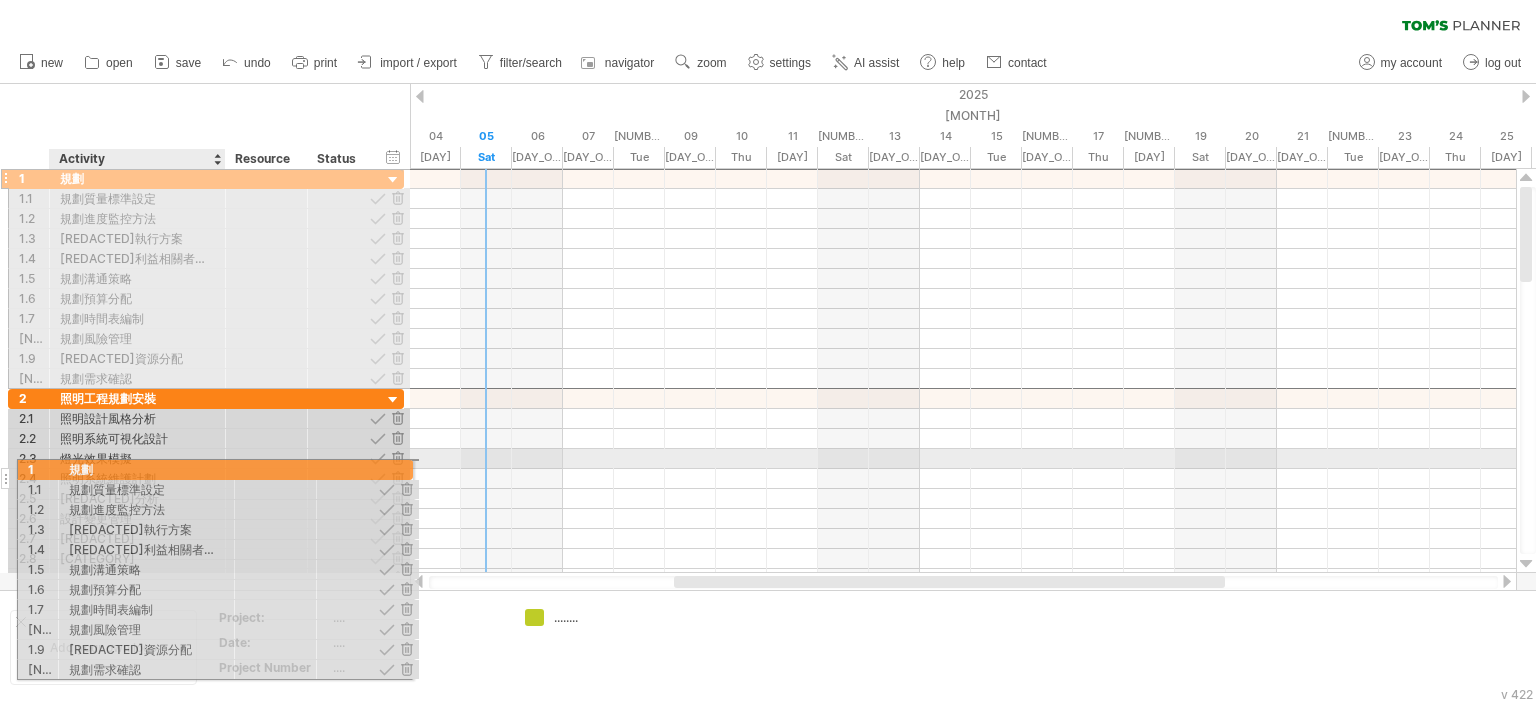 drag, startPoint x: 102, startPoint y: 181, endPoint x: 107, endPoint y: 466, distance: 285.04385 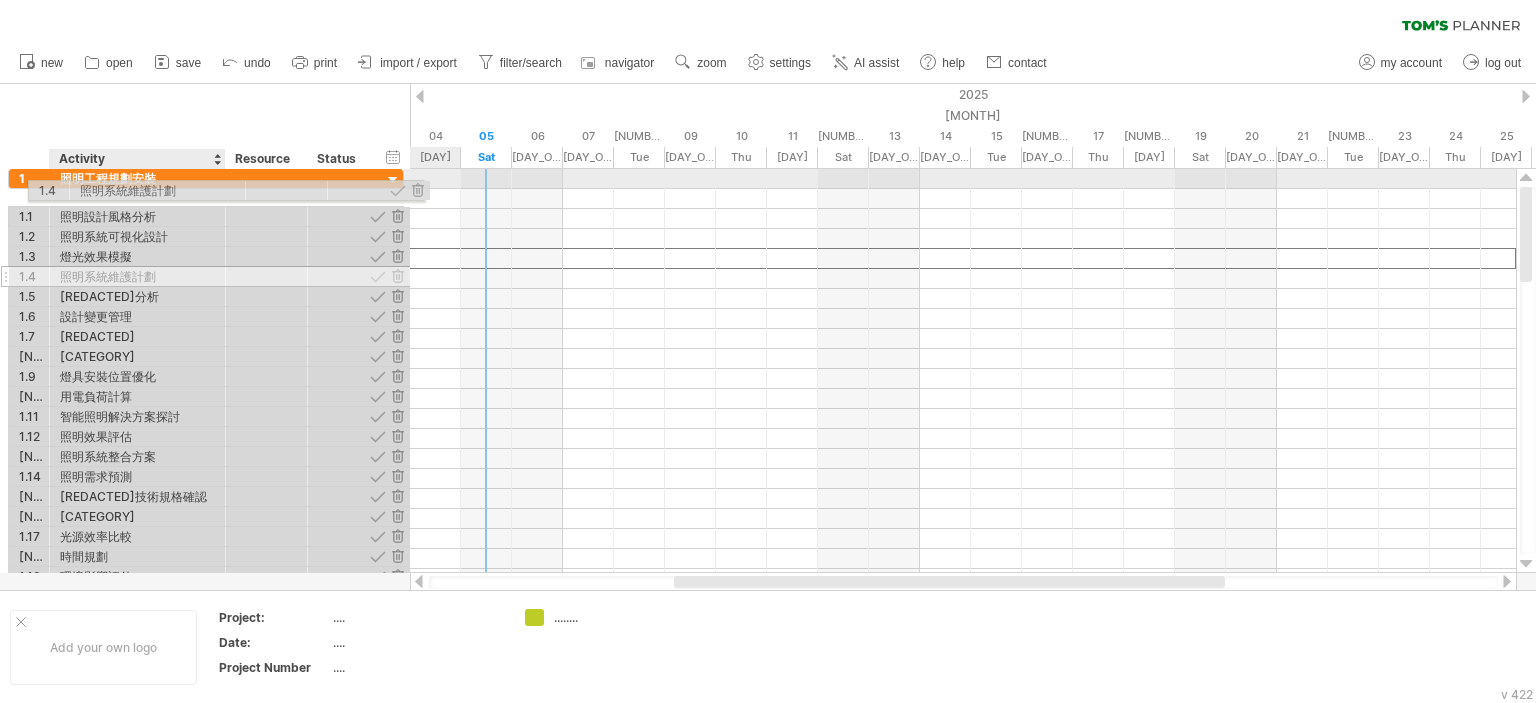 drag, startPoint x: 124, startPoint y: 260, endPoint x: 131, endPoint y: 189, distance: 71.34424 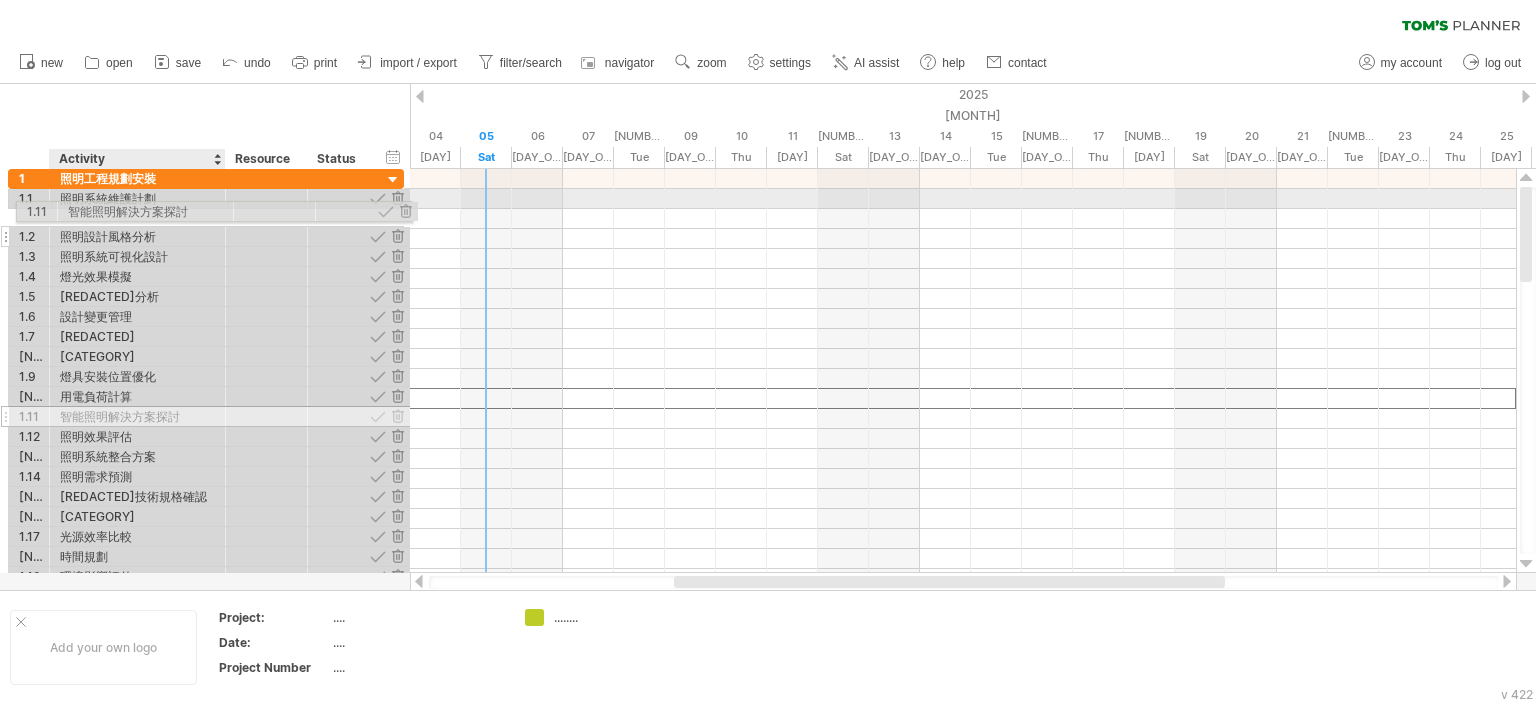 drag, startPoint x: 150, startPoint y: 399, endPoint x: 152, endPoint y: 208, distance: 191.01047 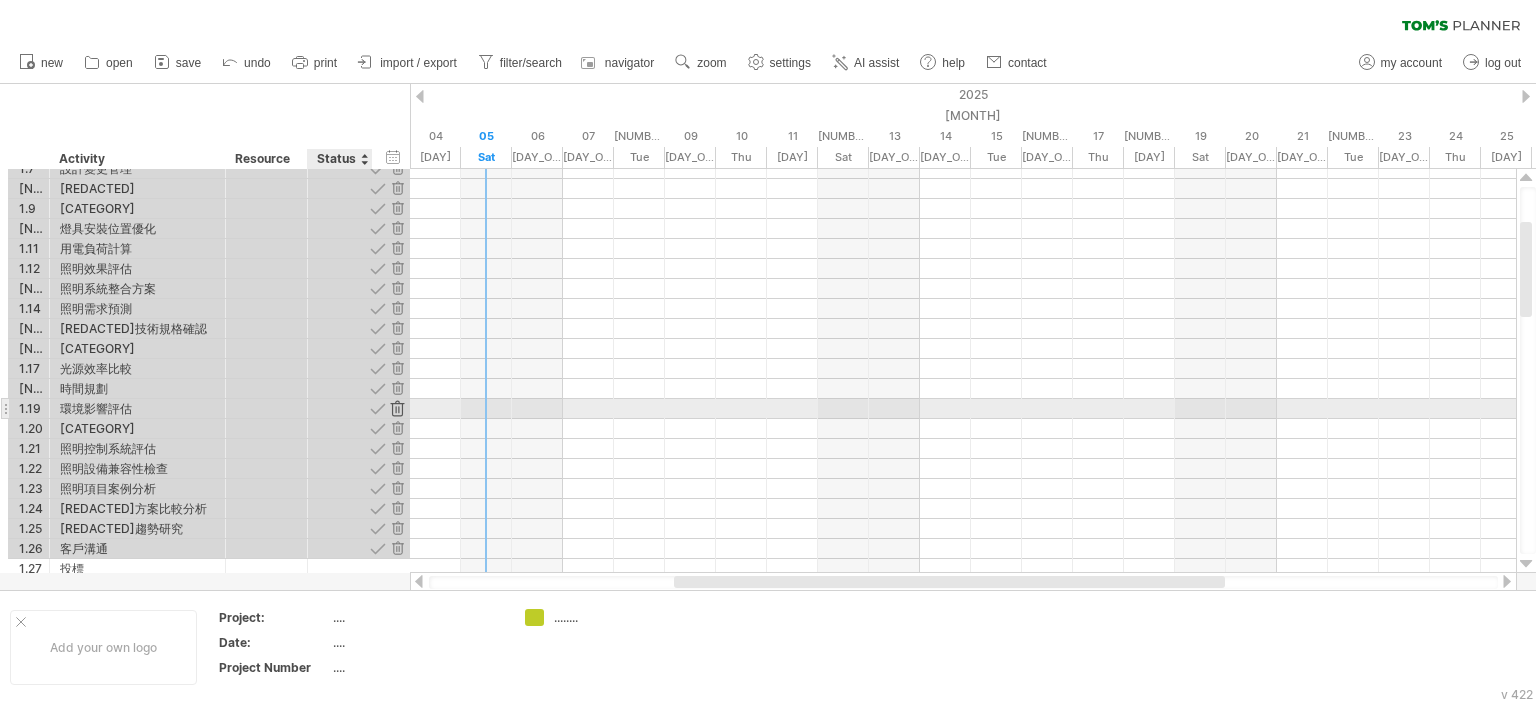 click at bounding box center [397, 408] 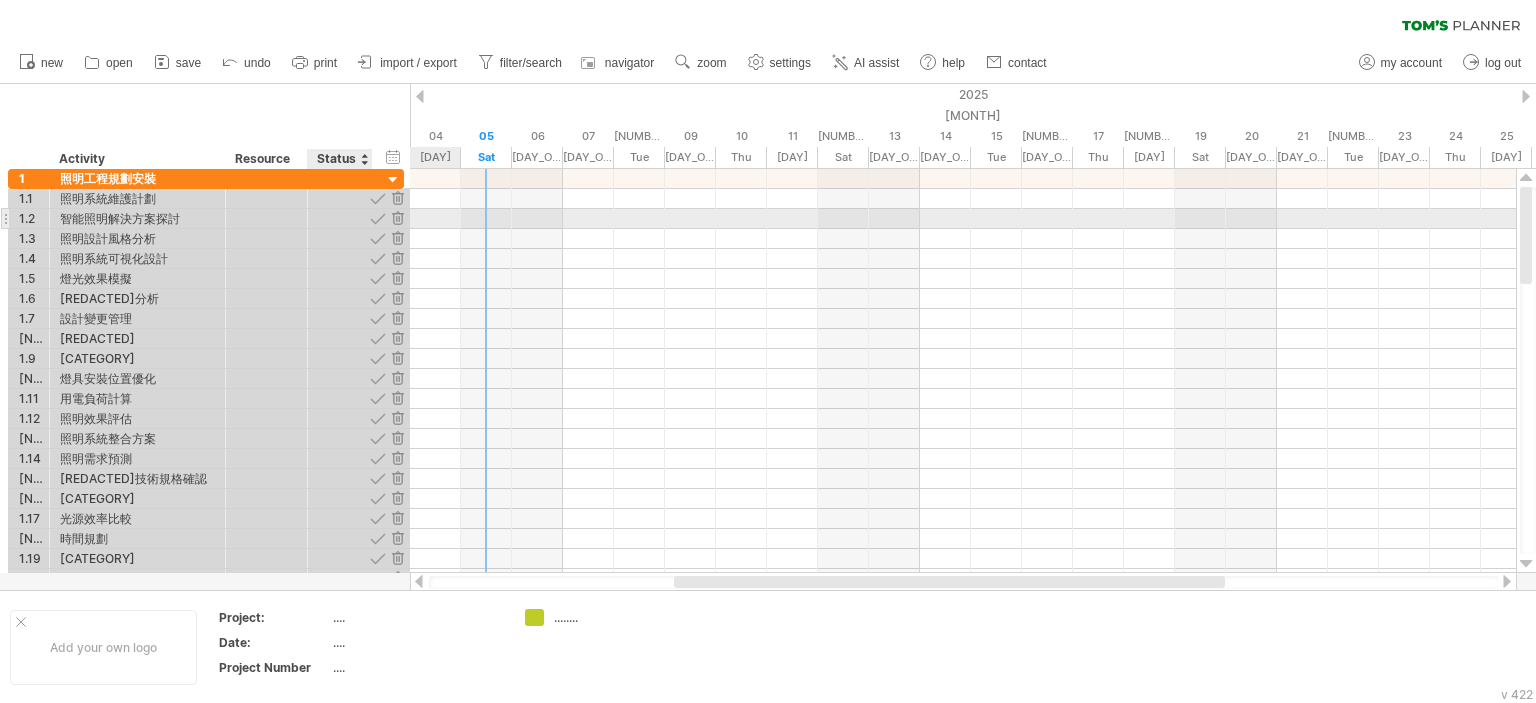drag, startPoint x: 368, startPoint y: 442, endPoint x: 328, endPoint y: 212, distance: 233.45235 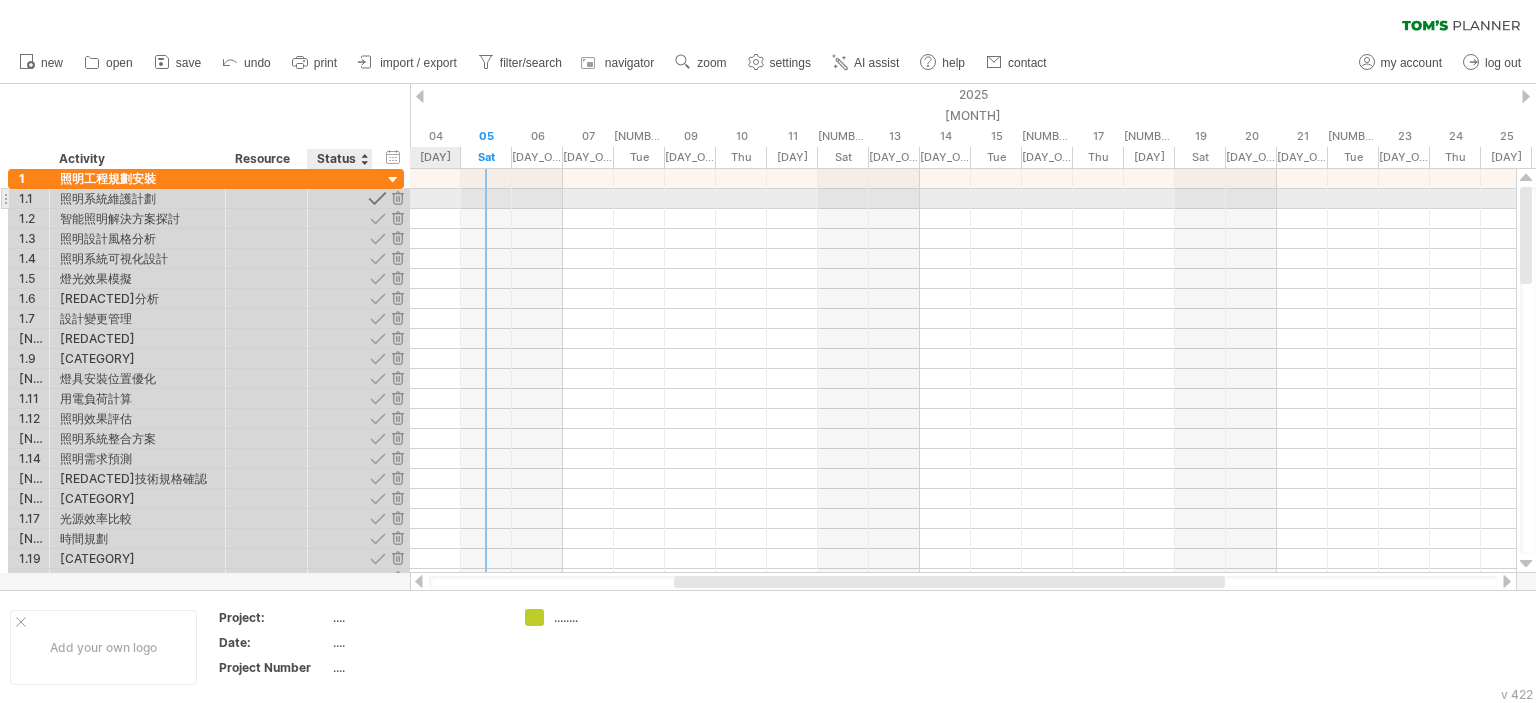 drag, startPoint x: 376, startPoint y: 443, endPoint x: 370, endPoint y: 195, distance: 248.07257 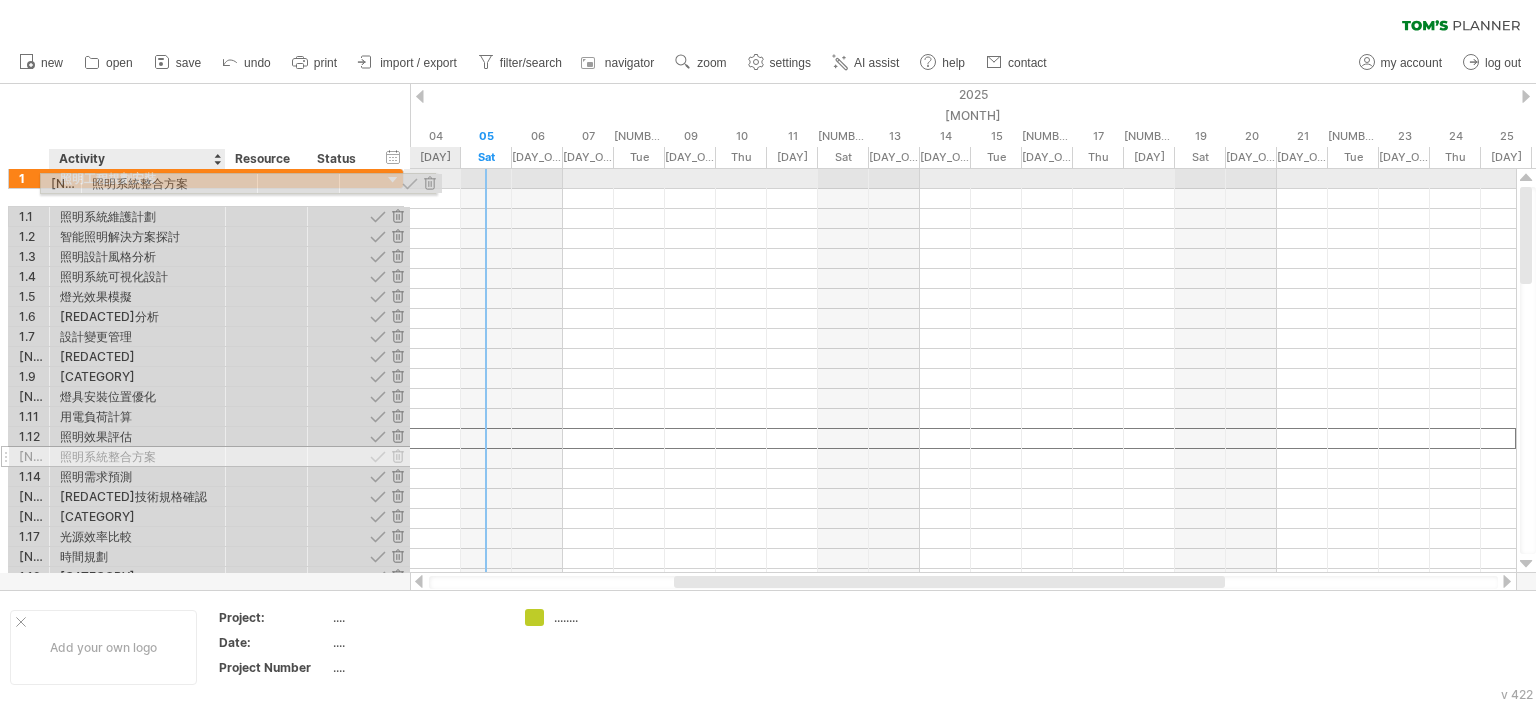 drag, startPoint x: 124, startPoint y: 440, endPoint x: 152, endPoint y: 180, distance: 261.50336 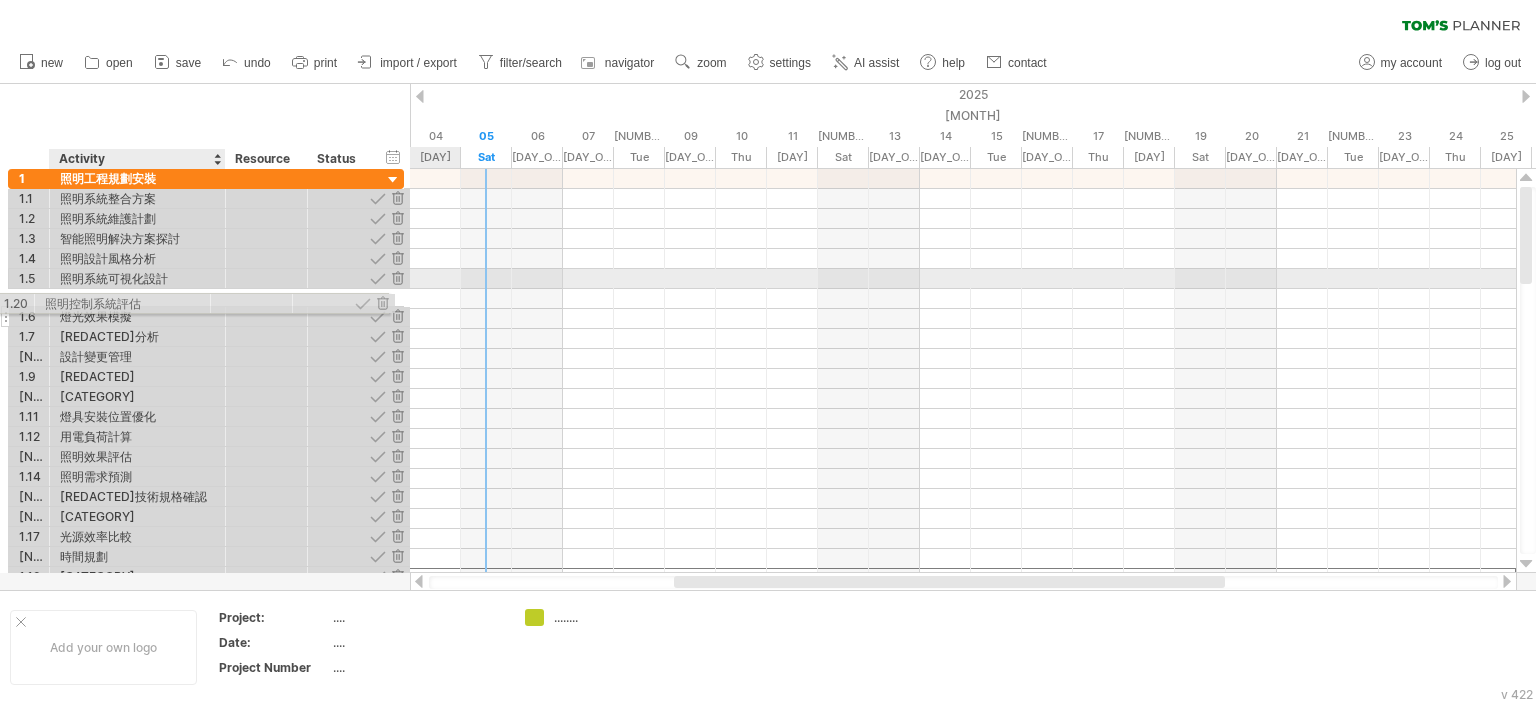 drag, startPoint x: 192, startPoint y: 524, endPoint x: 171, endPoint y: 300, distance: 224.98222 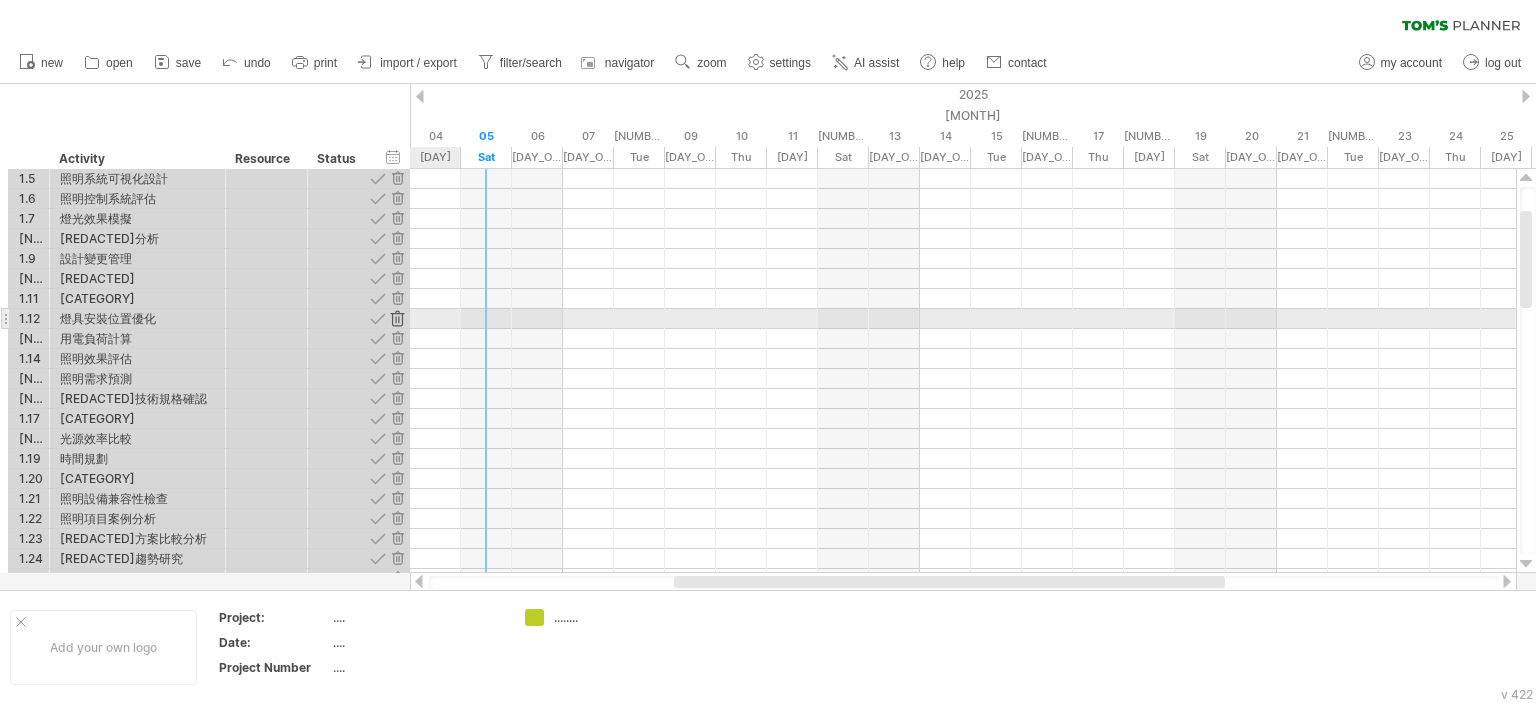 click at bounding box center (397, 318) 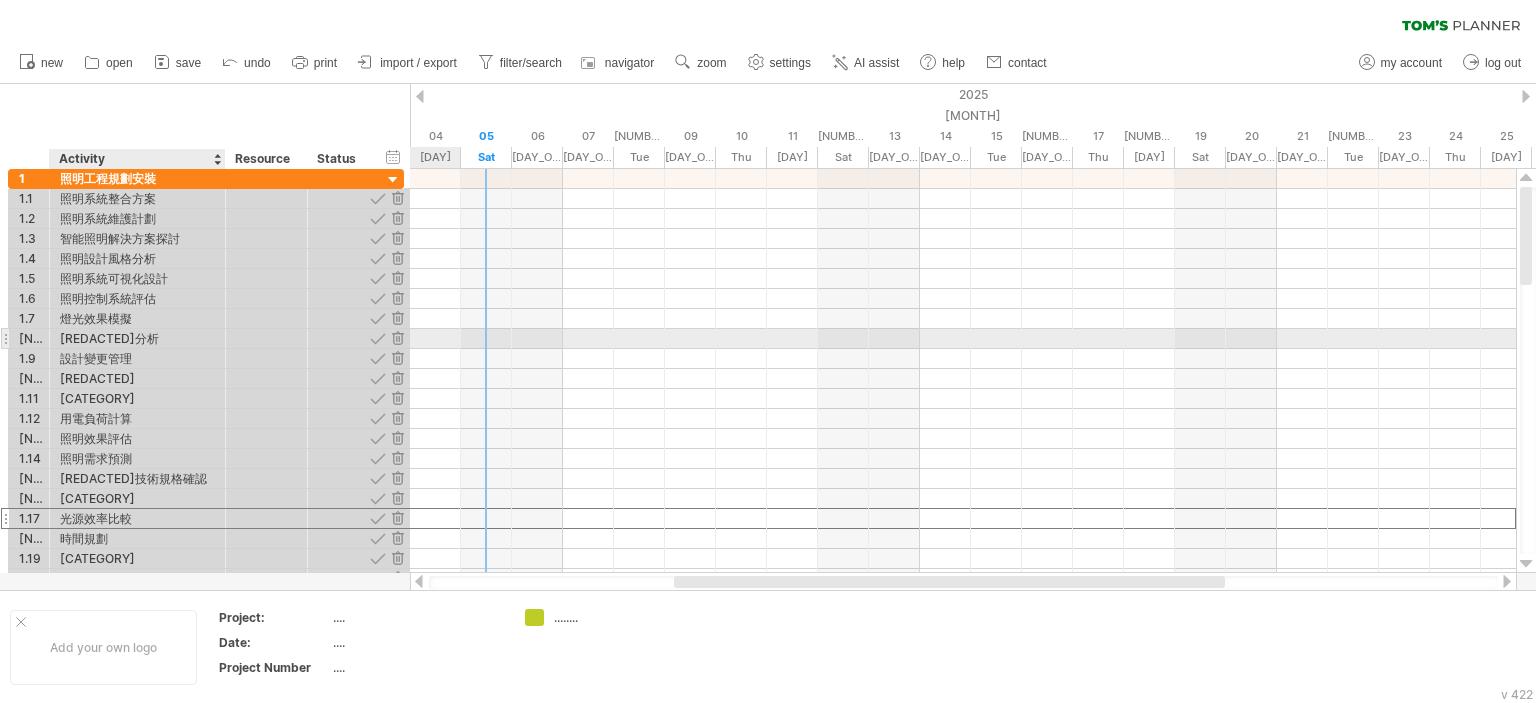 drag, startPoint x: 276, startPoint y: 524, endPoint x: 154, endPoint y: 329, distance: 230.01956 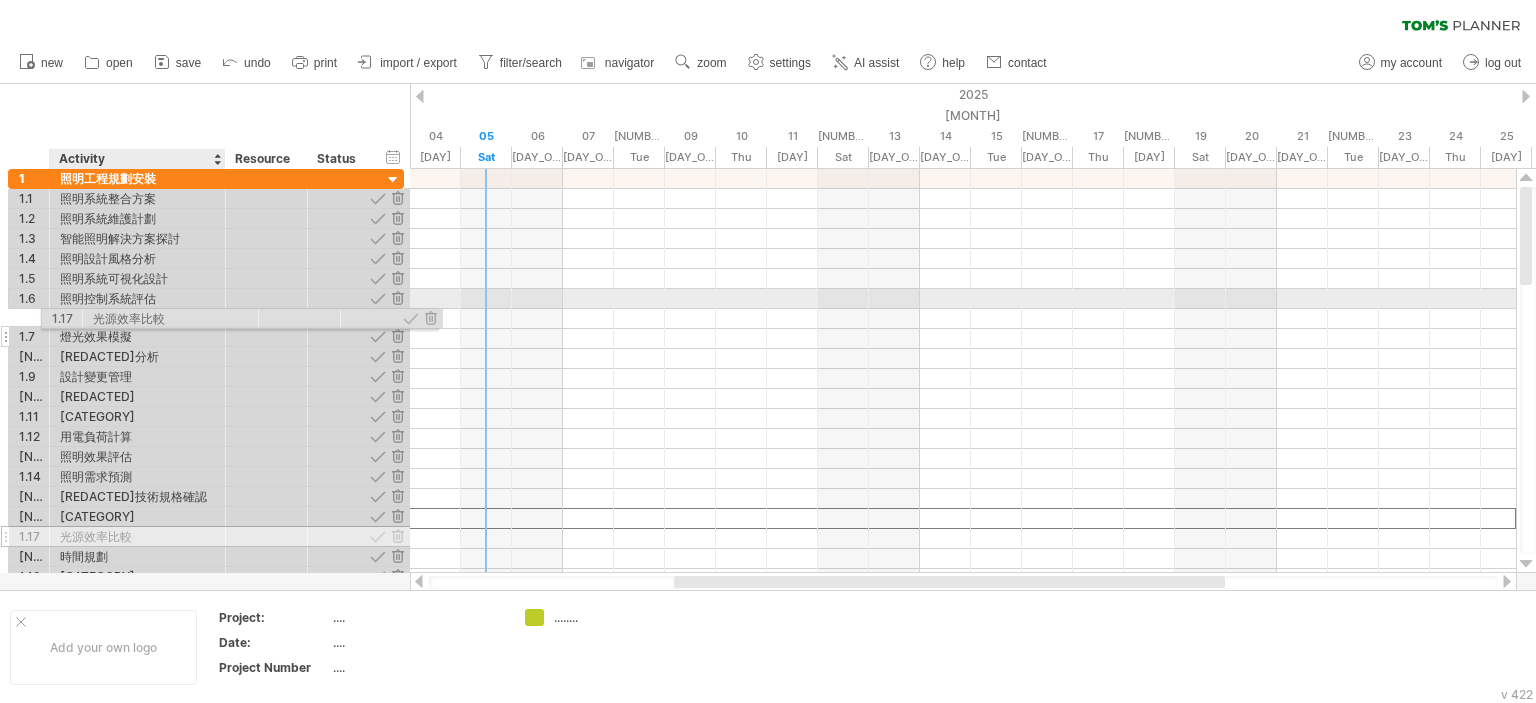 drag, startPoint x: 112, startPoint y: 519, endPoint x: 141, endPoint y: 315, distance: 206.05096 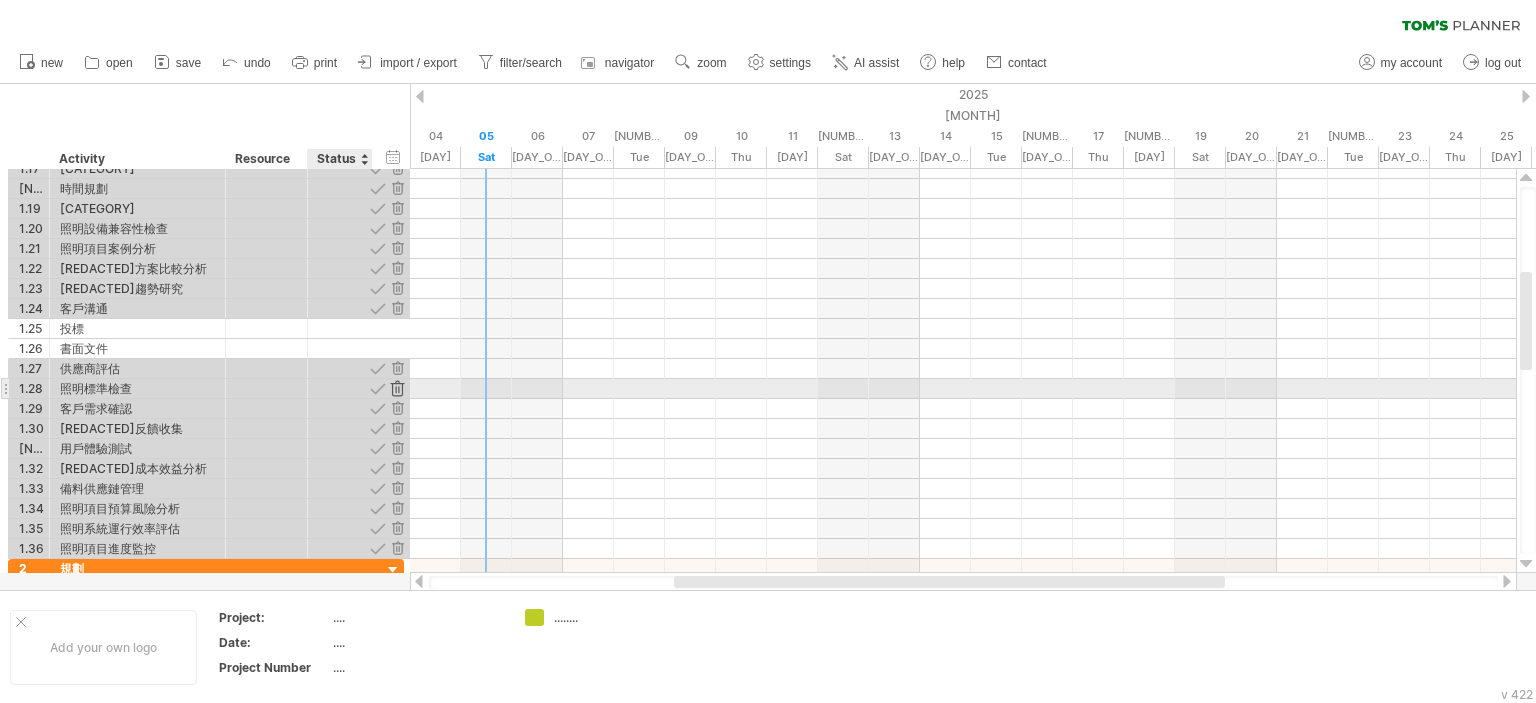 click at bounding box center [397, 388] 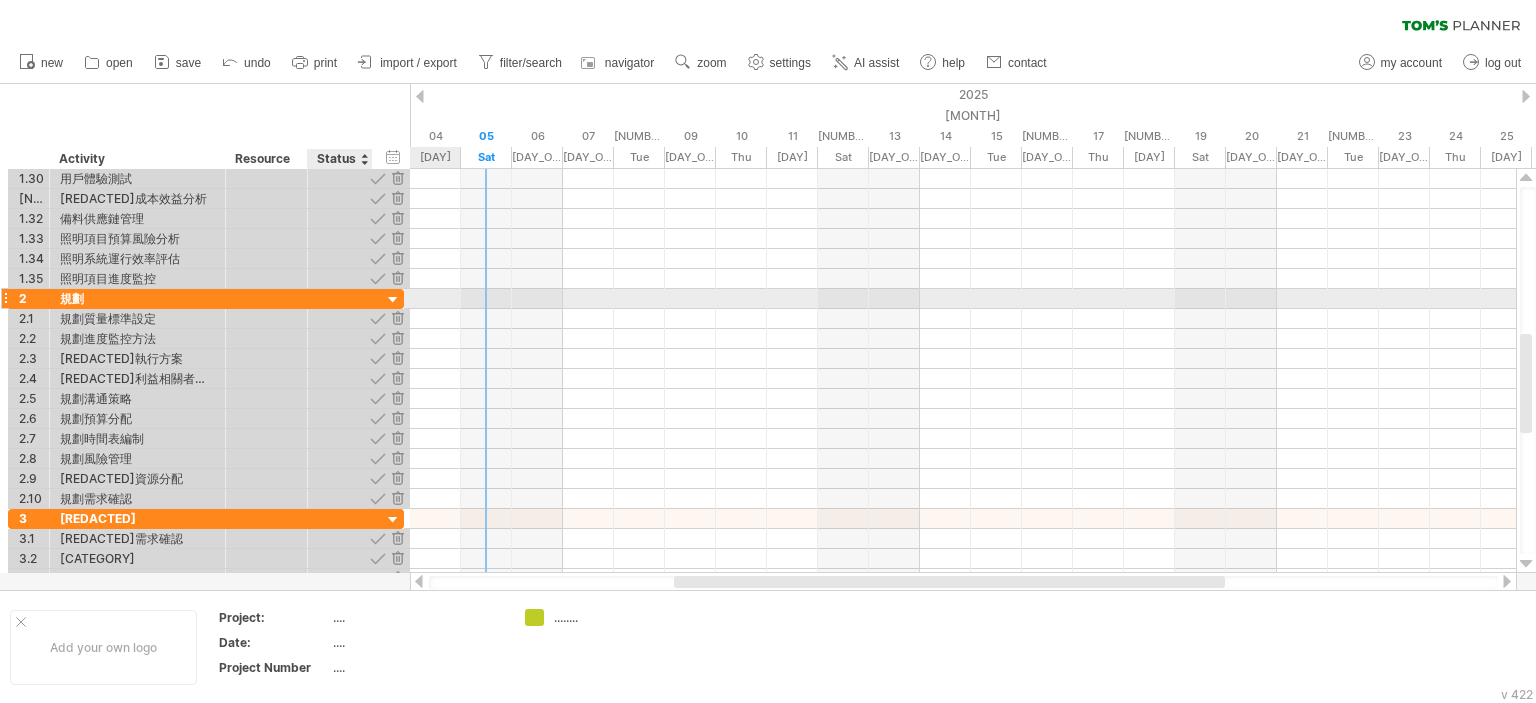 click at bounding box center (393, 300) 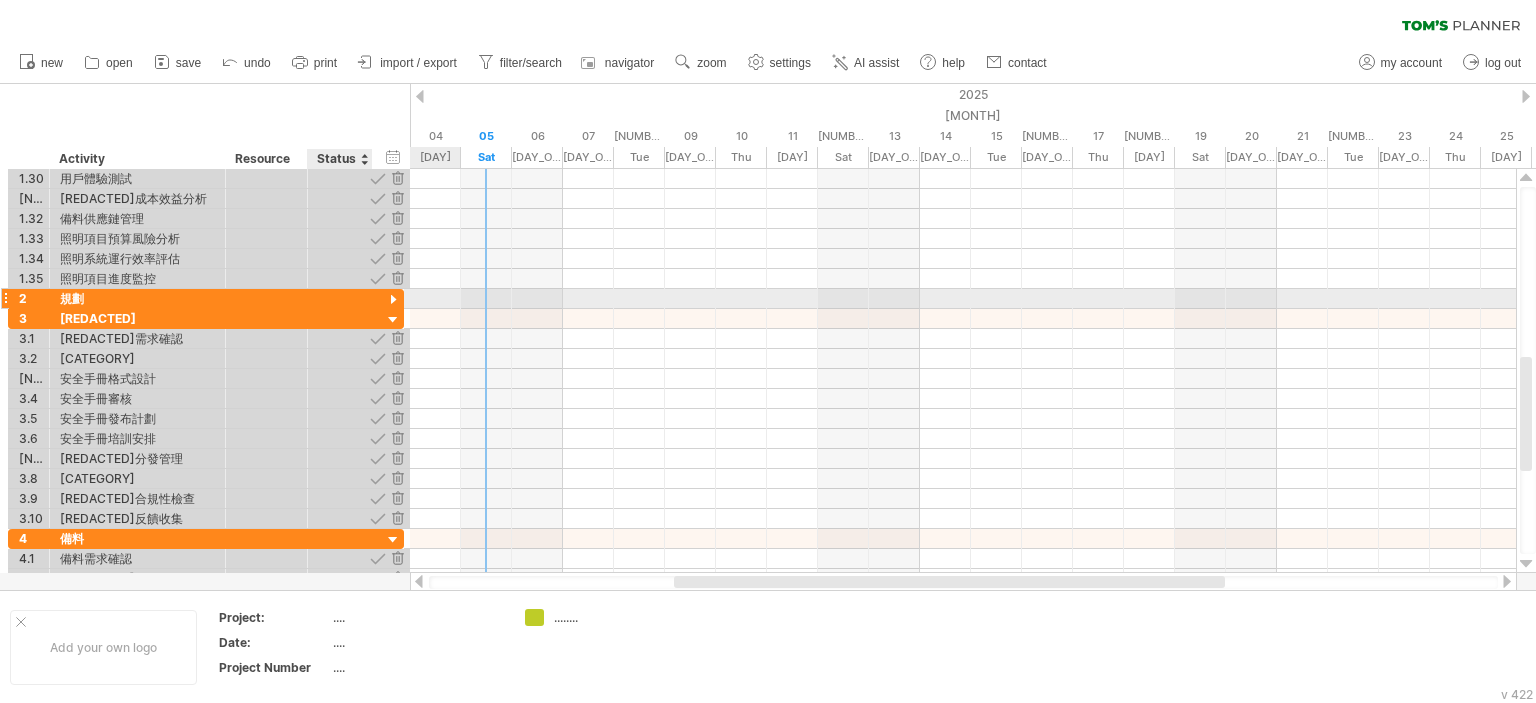 click at bounding box center [393, 300] 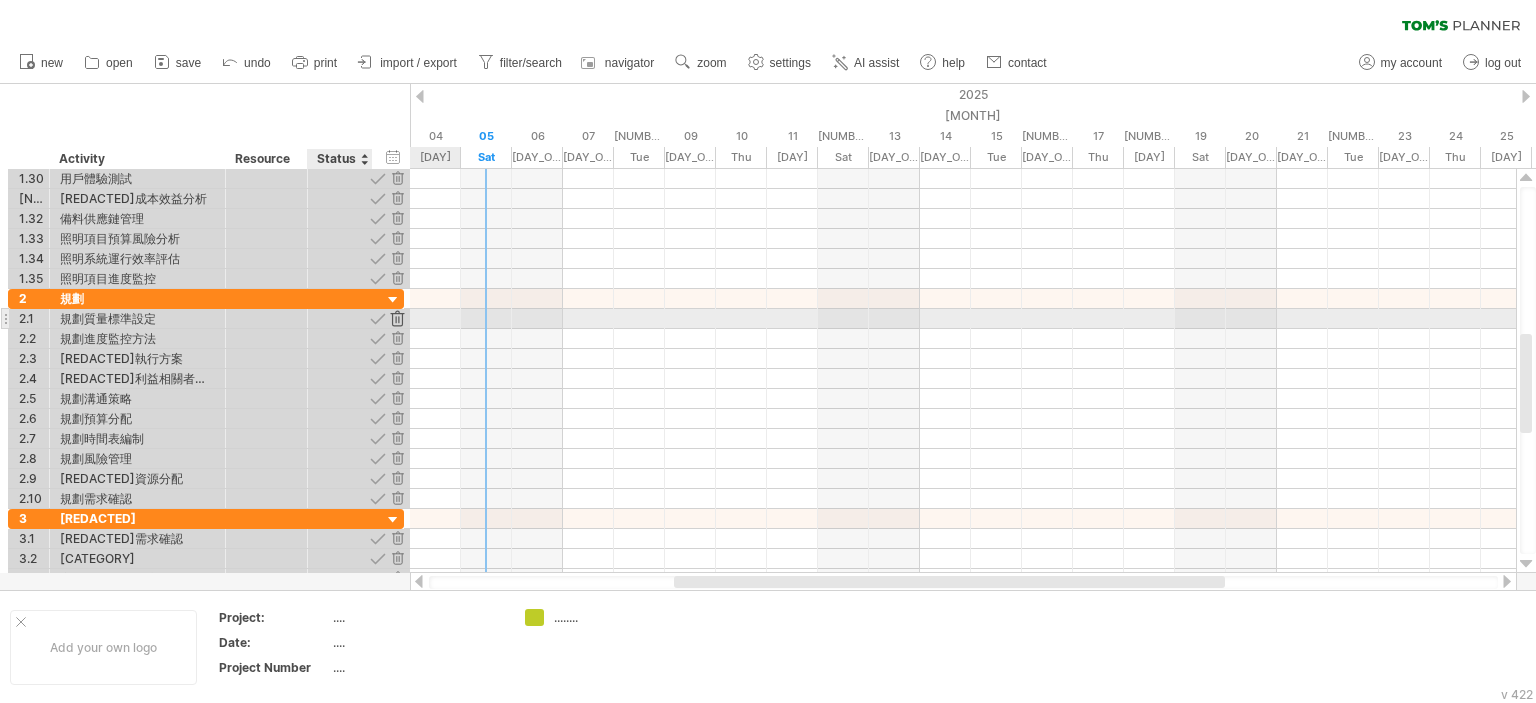 click at bounding box center (397, 318) 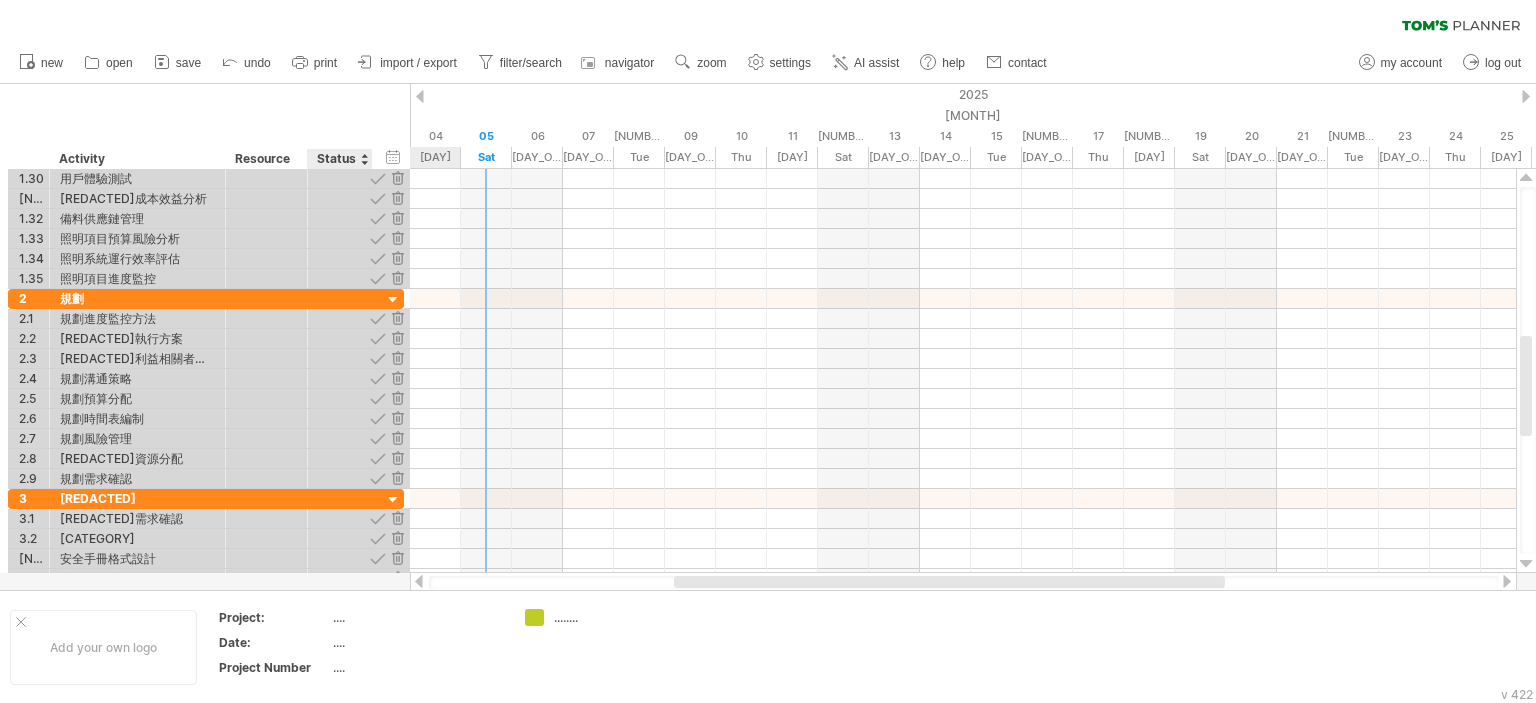 click at bounding box center [397, 318] 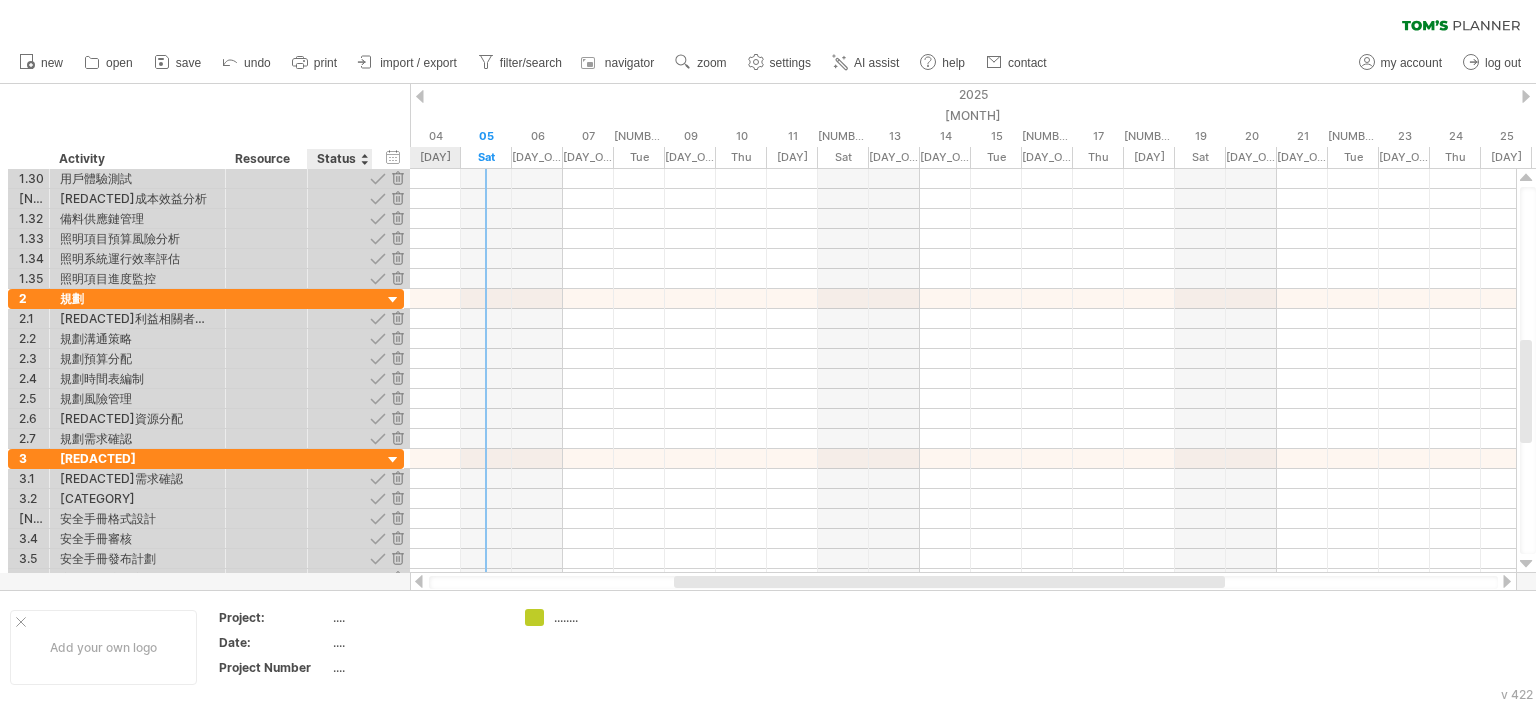 click at bounding box center (397, 318) 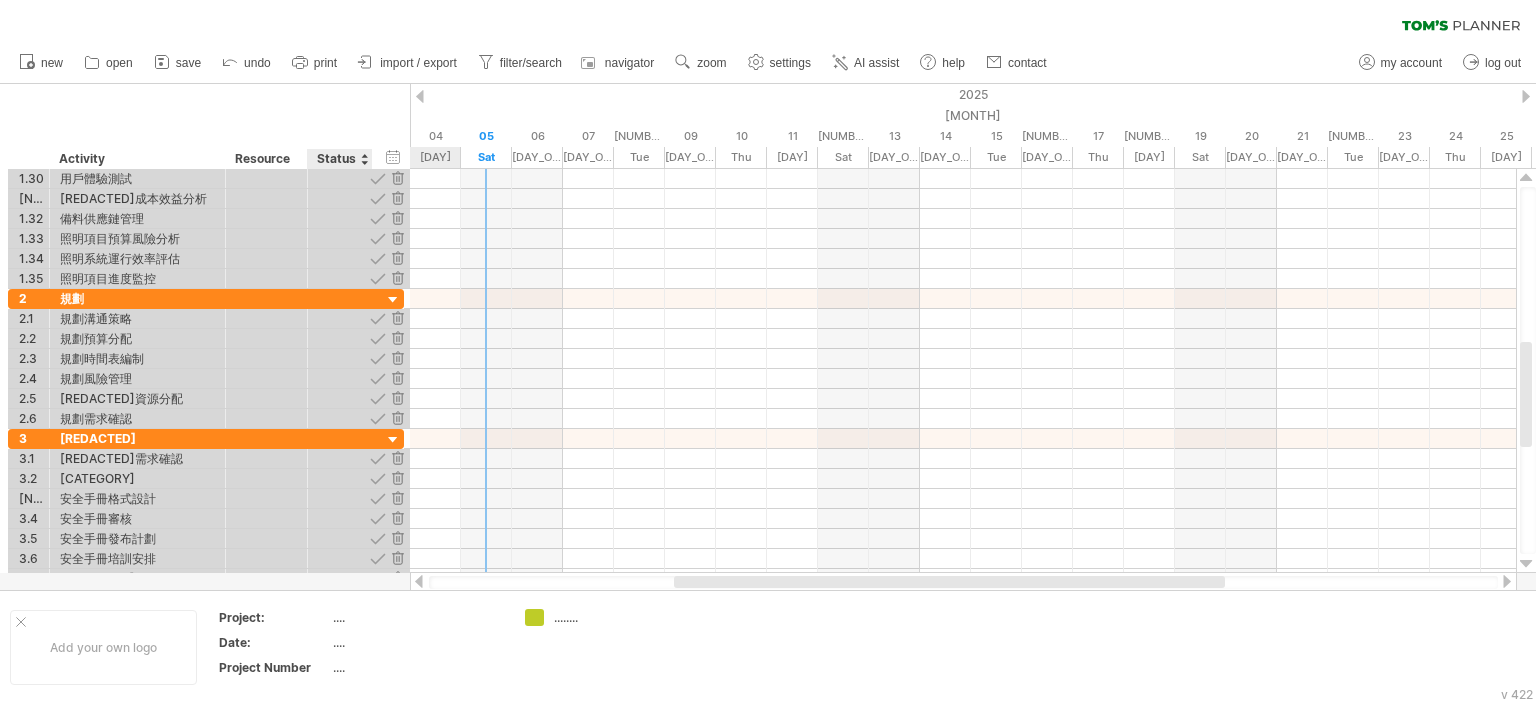 click at bounding box center (397, 318) 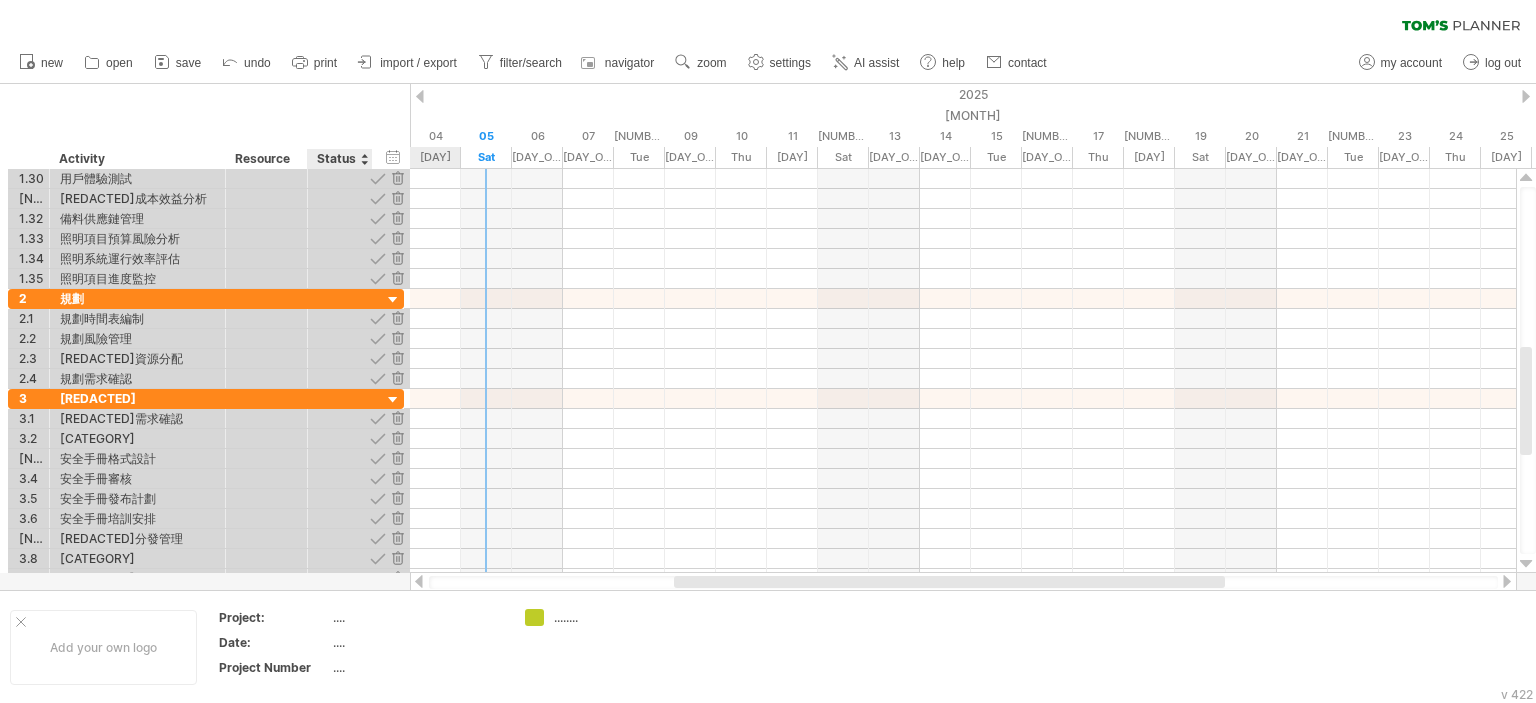 click at bounding box center (397, 318) 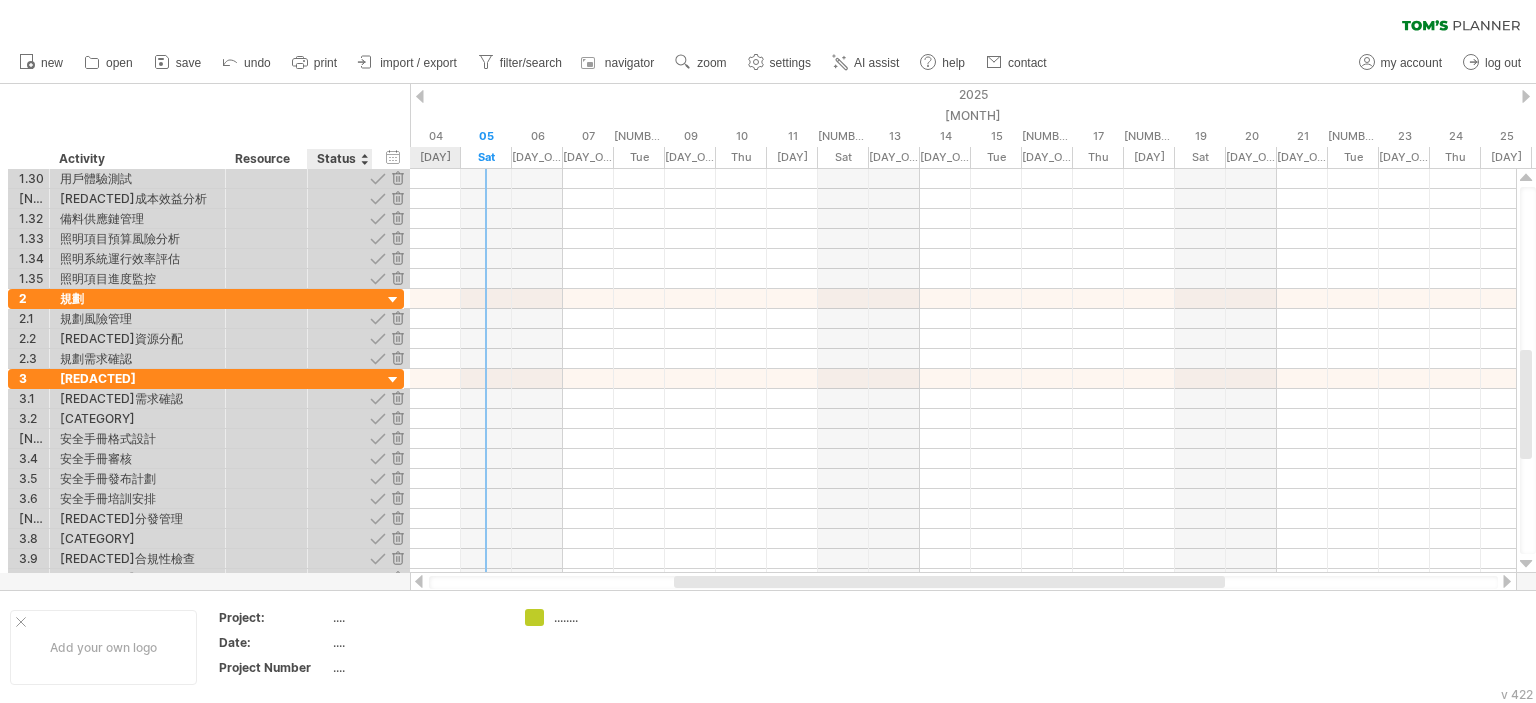 click at bounding box center (397, 318) 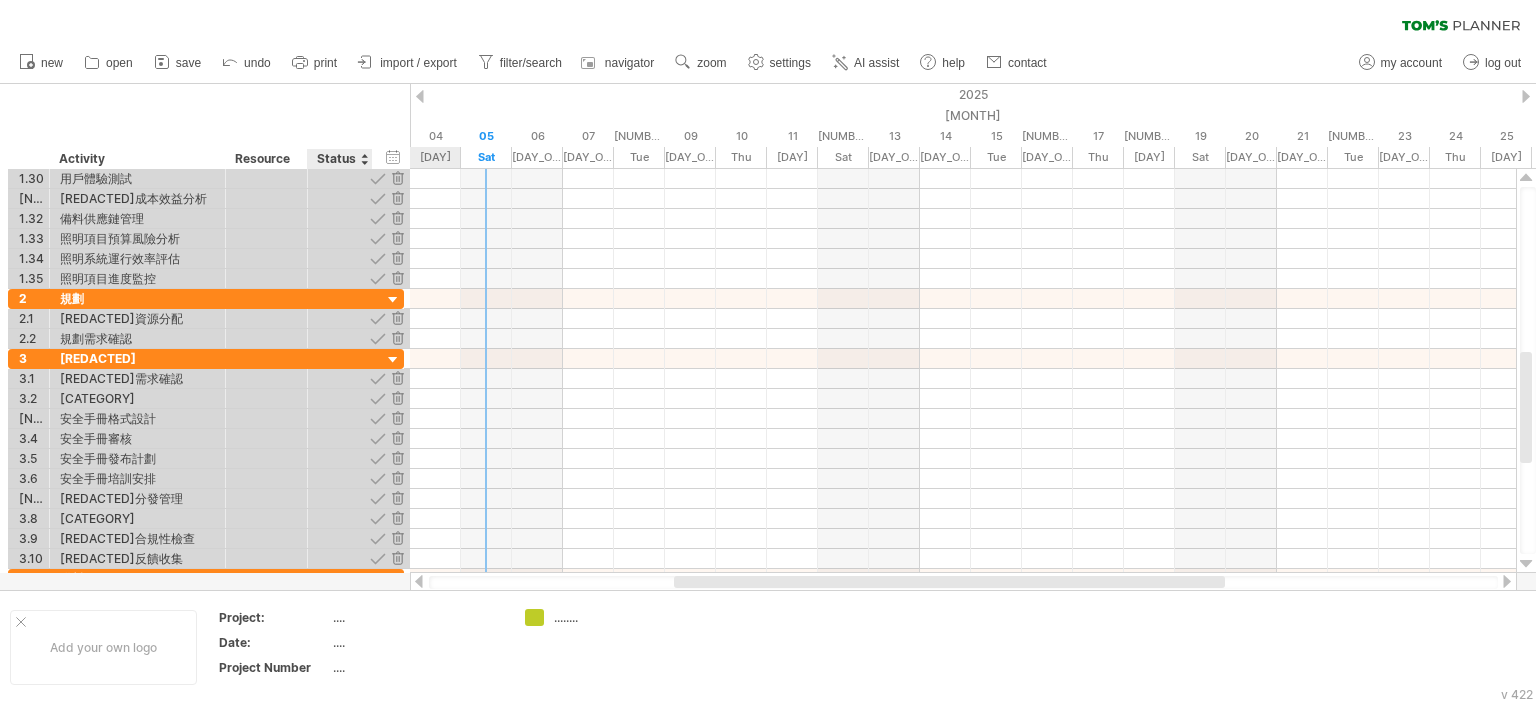 click at bounding box center (397, 318) 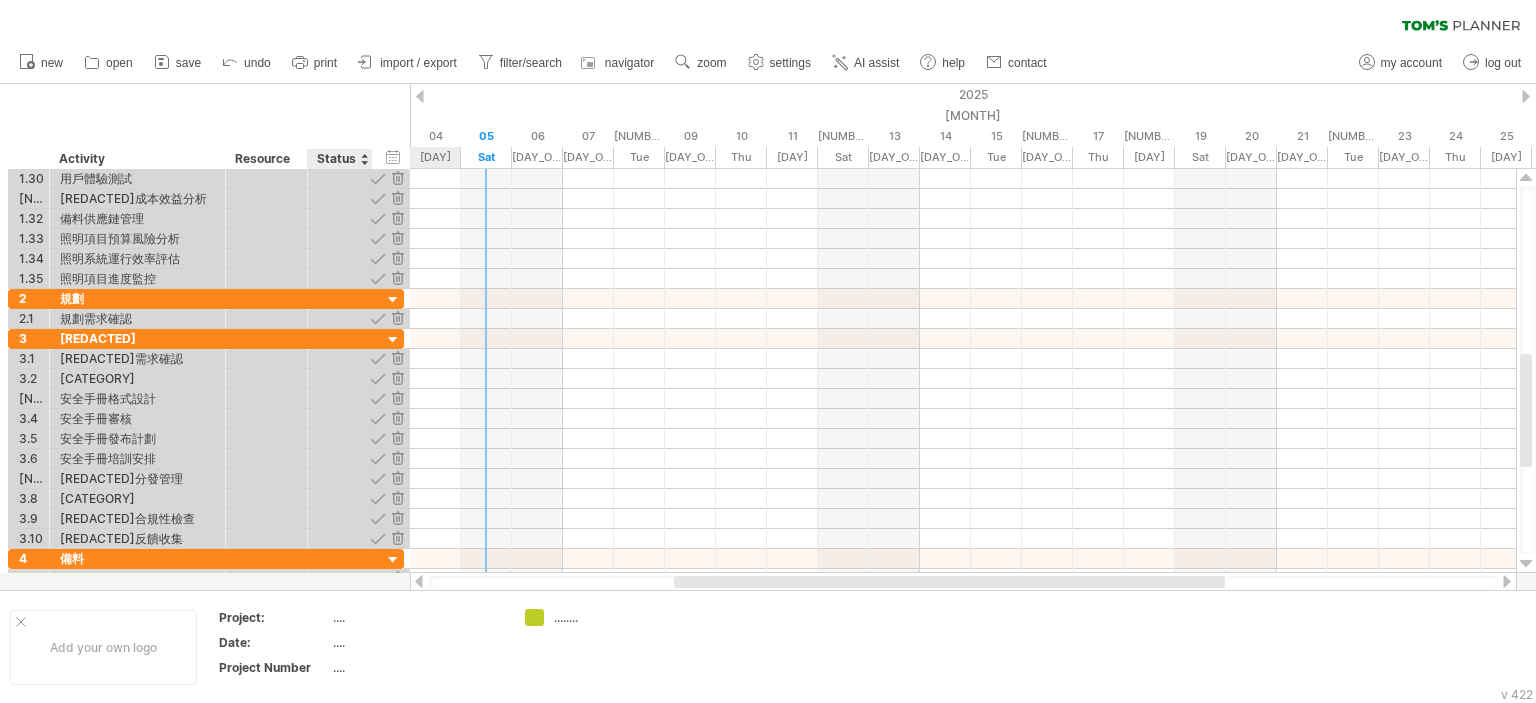 click at bounding box center [397, 318] 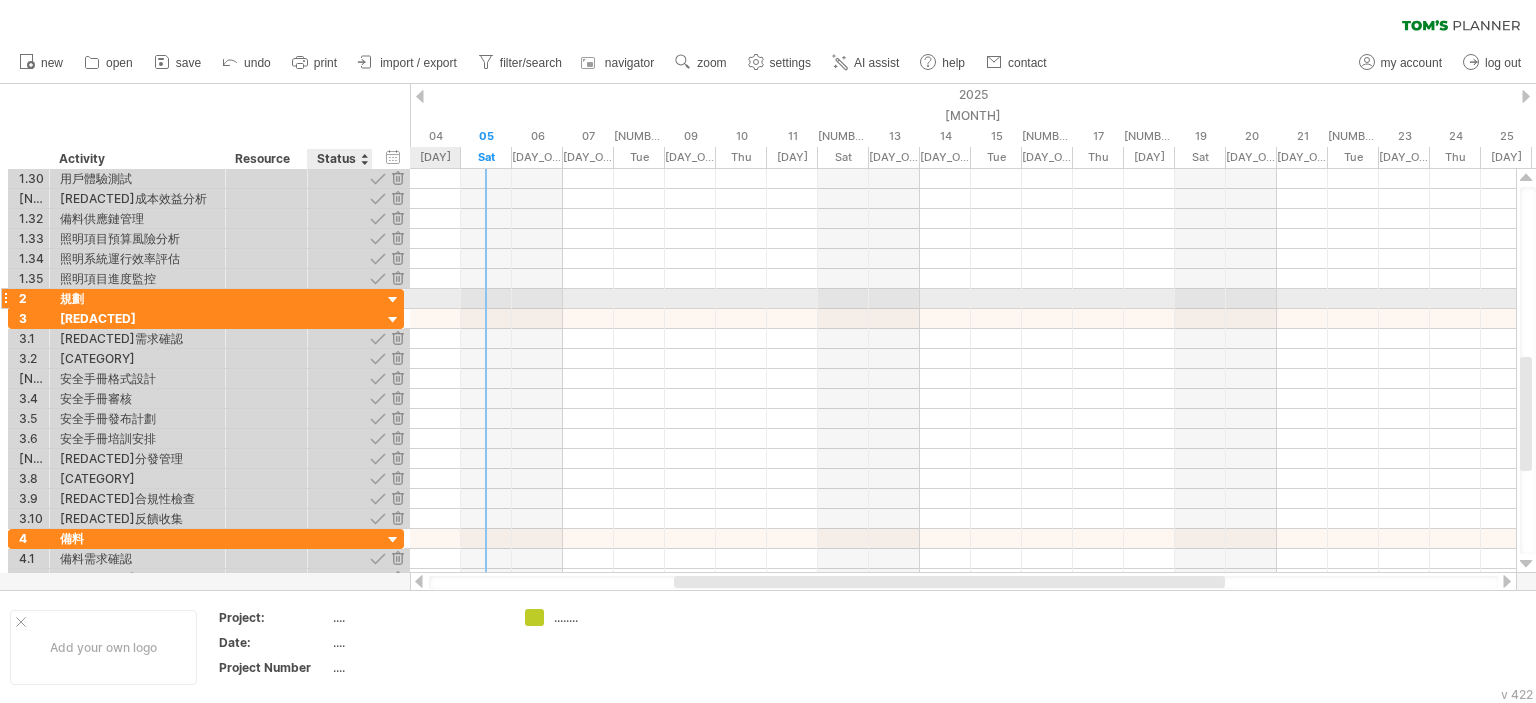 click at bounding box center (393, 300) 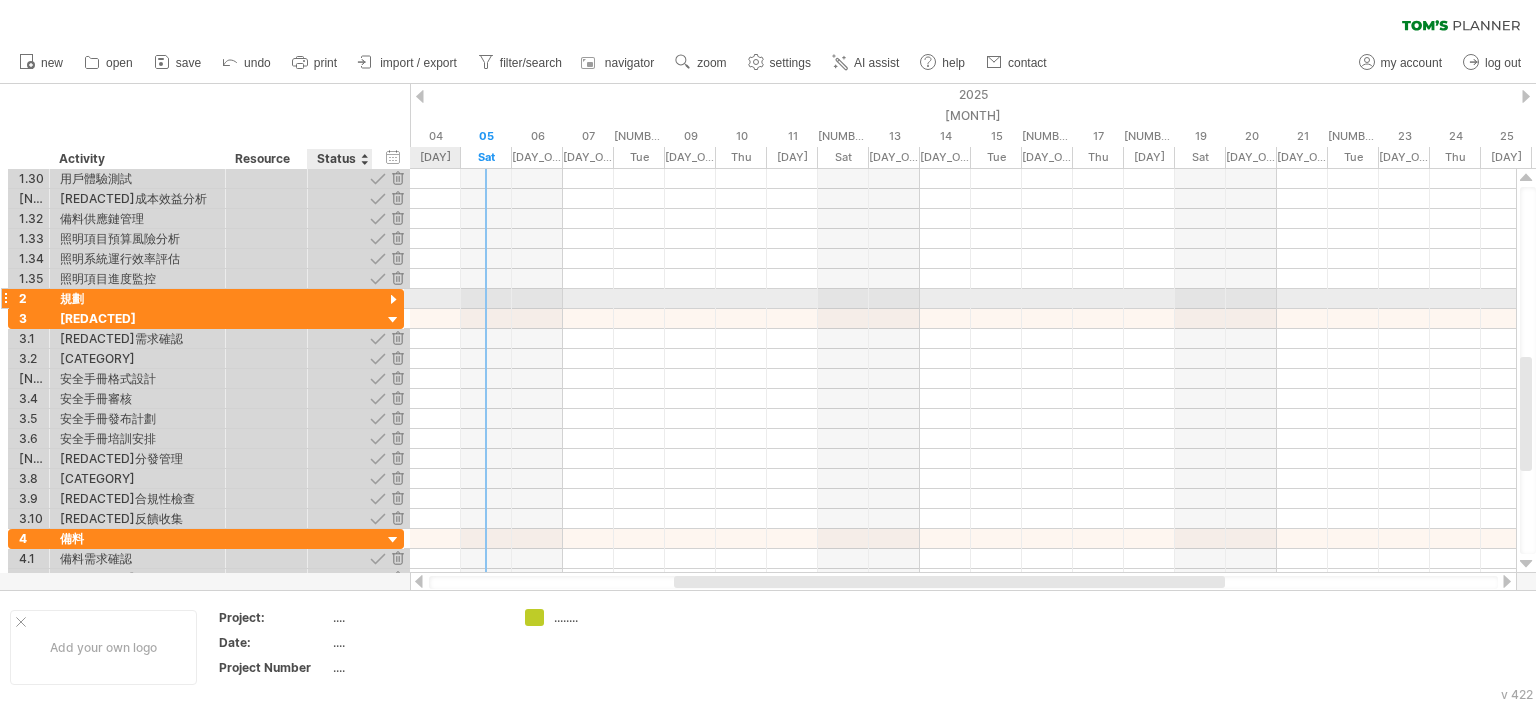 click at bounding box center [393, 300] 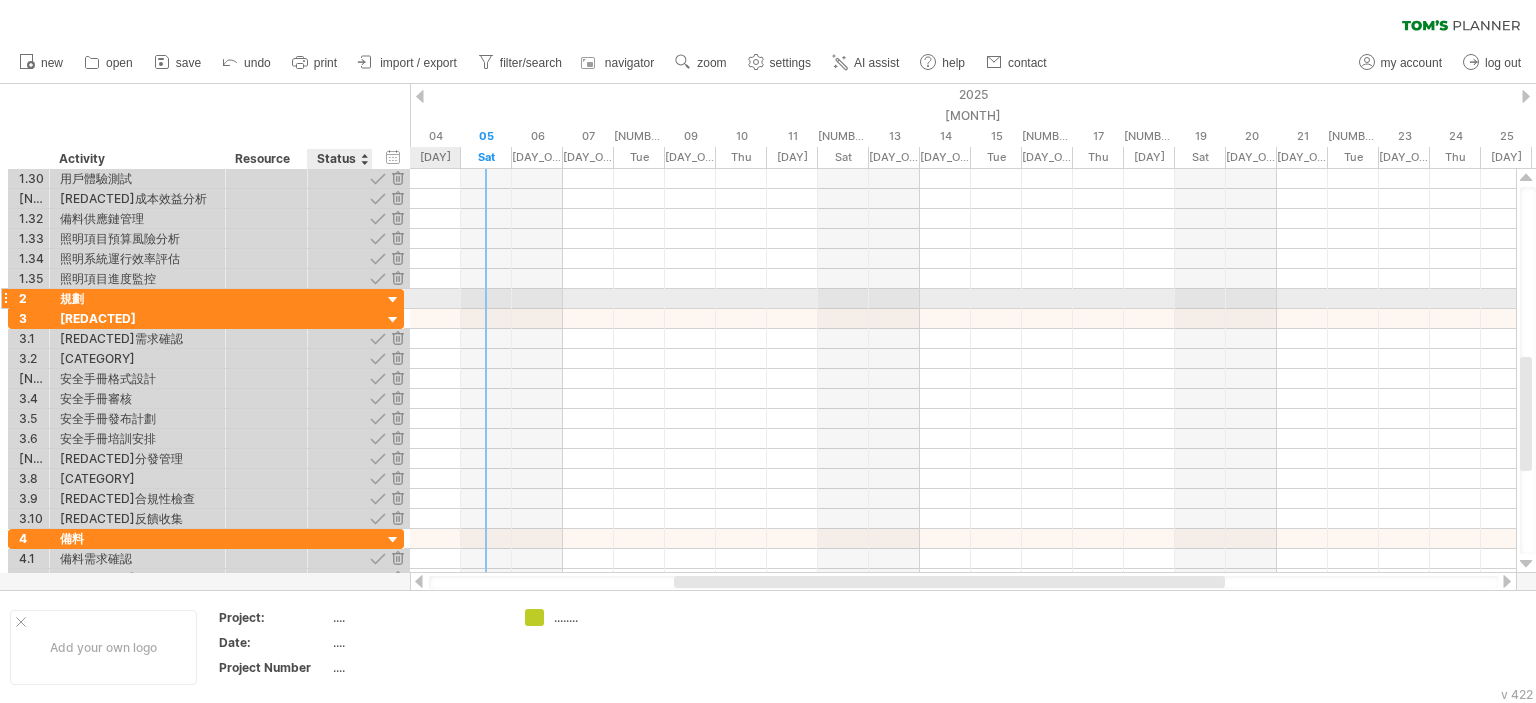 click at bounding box center [393, 300] 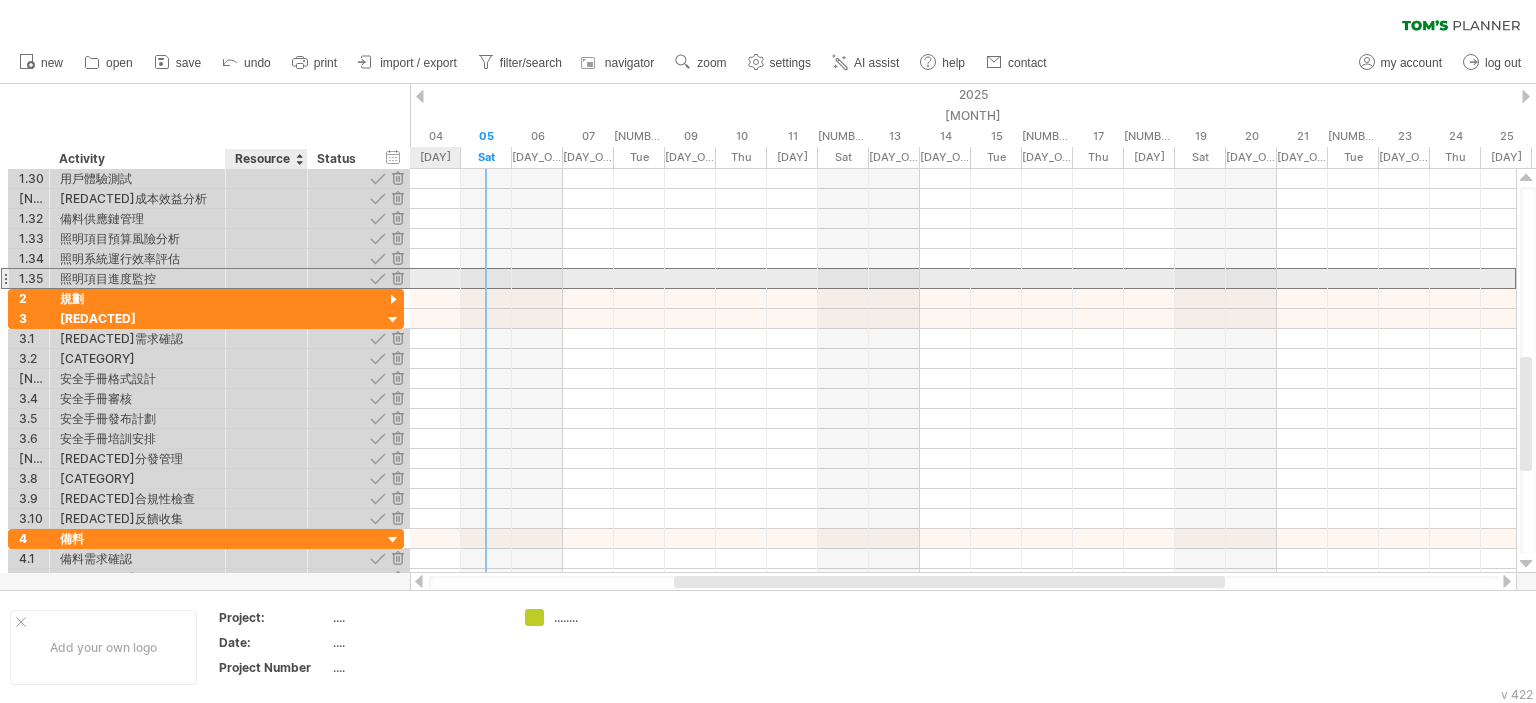 click at bounding box center (137, 278) 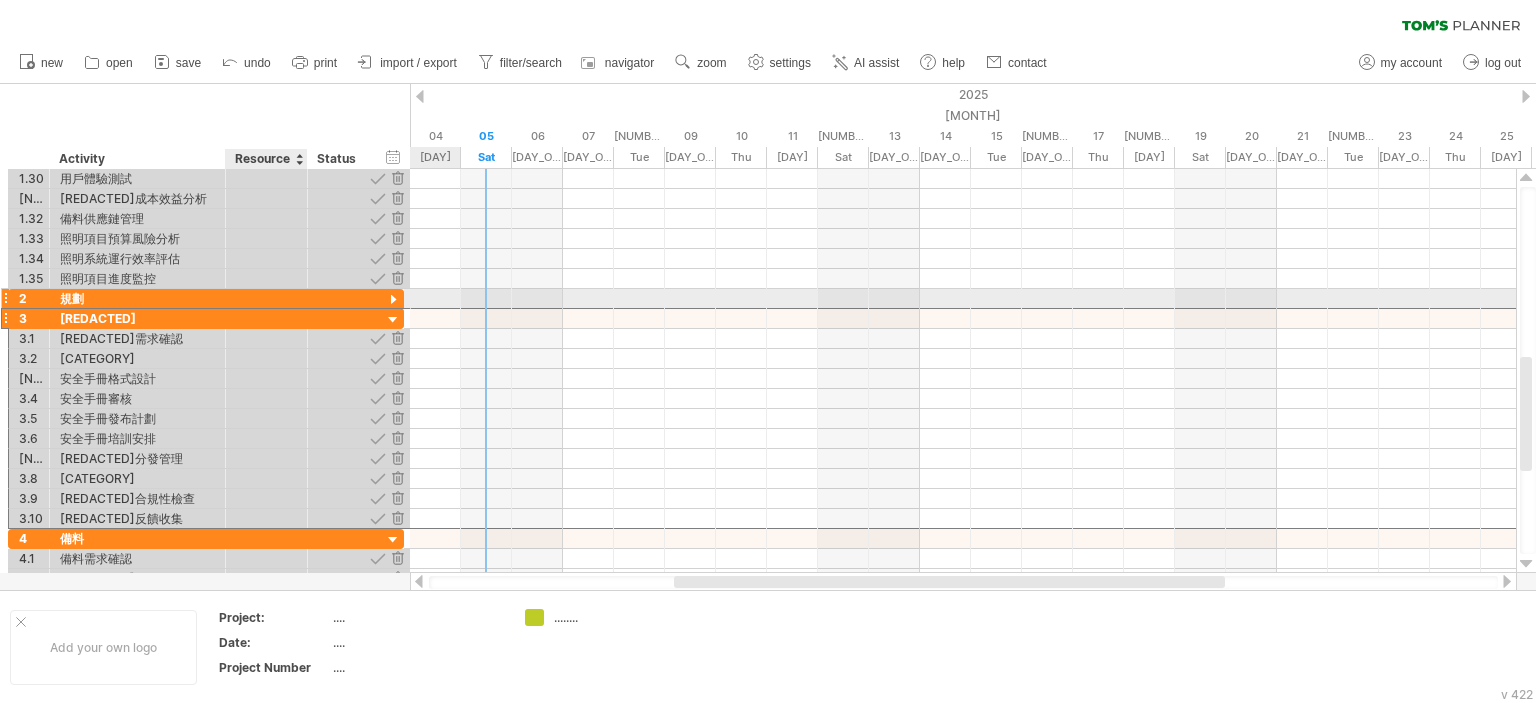 click at bounding box center [137, 318] 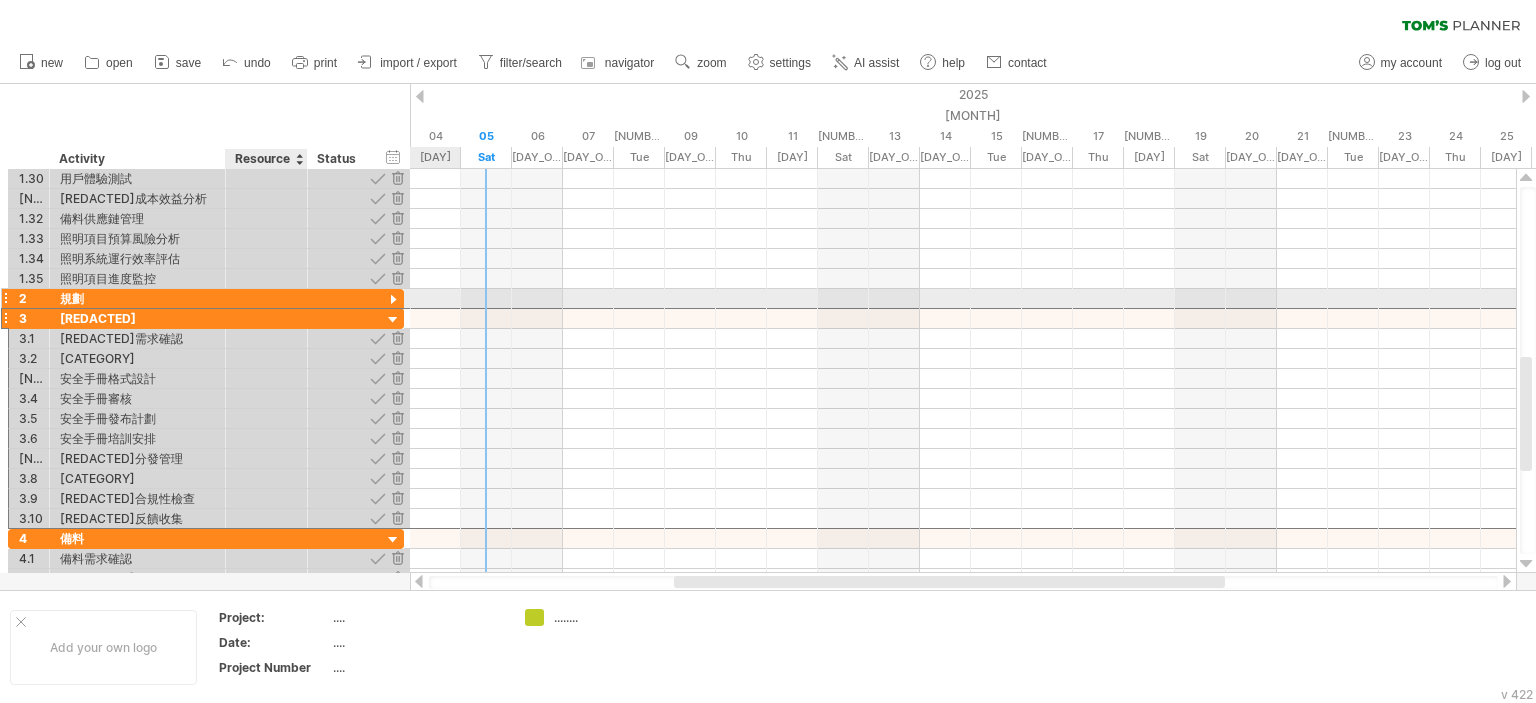 click at bounding box center (137, 298) 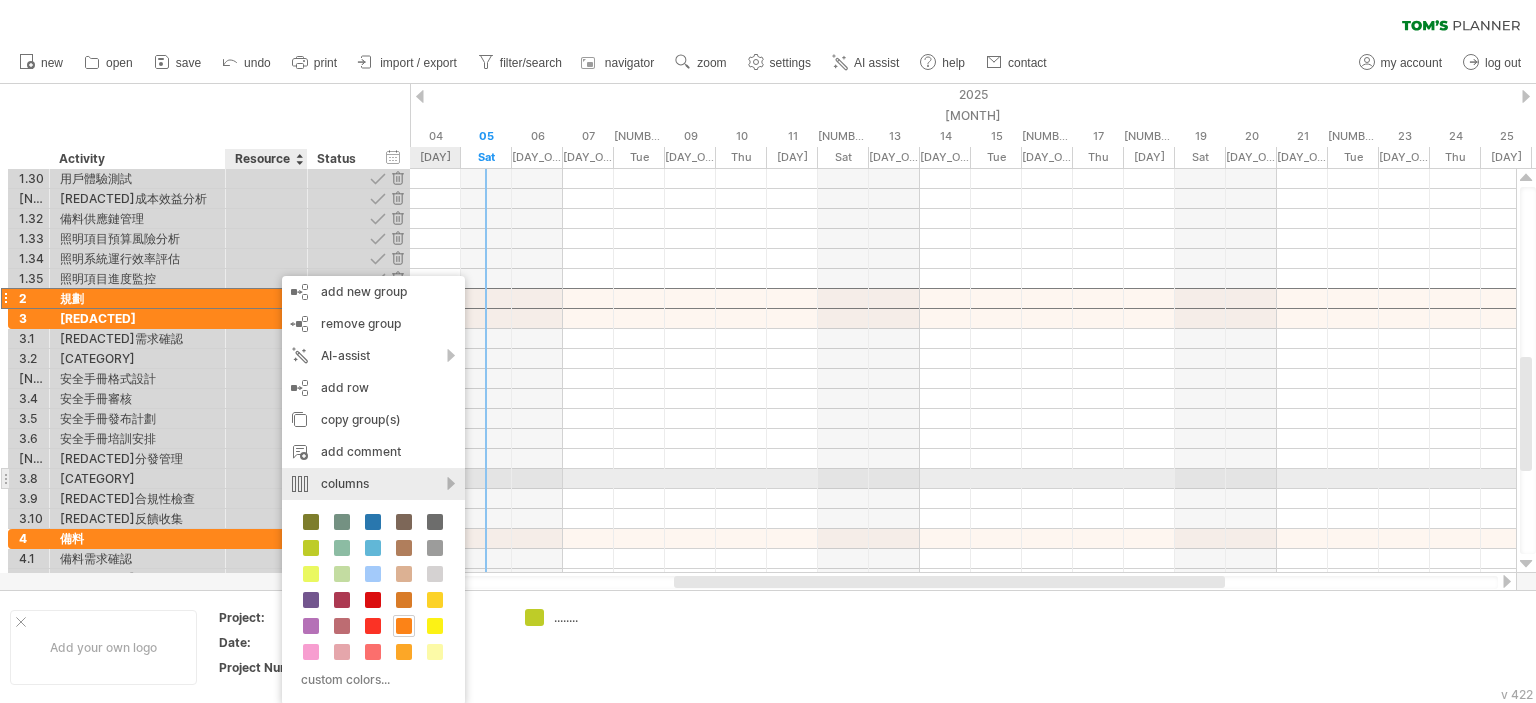 click on "columns" at bounding box center [373, 484] 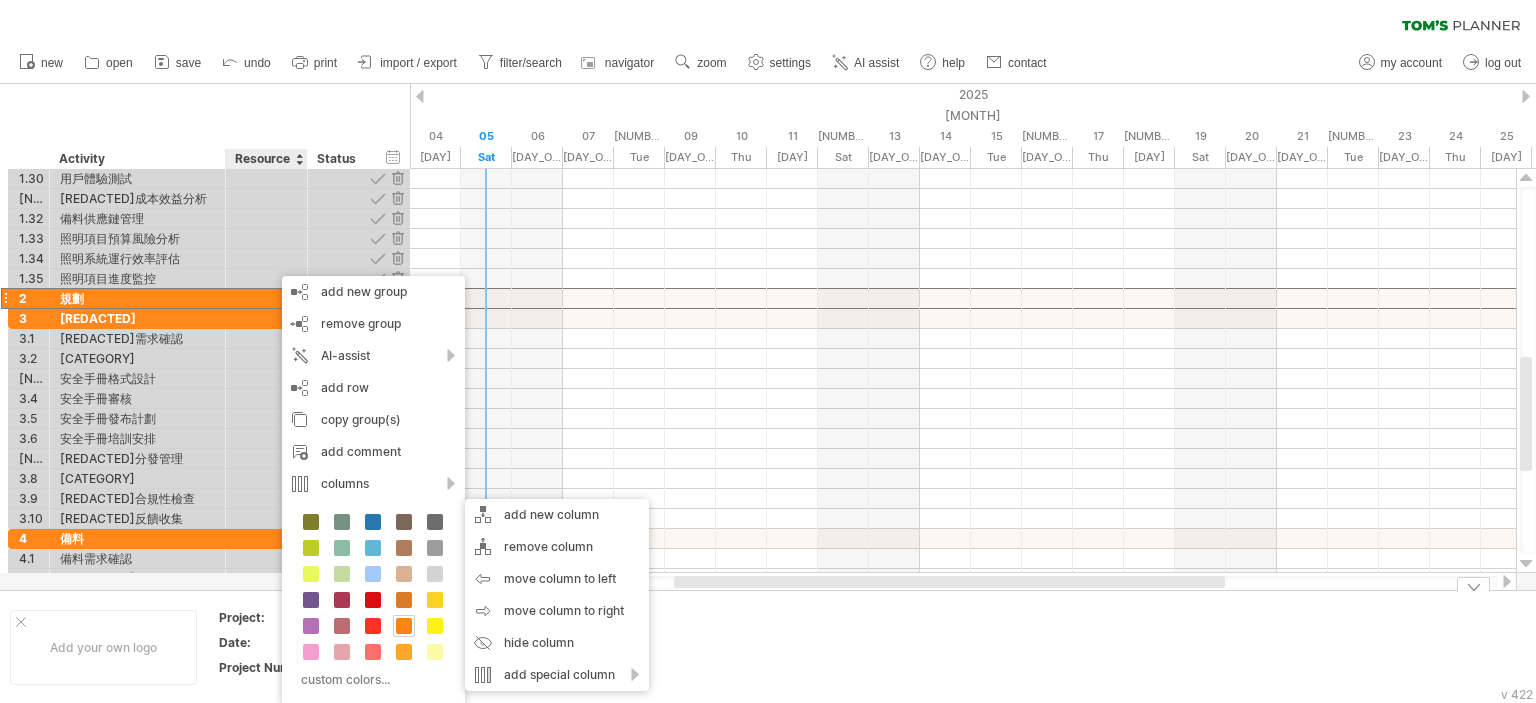 click at bounding box center [752, 647] 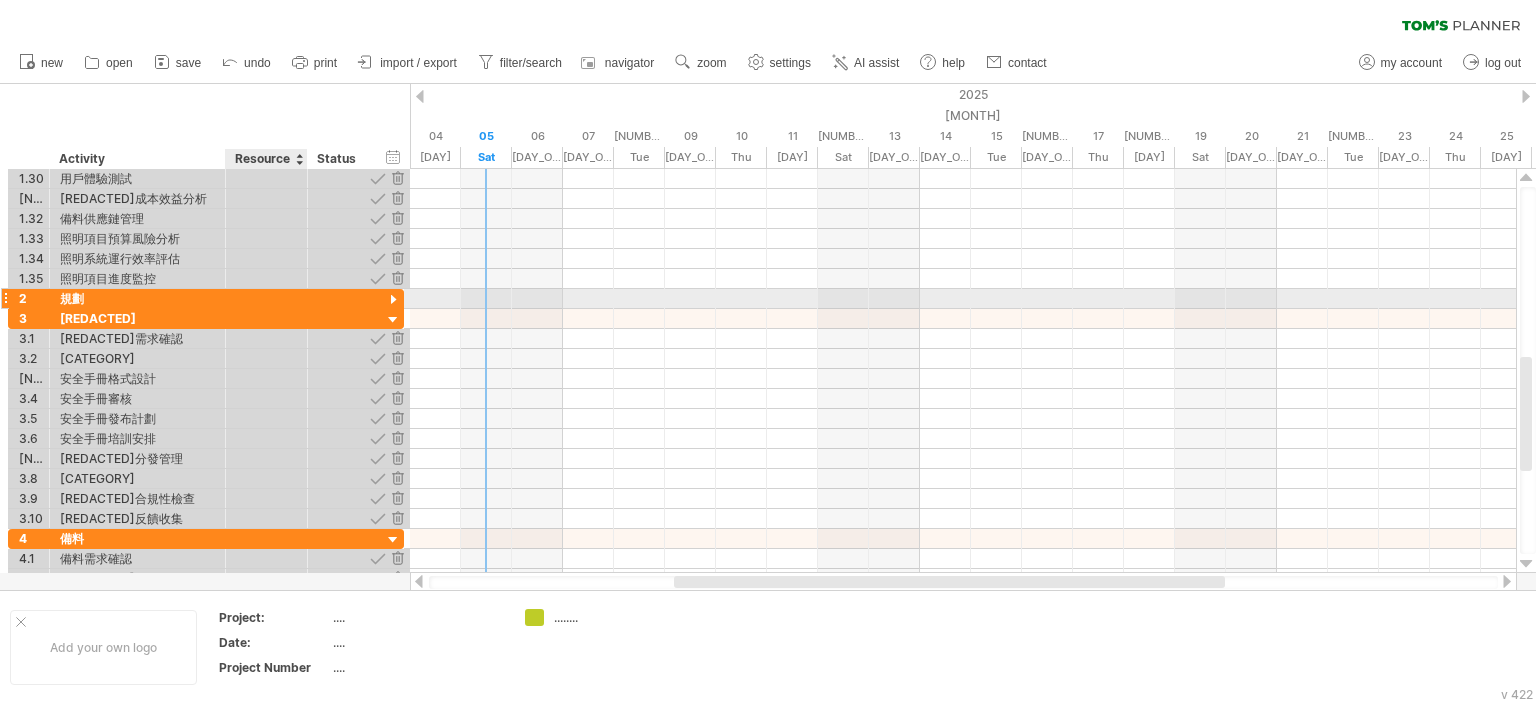 click at bounding box center (340, 298) 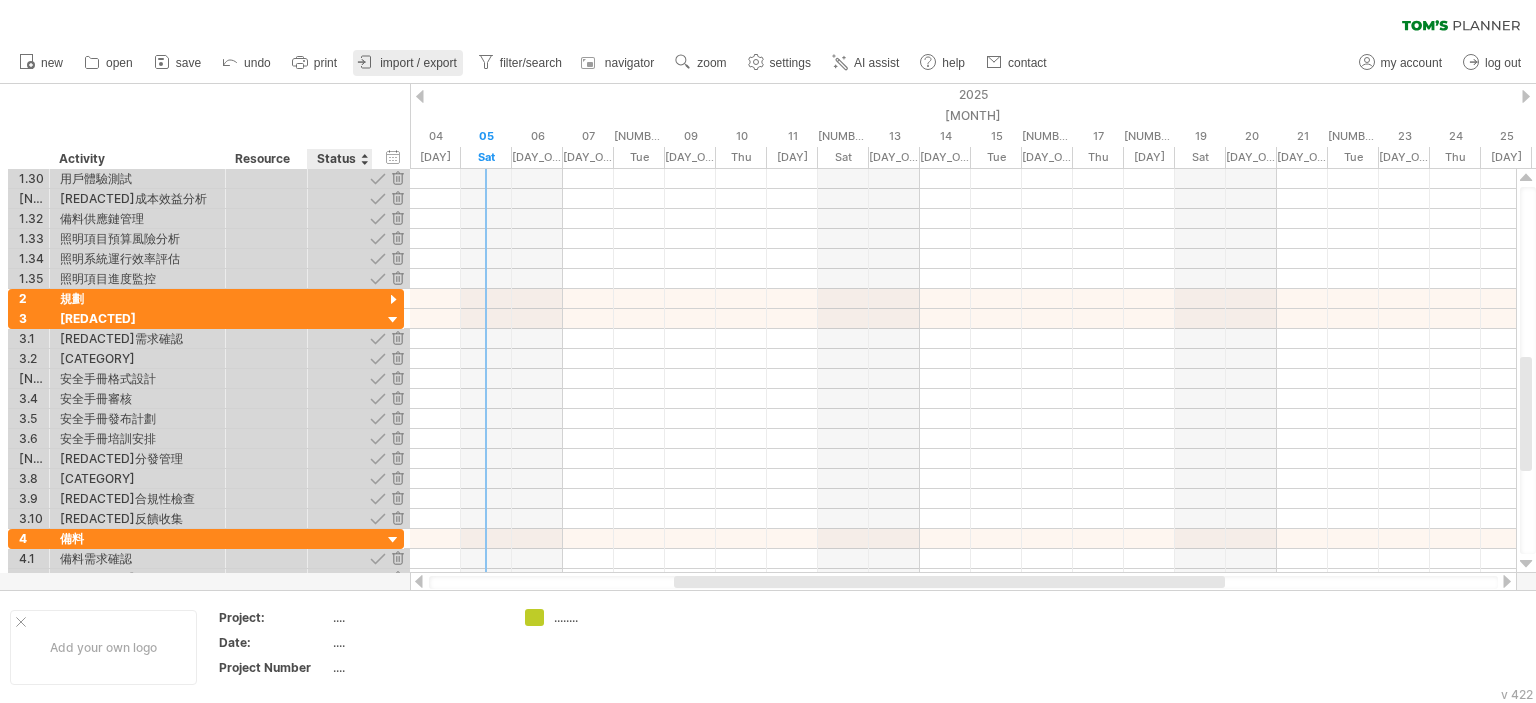 click on "import / export" at bounding box center [418, 63] 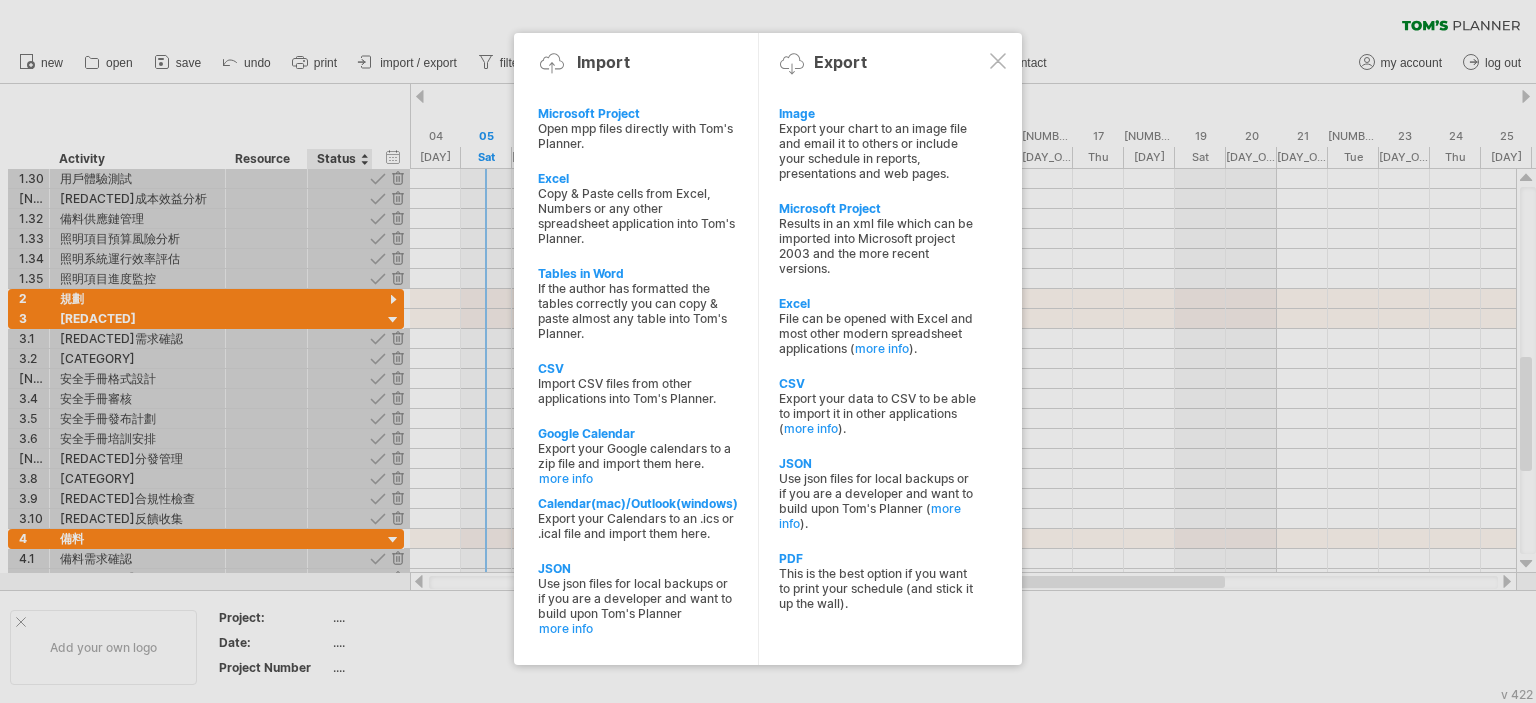 click at bounding box center (768, 351) 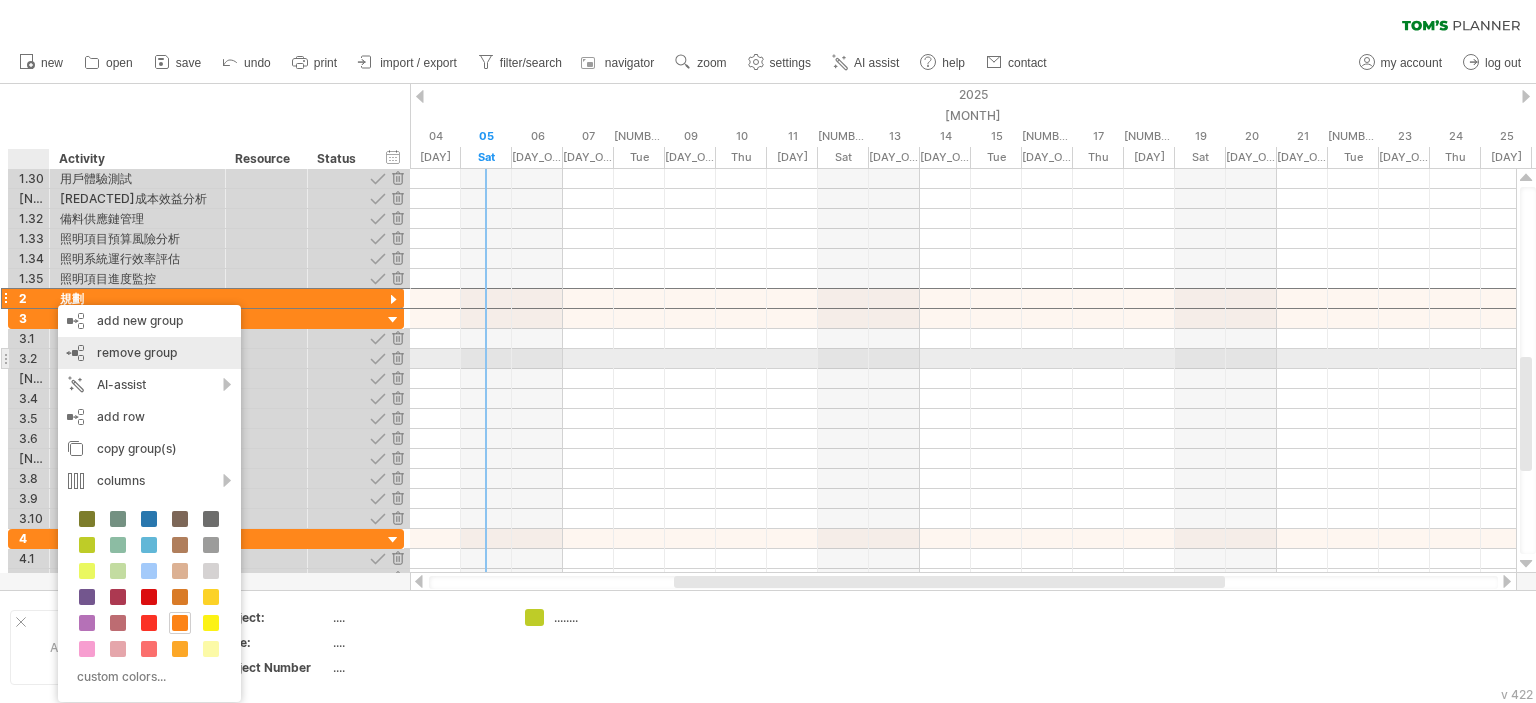 click on "remove group" at bounding box center [137, 352] 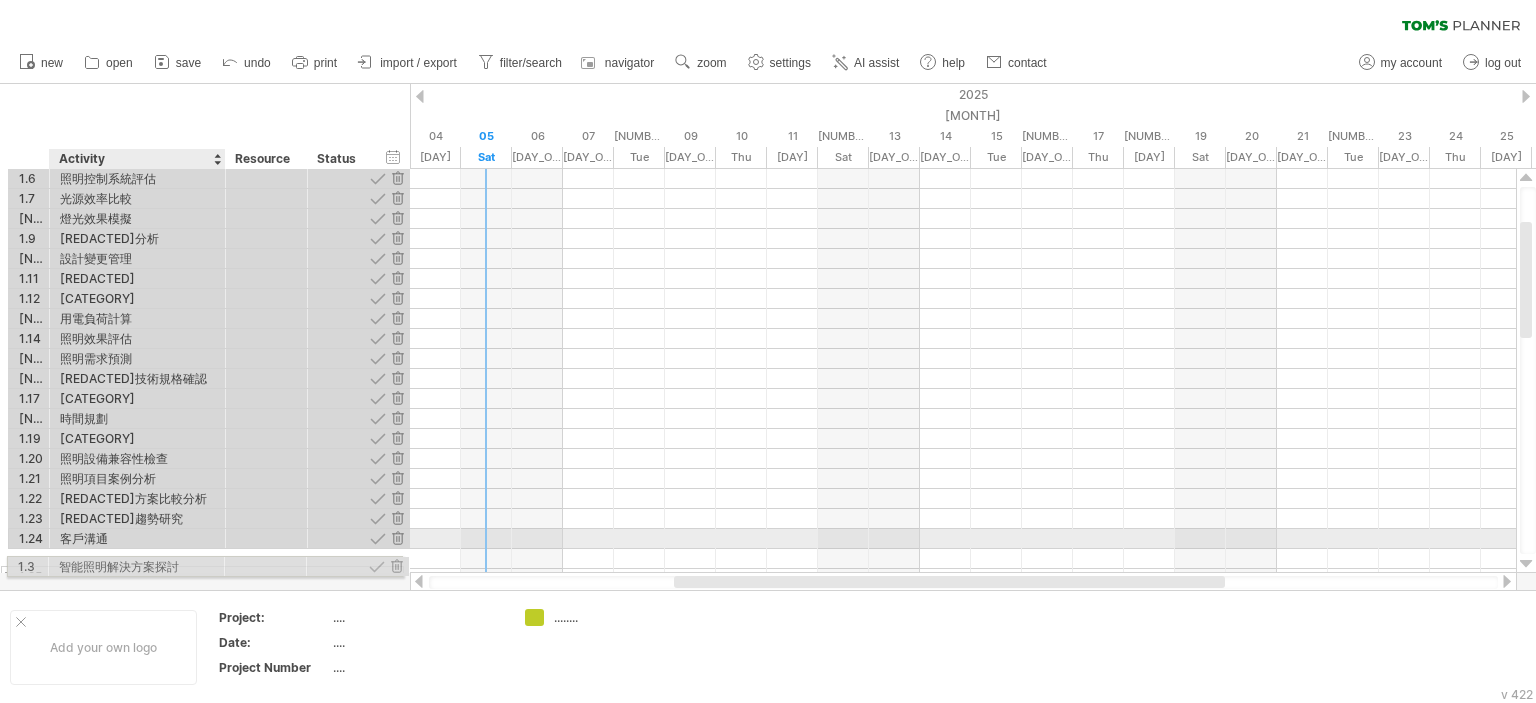drag, startPoint x: 171, startPoint y: 239, endPoint x: 164, endPoint y: 563, distance: 324.07562 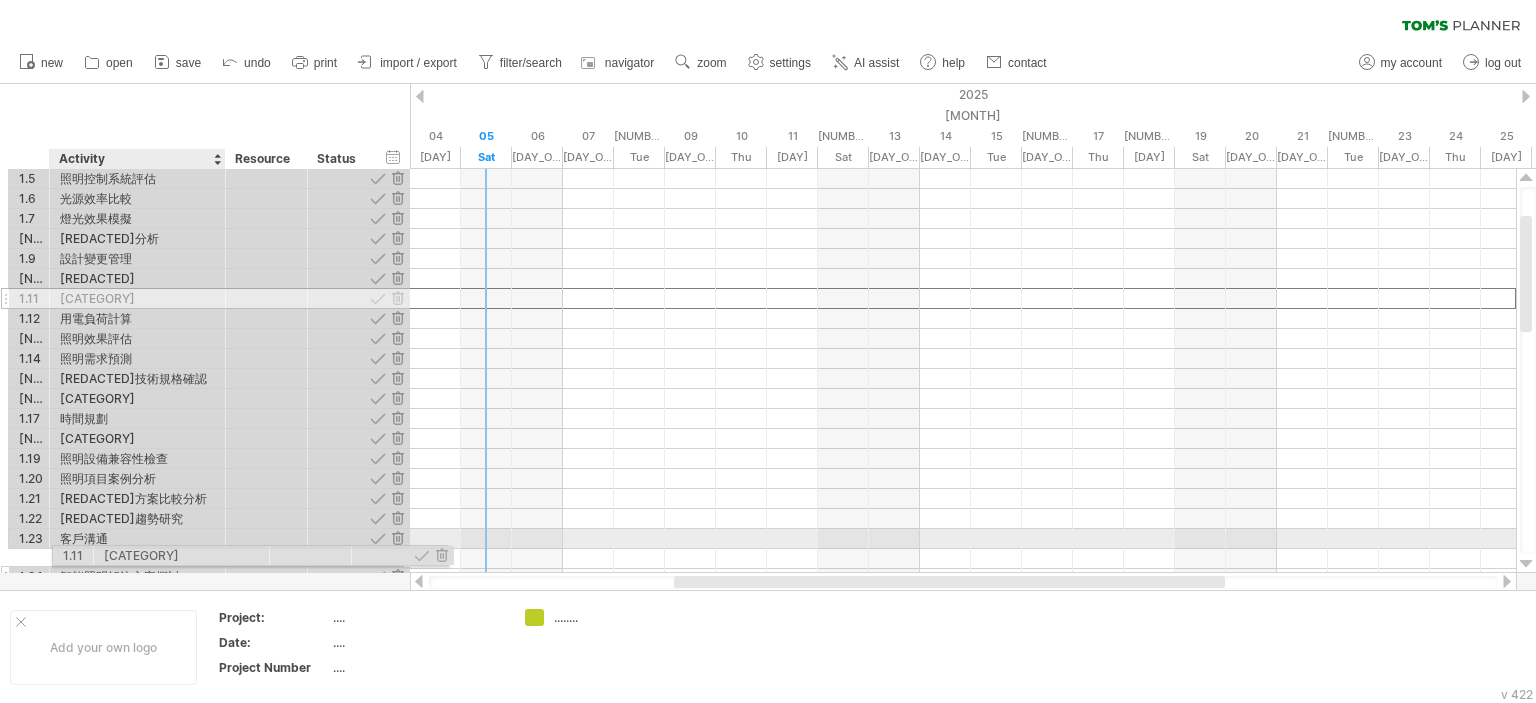 drag, startPoint x: 141, startPoint y: 303, endPoint x: 180, endPoint y: 551, distance: 251.0478 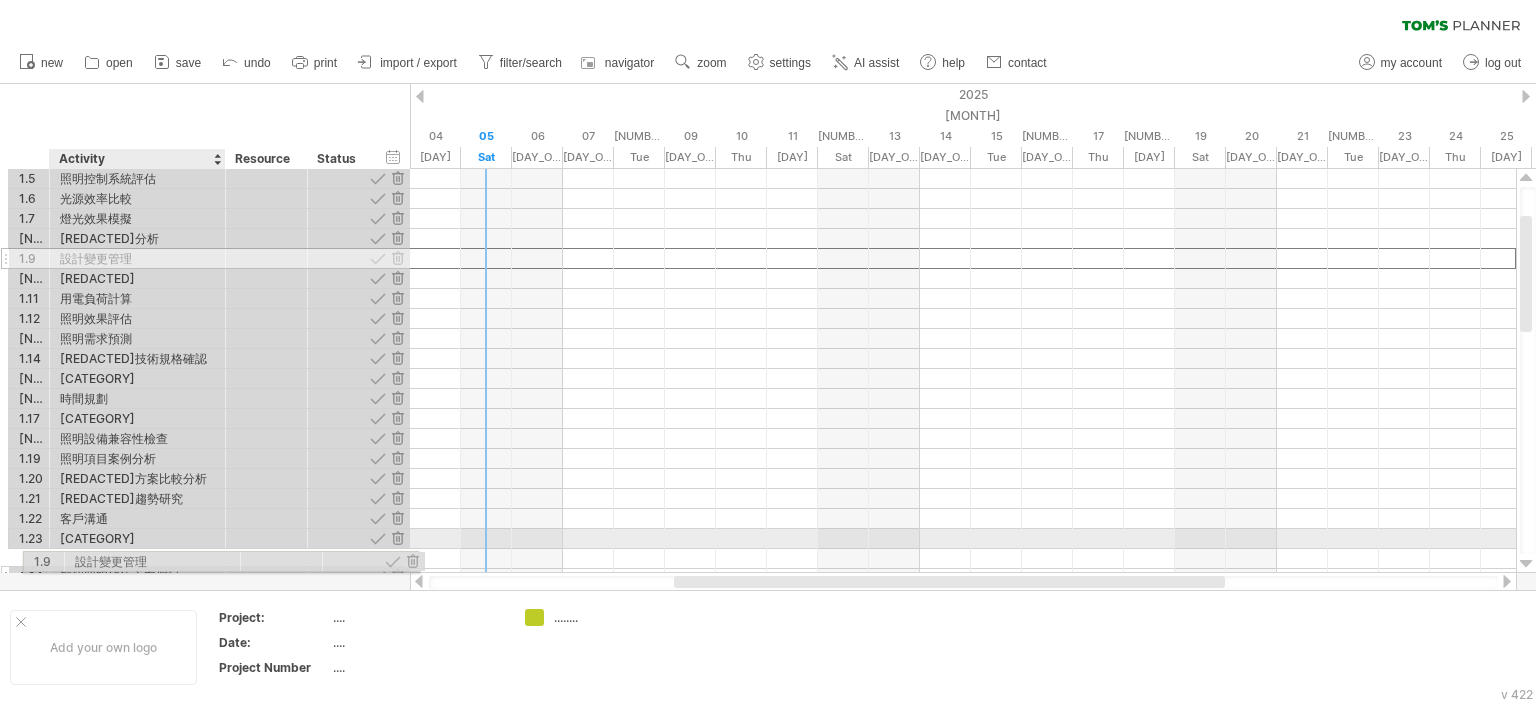 drag, startPoint x: 149, startPoint y: 255, endPoint x: 160, endPoint y: 558, distance: 303.19962 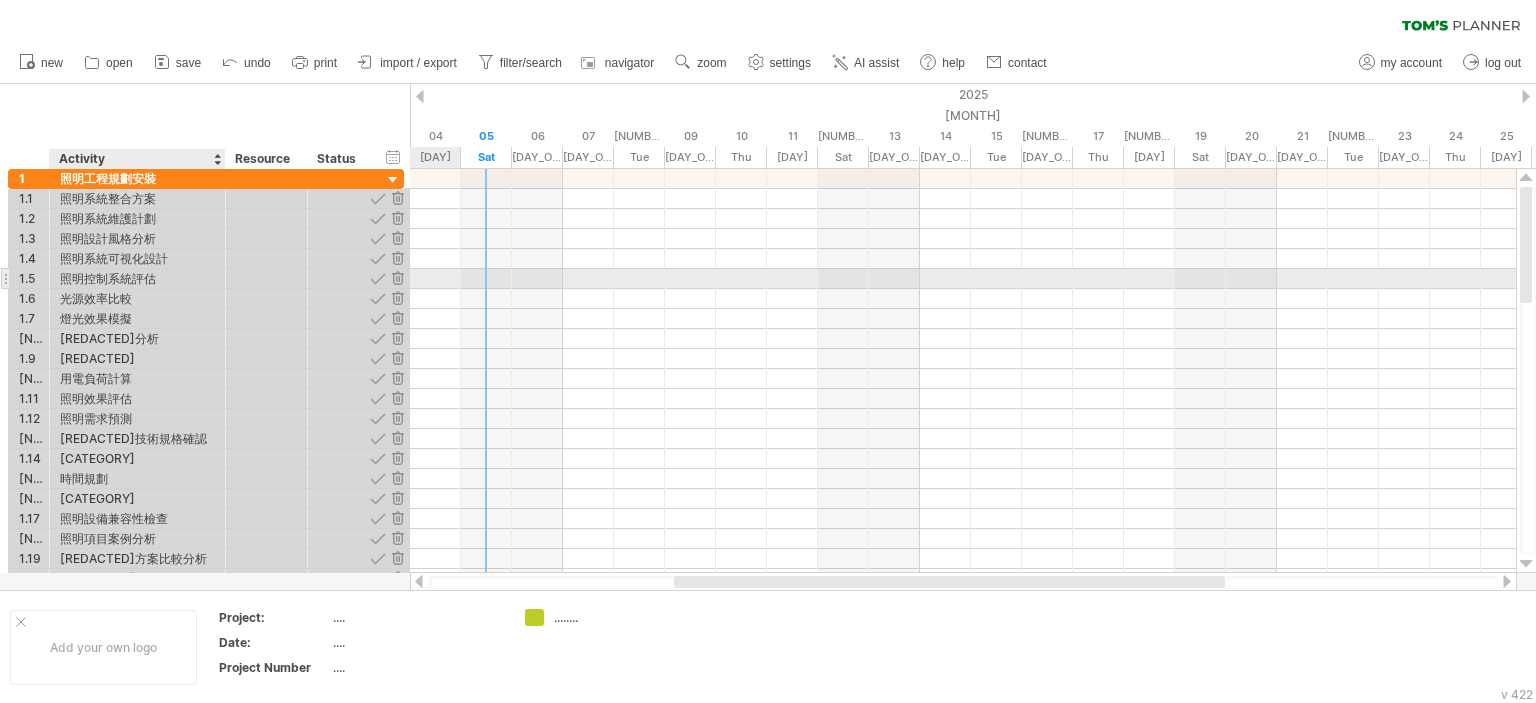 click on "照明控制系統評估" at bounding box center (137, 278) 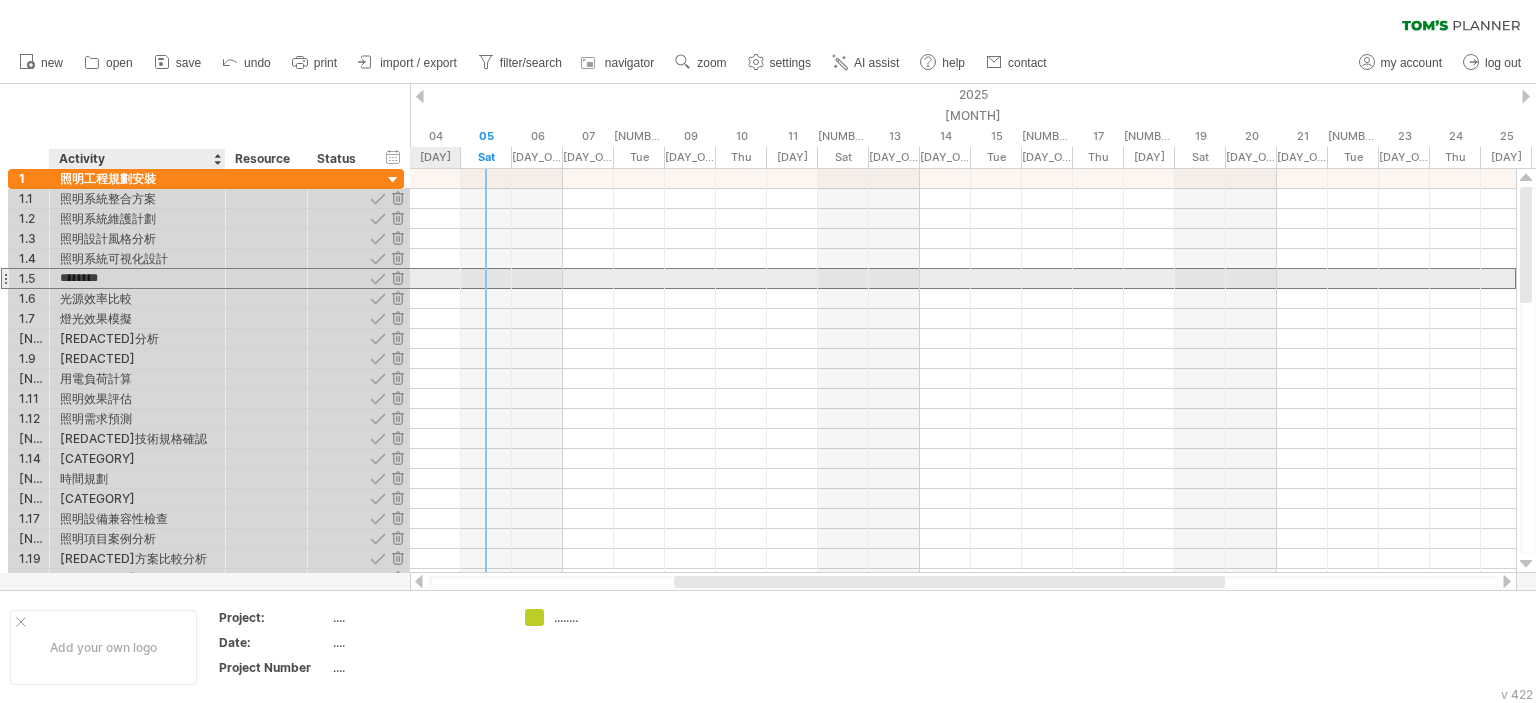 click on "[REDACTED]" at bounding box center [137, 278] 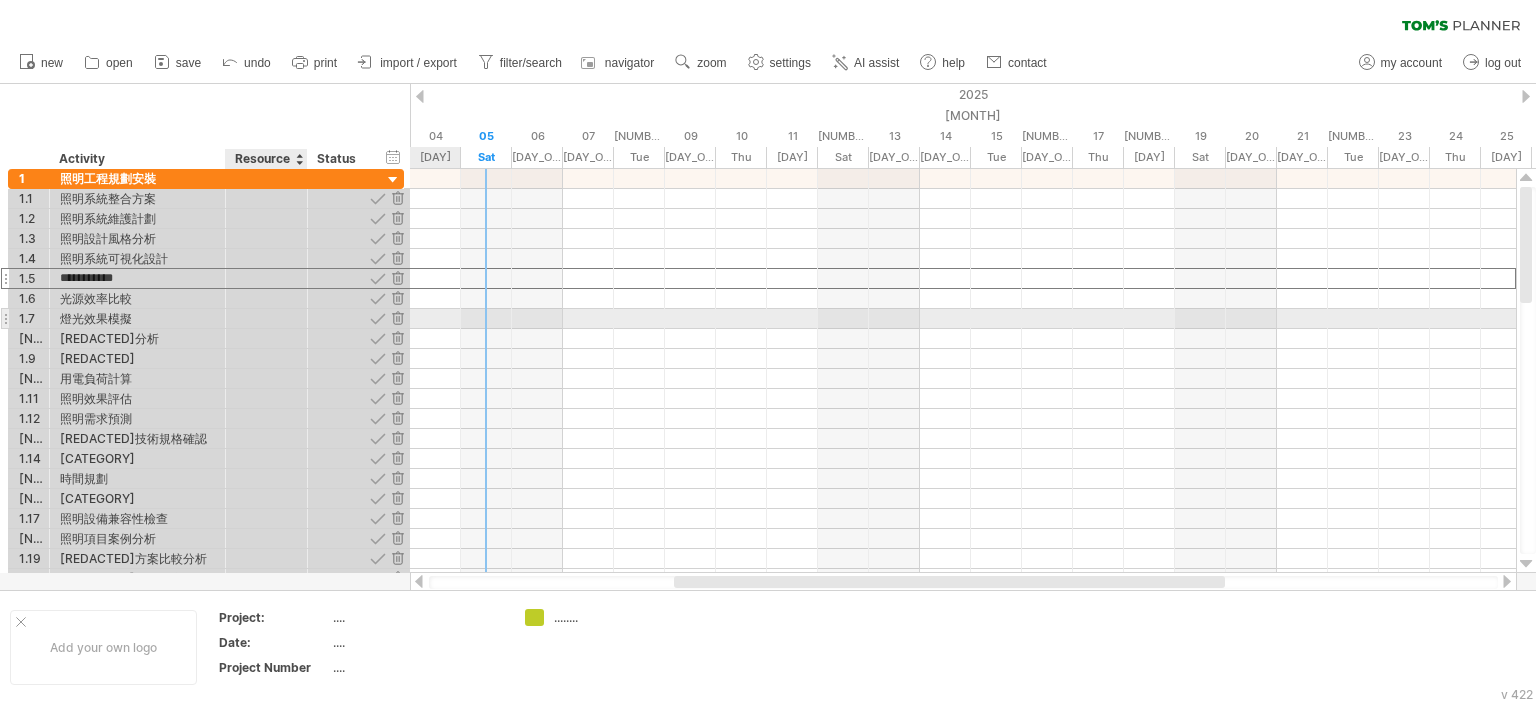 click at bounding box center [137, 318] 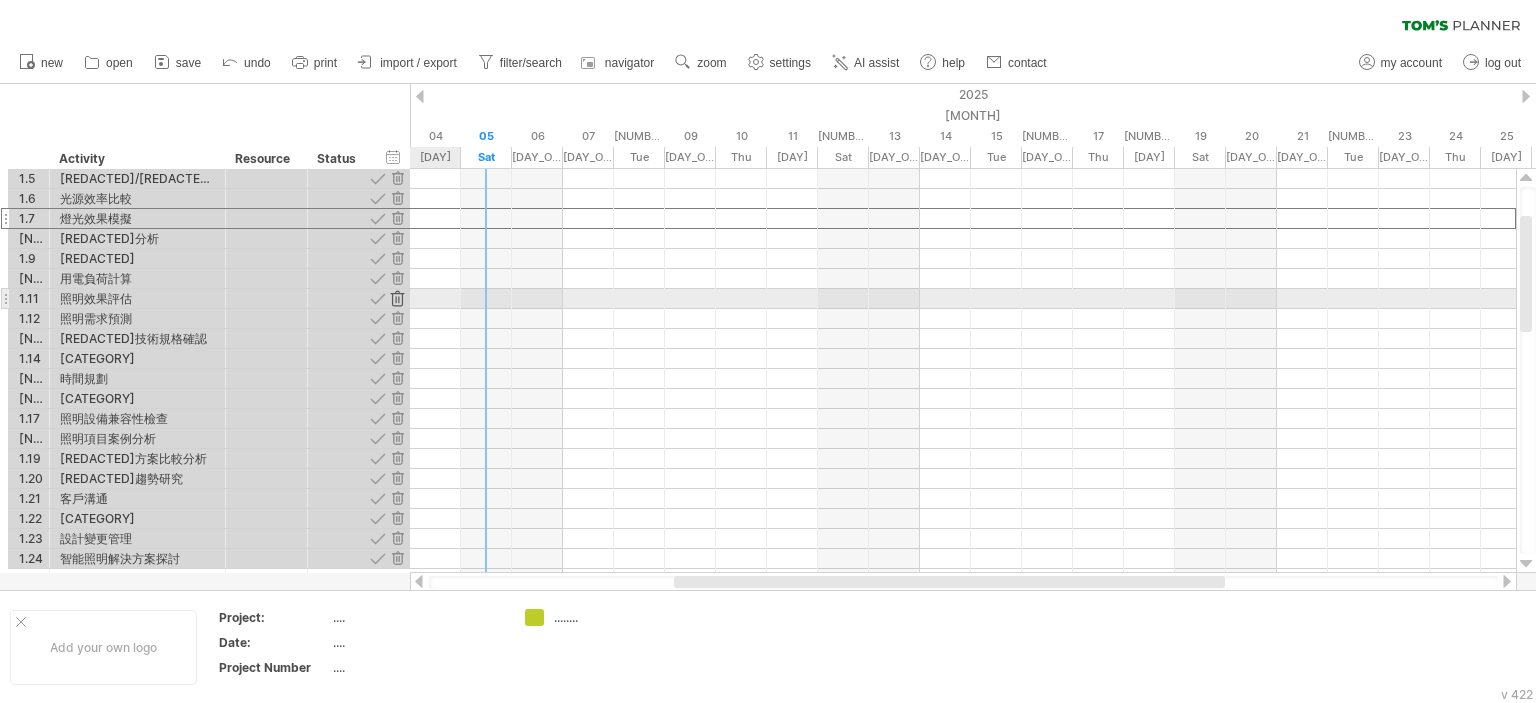 click at bounding box center [397, 298] 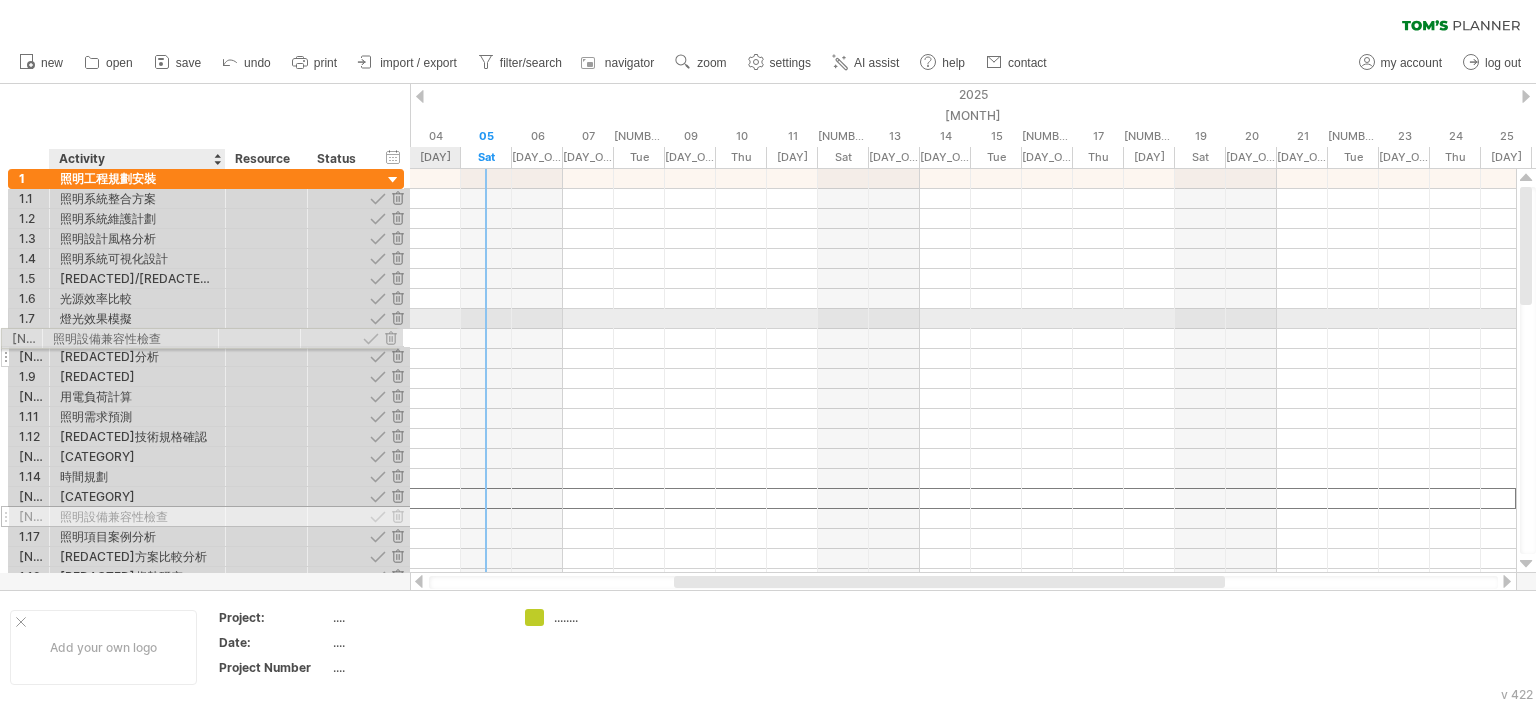 drag, startPoint x: 187, startPoint y: 499, endPoint x: 172, endPoint y: 335, distance: 164.68454 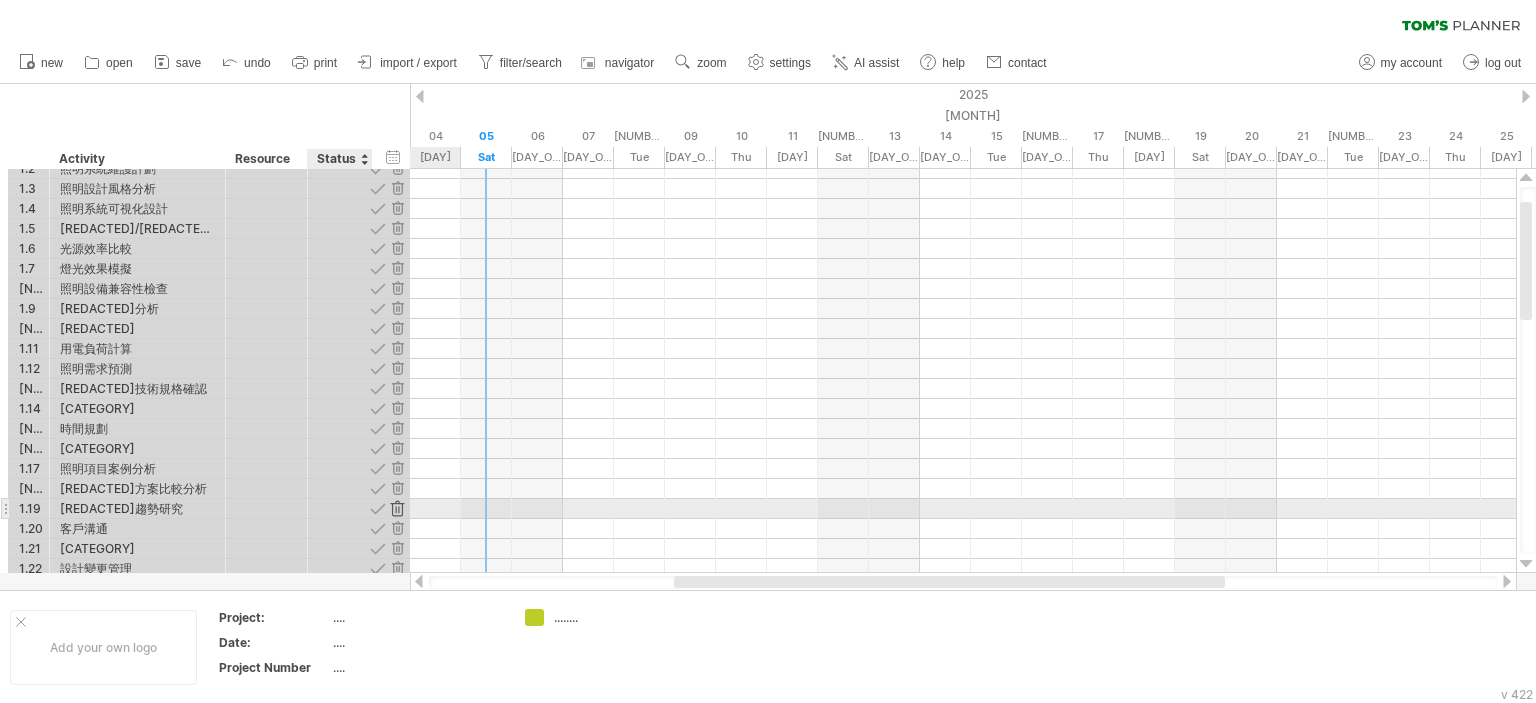 click at bounding box center [397, 508] 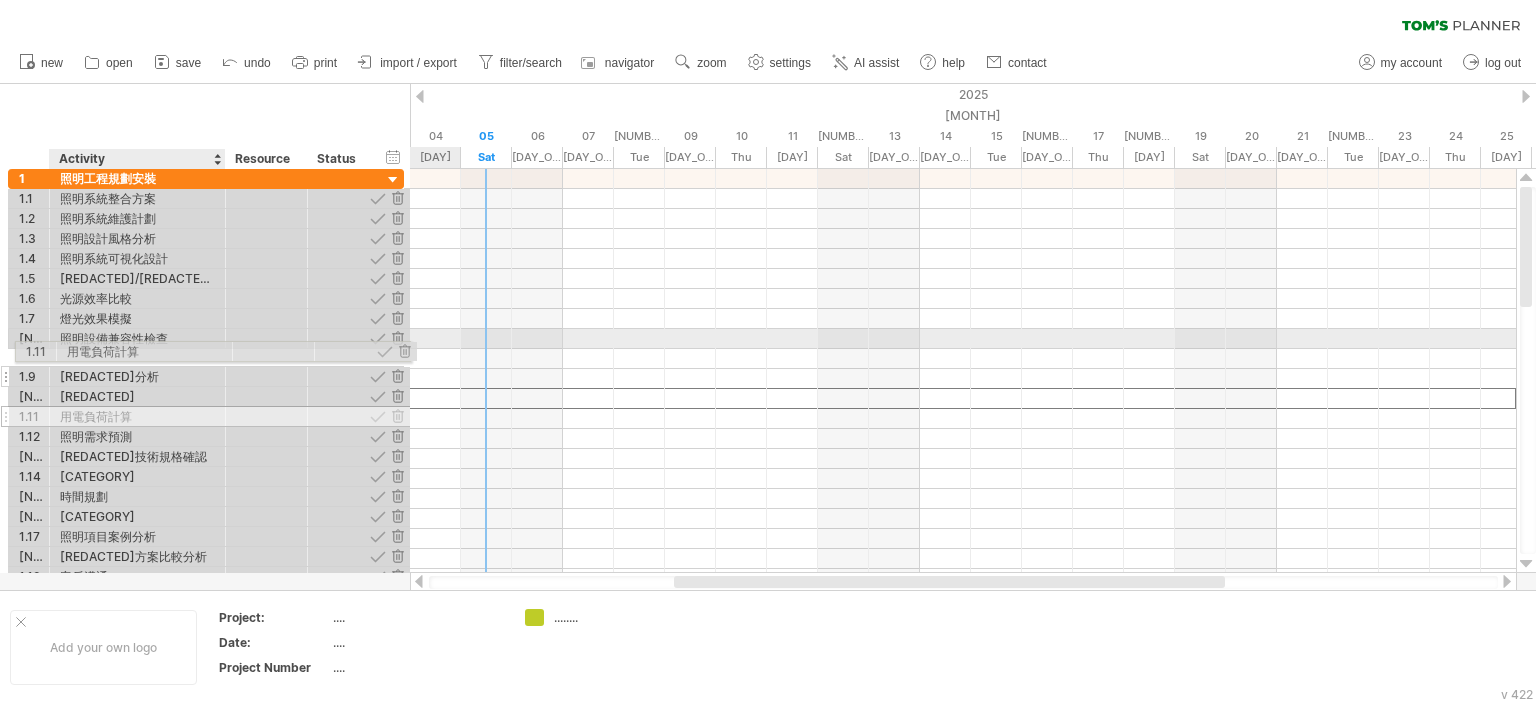 drag, startPoint x: 129, startPoint y: 396, endPoint x: 129, endPoint y: 348, distance: 48 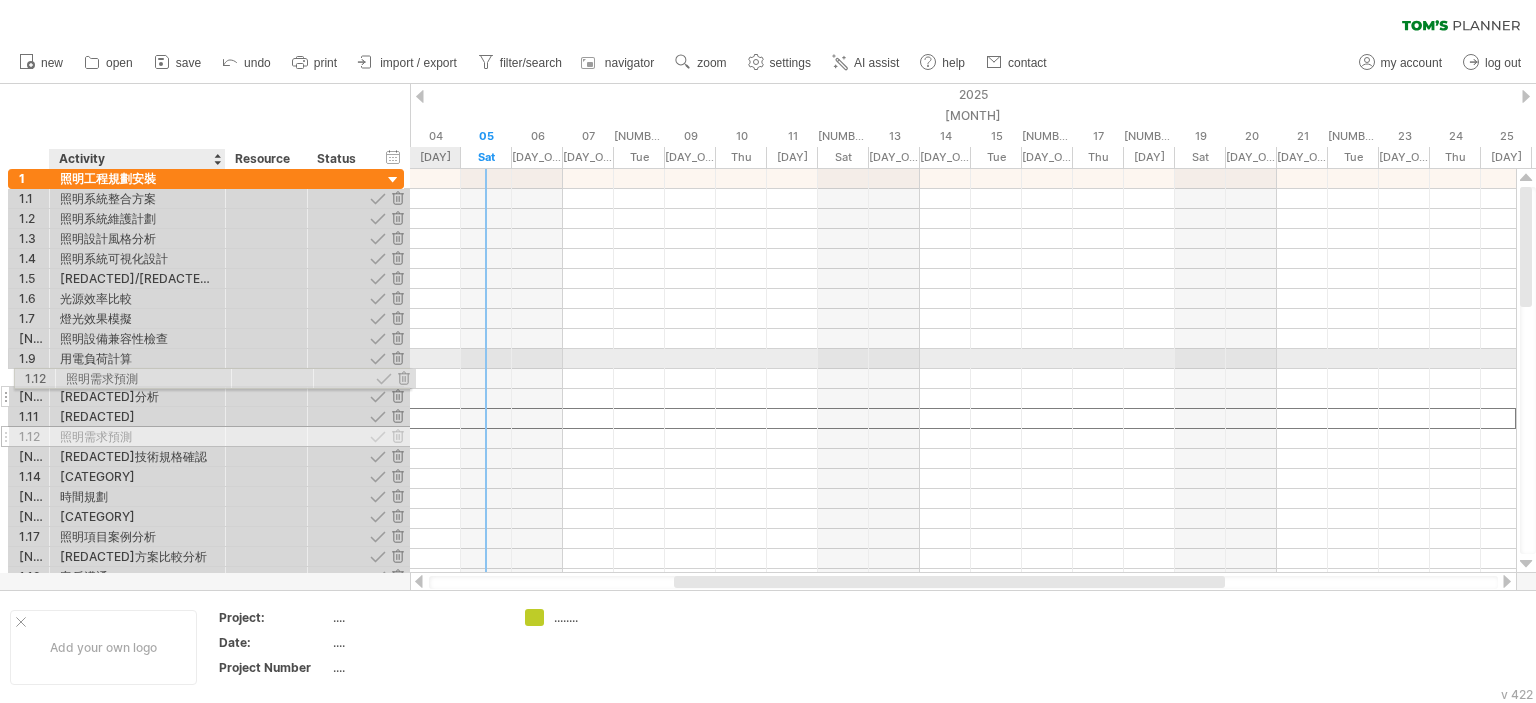 drag, startPoint x: 125, startPoint y: 421, endPoint x: 124, endPoint y: 375, distance: 46.010868 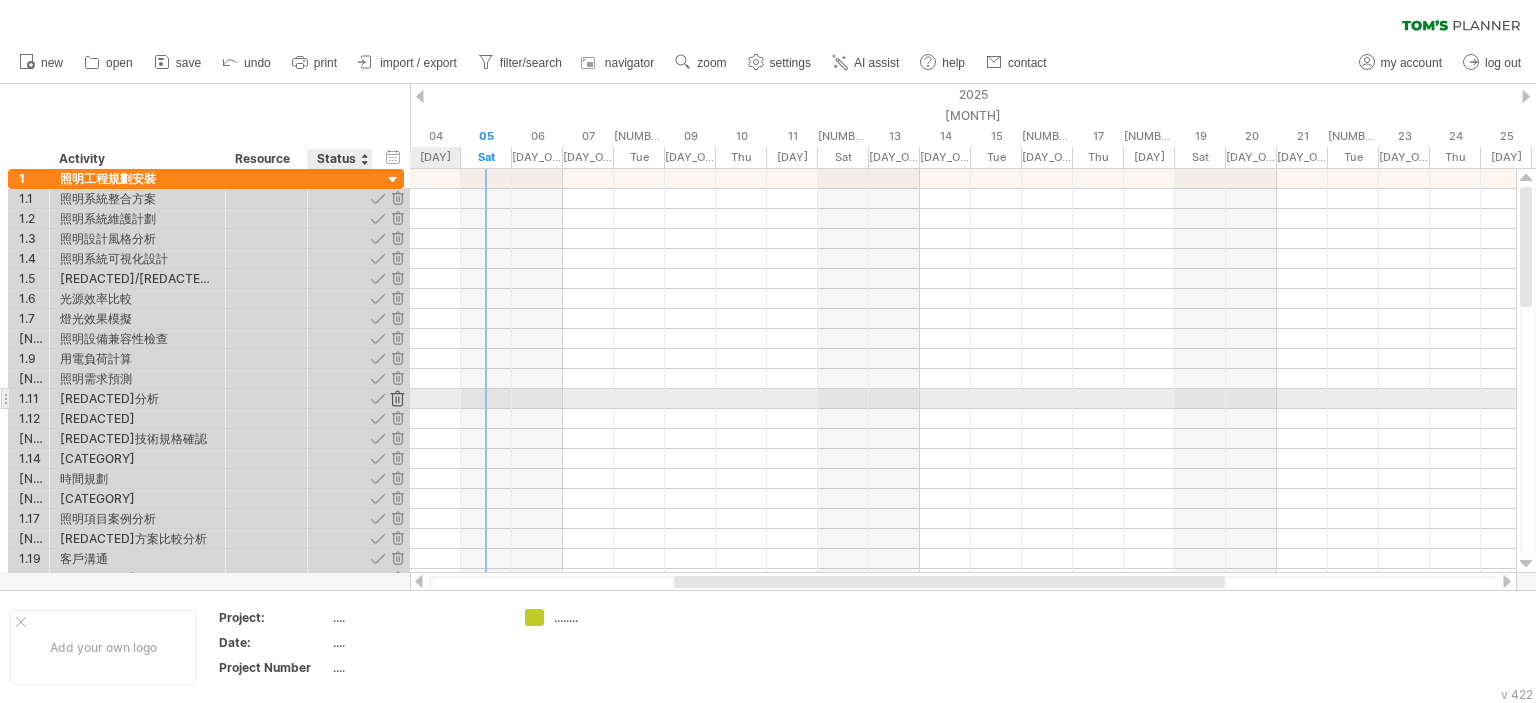 click at bounding box center [397, 398] 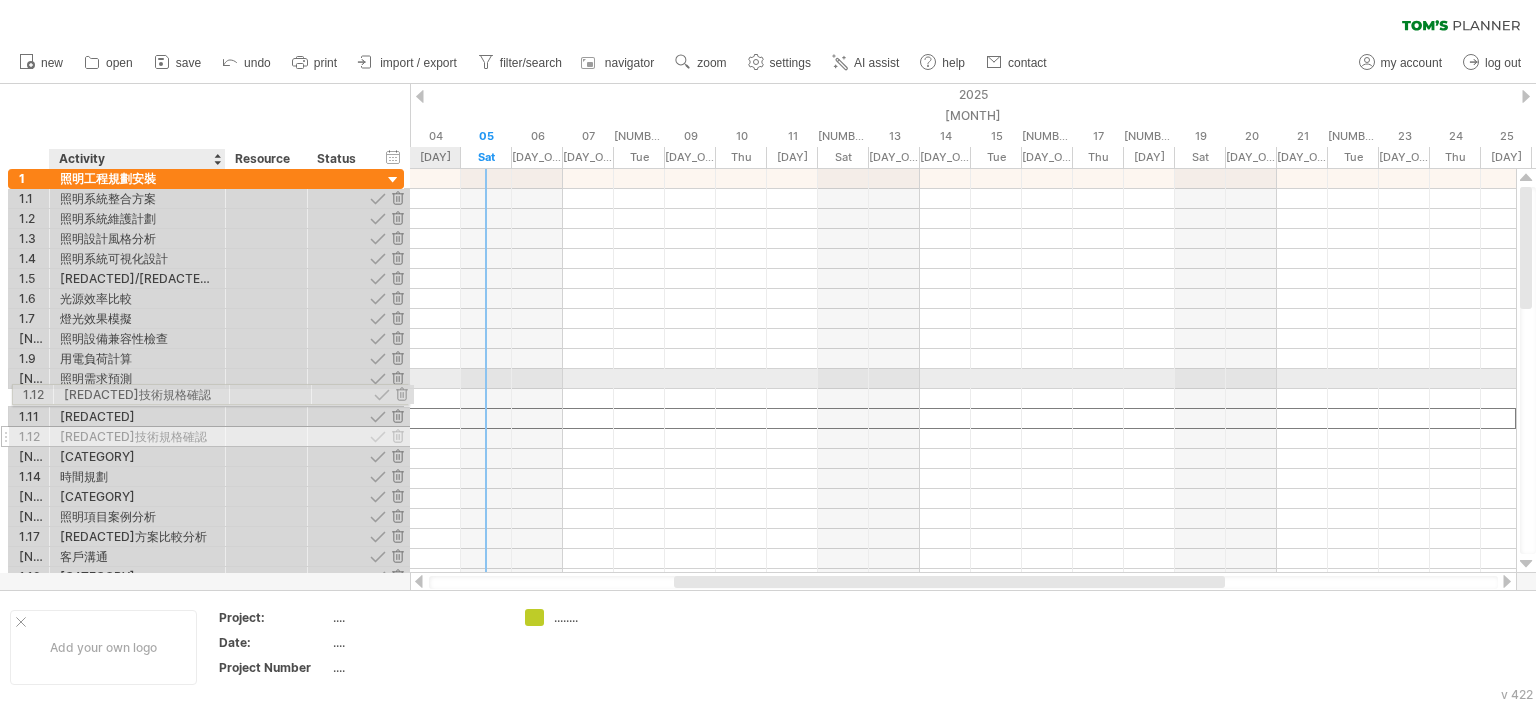 drag, startPoint x: 179, startPoint y: 418, endPoint x: 175, endPoint y: 391, distance: 27.294687 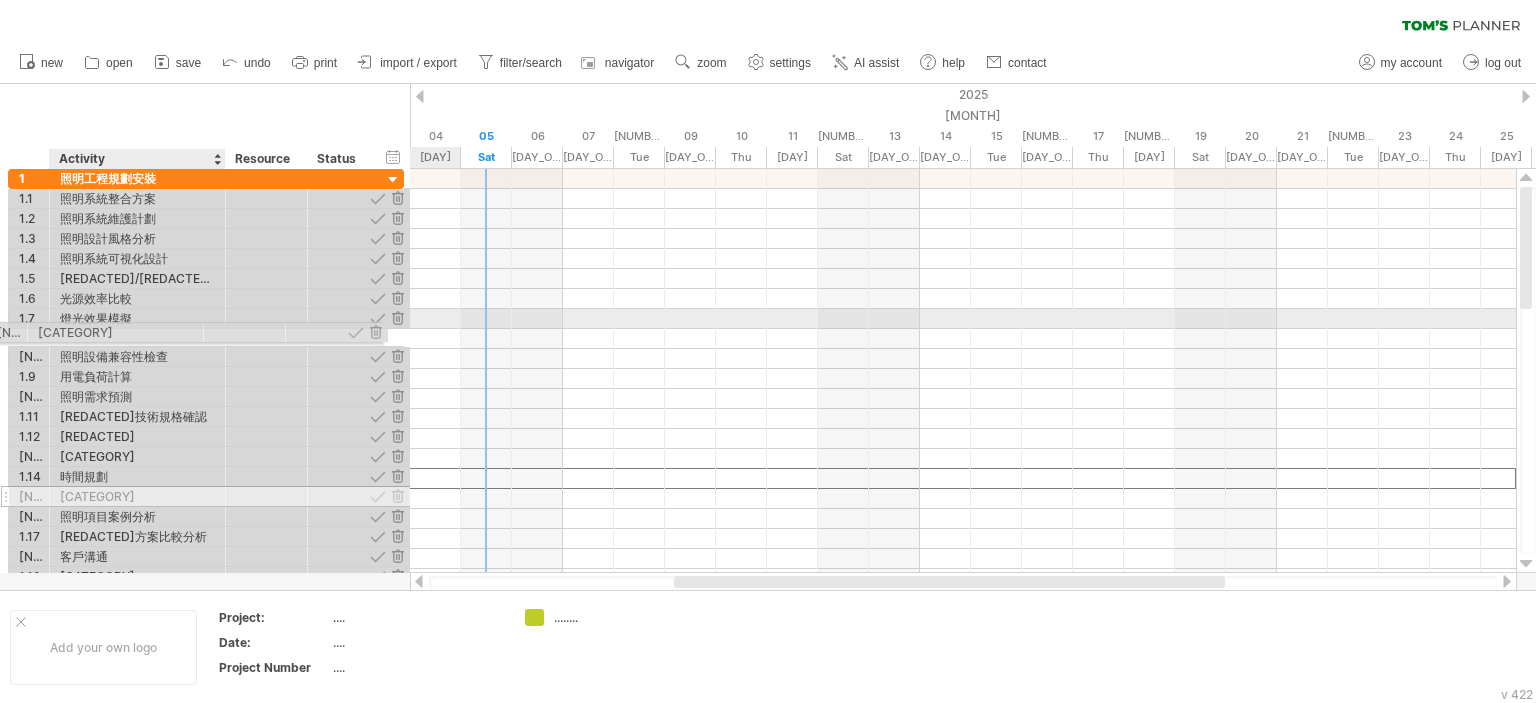 drag, startPoint x: 162, startPoint y: 476, endPoint x: 132, endPoint y: 329, distance: 150.03 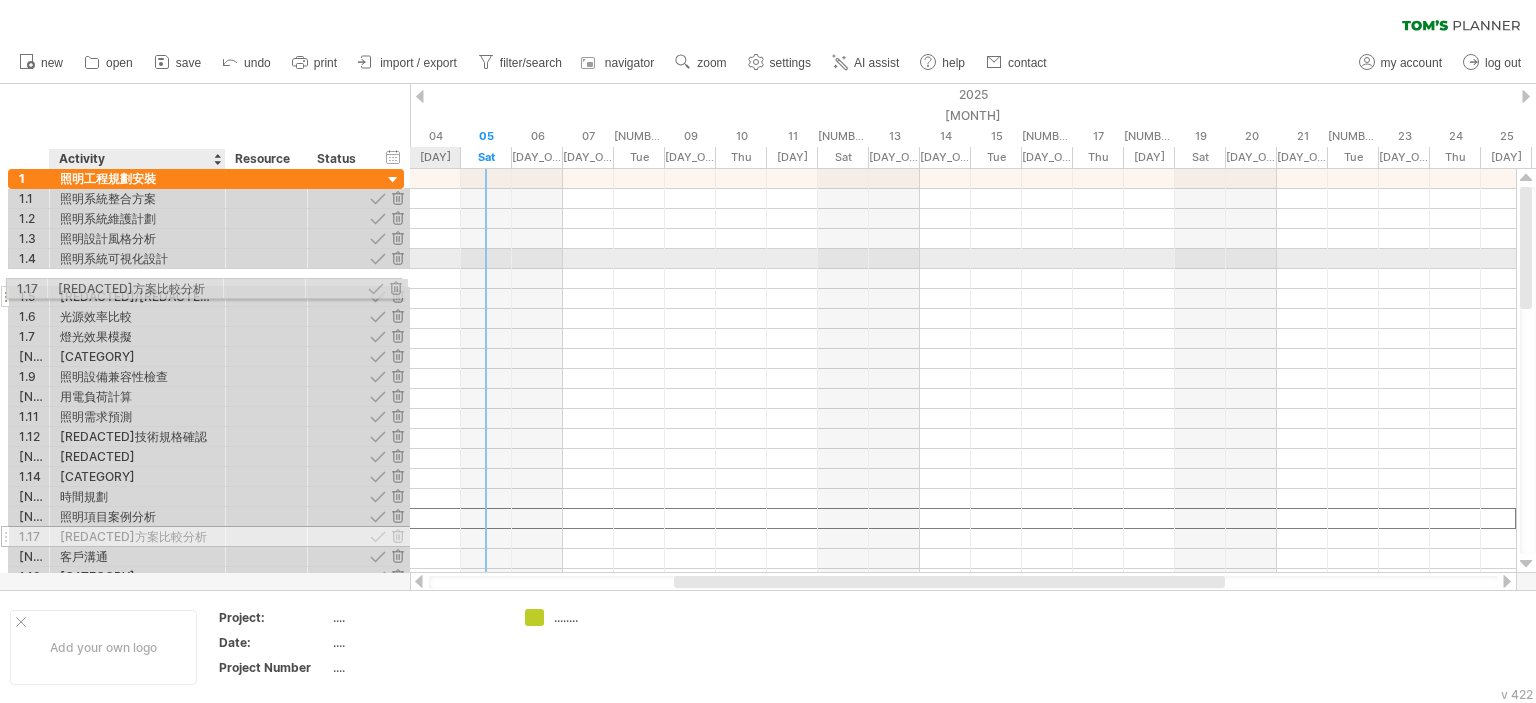 drag, startPoint x: 156, startPoint y: 519, endPoint x: 148, endPoint y: 285, distance: 234.13672 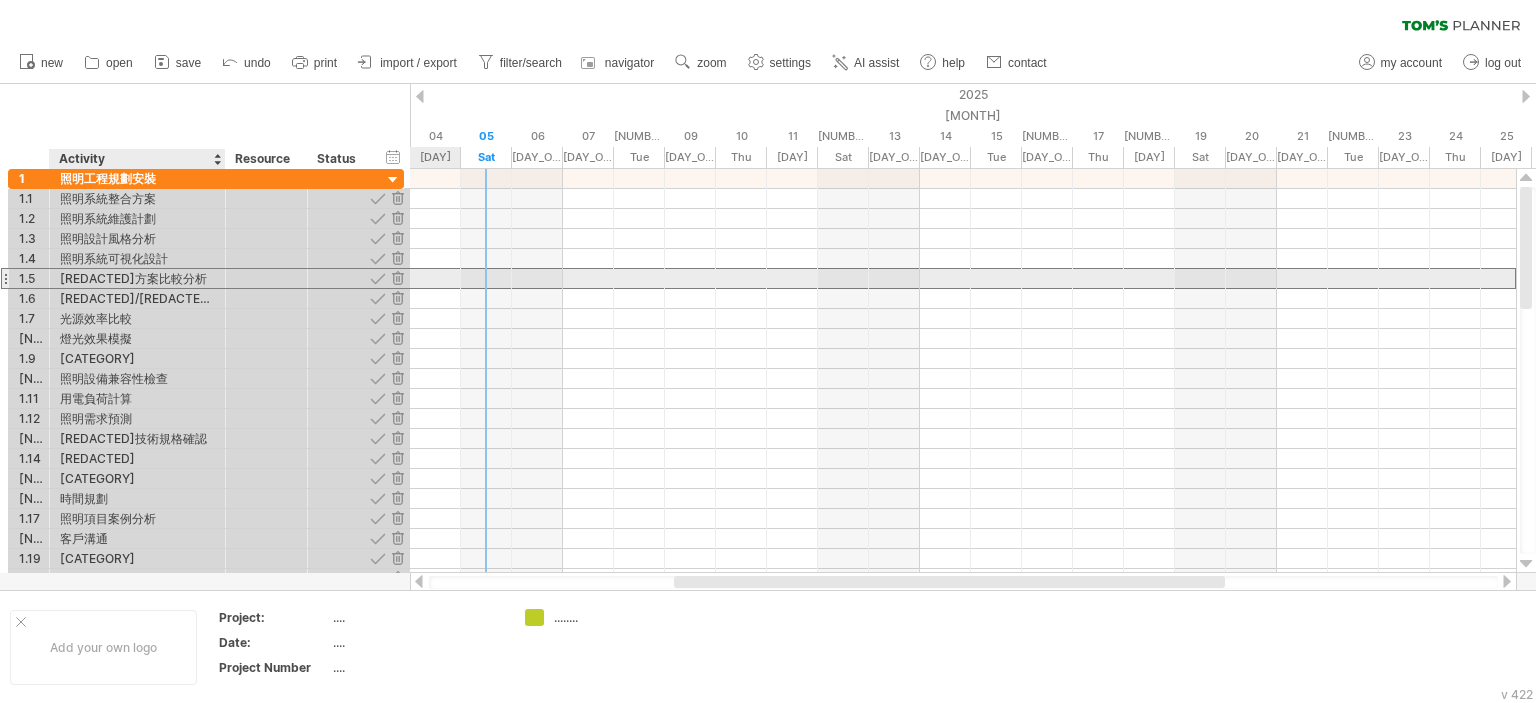 click on "[REDACTED]方案比較分析" at bounding box center [137, 278] 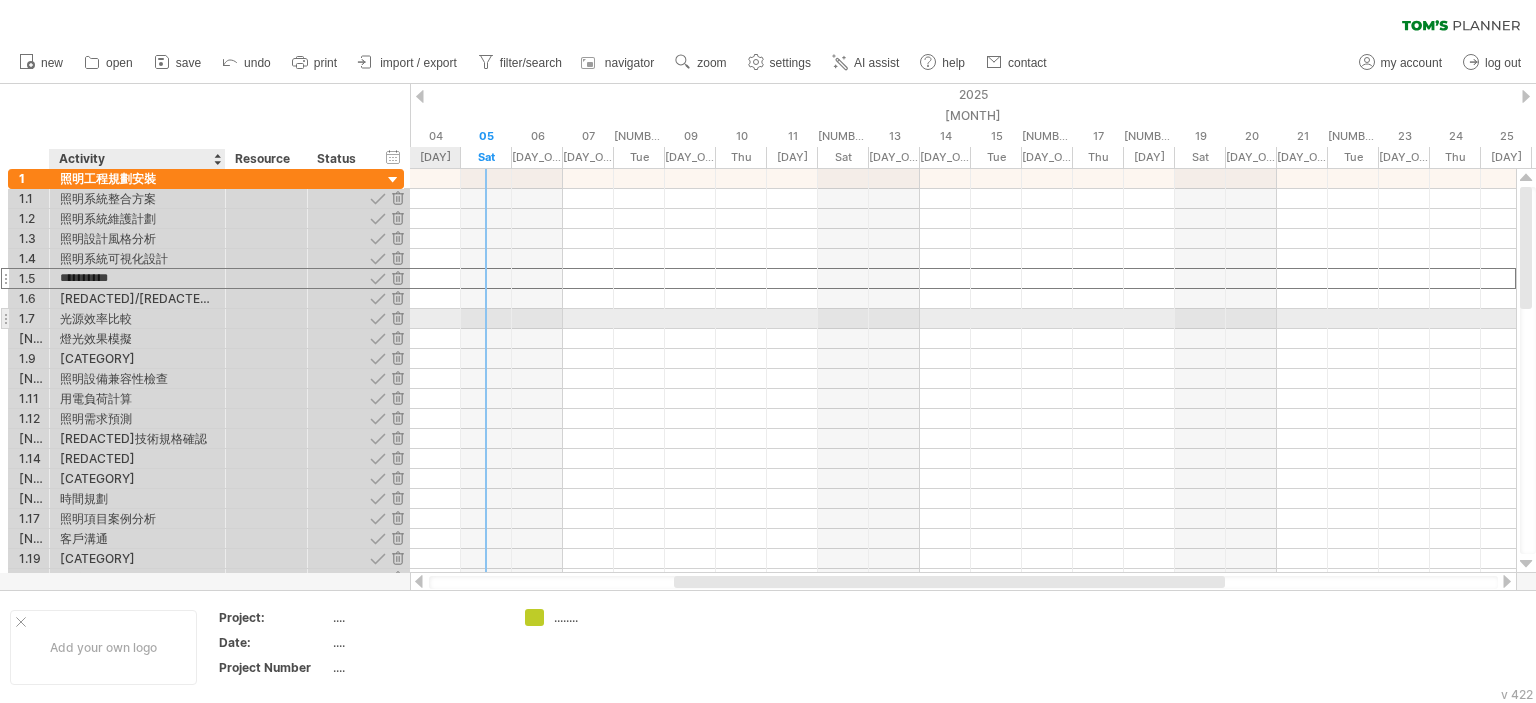 drag, startPoint x: 148, startPoint y: 279, endPoint x: 150, endPoint y: 319, distance: 40.04997 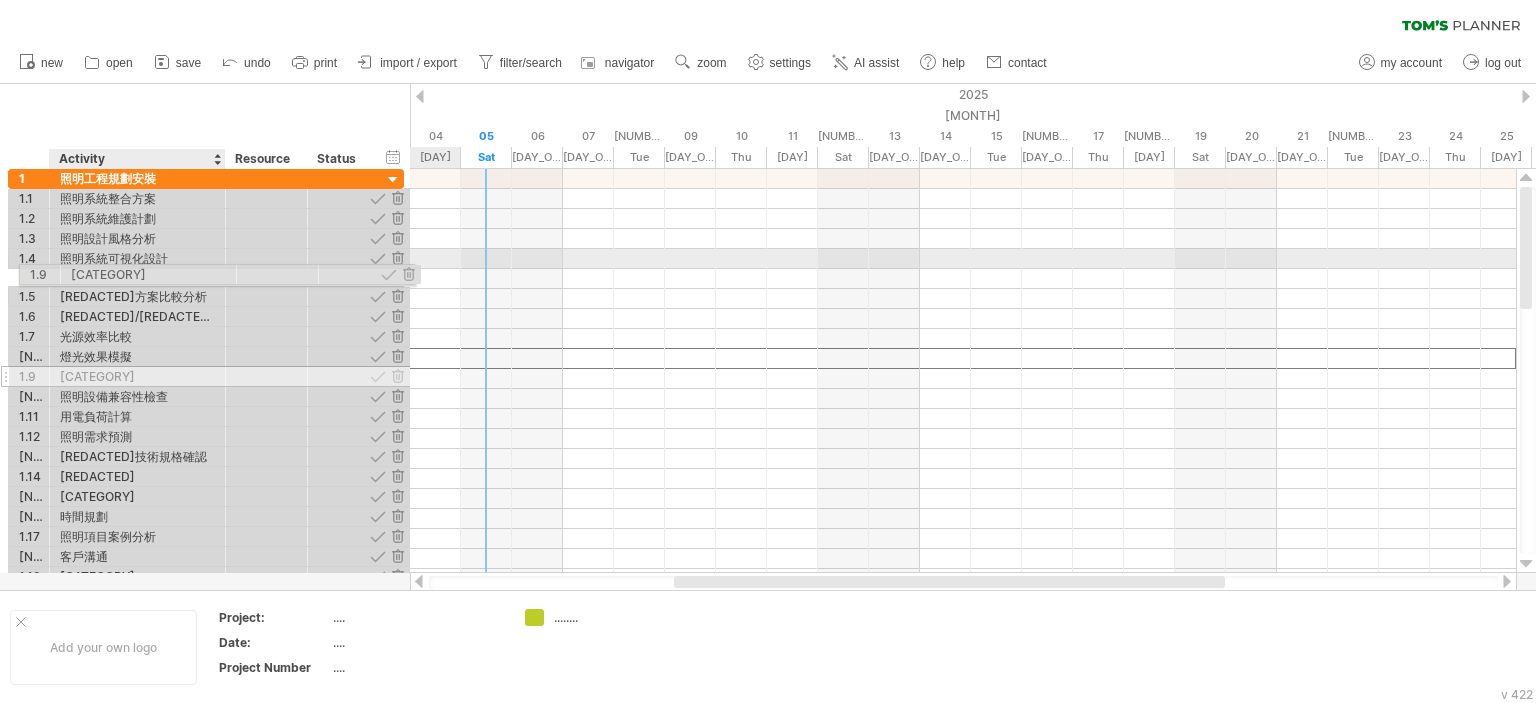 drag, startPoint x: 148, startPoint y: 354, endPoint x: 152, endPoint y: 271, distance: 83.09633 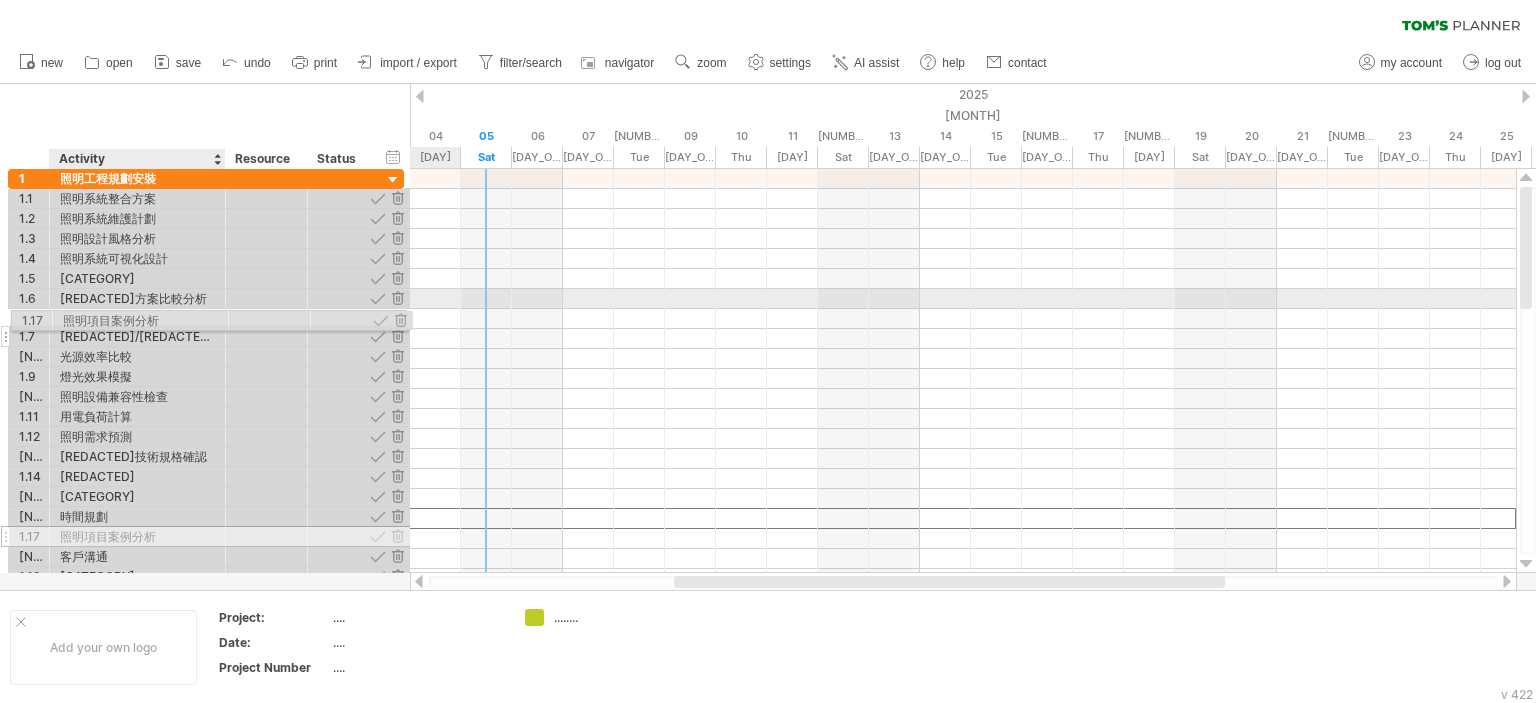 drag, startPoint x: 134, startPoint y: 515, endPoint x: 132, endPoint y: 317, distance: 198.0101 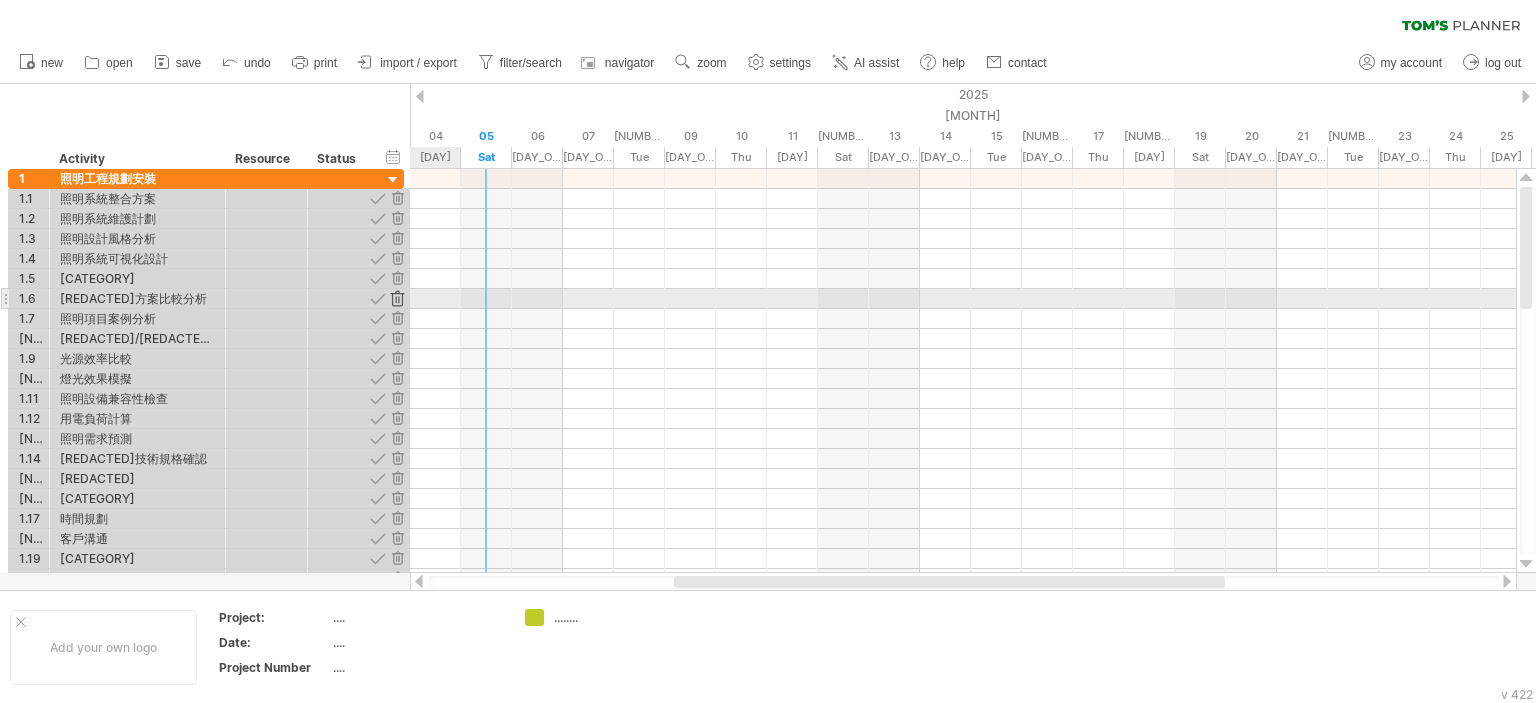 click at bounding box center (397, 298) 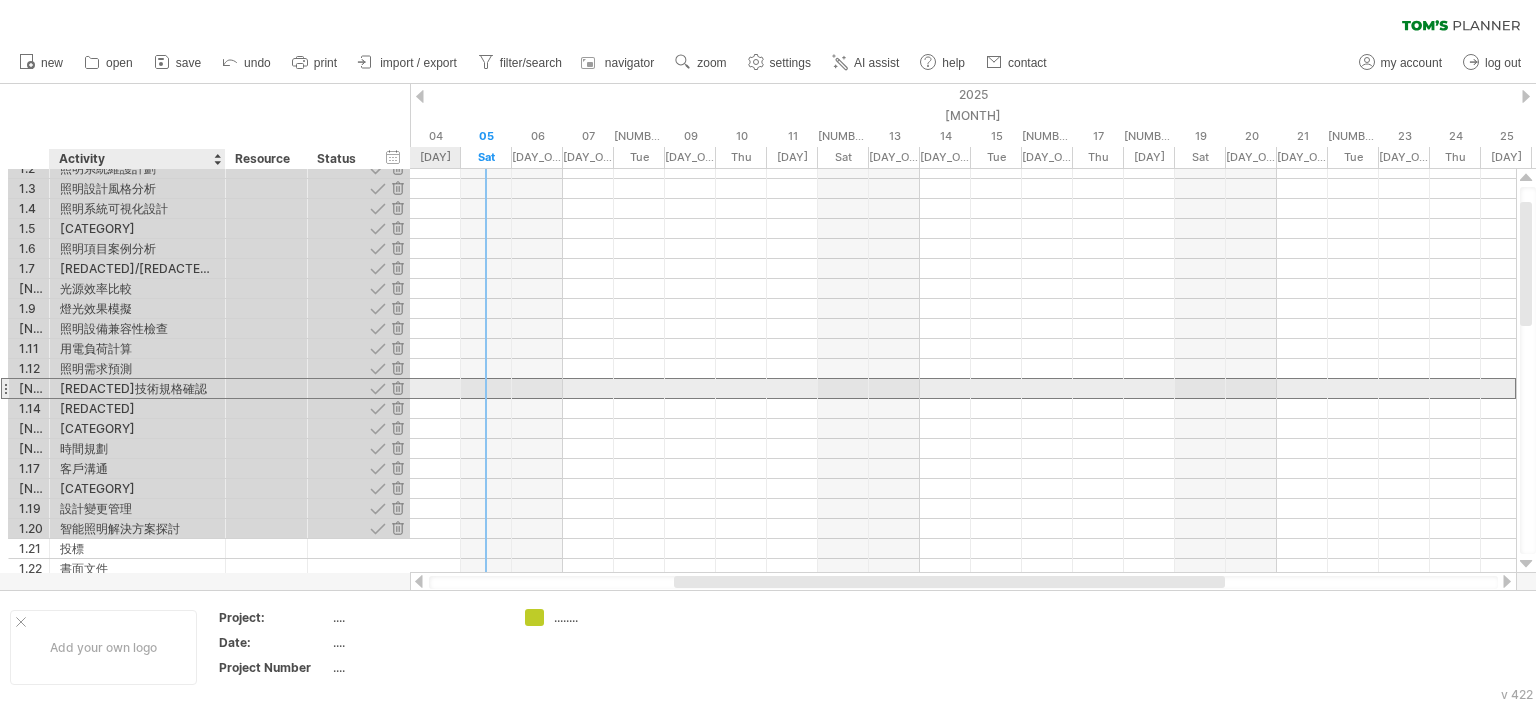 click on "[REDACTED]技術規格確認" at bounding box center (137, 388) 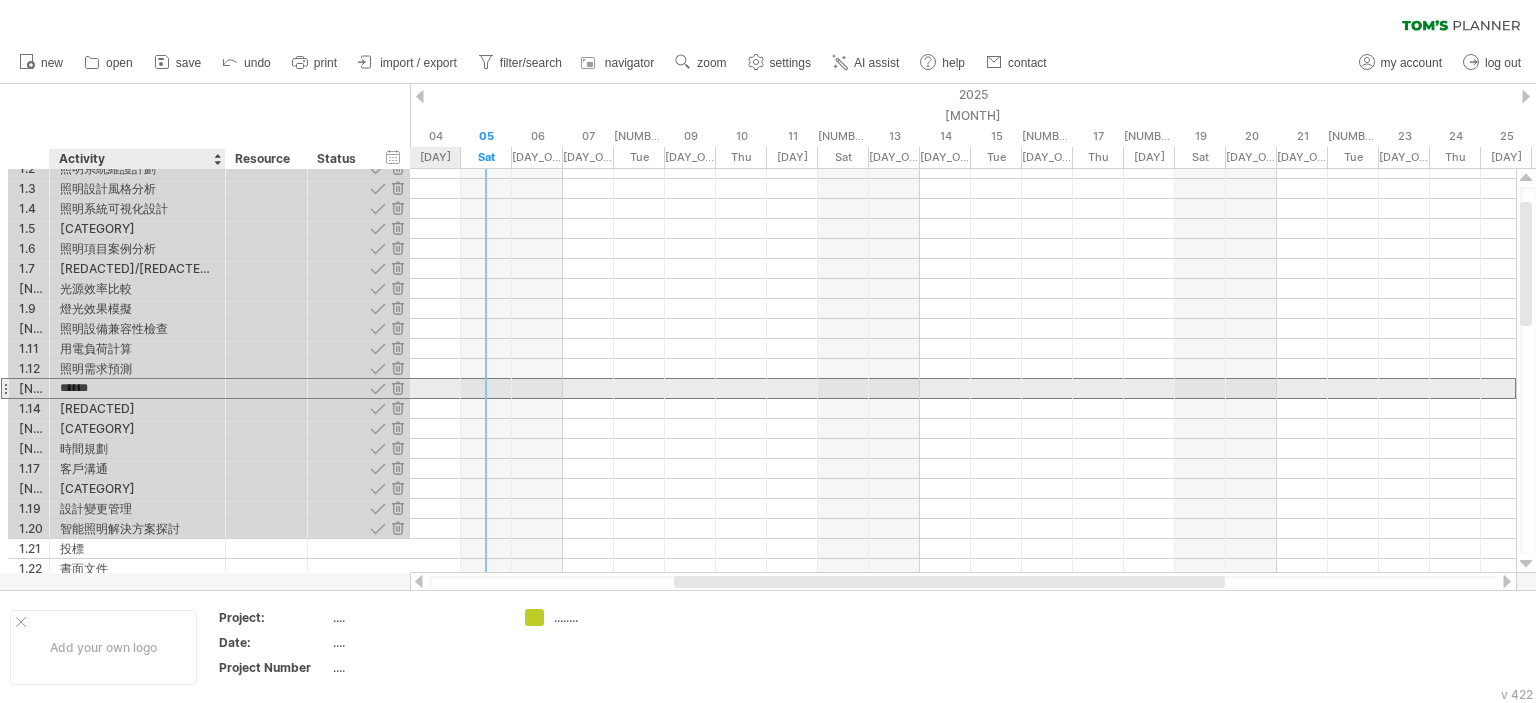 click on "******" at bounding box center [137, 388] 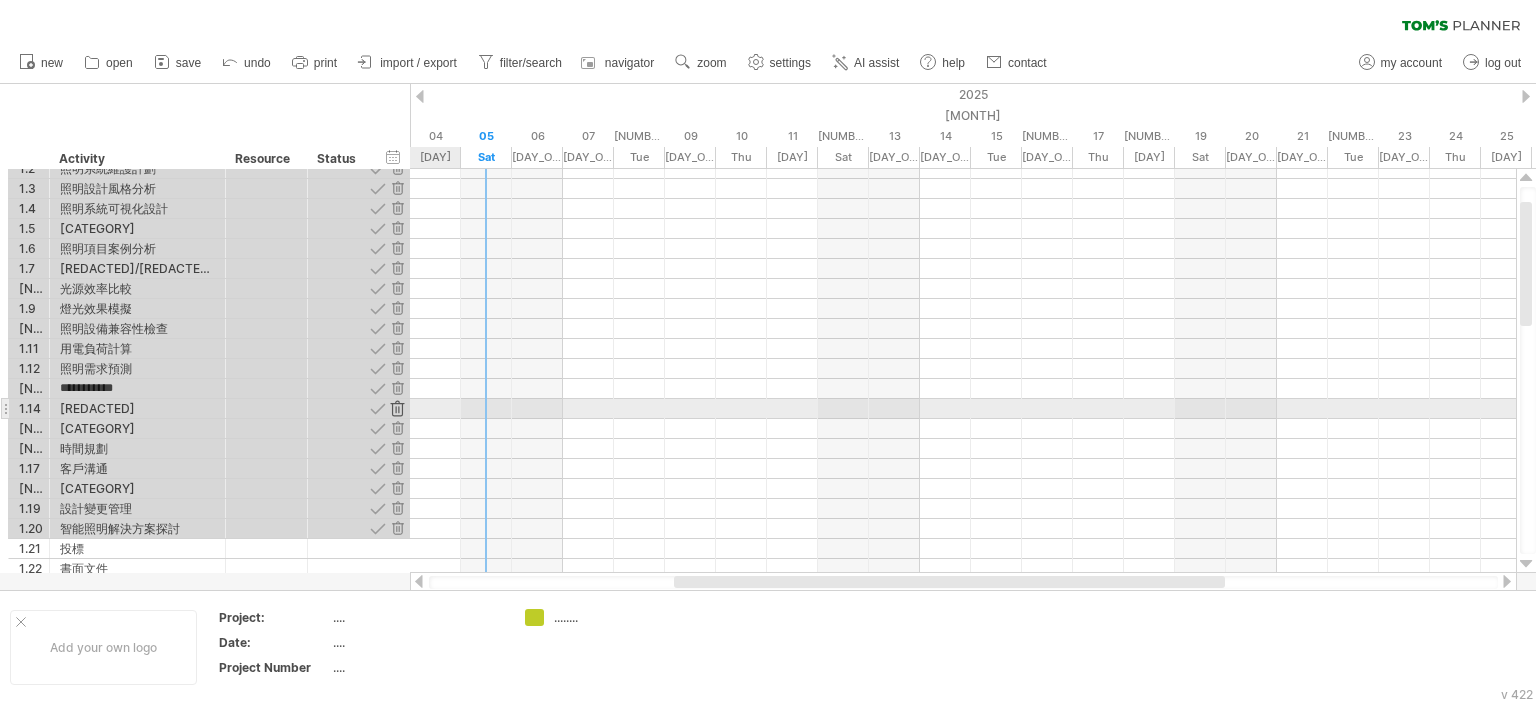 click at bounding box center (397, 408) 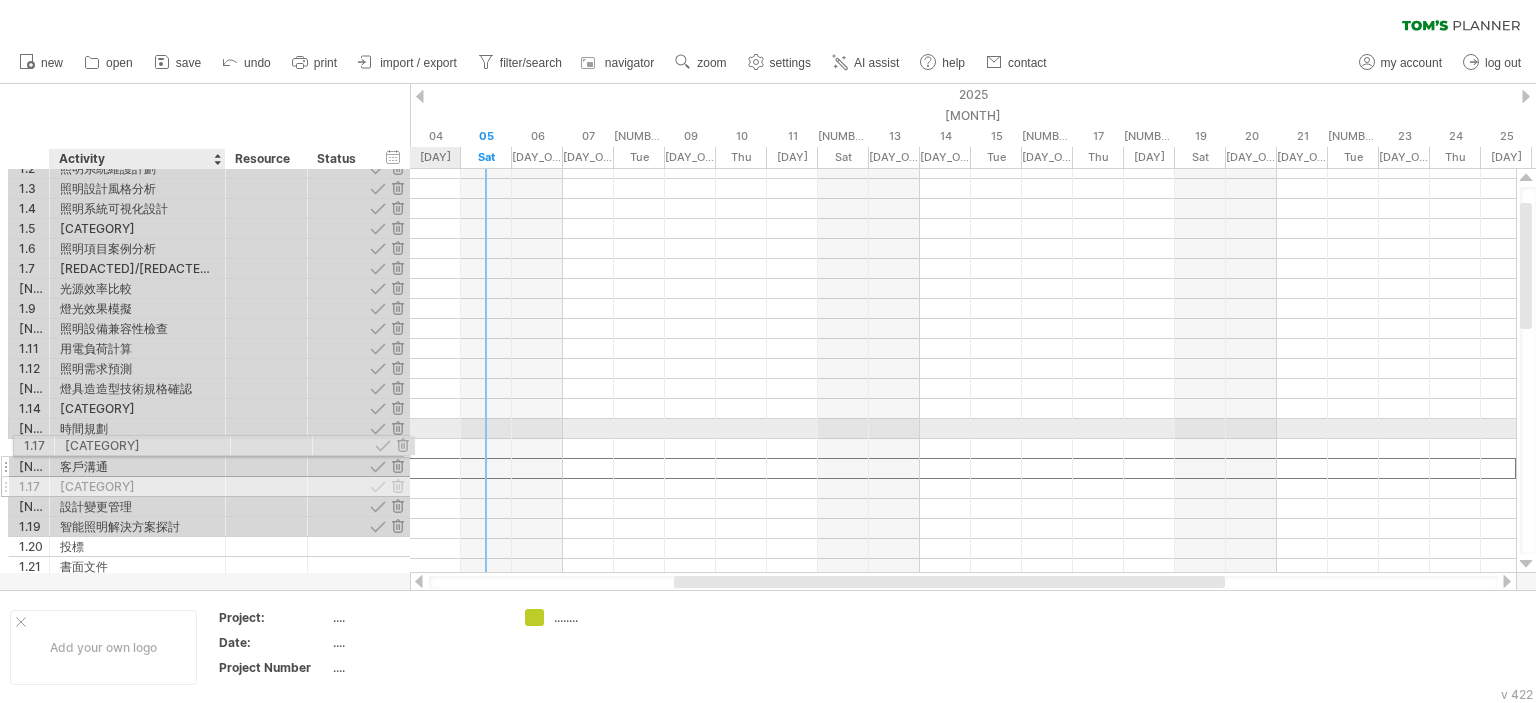 drag, startPoint x: 161, startPoint y: 465, endPoint x: 160, endPoint y: 442, distance: 23.021729 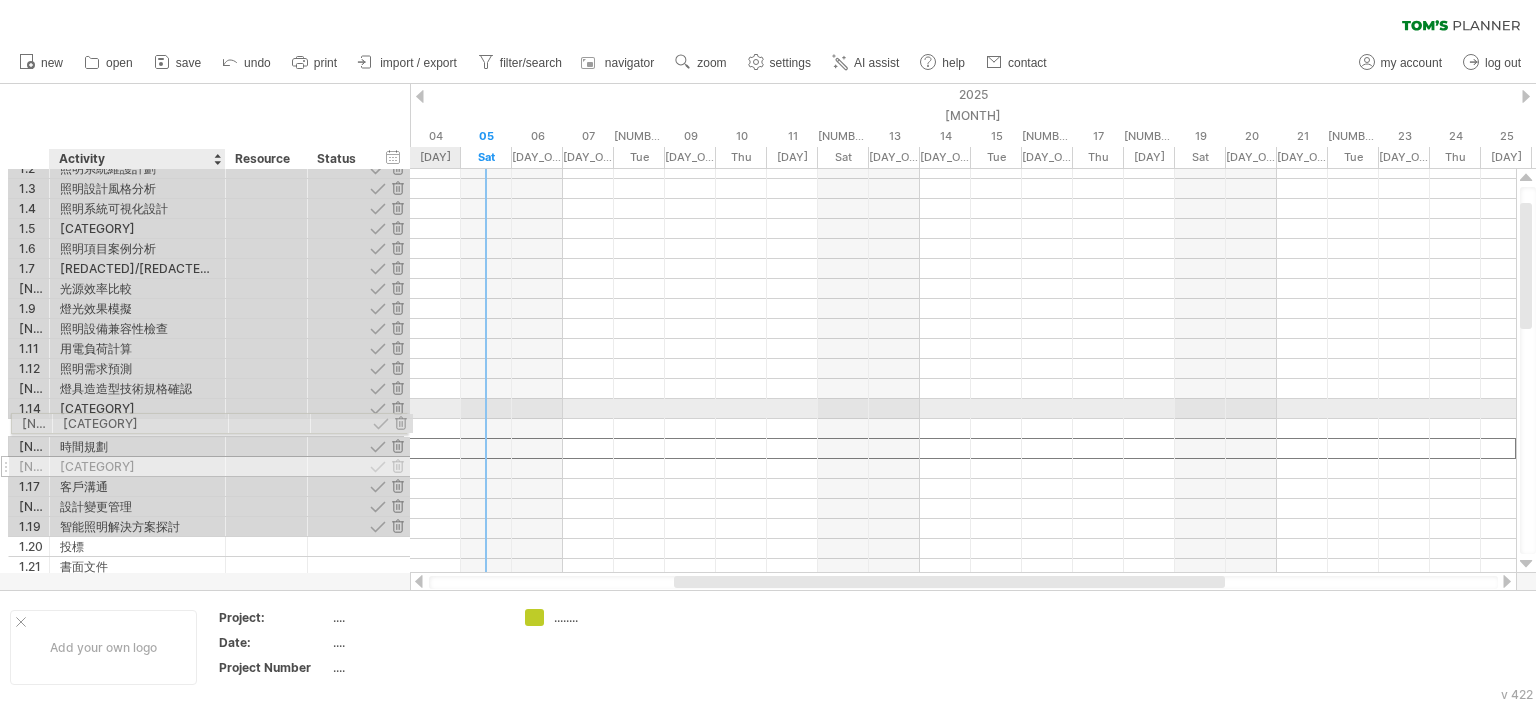 drag, startPoint x: 157, startPoint y: 439, endPoint x: 153, endPoint y: 420, distance: 19.416489 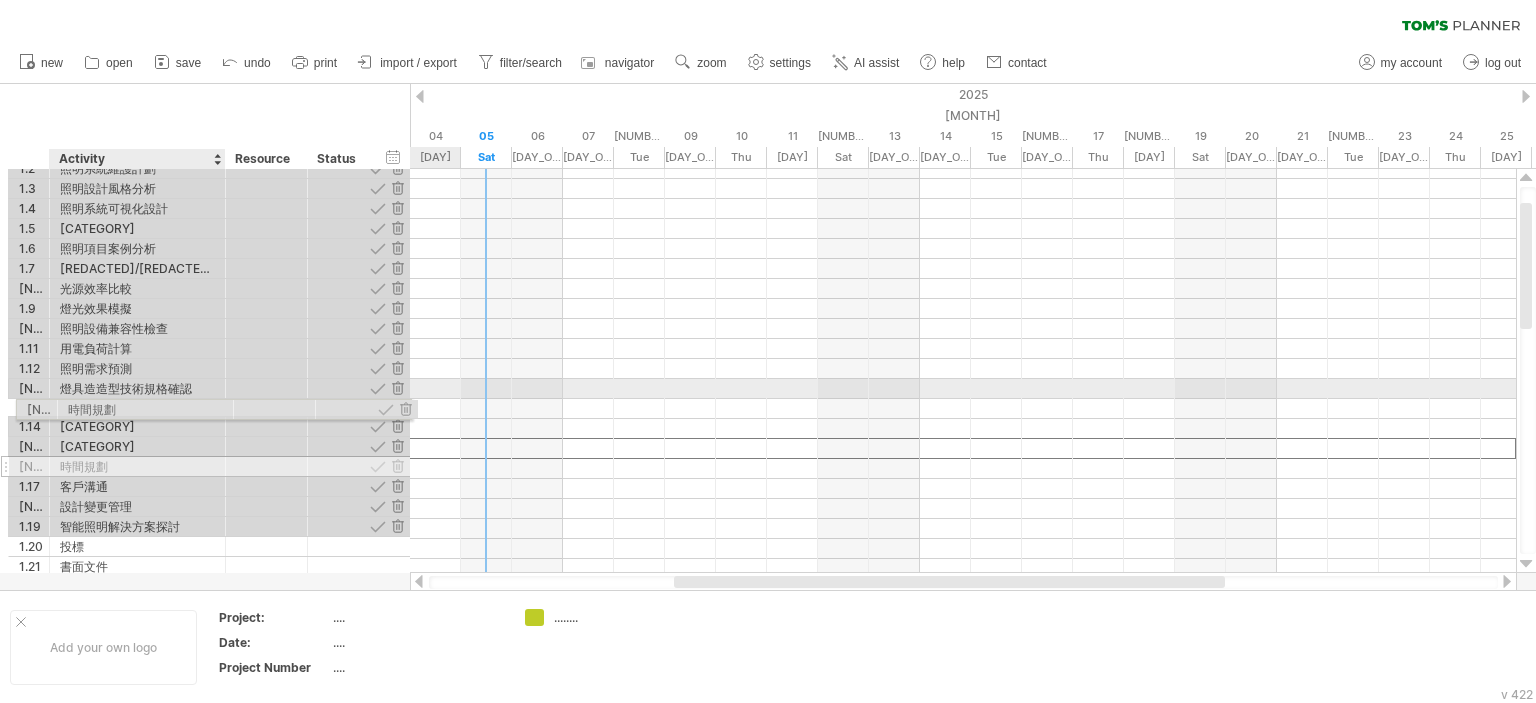 drag, startPoint x: 155, startPoint y: 436, endPoint x: 156, endPoint y: 406, distance: 30.016663 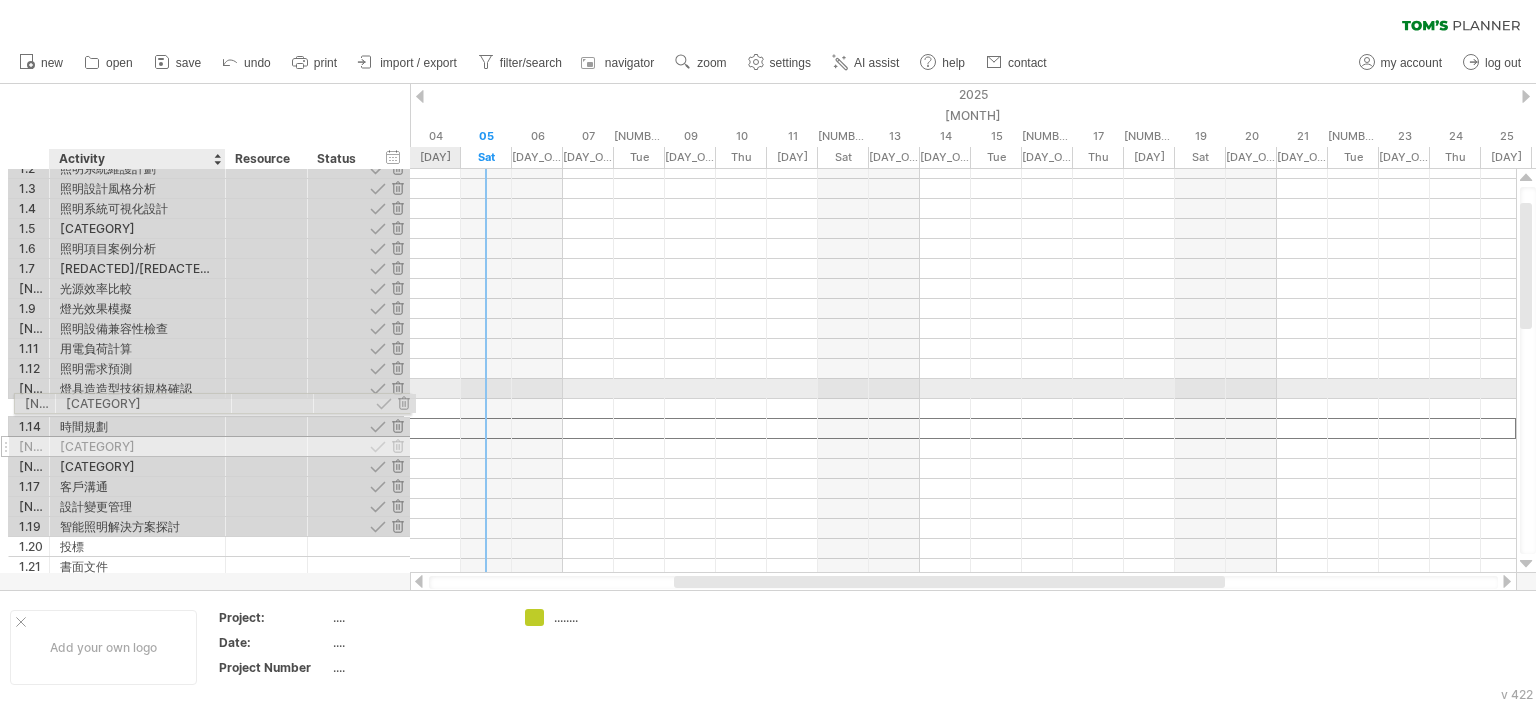 drag, startPoint x: 168, startPoint y: 423, endPoint x: 168, endPoint y: 400, distance: 23 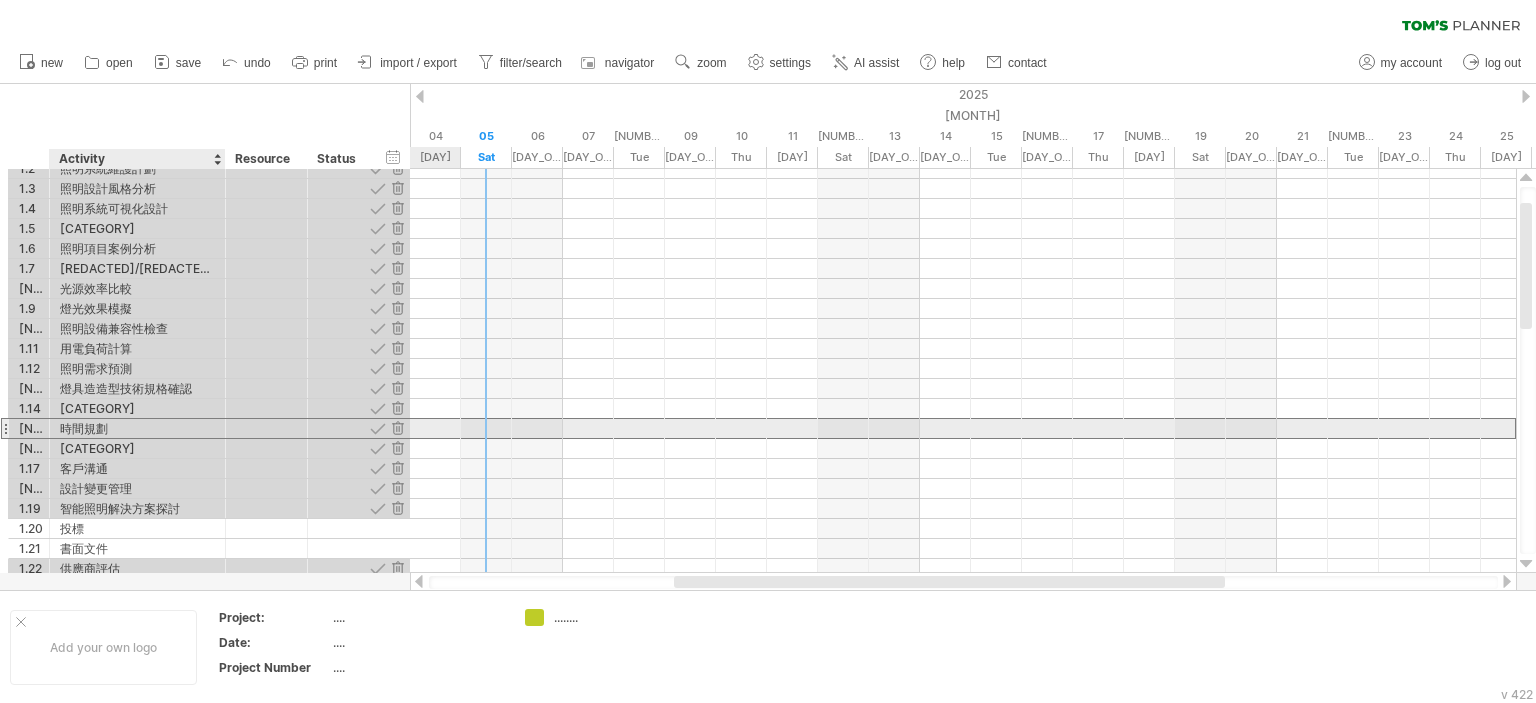 click on "時間規劃" at bounding box center (137, 428) 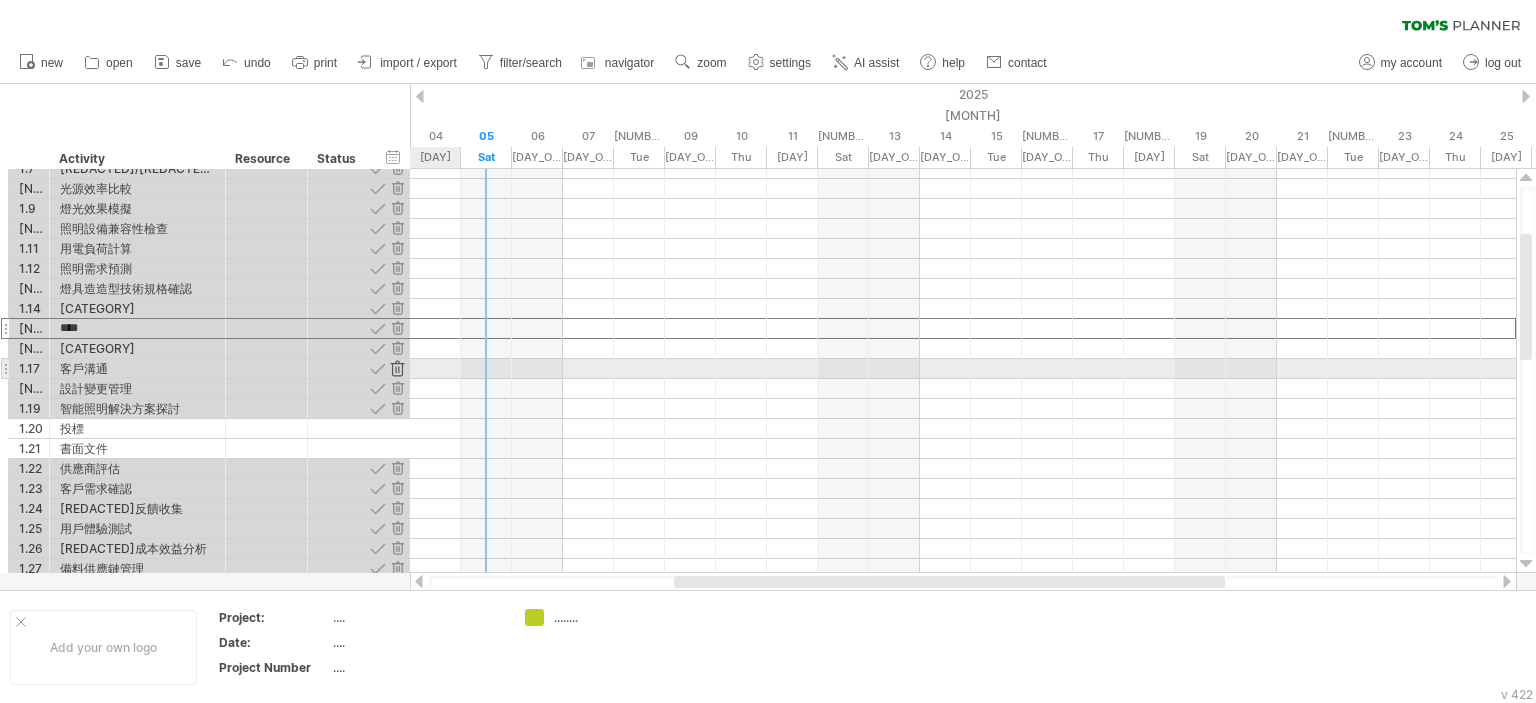 click at bounding box center [397, 368] 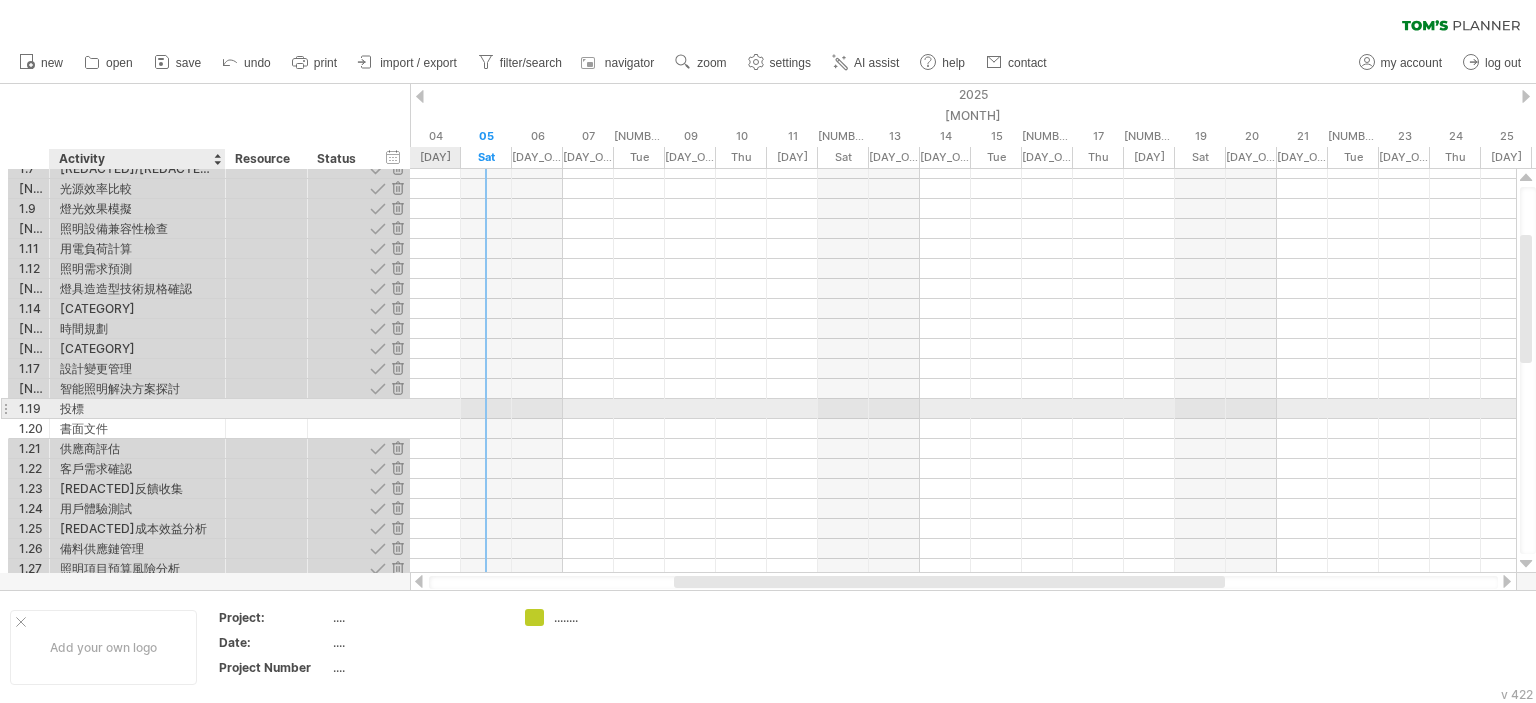 click at bounding box center [267, 408] 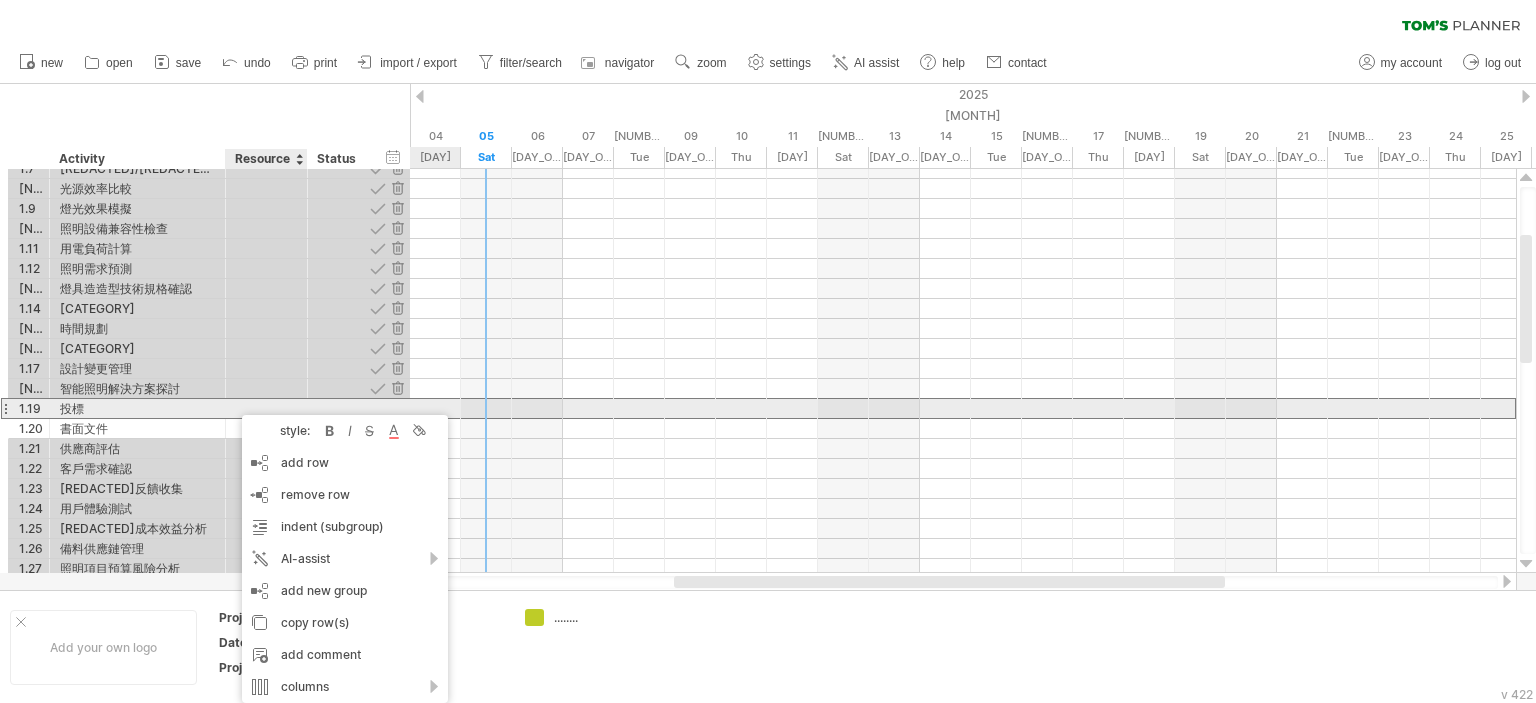 click at bounding box center [5, 408] 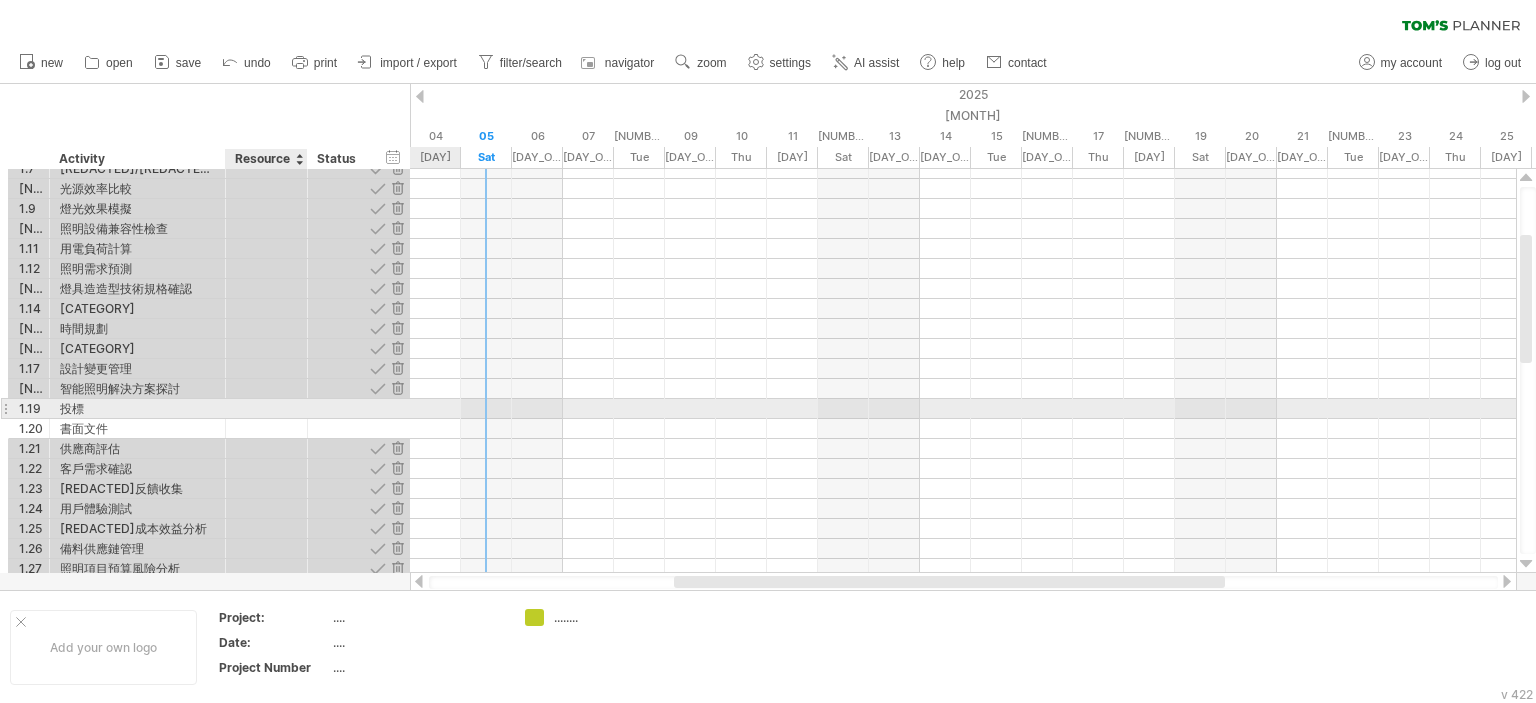 click at bounding box center [5, 408] 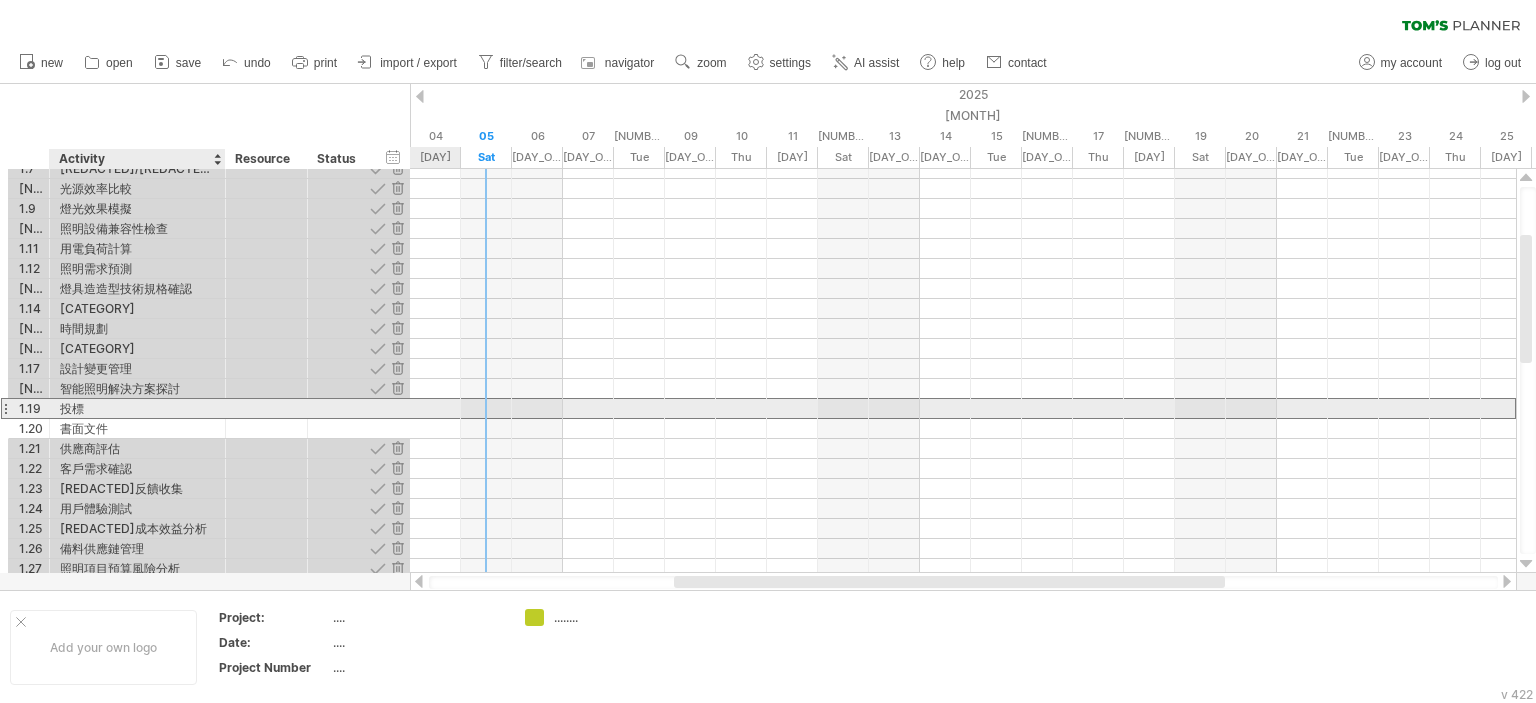click on "投標" at bounding box center (137, 408) 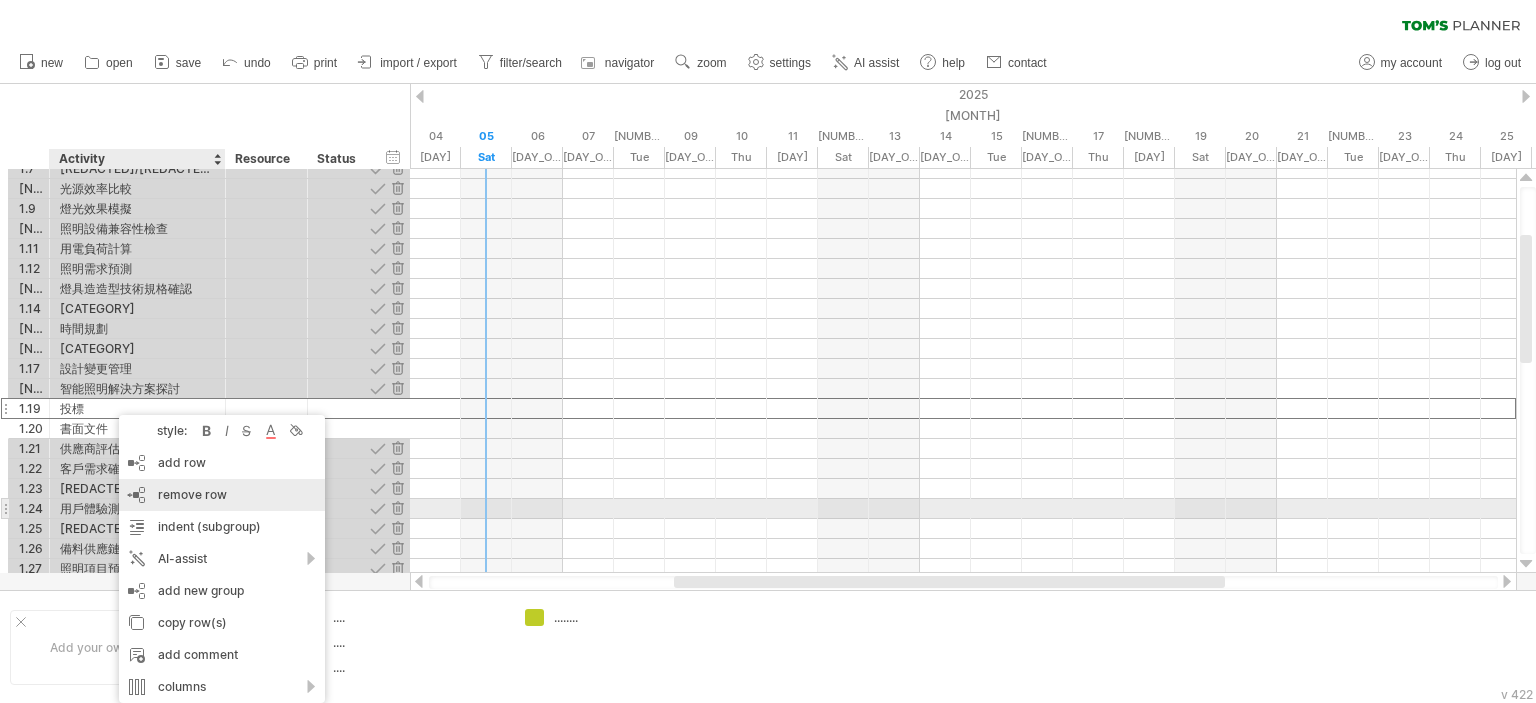click on "remove row remove selected rows" at bounding box center [222, 495] 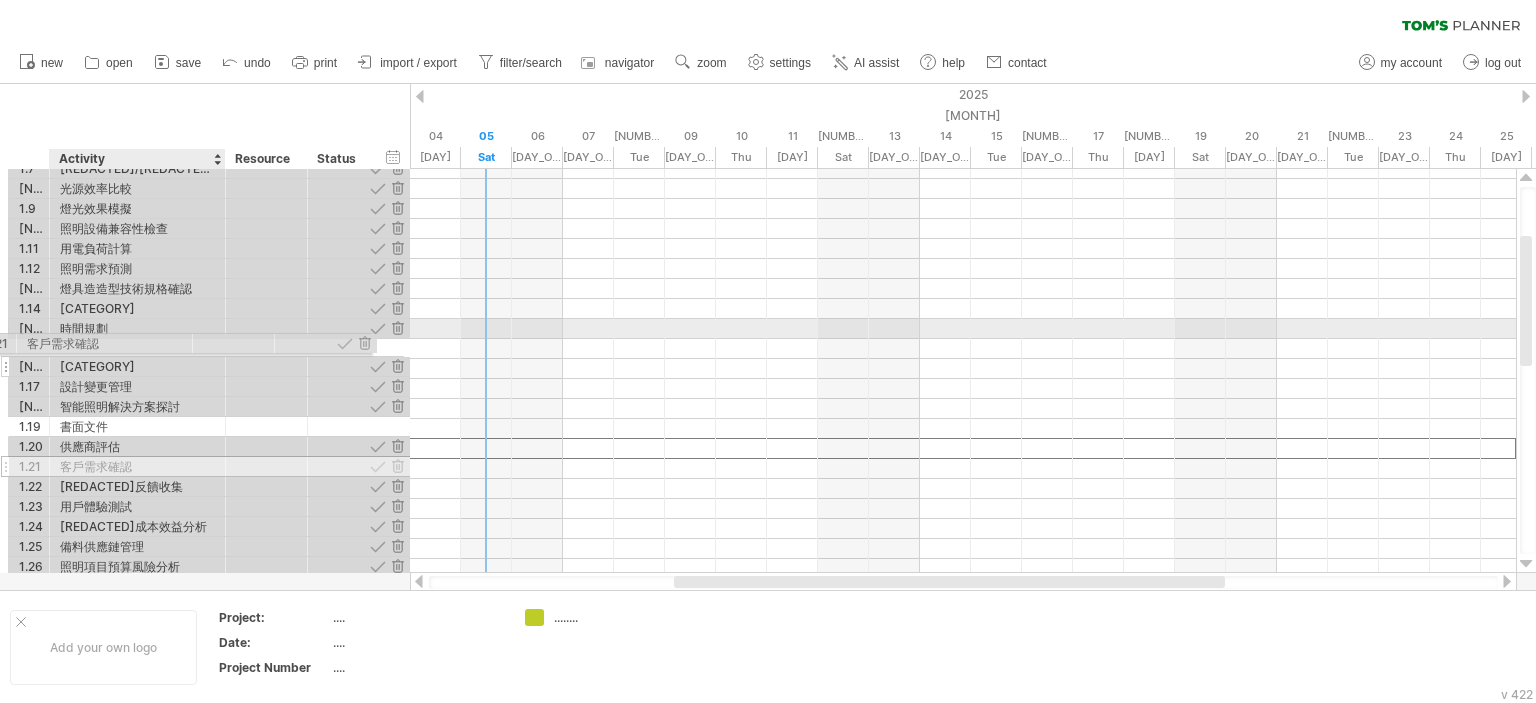 drag, startPoint x: 164, startPoint y: 441, endPoint x: 125, endPoint y: 340, distance: 108.26819 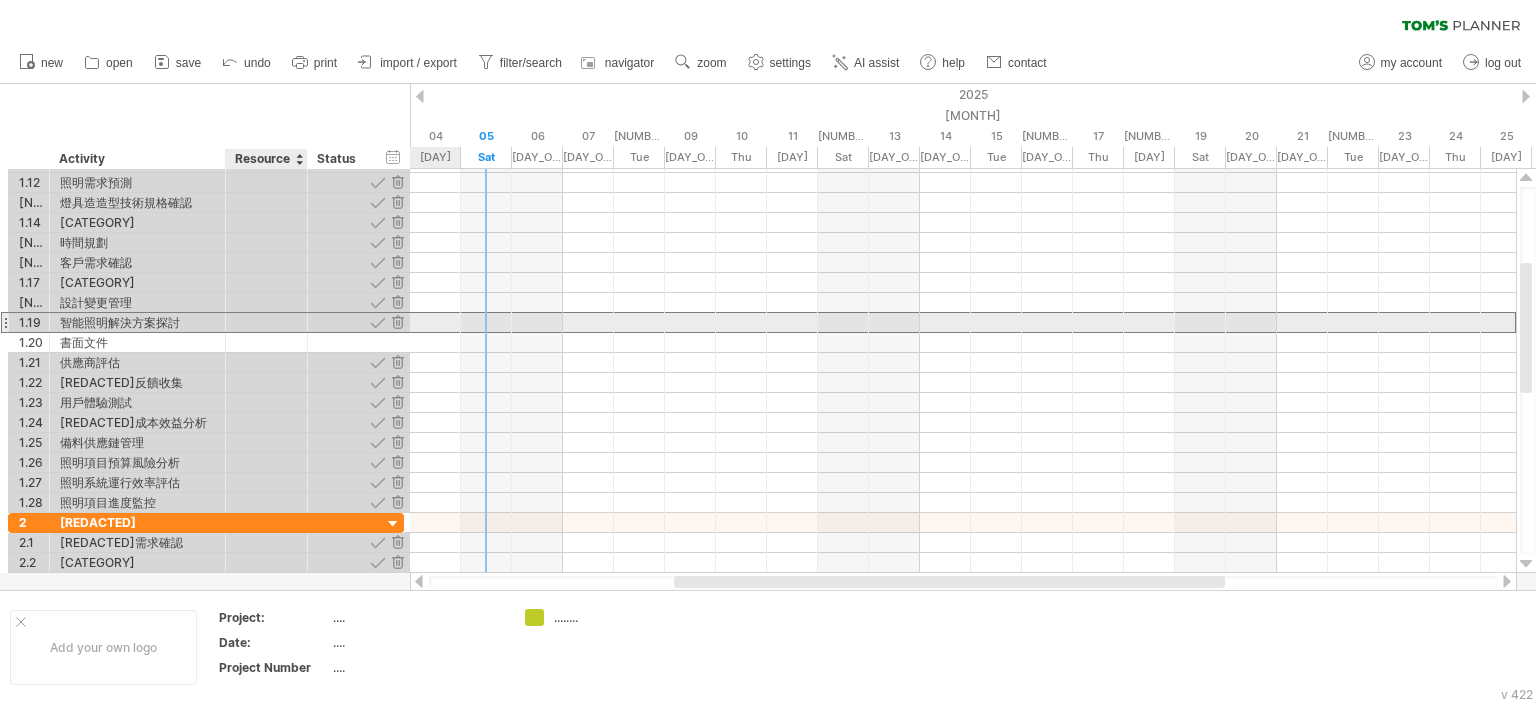 click at bounding box center [137, 322] 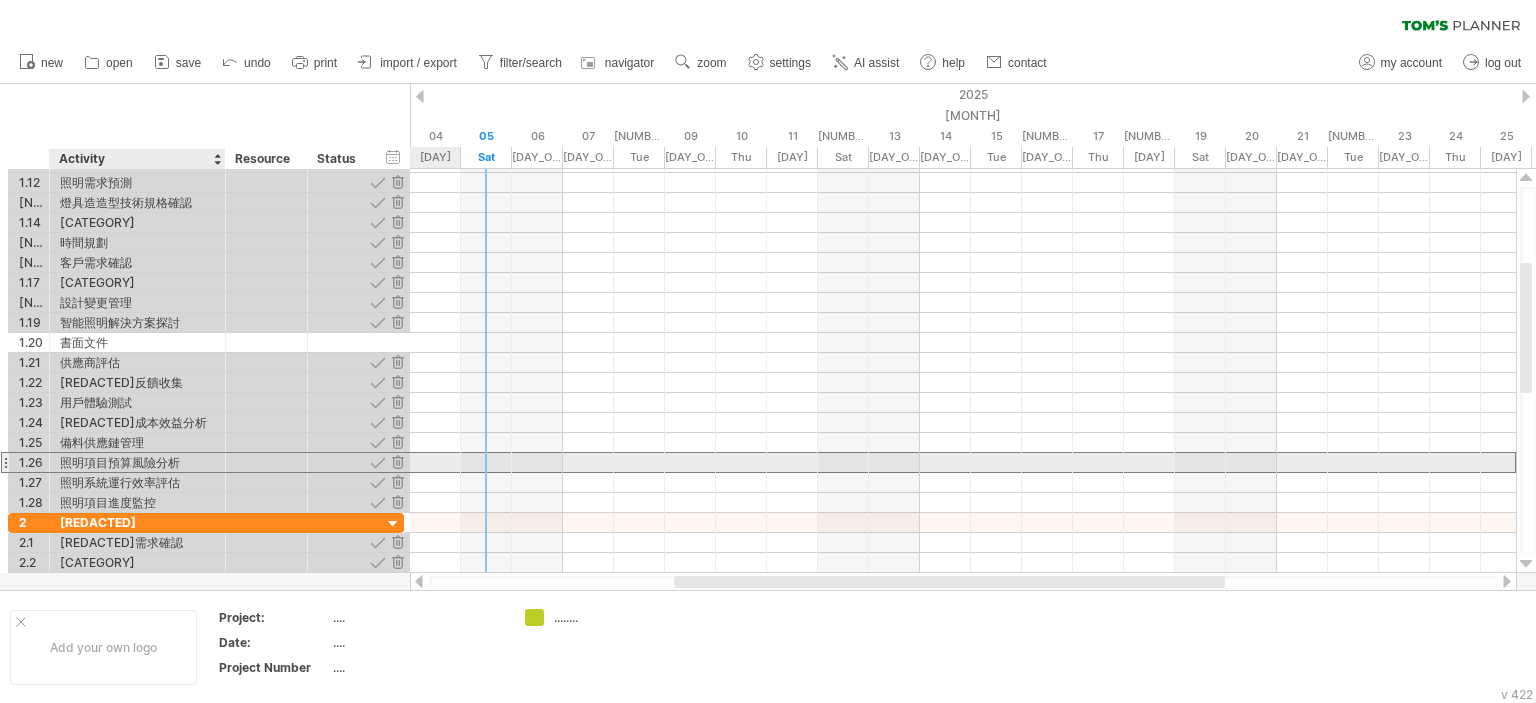 click at bounding box center (267, 462) 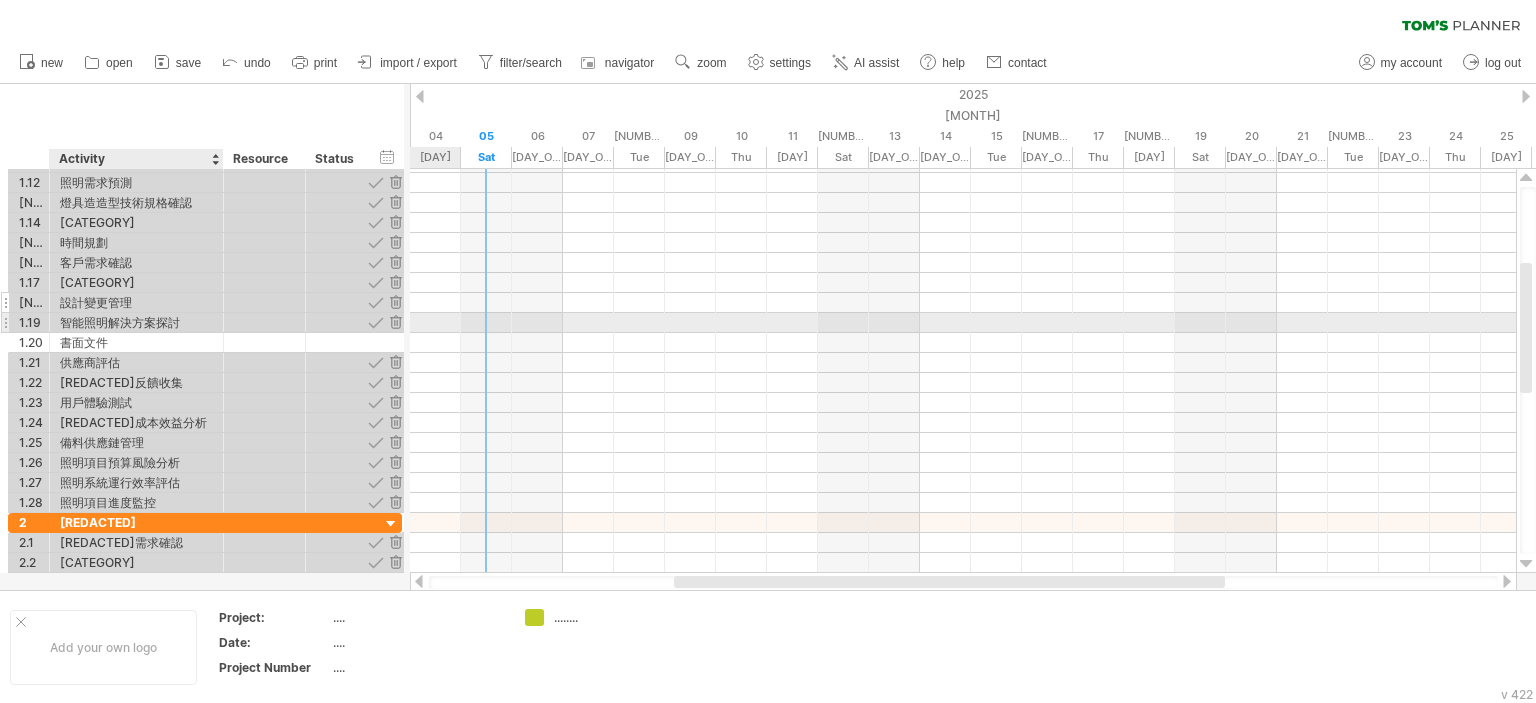 drag, startPoint x: 220, startPoint y: 320, endPoint x: 218, endPoint y: 291, distance: 29.068884 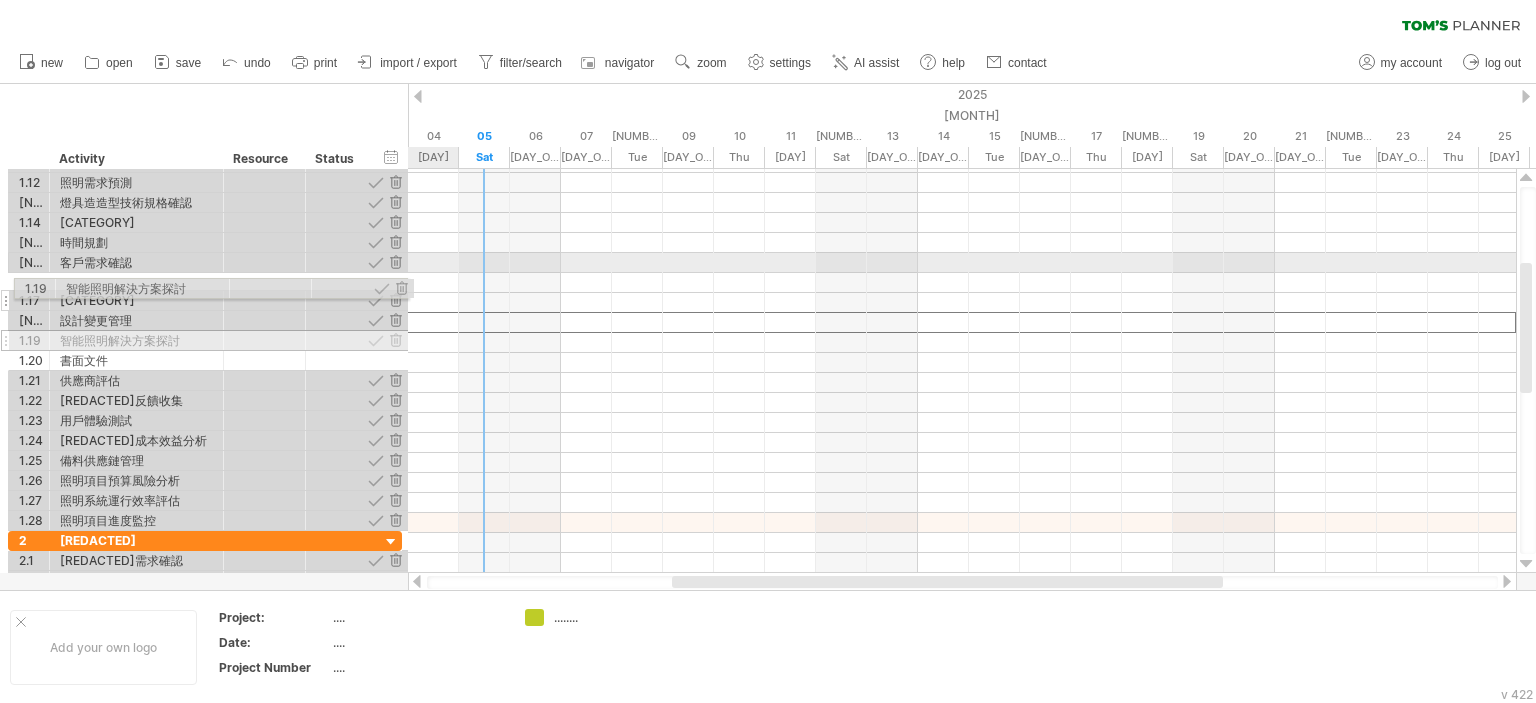 drag, startPoint x: 105, startPoint y: 317, endPoint x: 105, endPoint y: 285, distance: 32 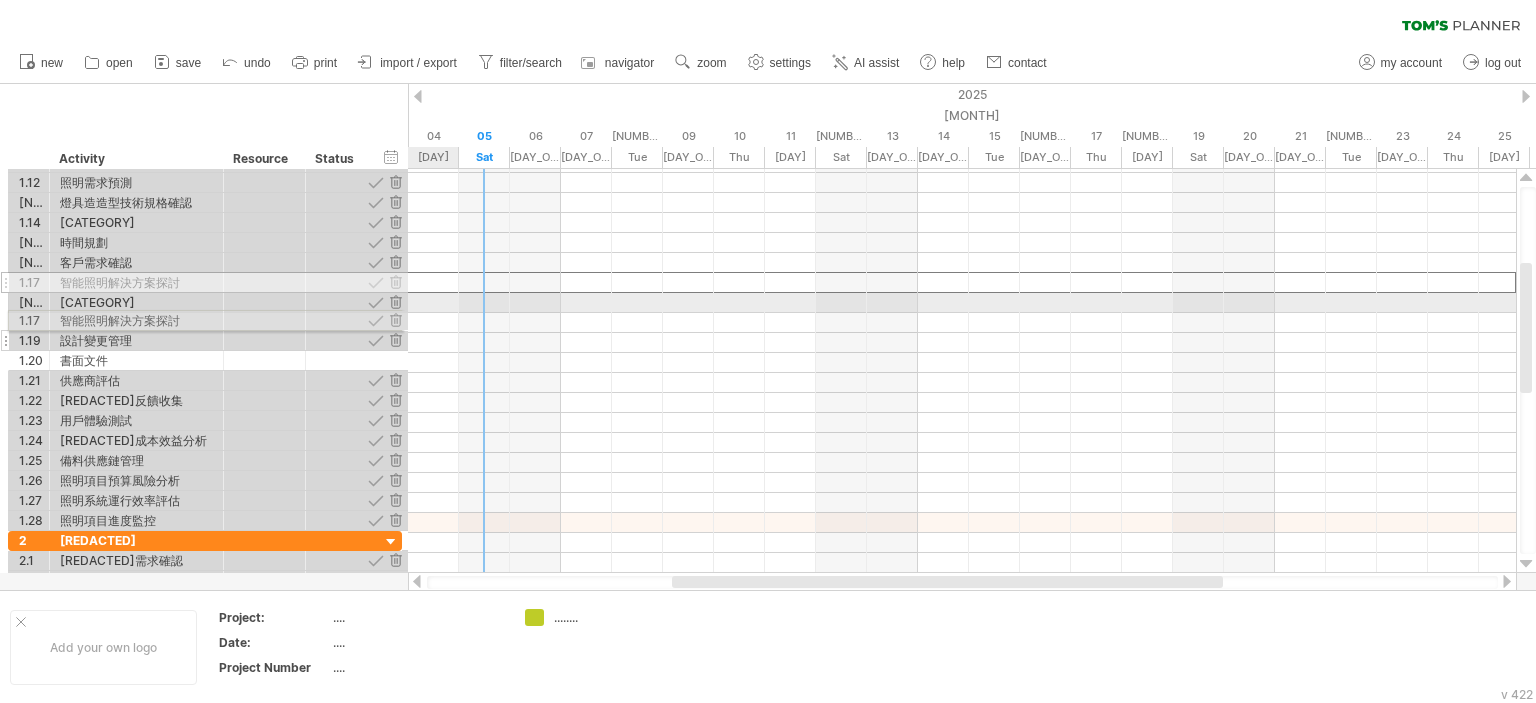drag, startPoint x: 151, startPoint y: 272, endPoint x: 146, endPoint y: 317, distance: 45.276924 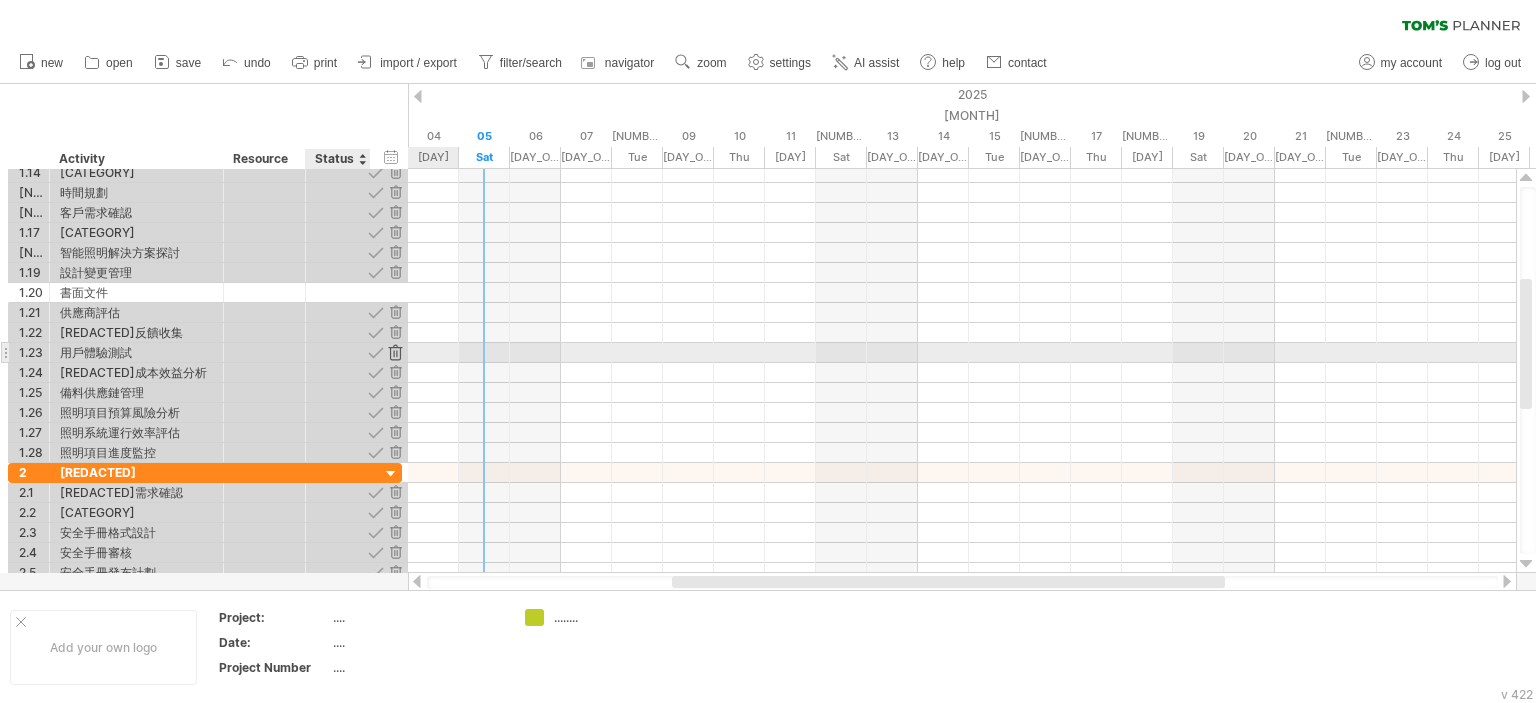 click at bounding box center (395, 352) 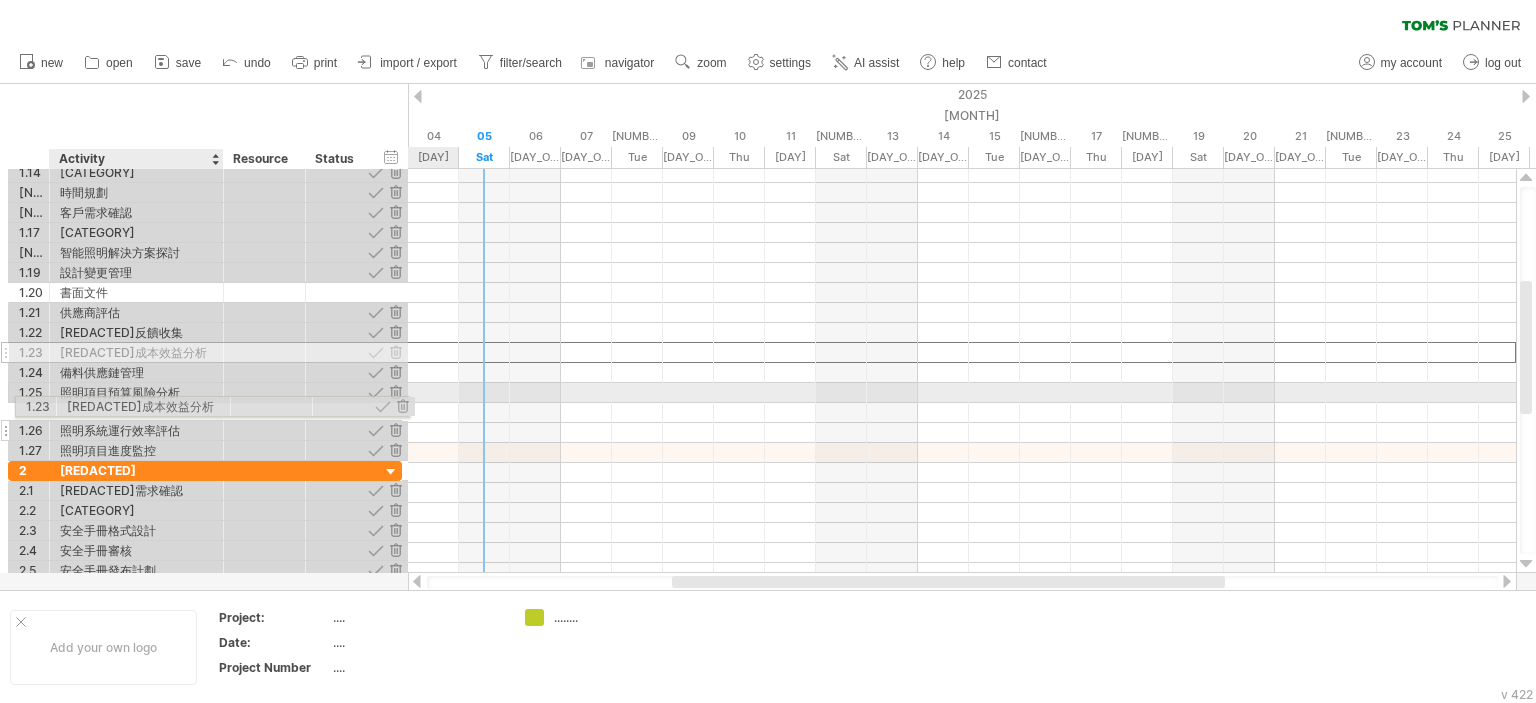 drag, startPoint x: 100, startPoint y: 347, endPoint x: 102, endPoint y: 403, distance: 56.0357 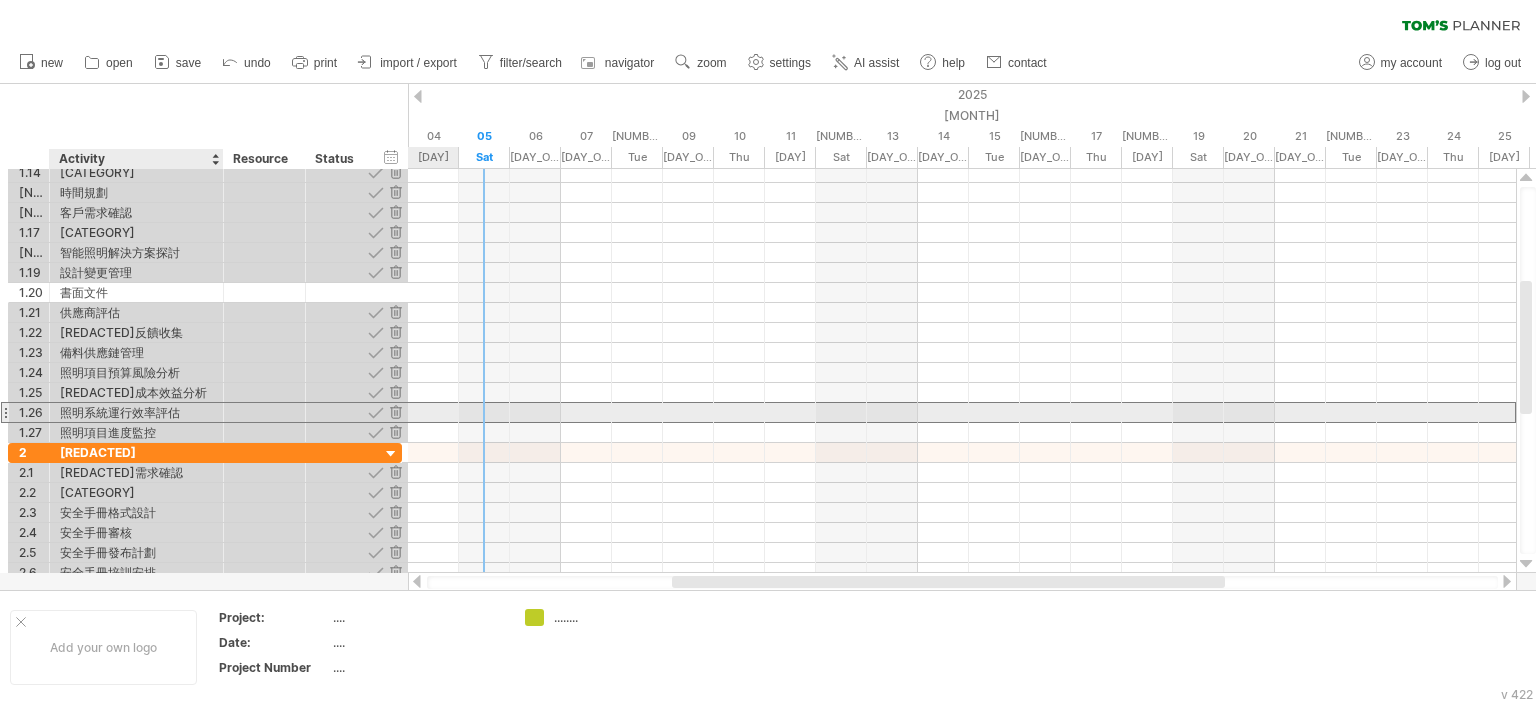 click on "照明系統運行效率評估" at bounding box center [136, 412] 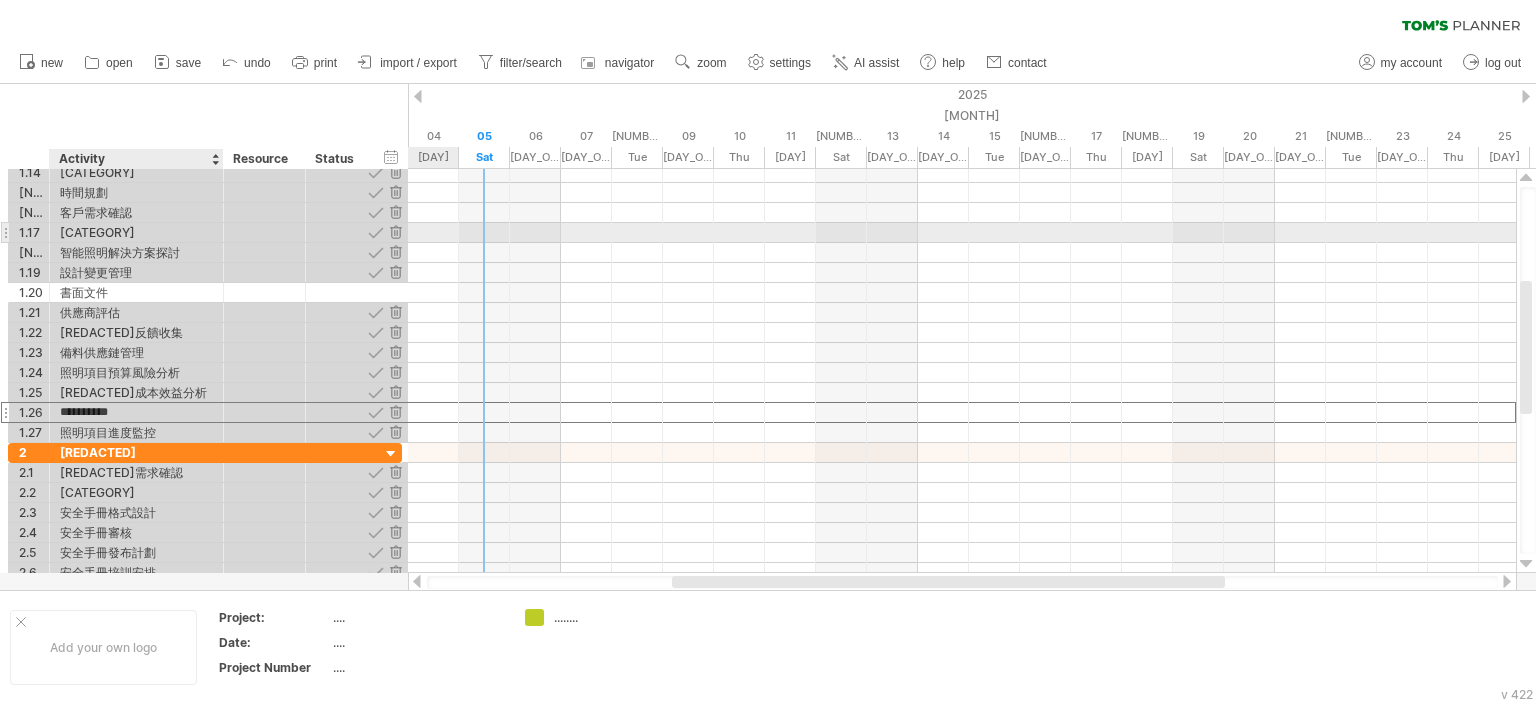 drag, startPoint x: 134, startPoint y: 417, endPoint x: 164, endPoint y: 224, distance: 195.31769 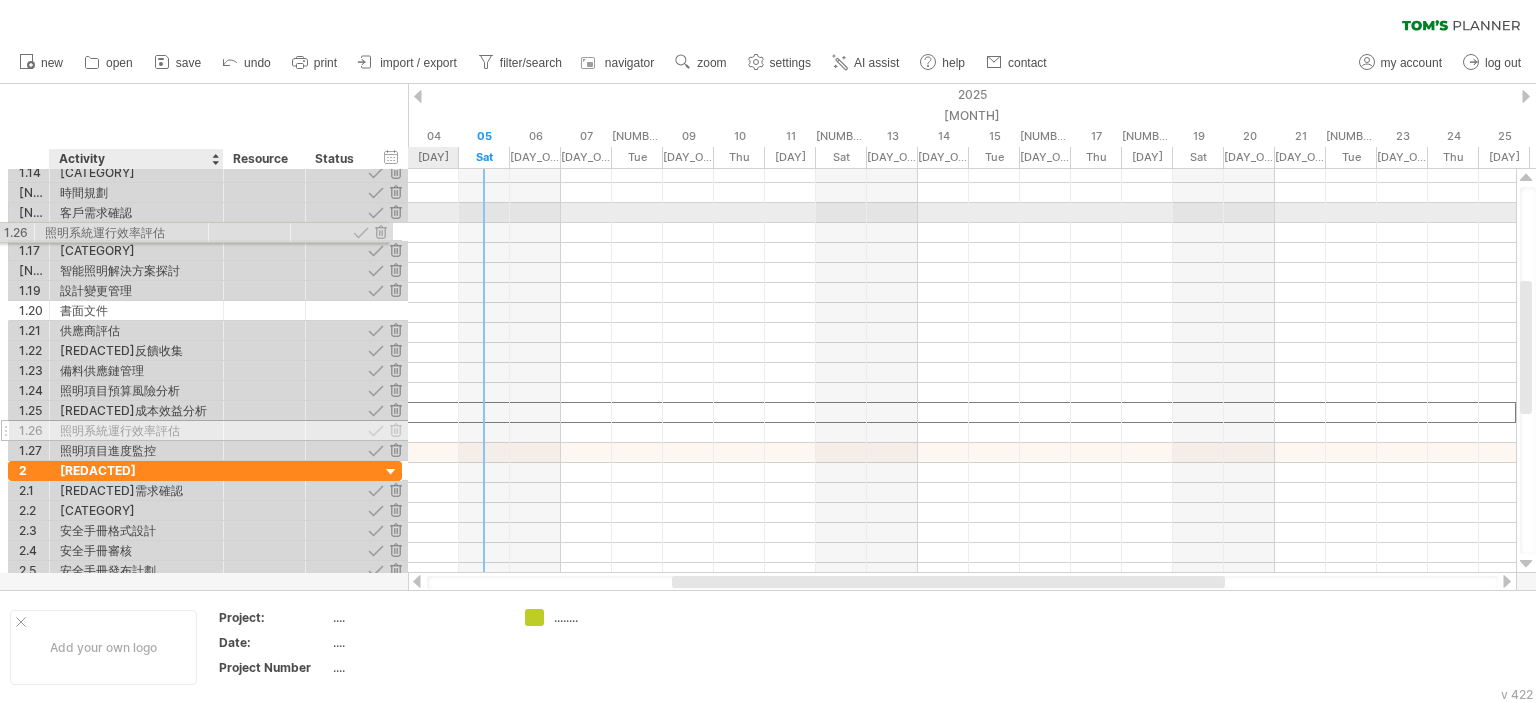 drag, startPoint x: 109, startPoint y: 413, endPoint x: 88, endPoint y: 228, distance: 186.18808 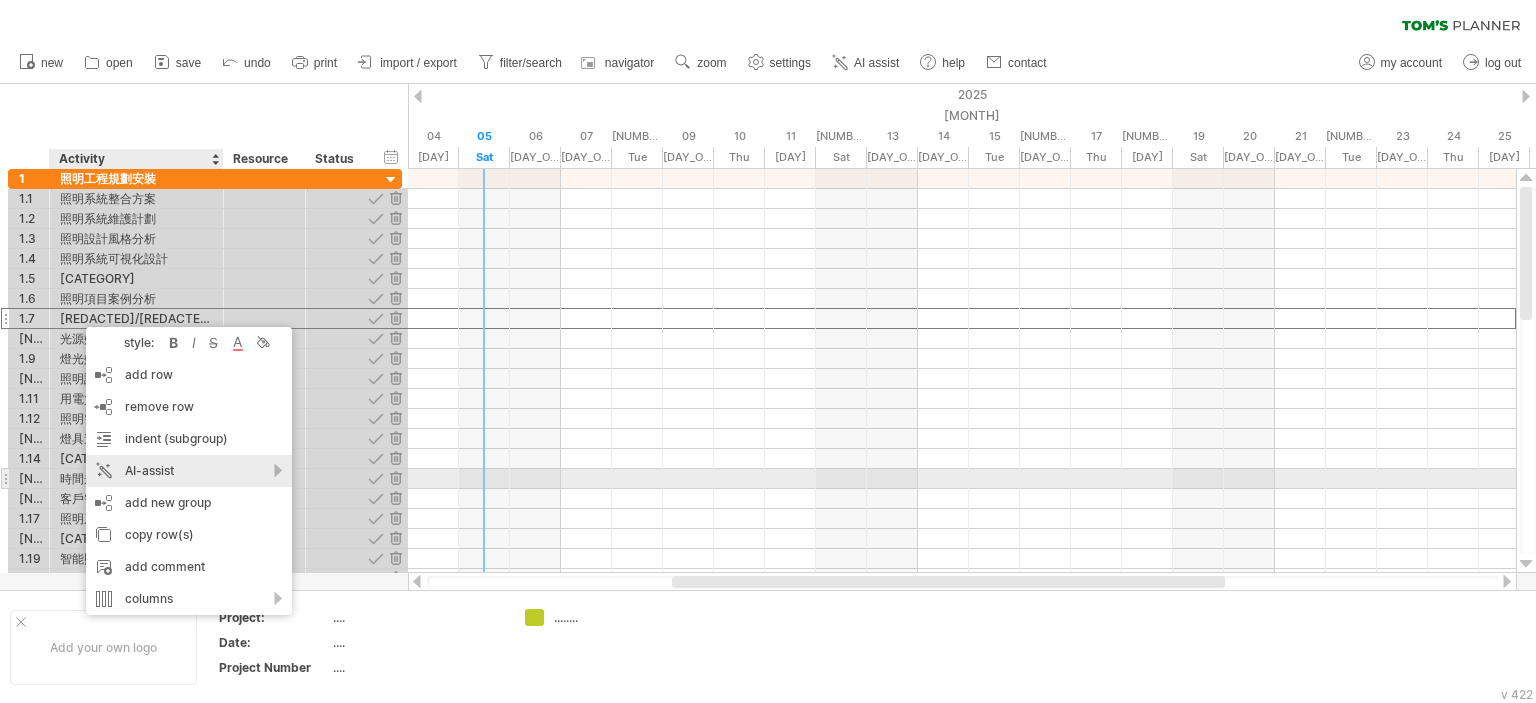 click on "AI-assist" at bounding box center [189, 471] 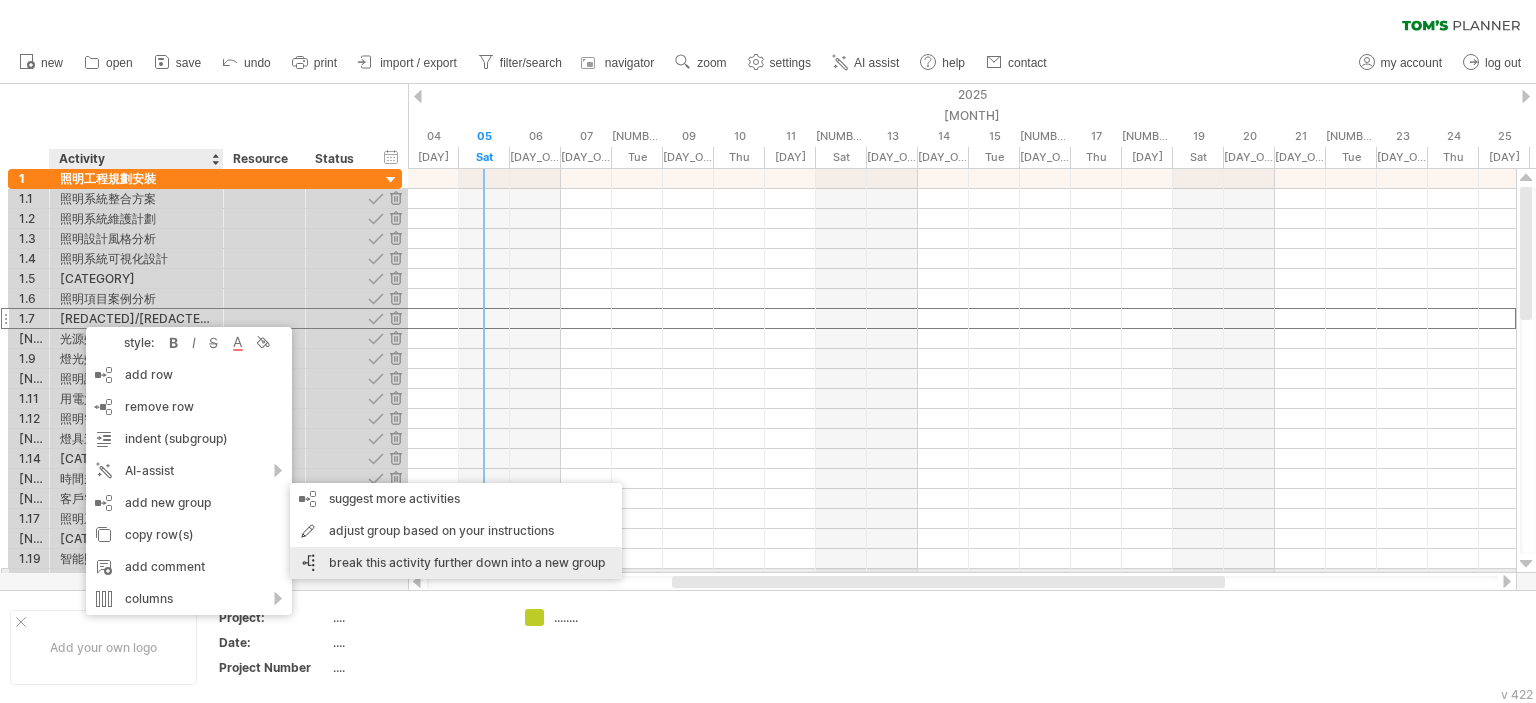 click on "break this activity further down into a new group" at bounding box center [456, 563] 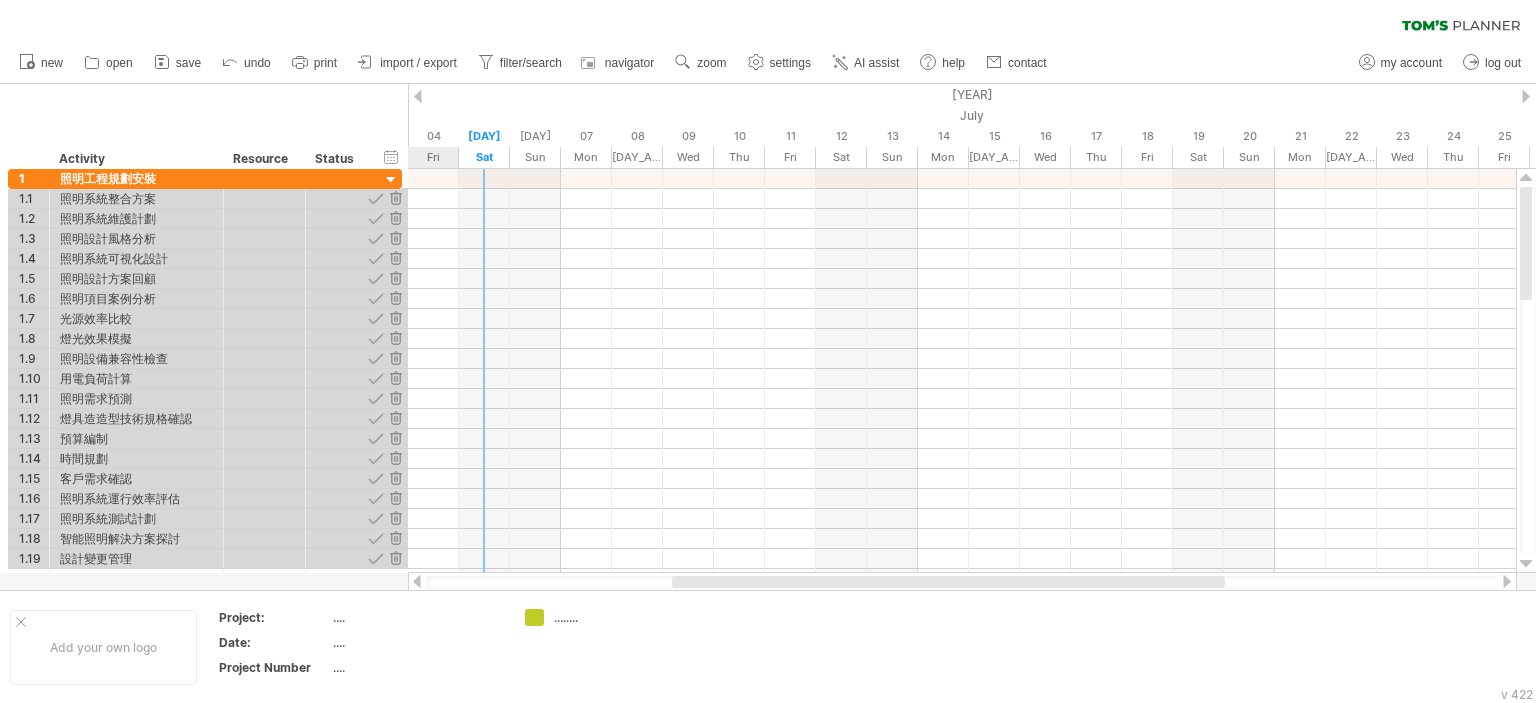 scroll, scrollTop: 0, scrollLeft: 0, axis: both 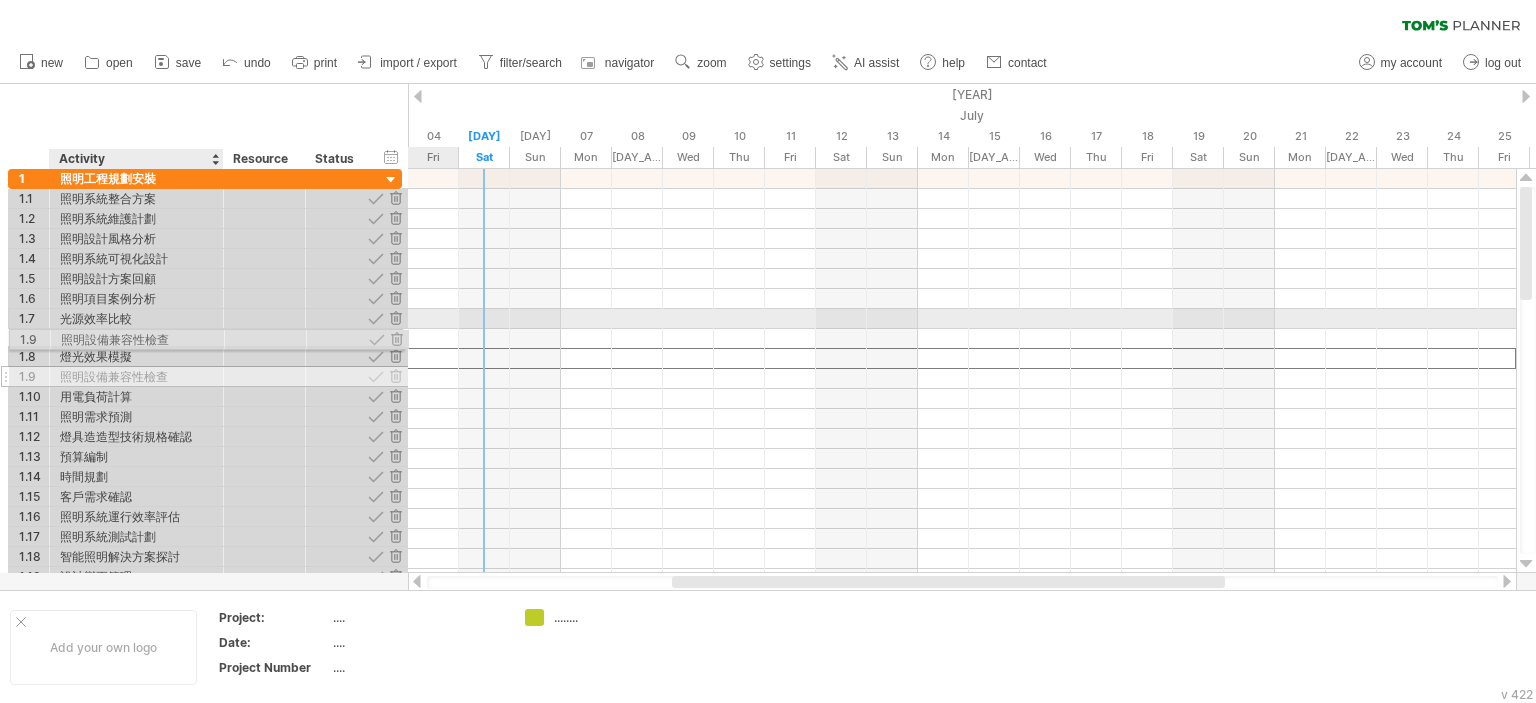 drag, startPoint x: 153, startPoint y: 357, endPoint x: 143, endPoint y: 336, distance: 23.259407 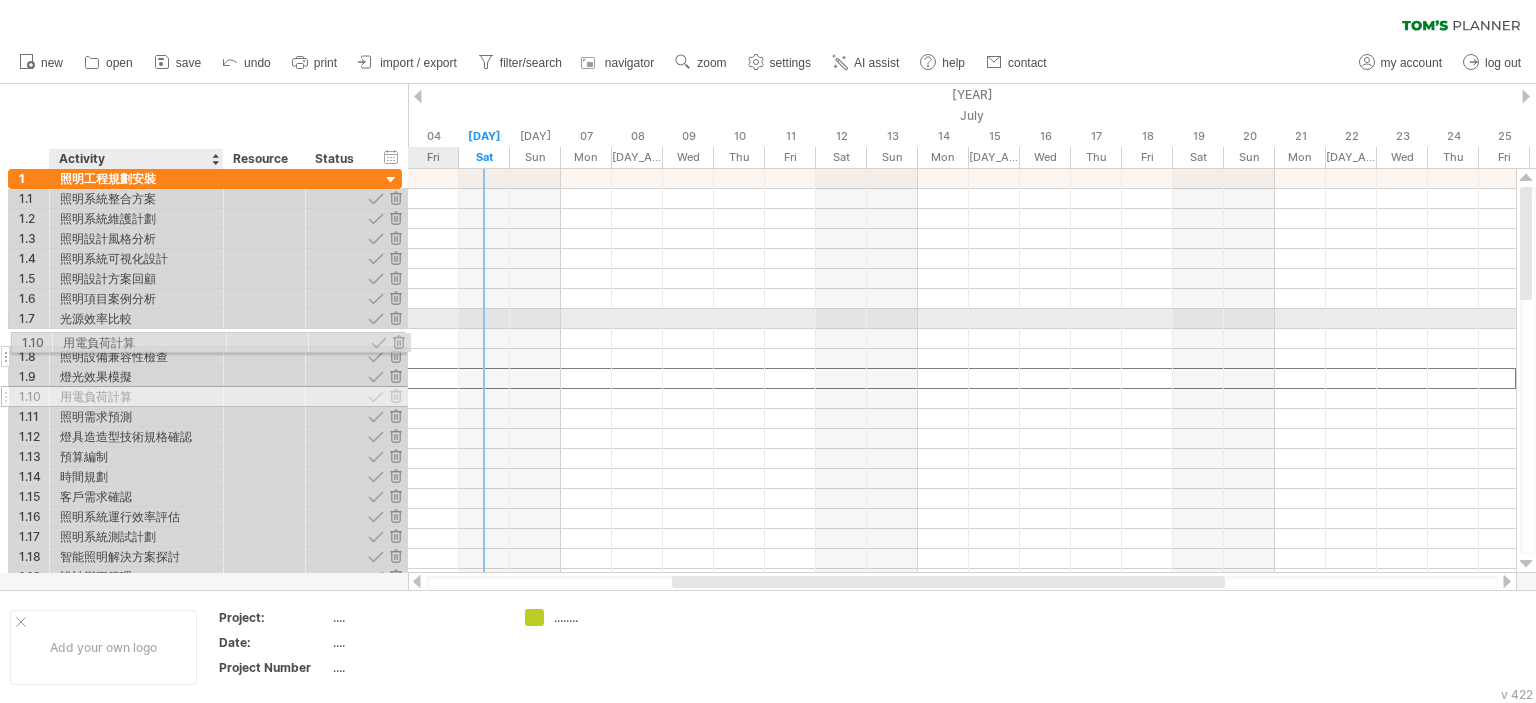 drag, startPoint x: 141, startPoint y: 381, endPoint x: 136, endPoint y: 339, distance: 42.296574 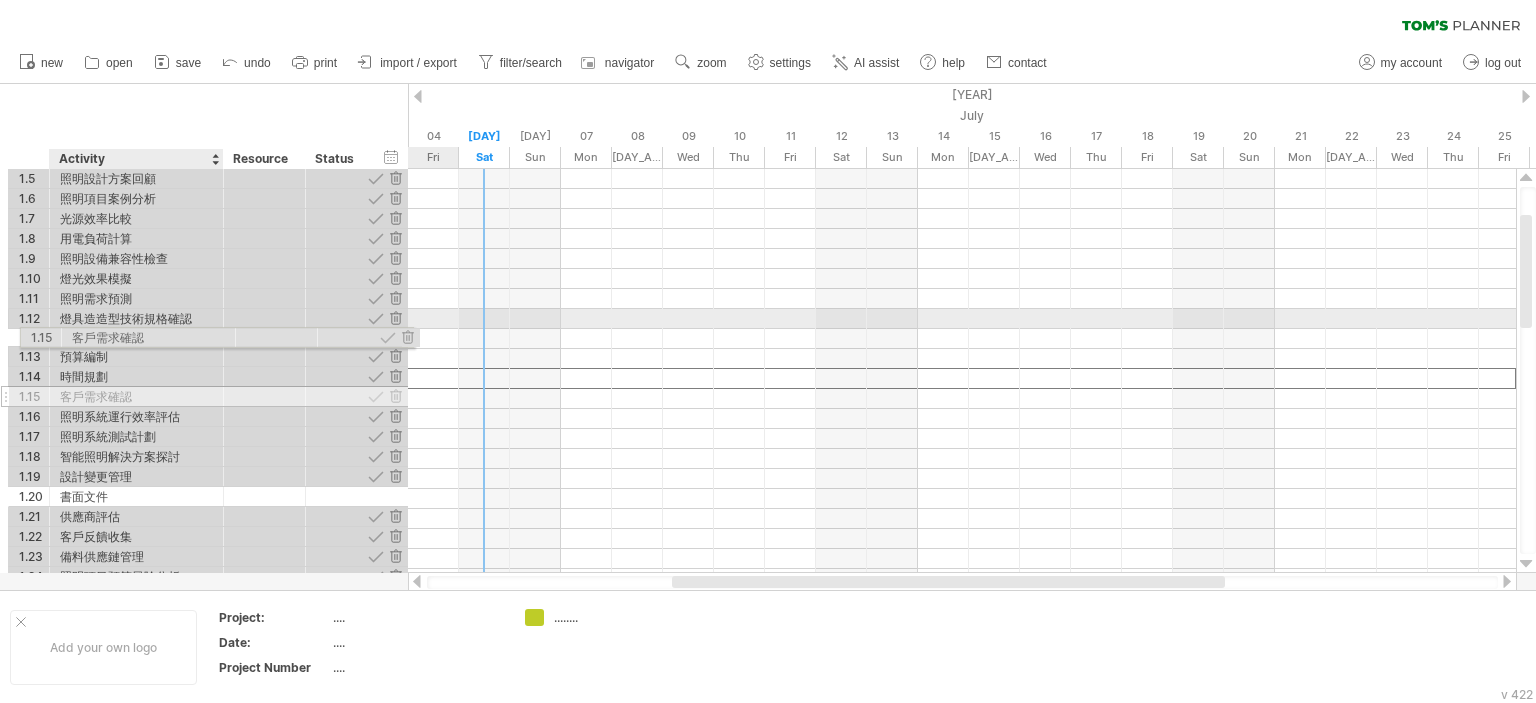 drag, startPoint x: 89, startPoint y: 385, endPoint x: 96, endPoint y: 334, distance: 51.47815 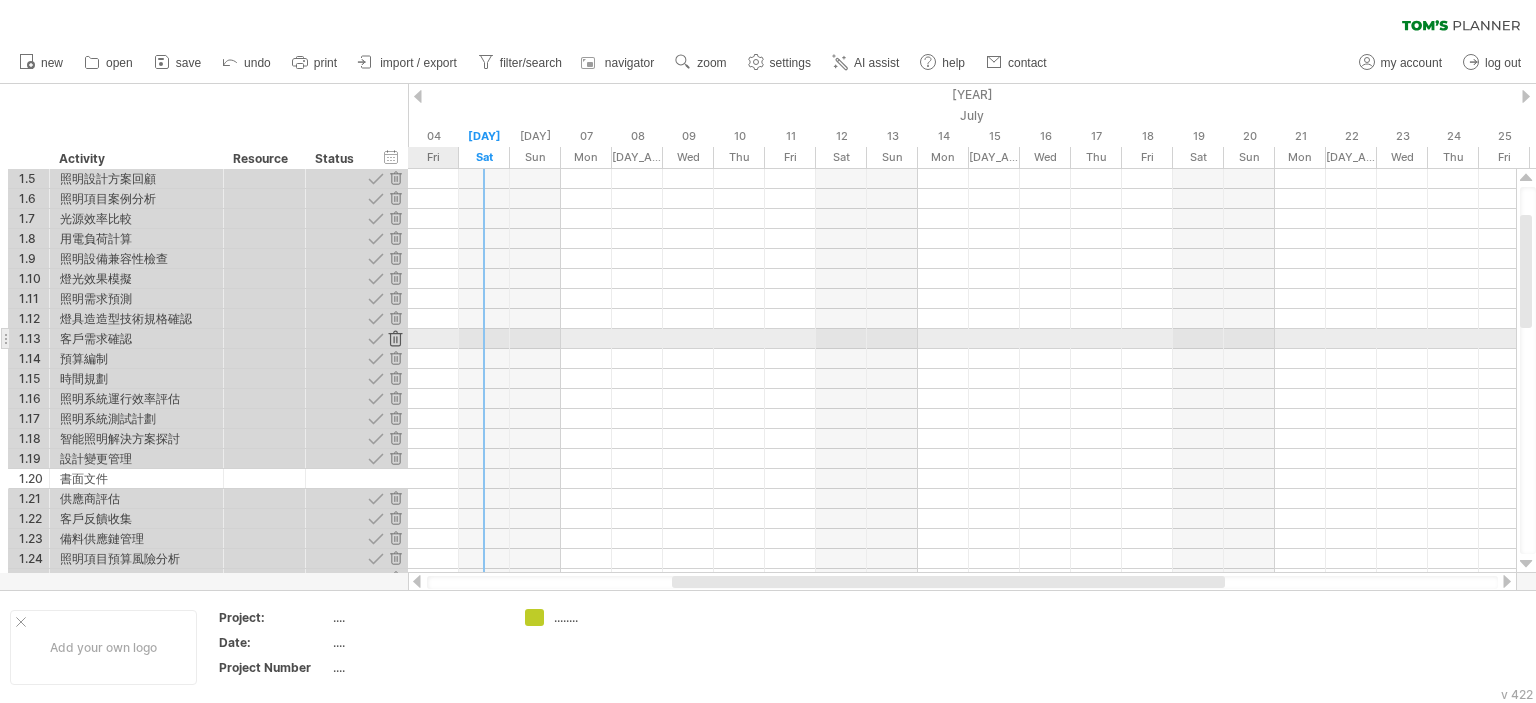 click at bounding box center (395, 338) 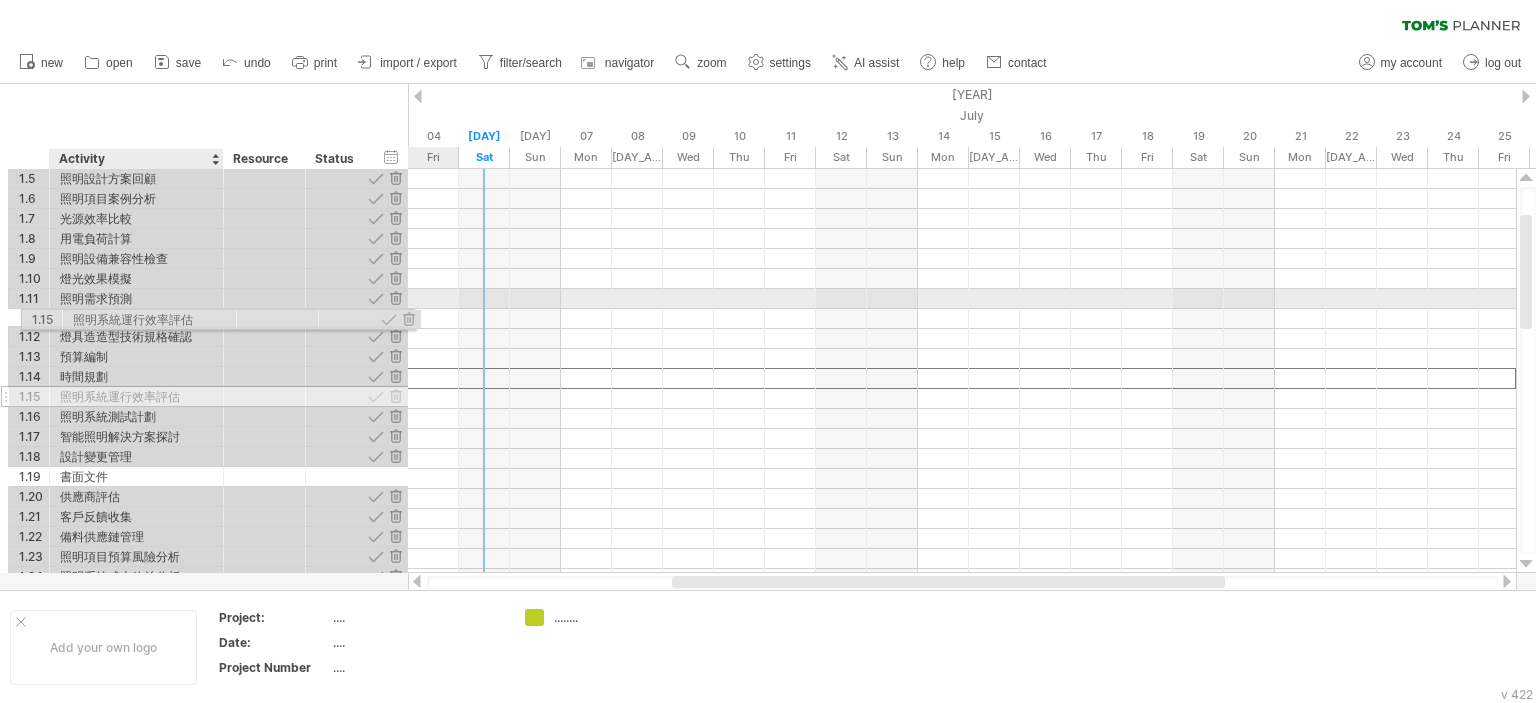 drag, startPoint x: 184, startPoint y: 379, endPoint x: 191, endPoint y: 316, distance: 63.387695 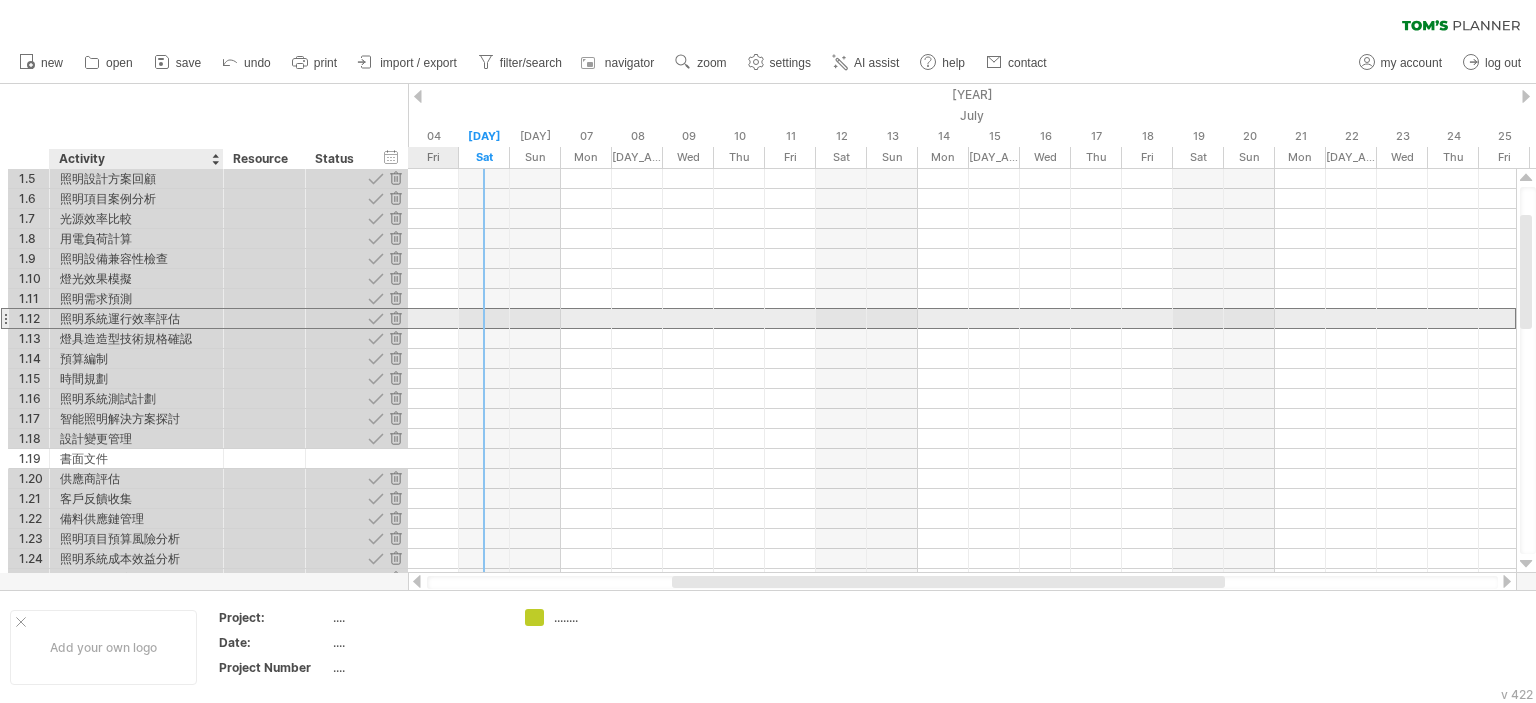 click on "照明系統運行效率評估" at bounding box center (136, 318) 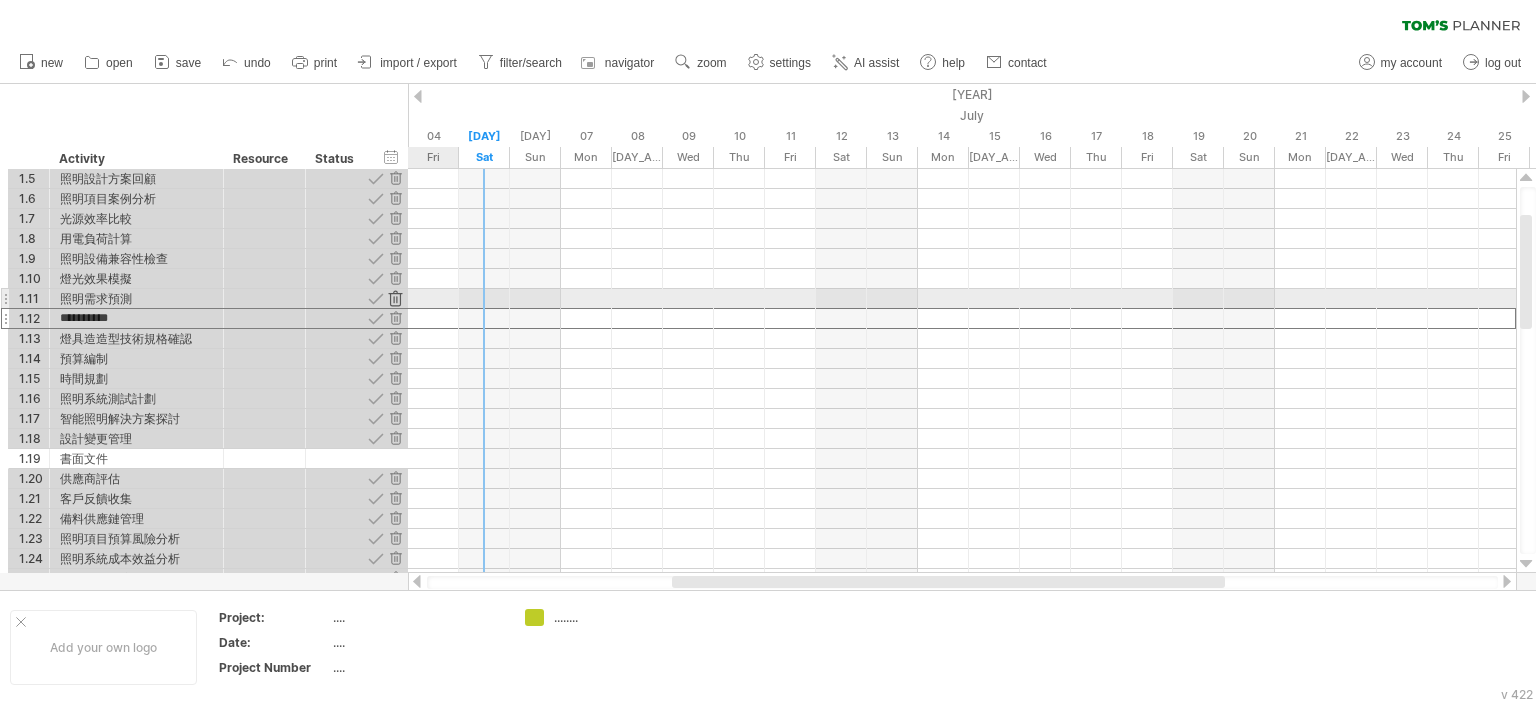 click at bounding box center (395, 298) 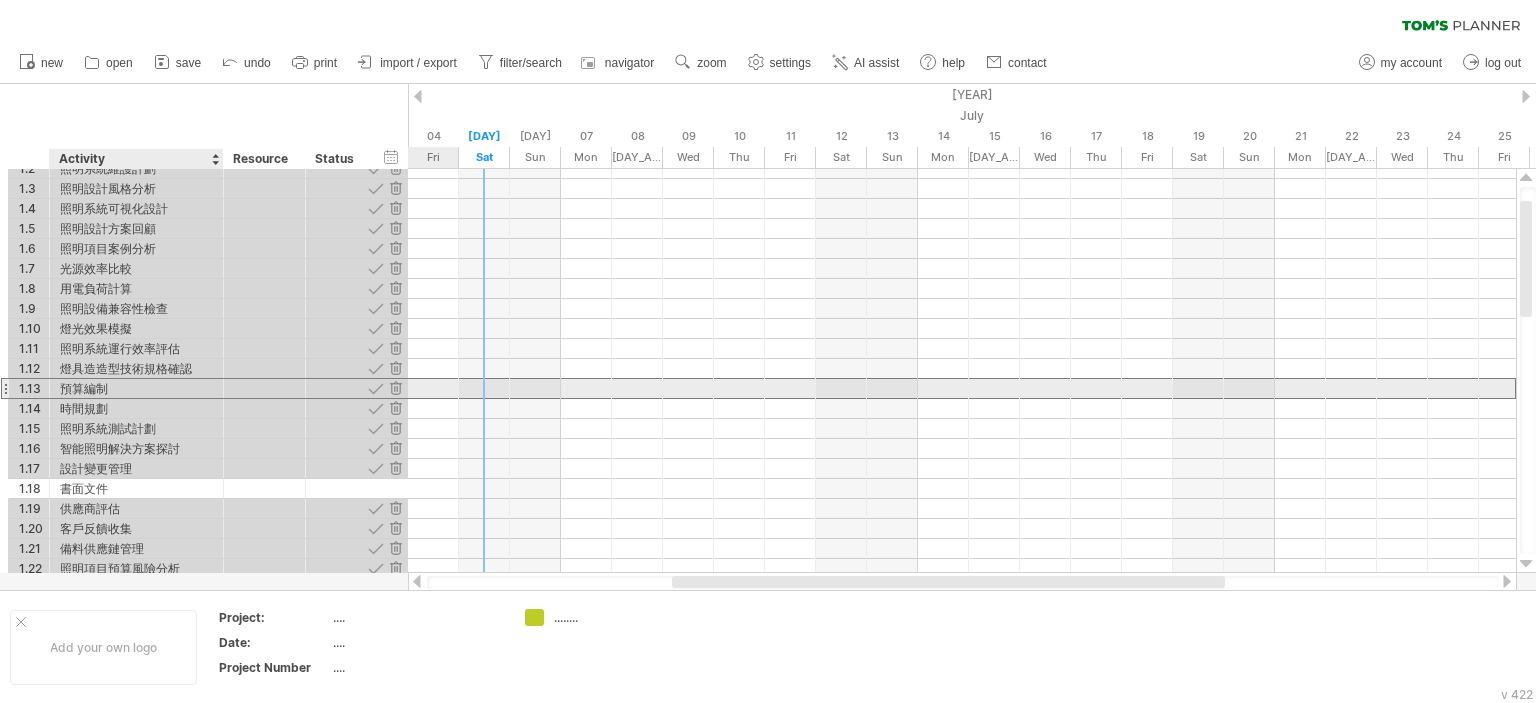 click on "[CATEGORY]" at bounding box center [136, 388] 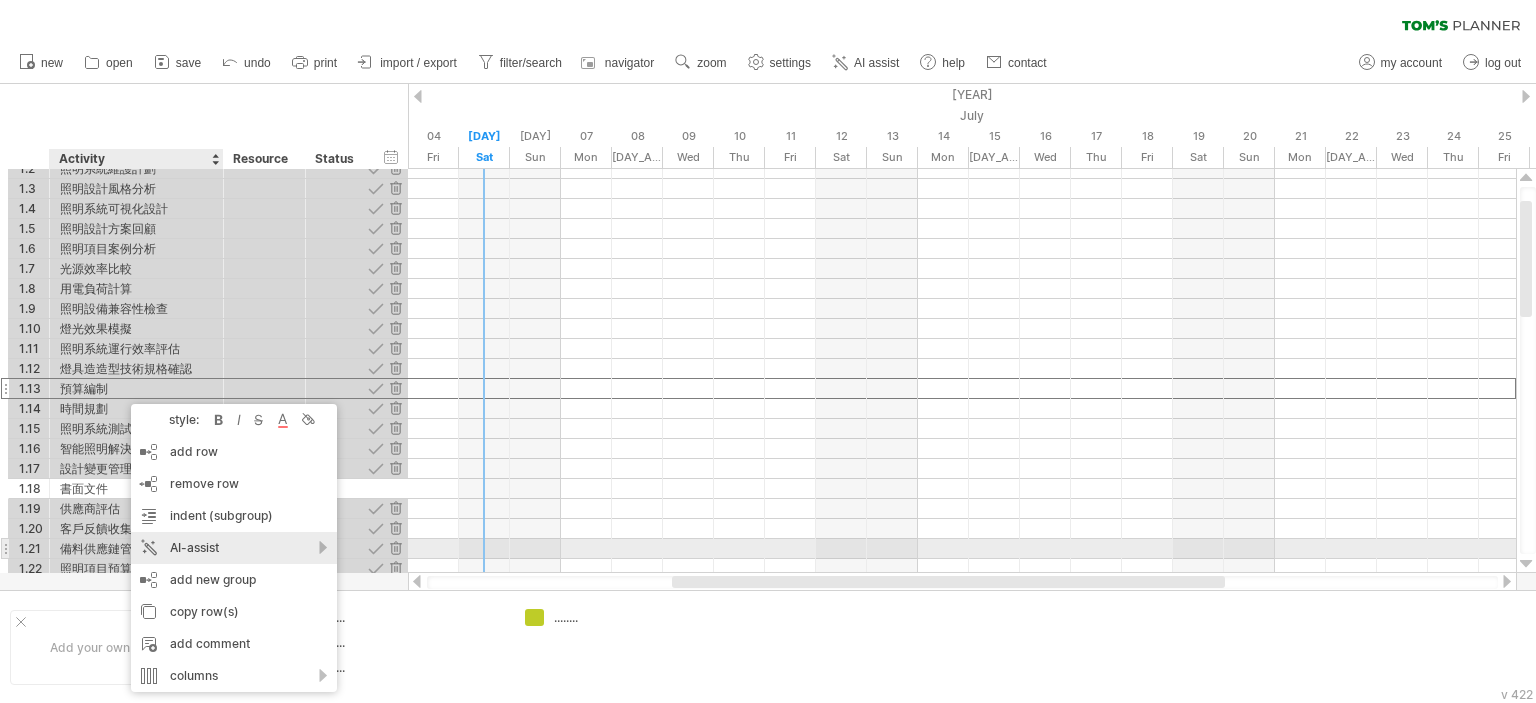 click on "AI-assist" at bounding box center (234, 548) 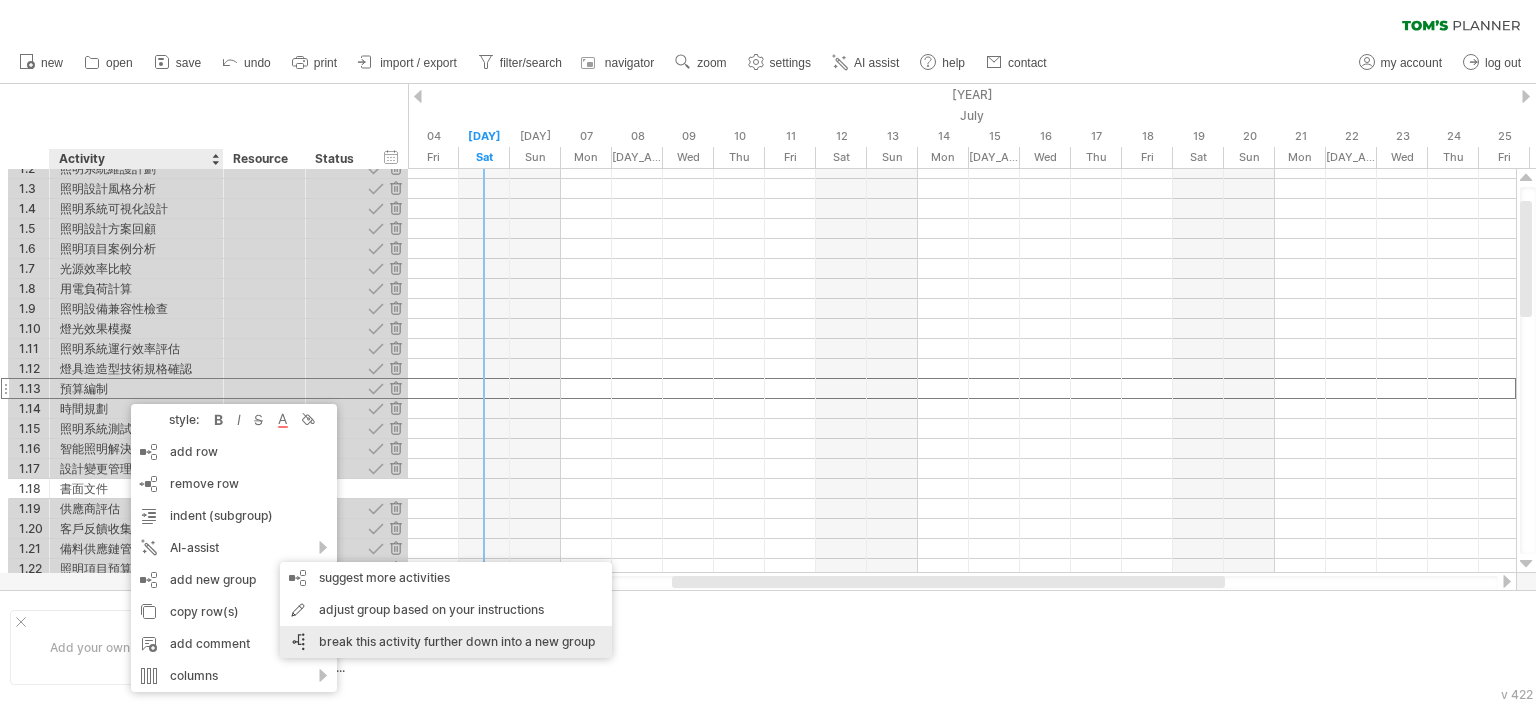 click on "break this activity further down into a new group" at bounding box center [446, 642] 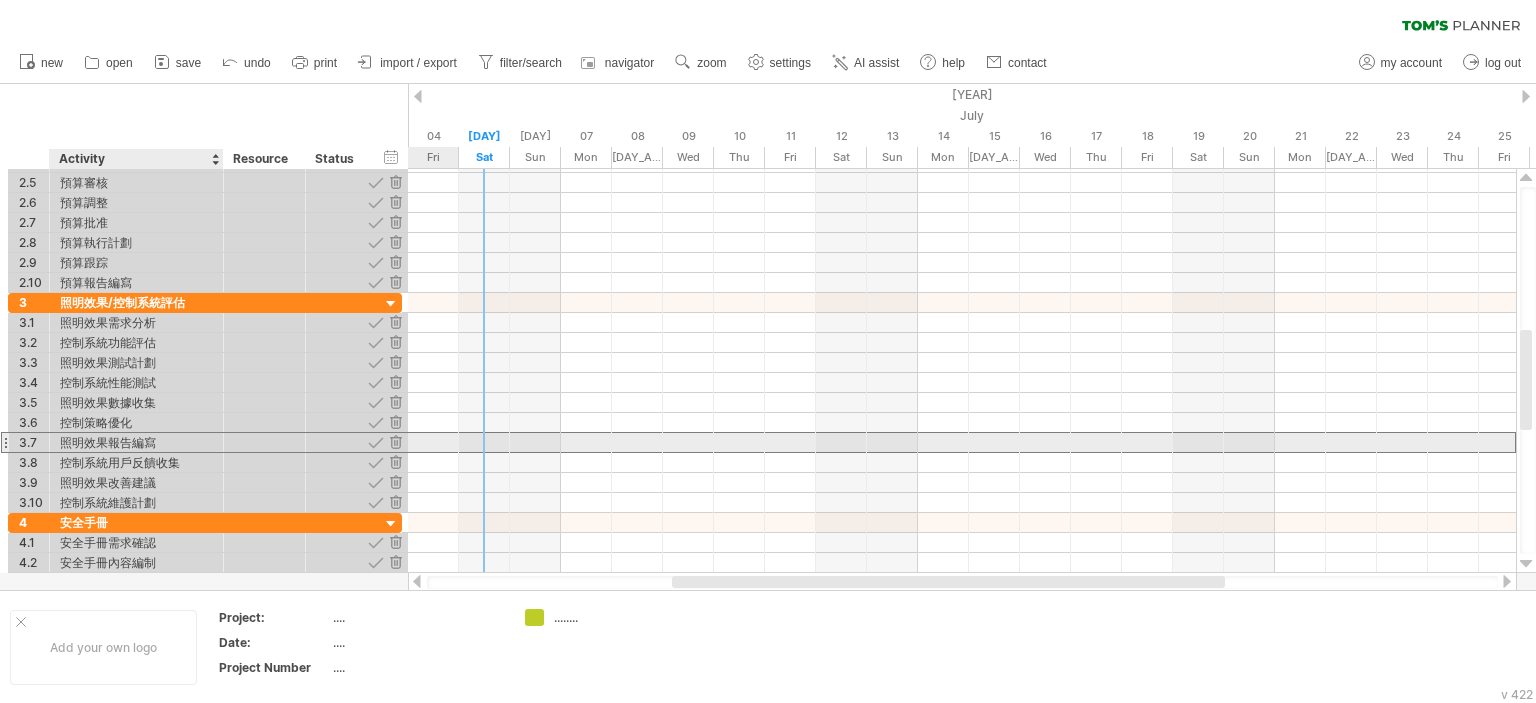 click on "照明效果報告編寫" at bounding box center (136, 442) 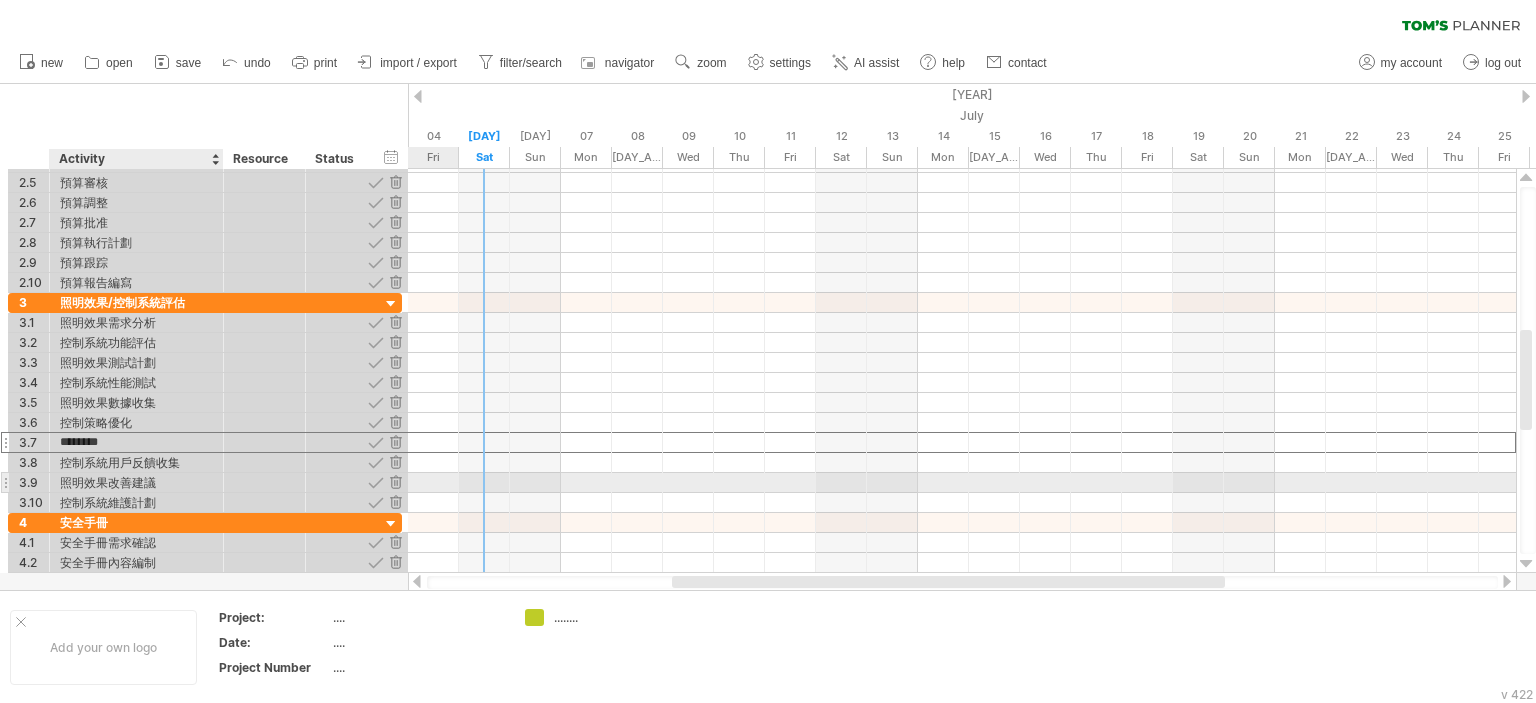 click on "照明效果改善建議" at bounding box center [136, 482] 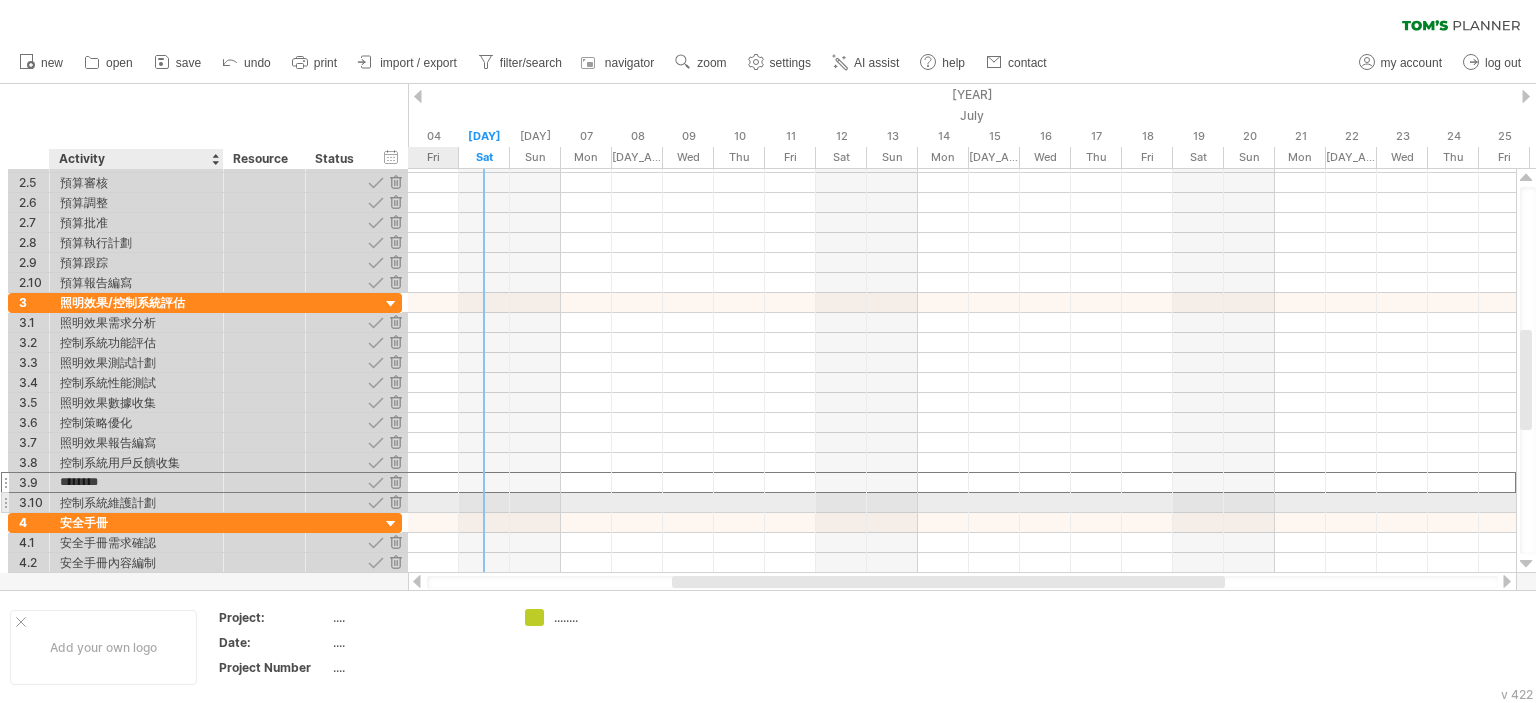 click on "控制系統維護計劃" at bounding box center [136, 502] 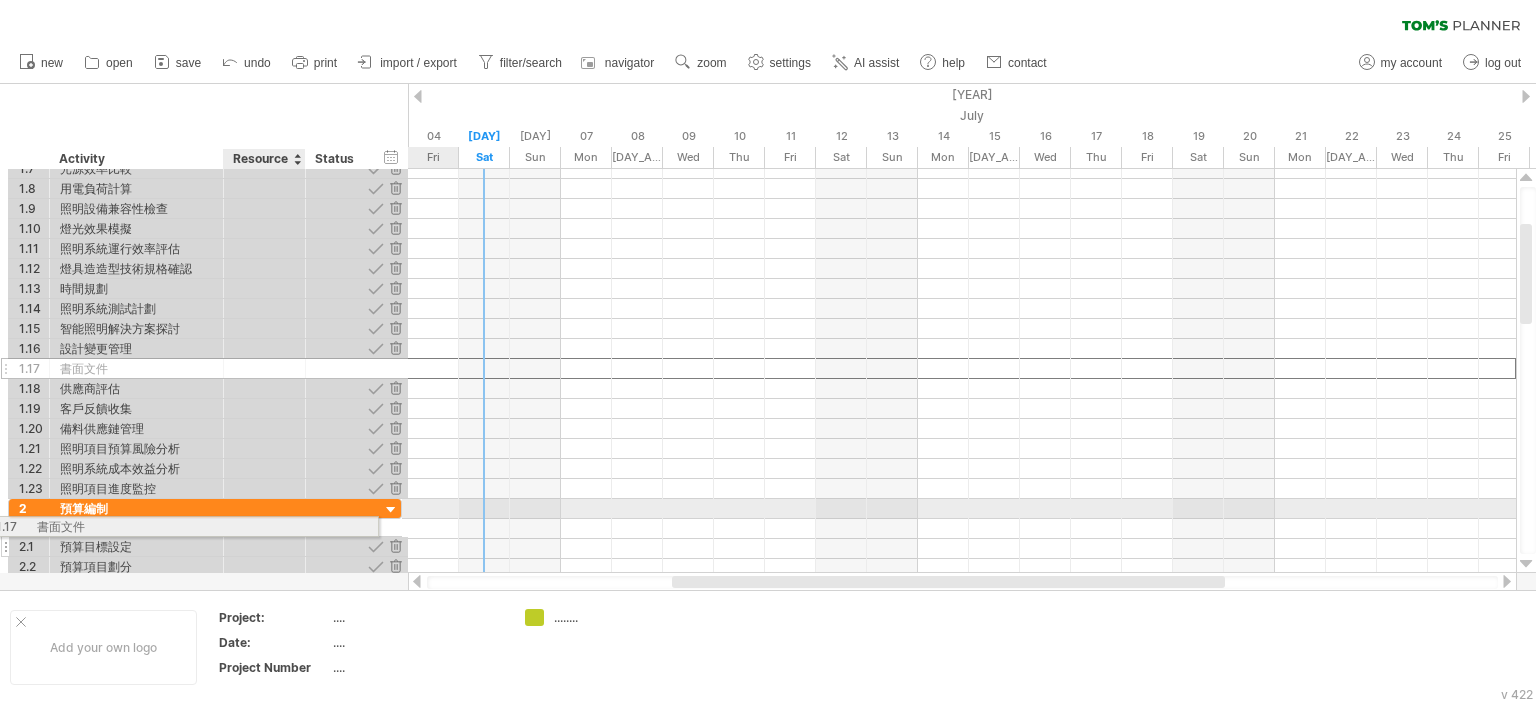 drag, startPoint x: 316, startPoint y: 368, endPoint x: 284, endPoint y: 523, distance: 158.26875 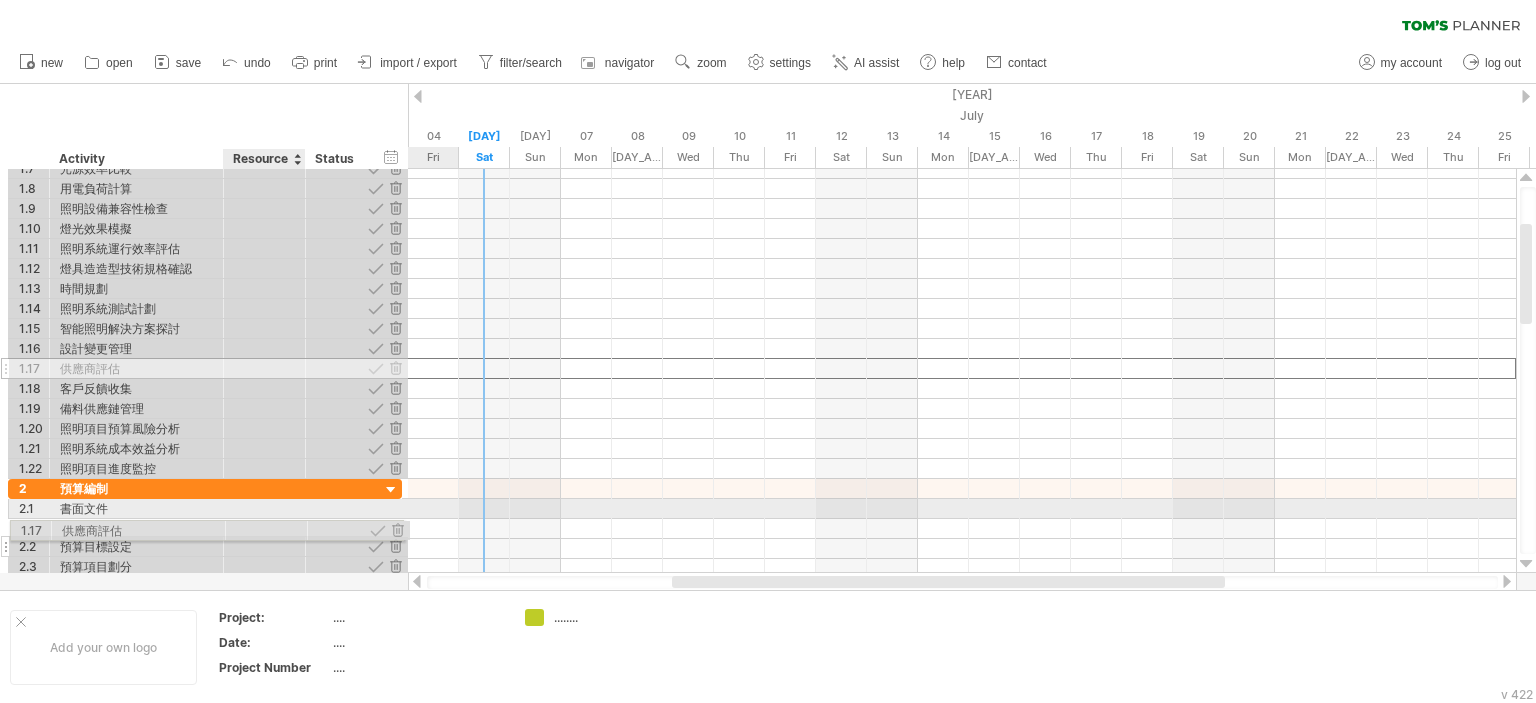 drag, startPoint x: 273, startPoint y: 374, endPoint x: 271, endPoint y: 527, distance: 153.01308 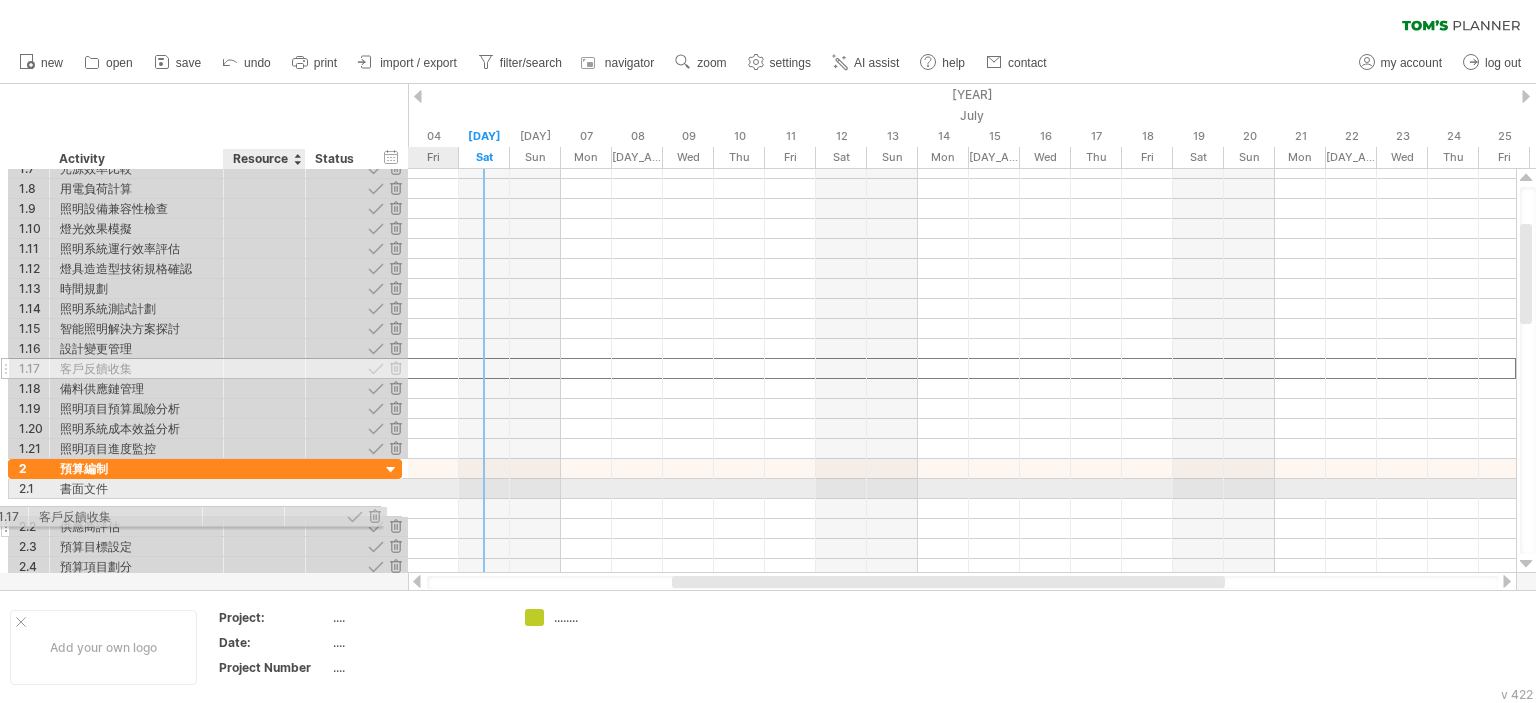 drag, startPoint x: 295, startPoint y: 368, endPoint x: 268, endPoint y: 513, distance: 147.49237 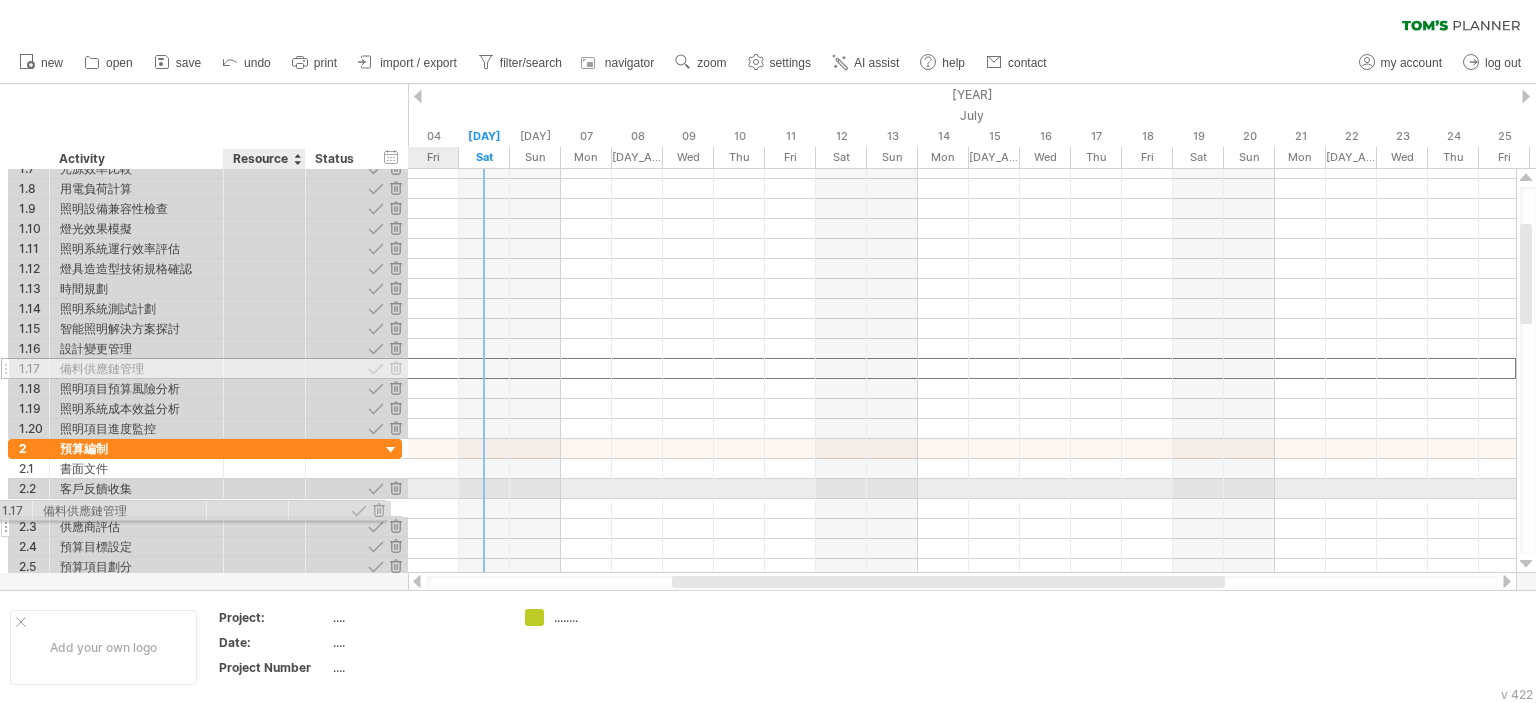 drag, startPoint x: 273, startPoint y: 375, endPoint x: 251, endPoint y: 514, distance: 140.73024 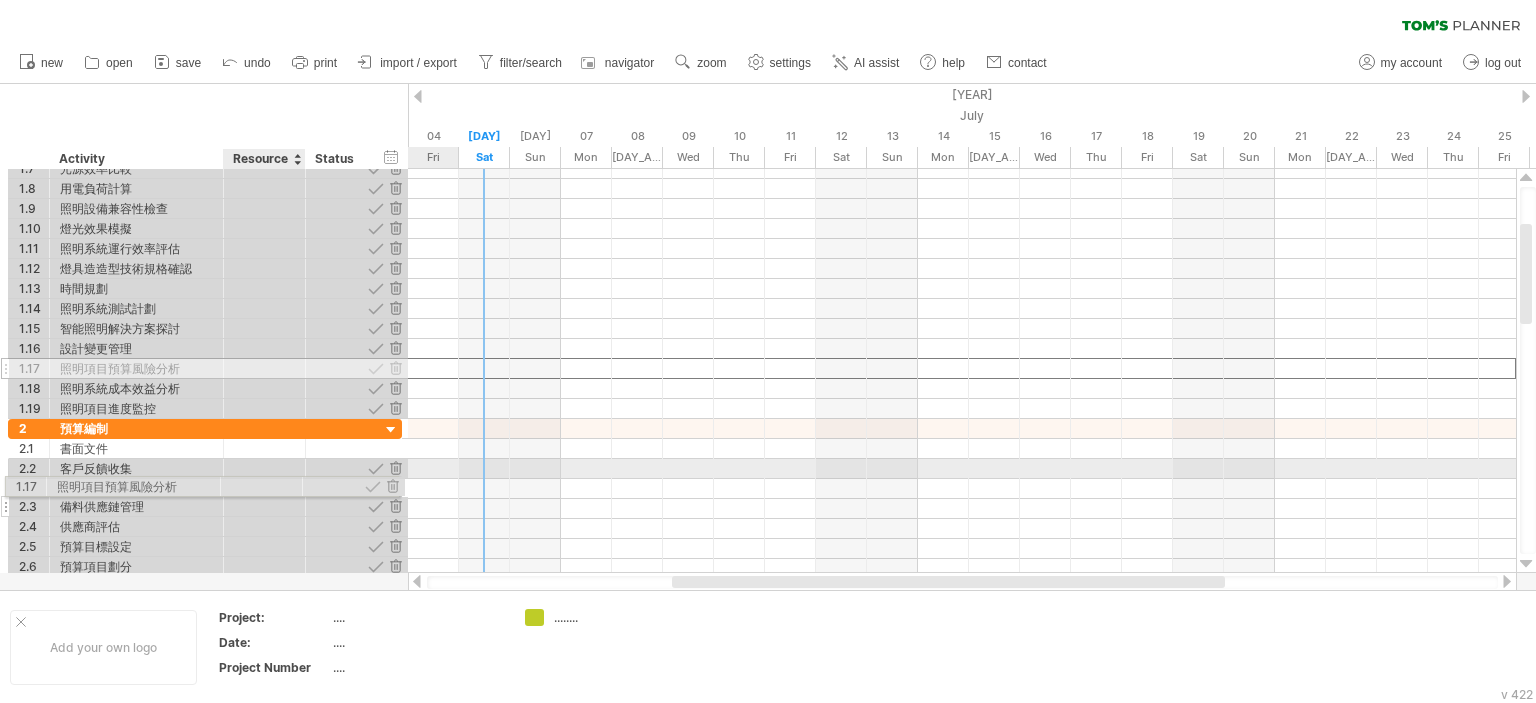 drag, startPoint x: 271, startPoint y: 375, endPoint x: 262, endPoint y: 483, distance: 108.37435 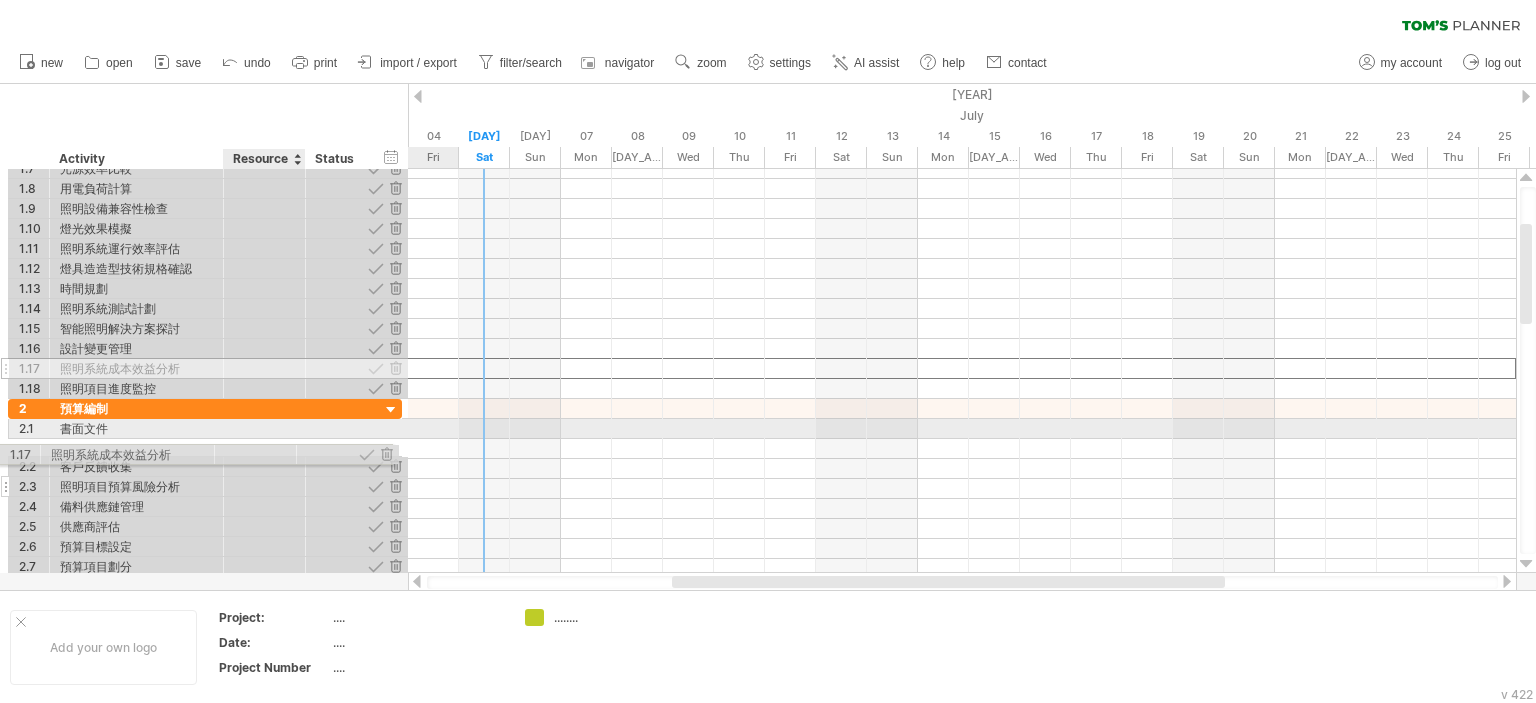 drag, startPoint x: 284, startPoint y: 367, endPoint x: 267, endPoint y: 469, distance: 103.40696 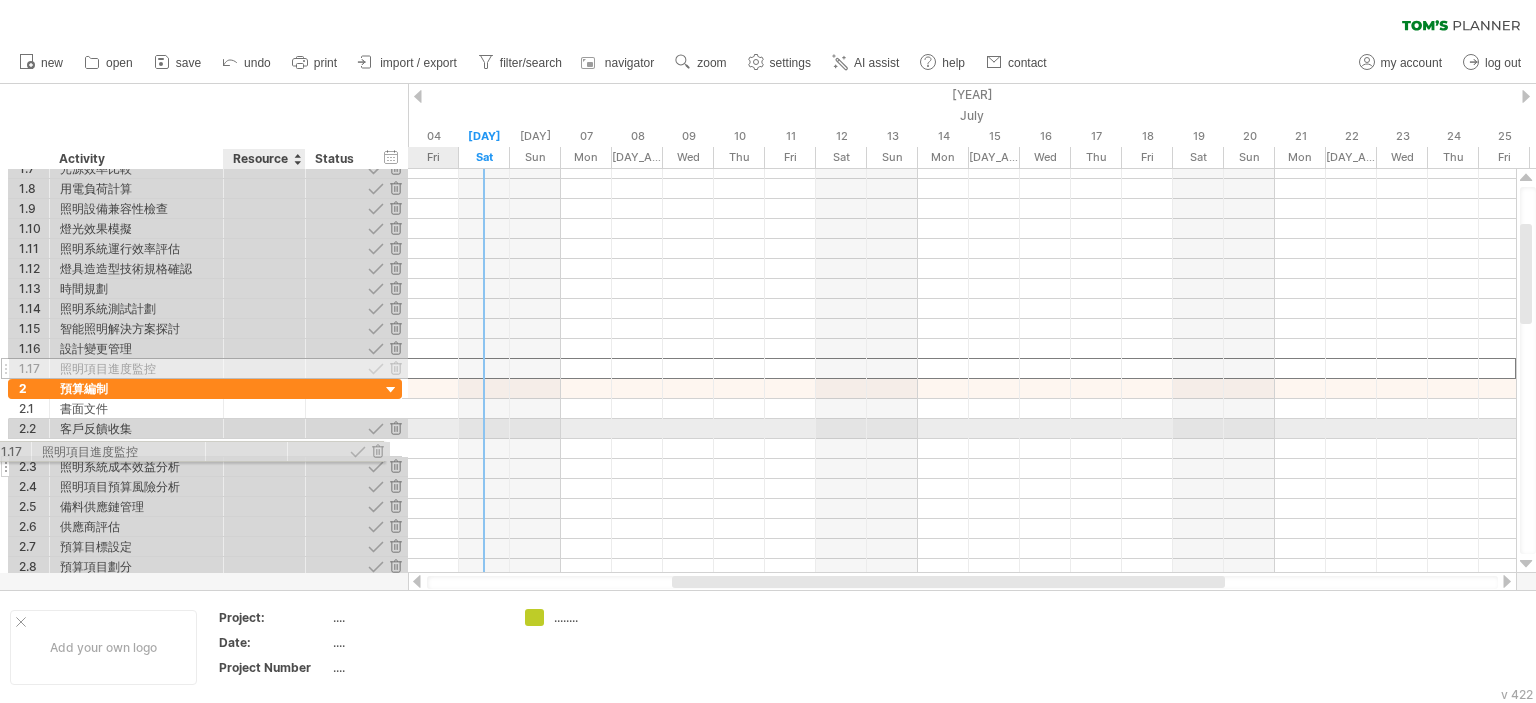 drag, startPoint x: 306, startPoint y: 364, endPoint x: 281, endPoint y: 448, distance: 87.64131 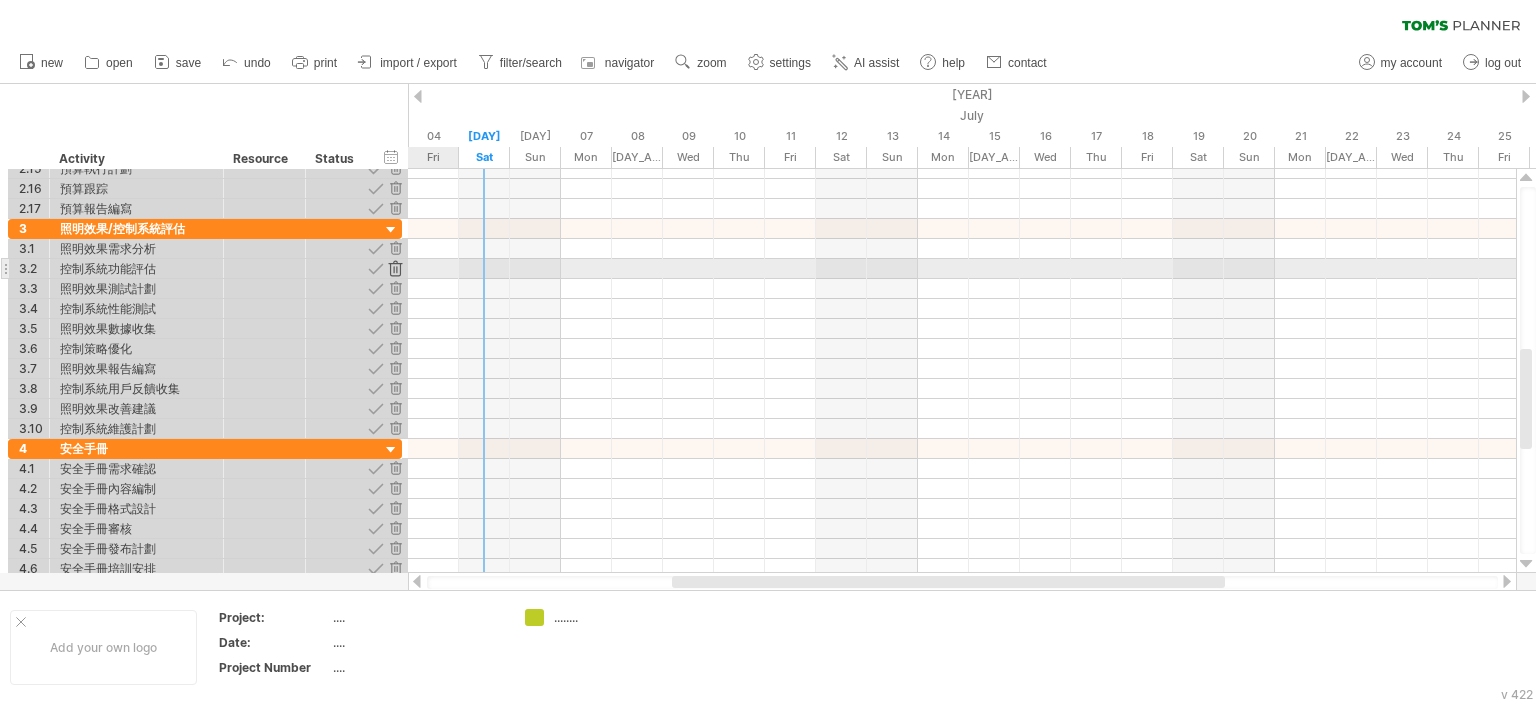click at bounding box center (395, 268) 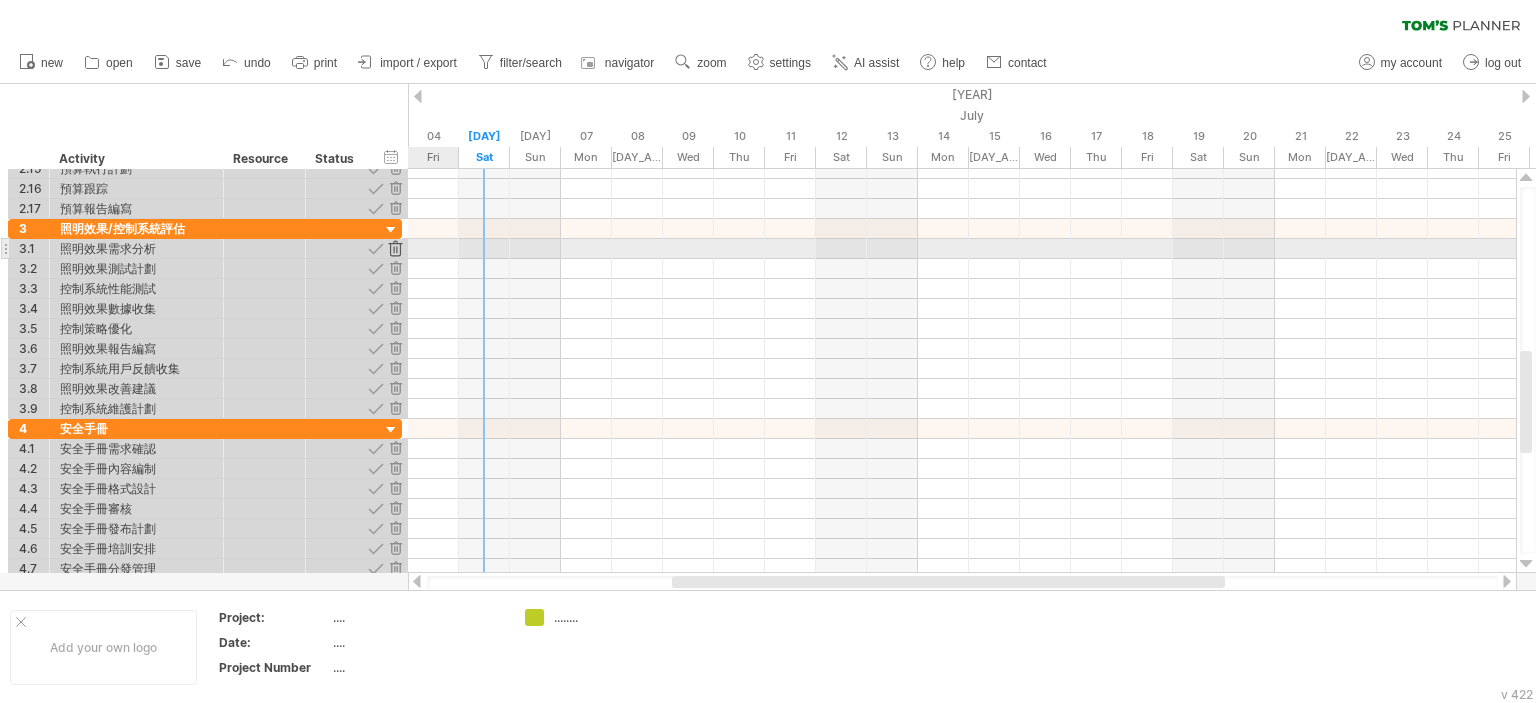 click at bounding box center [395, 248] 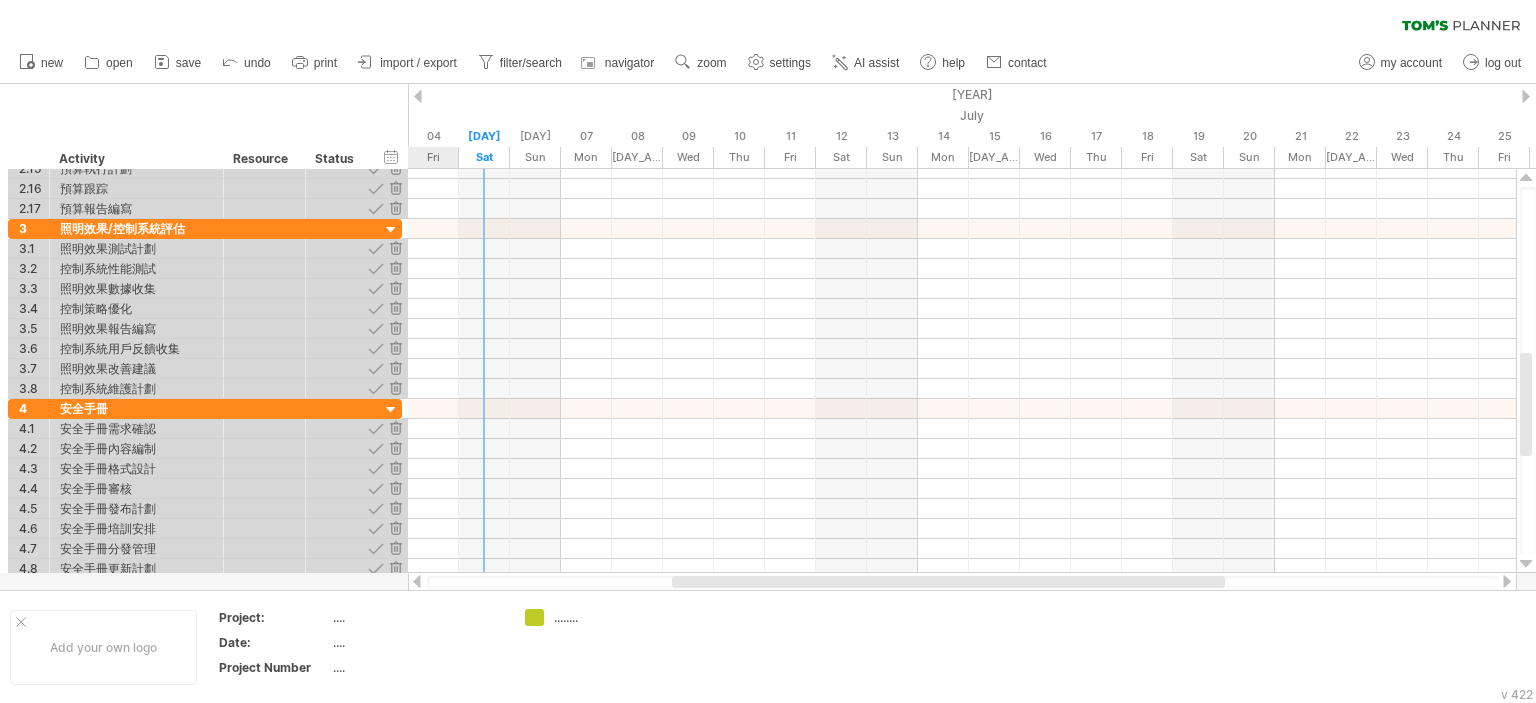 click at bounding box center (395, 248) 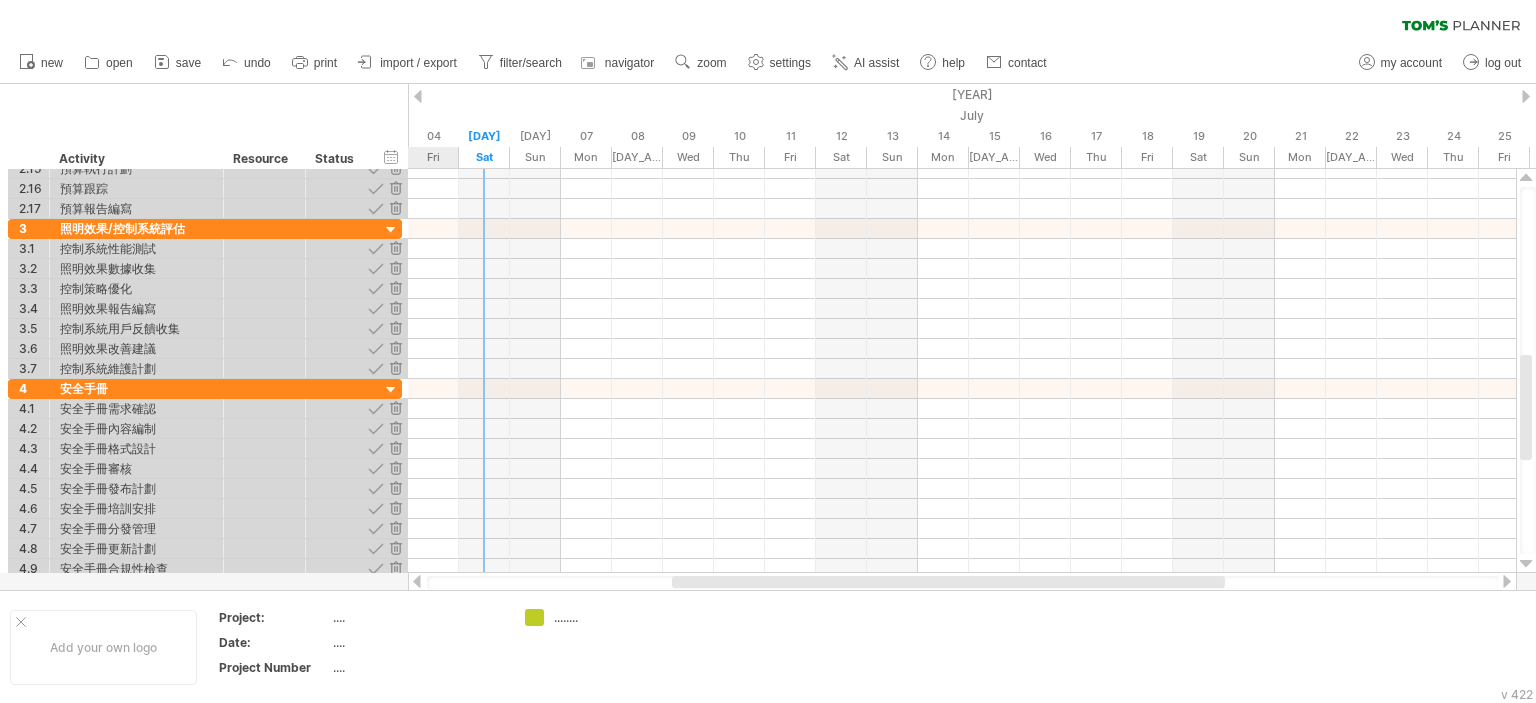 click at bounding box center [395, 248] 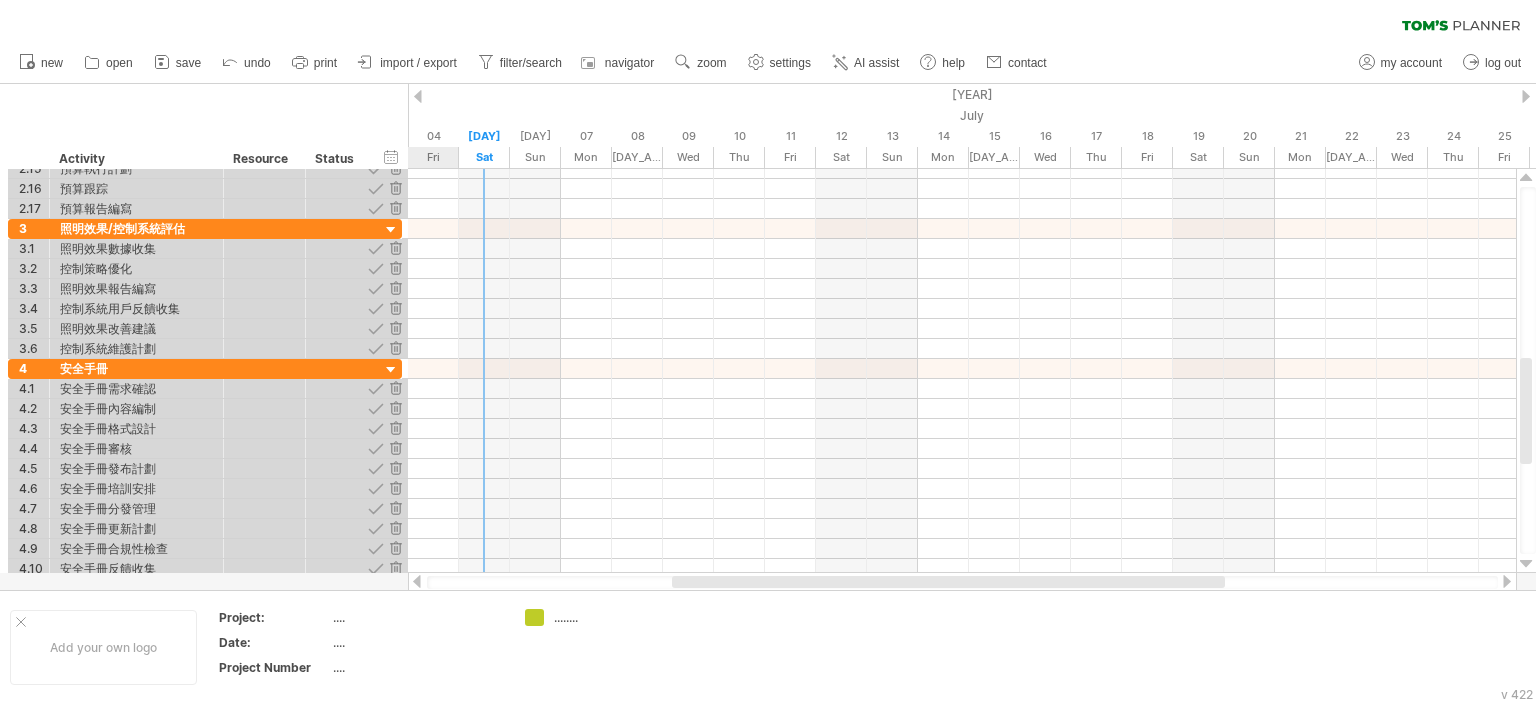 click at bounding box center [395, 248] 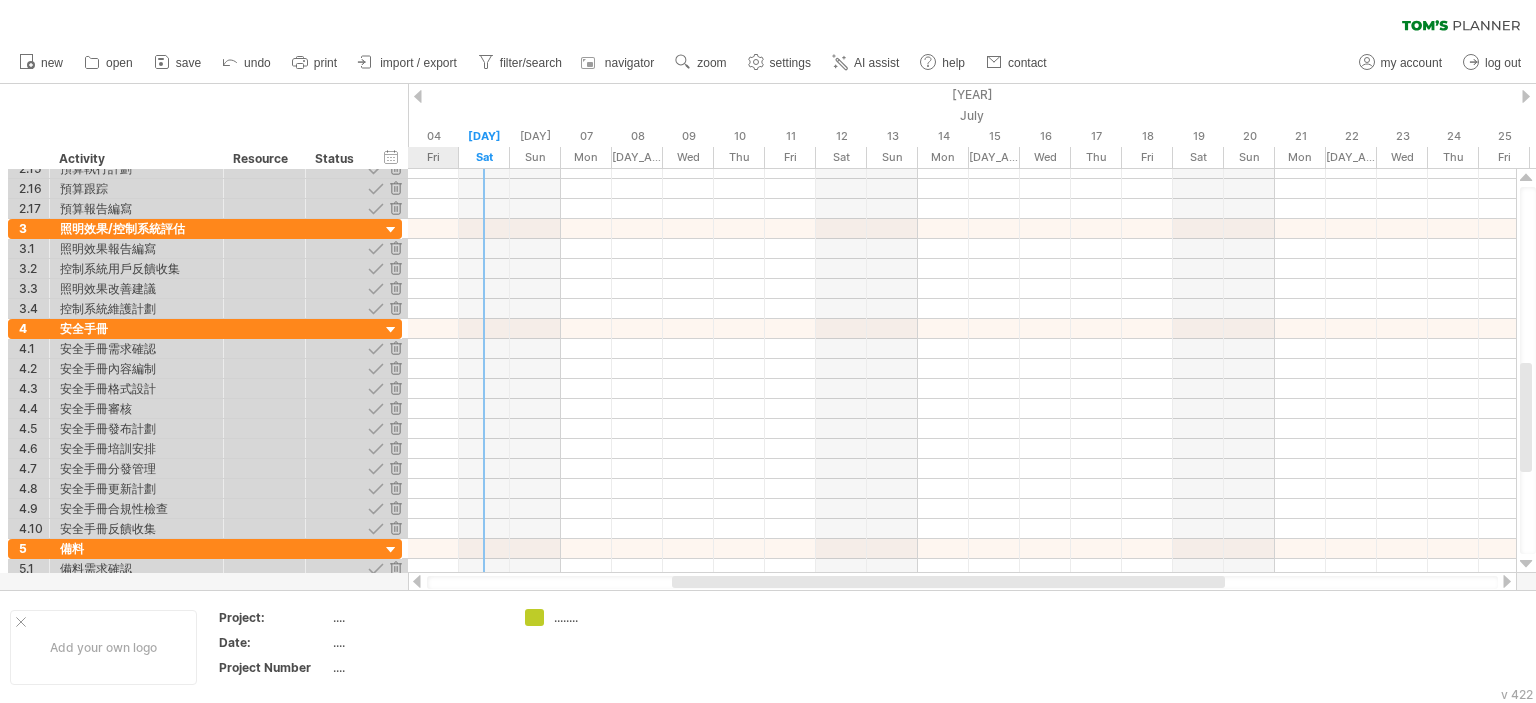click at bounding box center (395, 248) 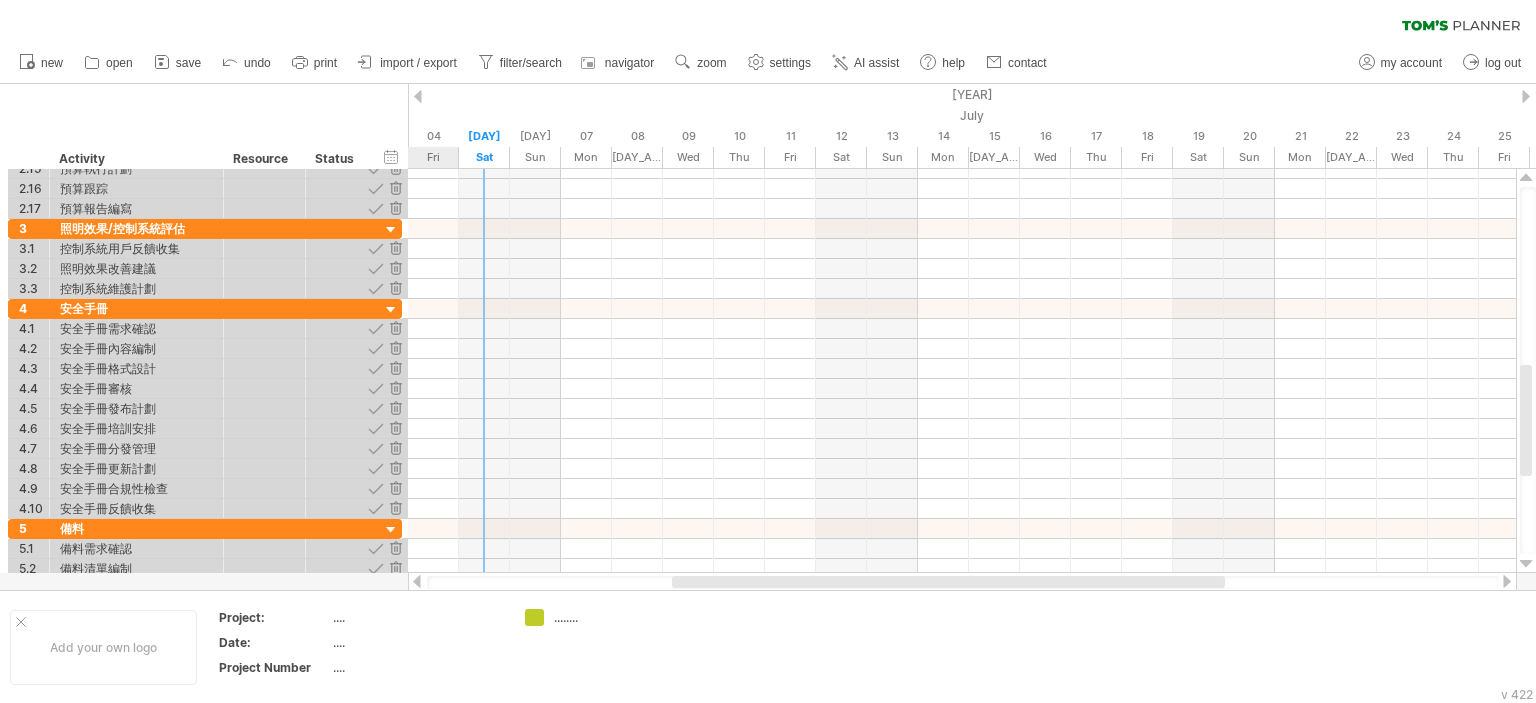 click at bounding box center (395, 248) 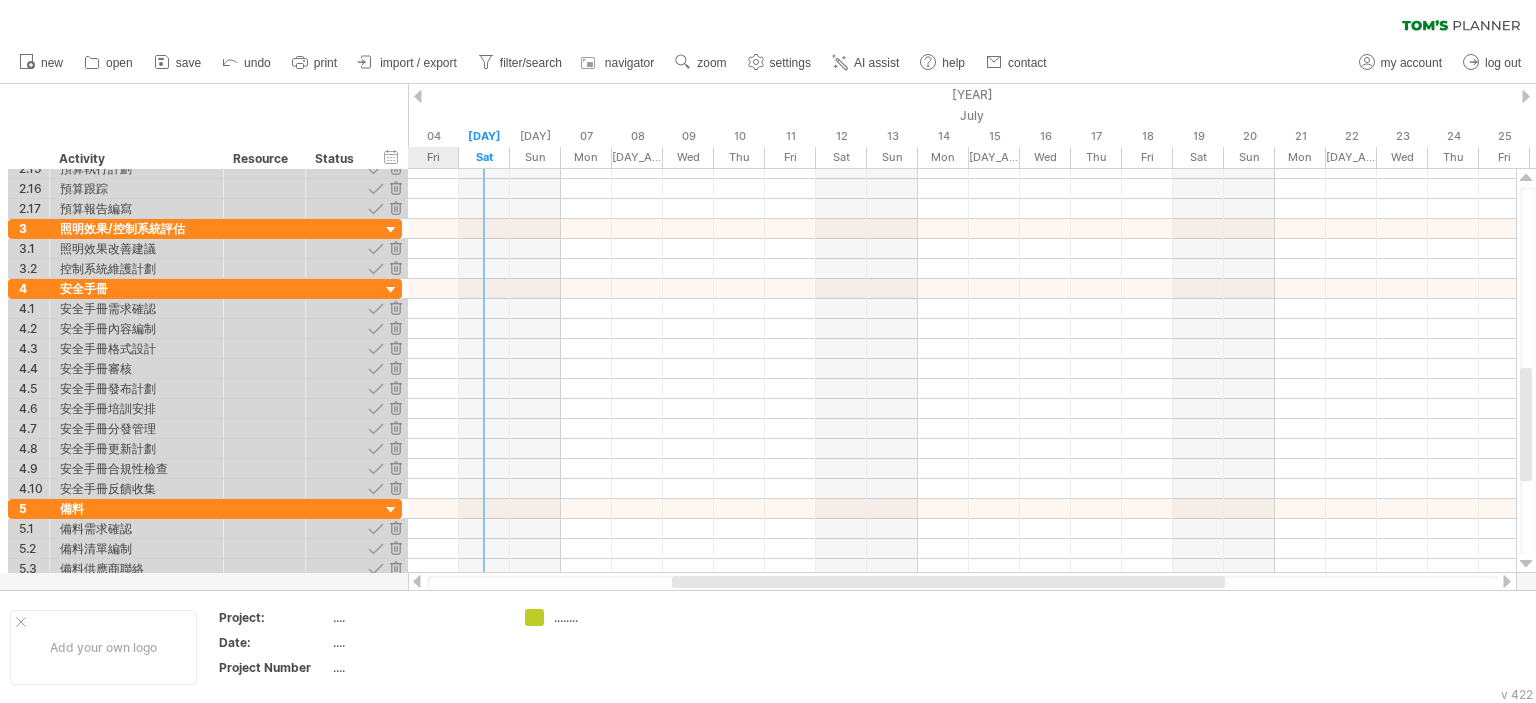 click at bounding box center (395, 248) 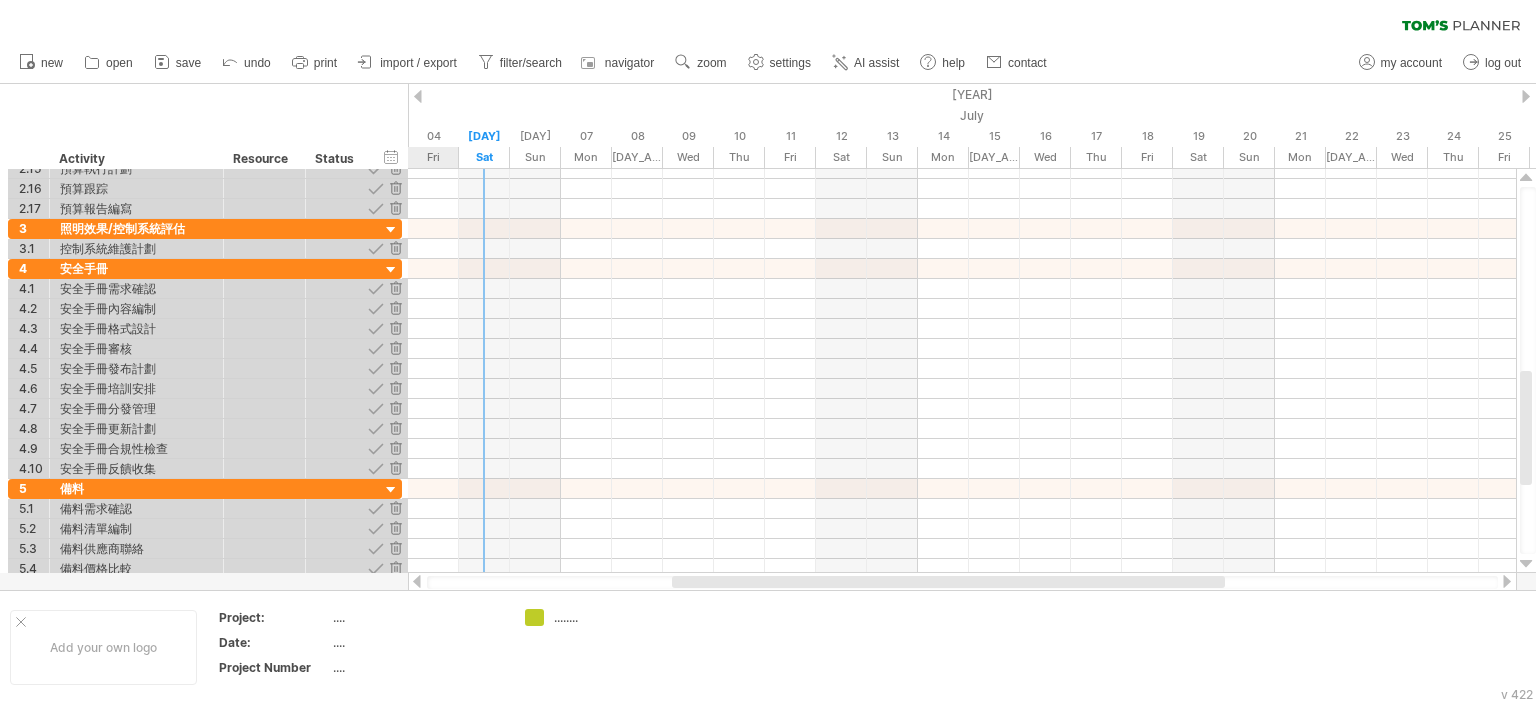 click at bounding box center [395, 248] 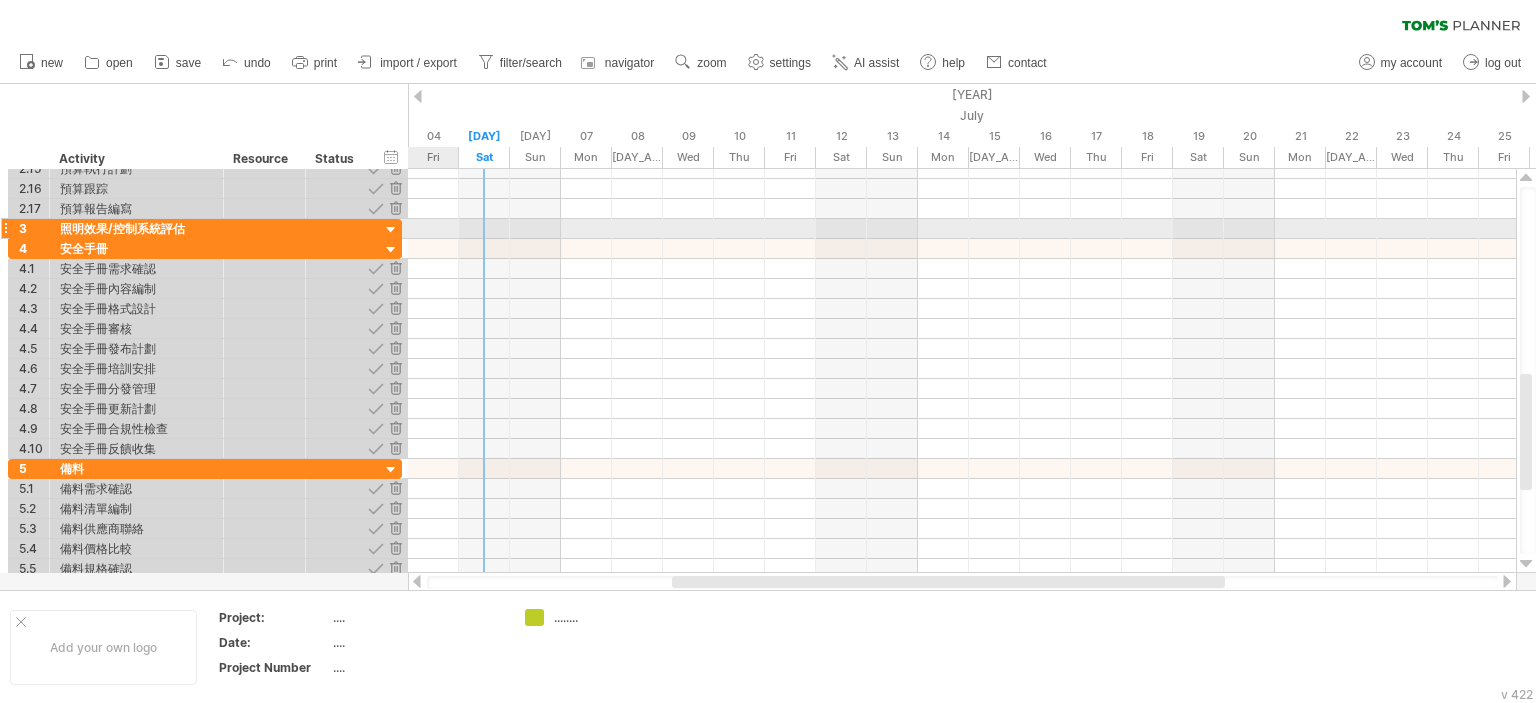 click at bounding box center (391, 230) 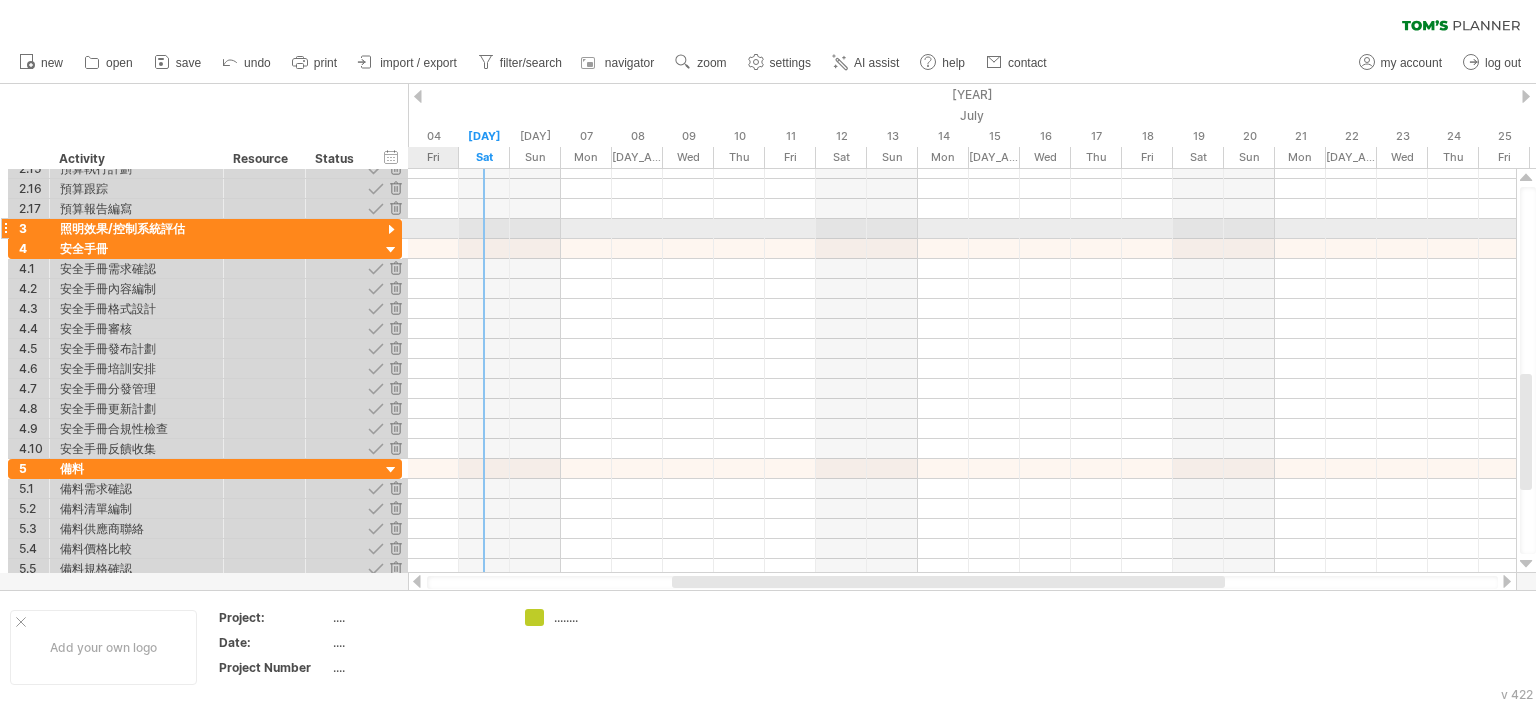 click at bounding box center (391, 230) 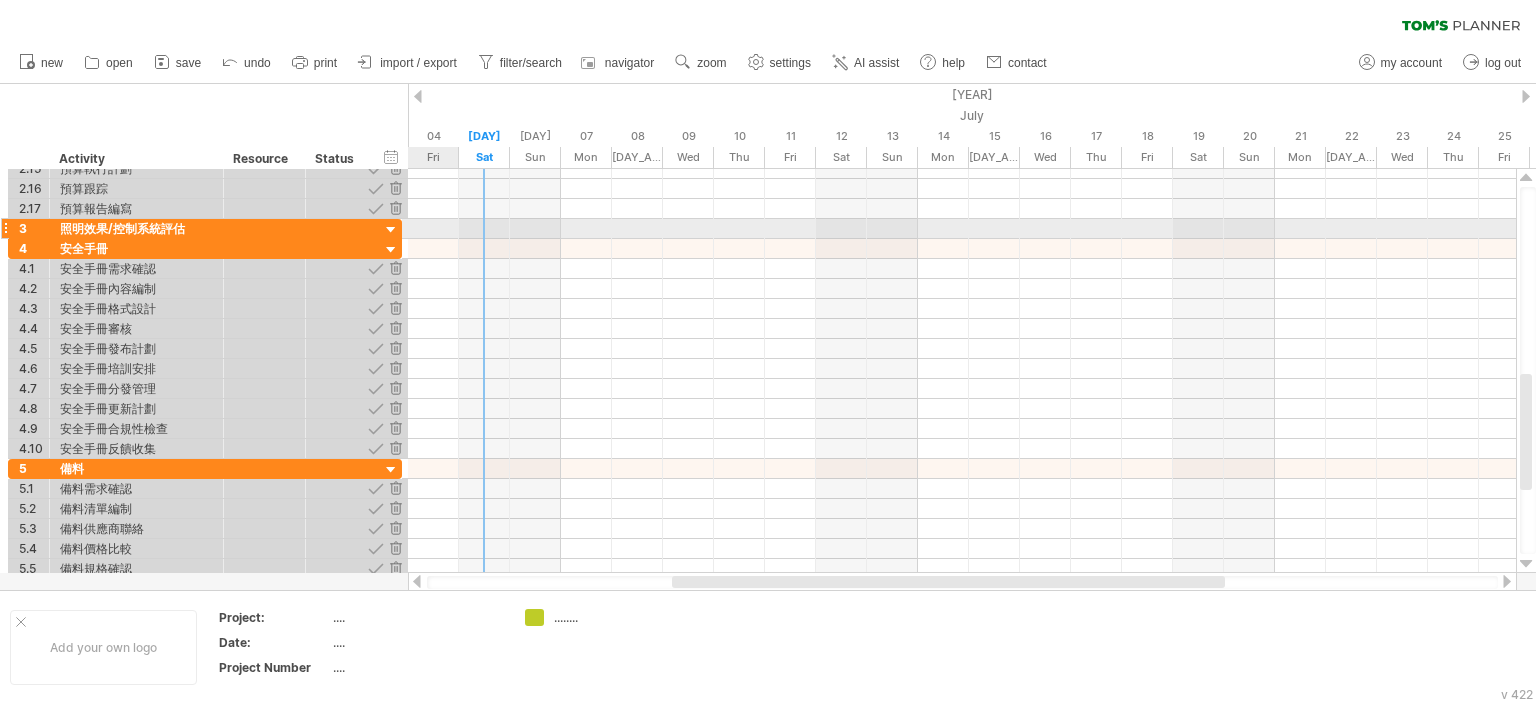 click at bounding box center [391, 230] 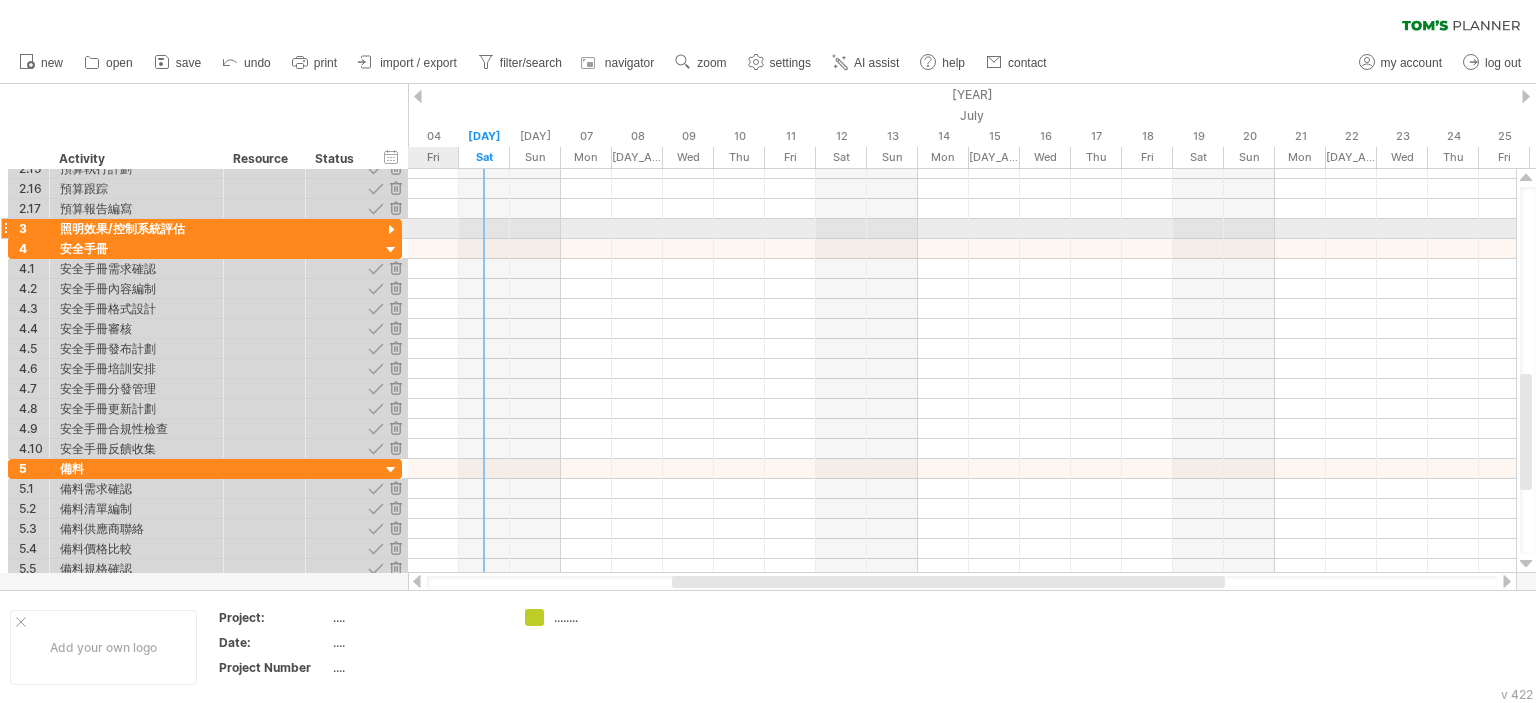 click at bounding box center [391, 230] 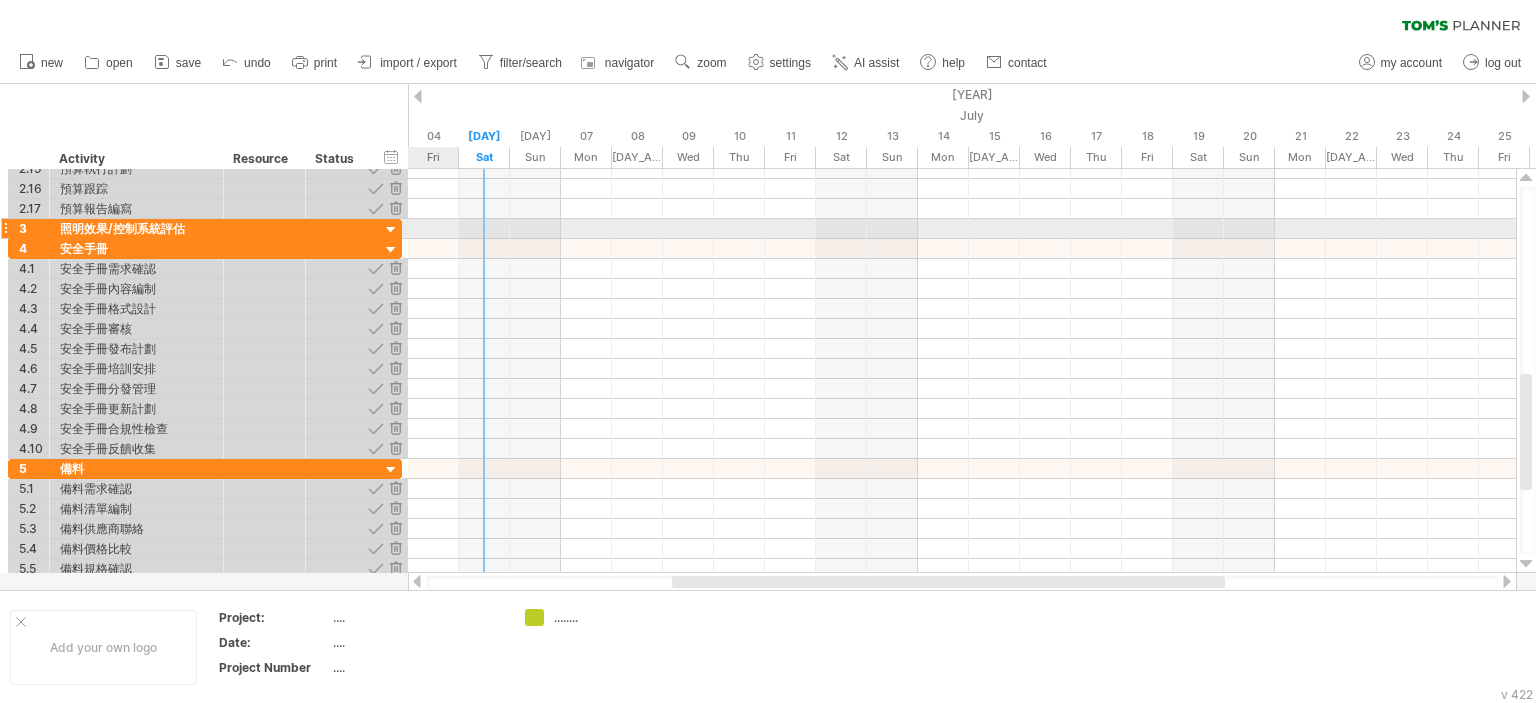 click at bounding box center (391, 230) 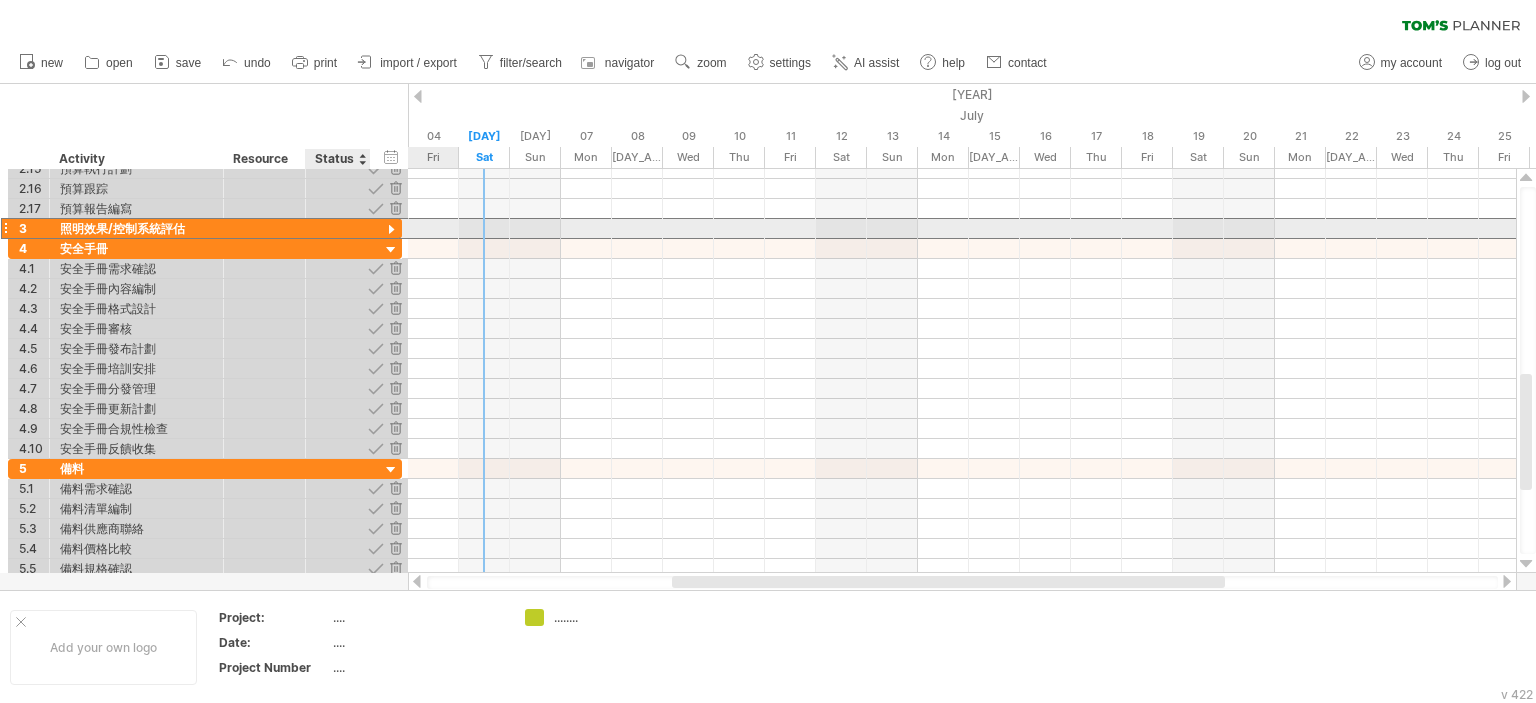 click at bounding box center [136, 228] 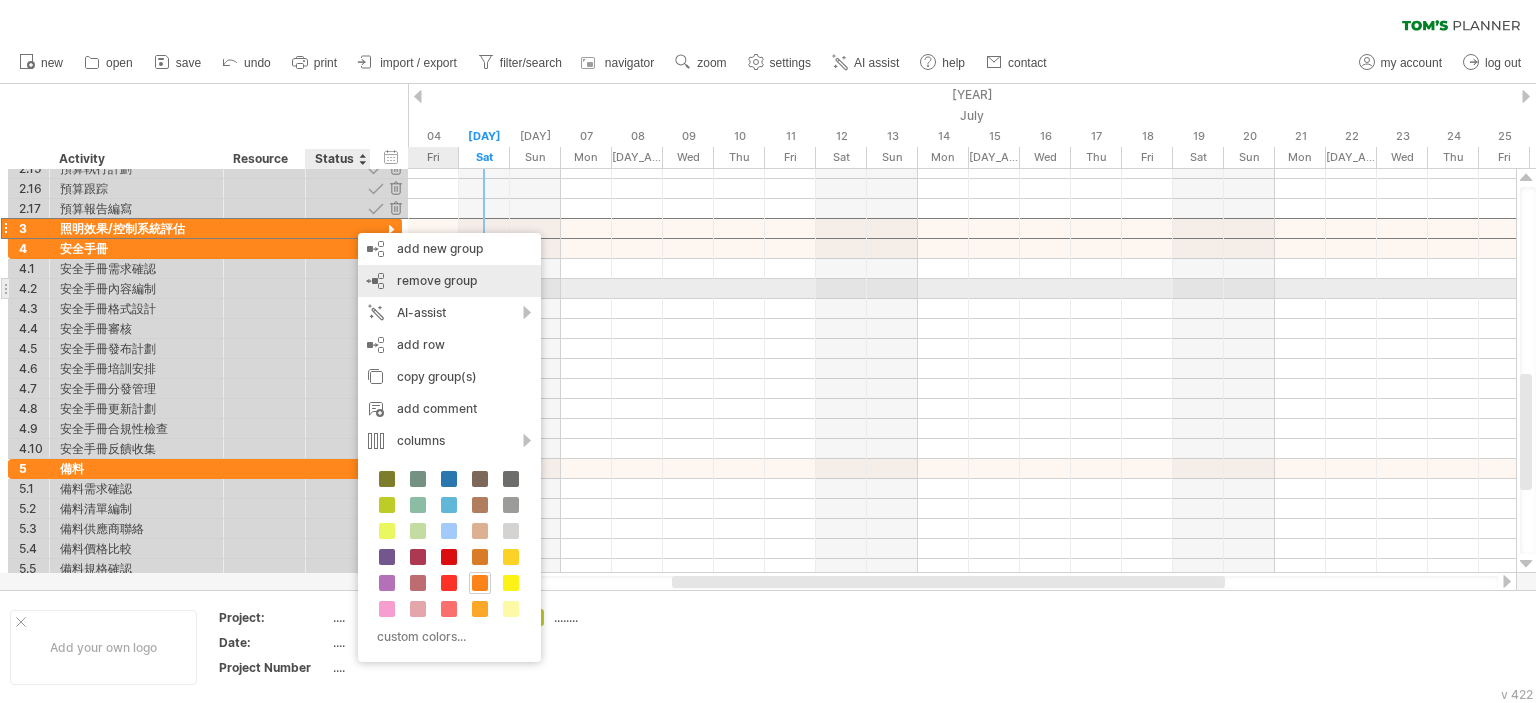 click on "[REDACTED] [REDACTED]" at bounding box center (449, 281) 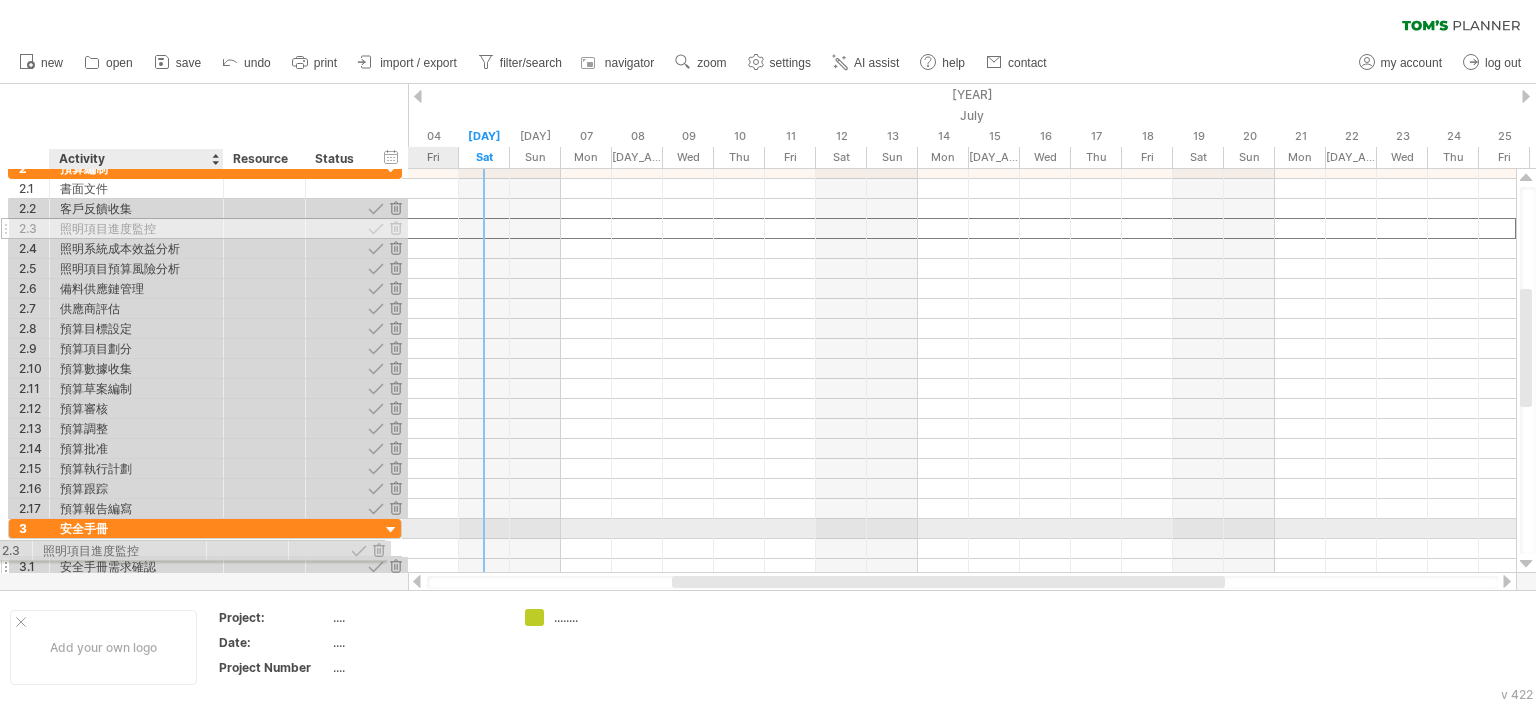 drag, startPoint x: 152, startPoint y: 230, endPoint x: 129, endPoint y: 547, distance: 317.83328 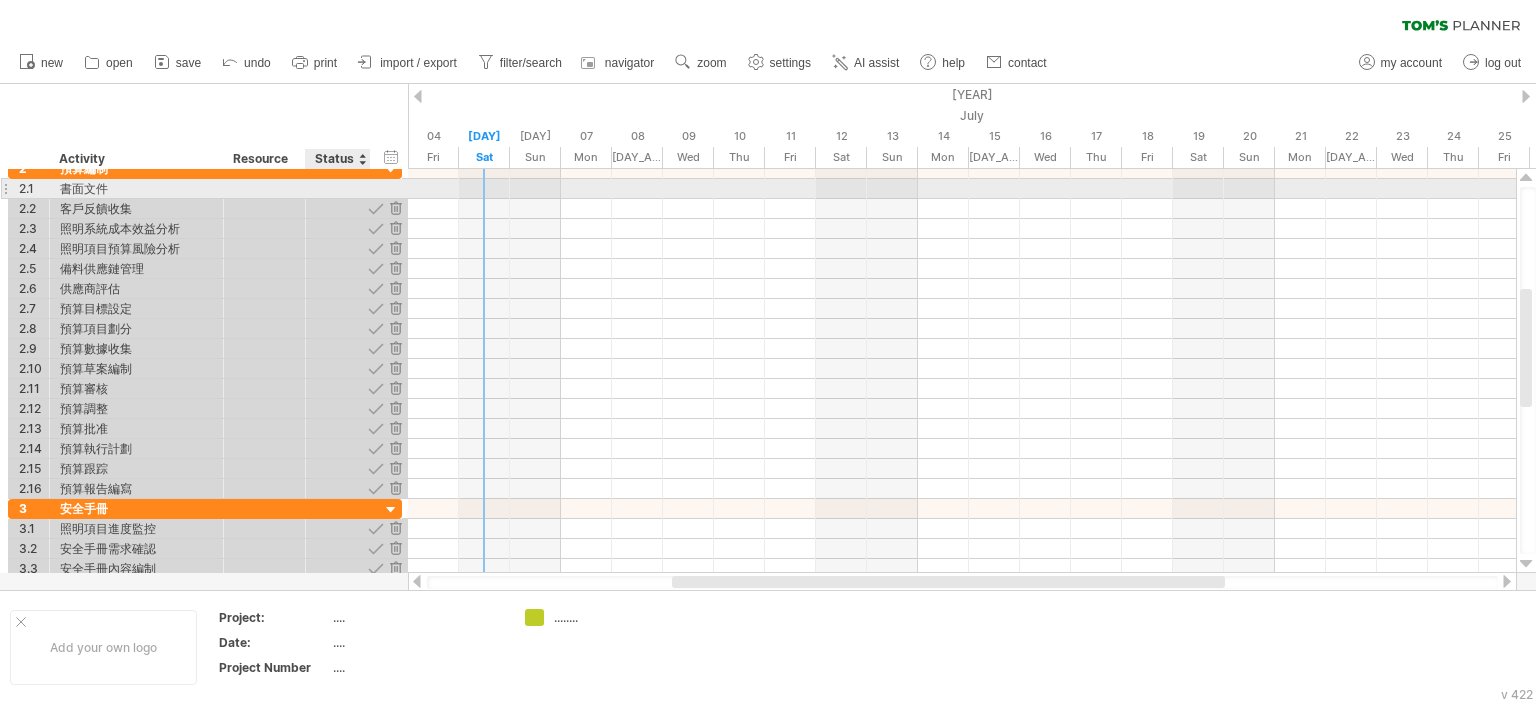 click at bounding box center [136, 188] 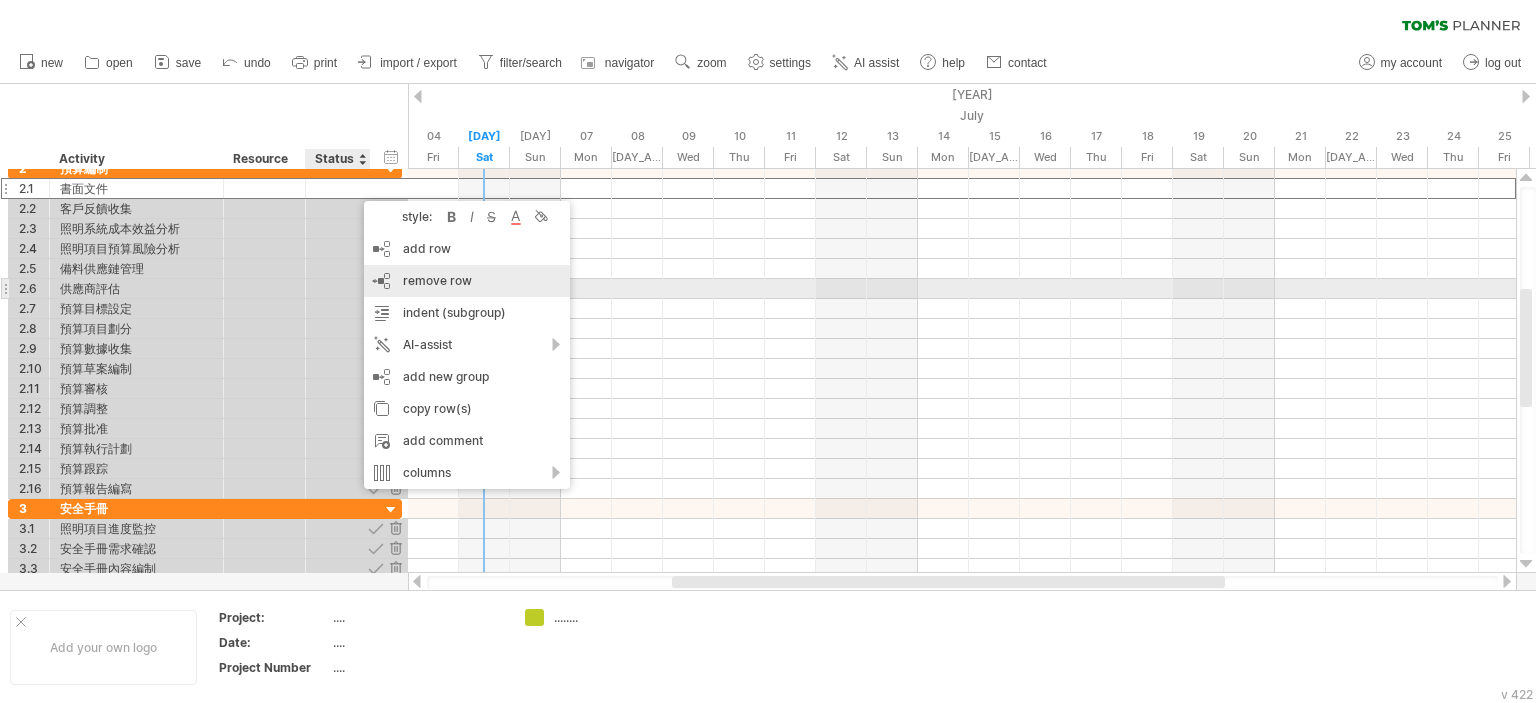click on "remove row remove selected rows" at bounding box center (467, 281) 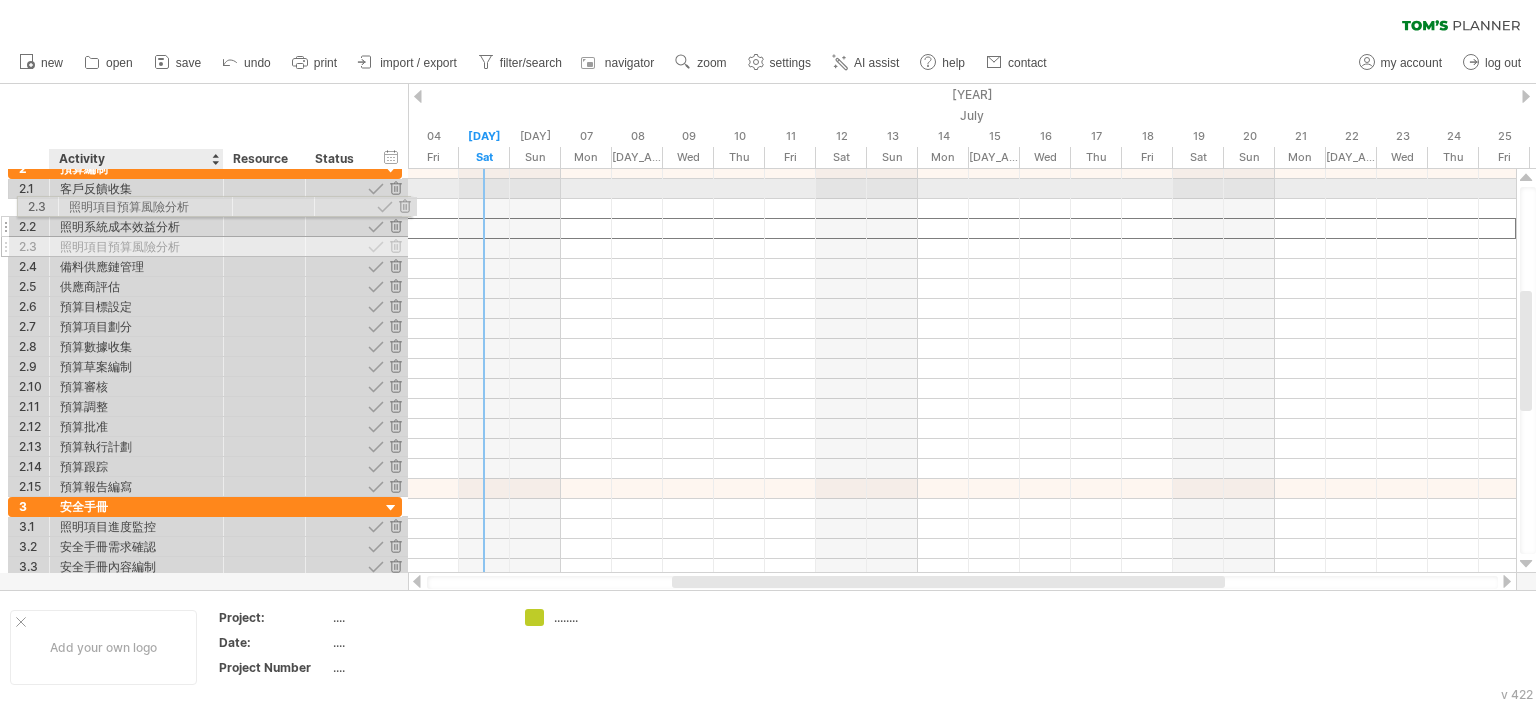 drag, startPoint x: 189, startPoint y: 236, endPoint x: 191, endPoint y: 203, distance: 33.06055 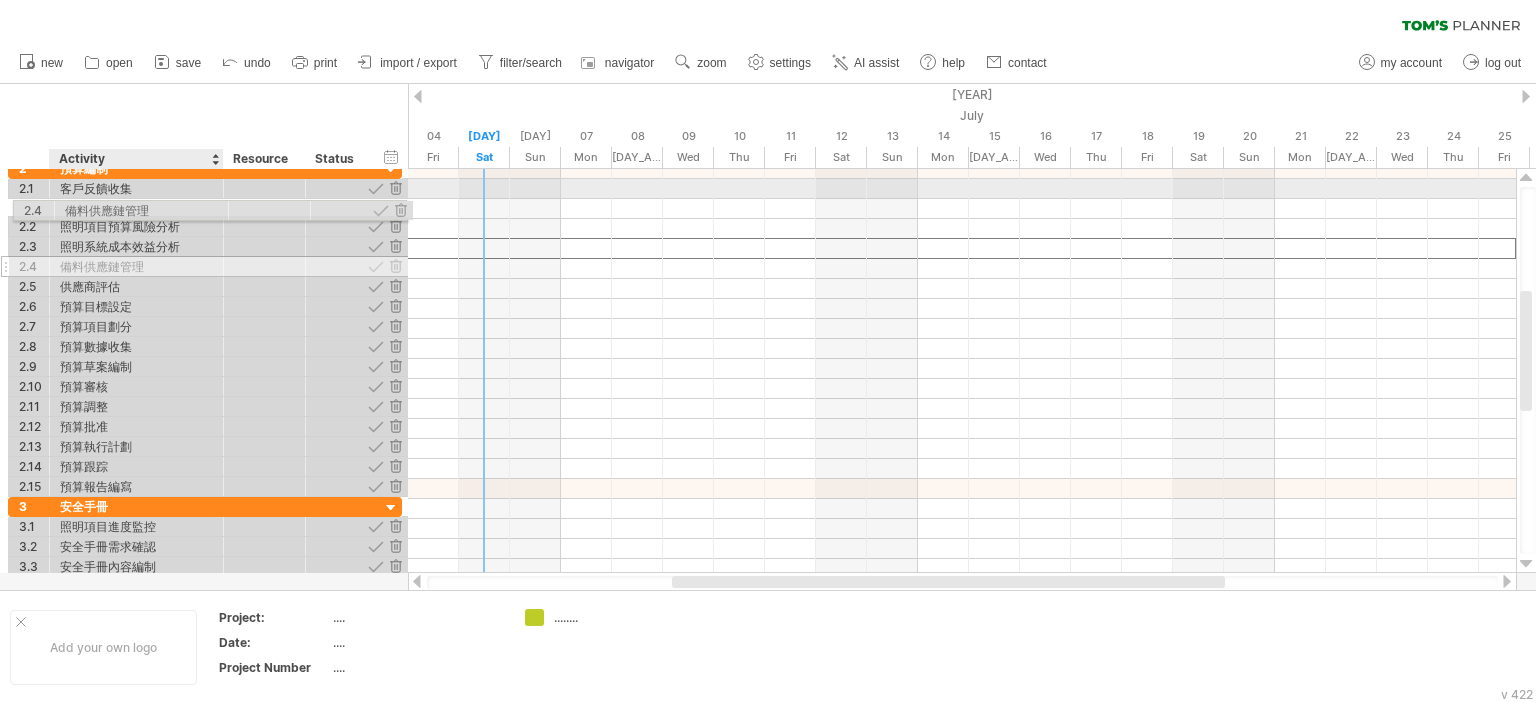 drag, startPoint x: 184, startPoint y: 250, endPoint x: 182, endPoint y: 207, distance: 43.046486 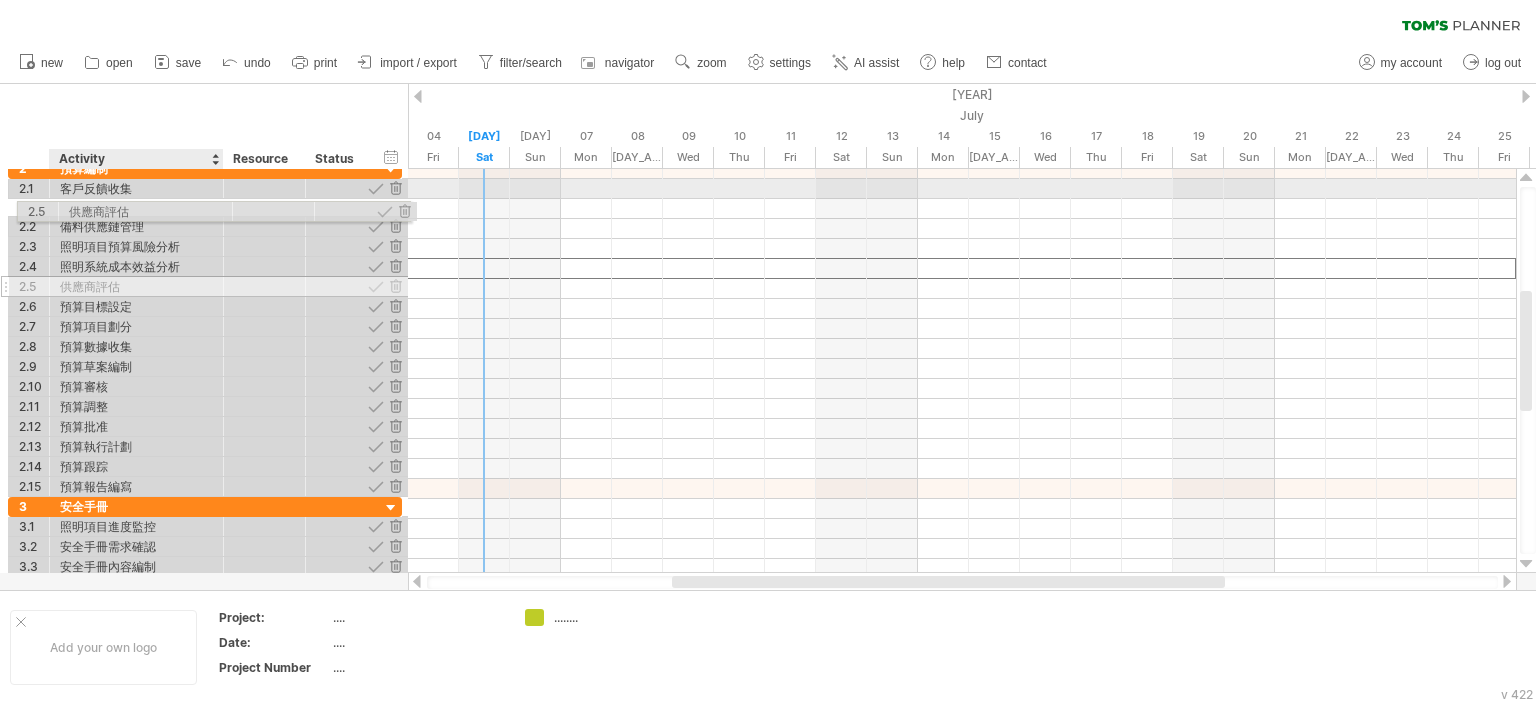 drag, startPoint x: 173, startPoint y: 270, endPoint x: 175, endPoint y: 208, distance: 62.03225 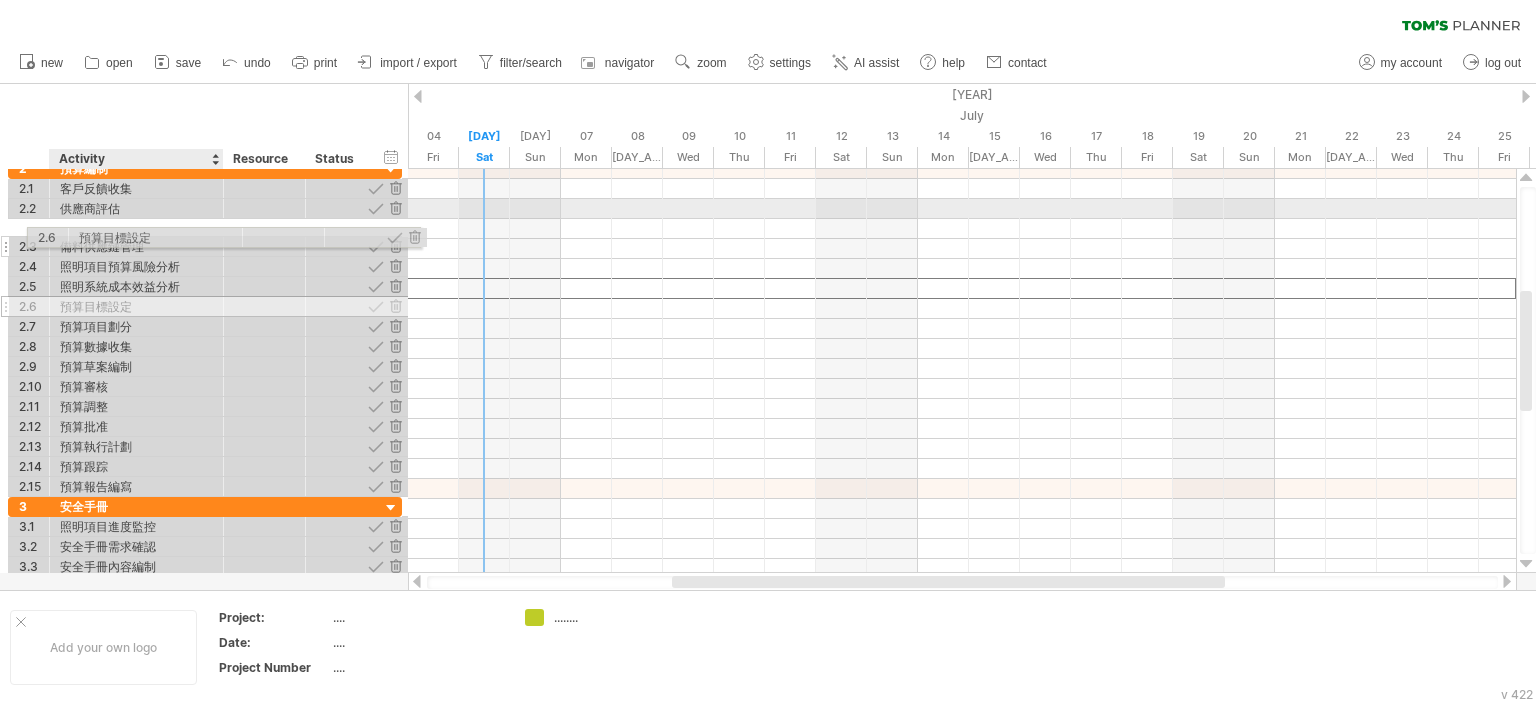 drag, startPoint x: 156, startPoint y: 289, endPoint x: 170, endPoint y: 234, distance: 56.753853 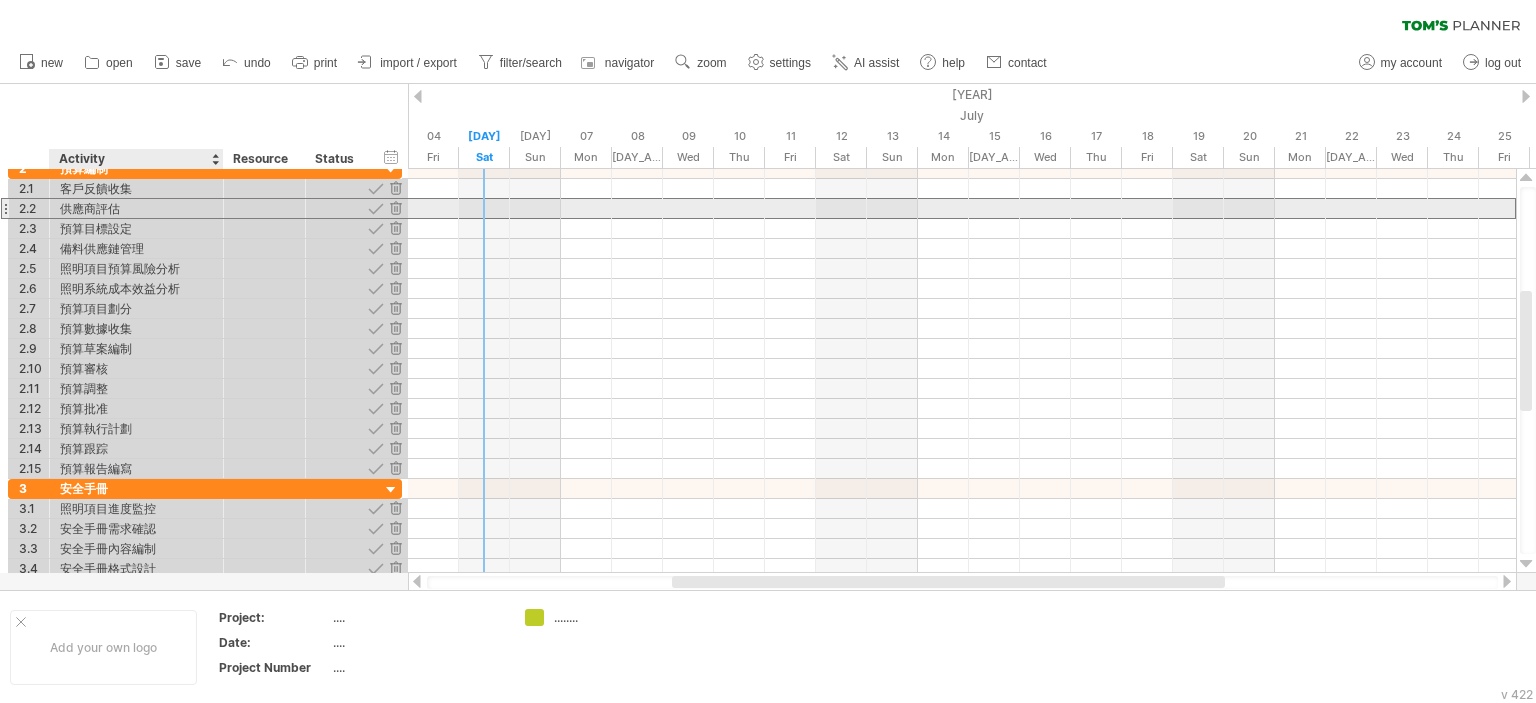 click on "供應商評估" at bounding box center (136, 208) 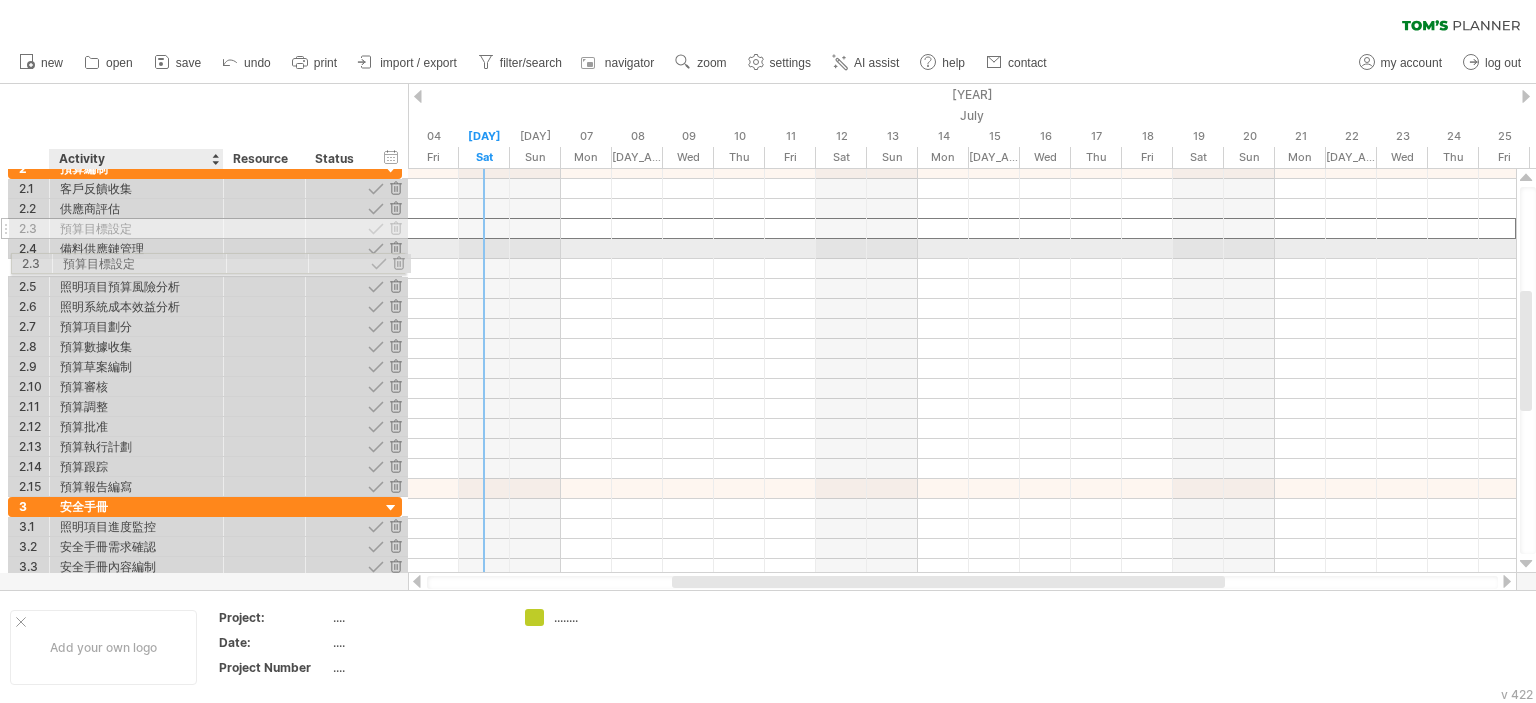 drag, startPoint x: 169, startPoint y: 230, endPoint x: 166, endPoint y: 260, distance: 30.149628 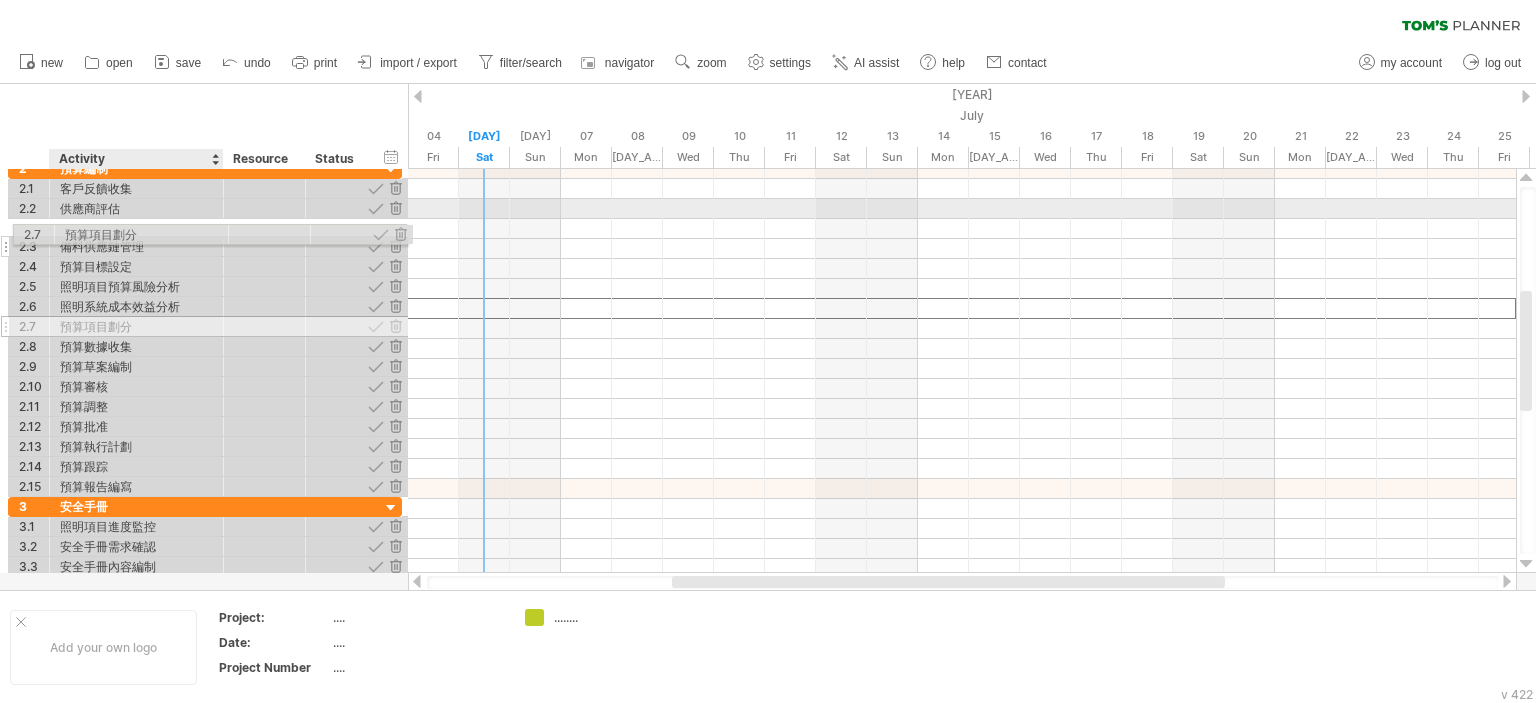 drag, startPoint x: 148, startPoint y: 312, endPoint x: 148, endPoint y: 231, distance: 81 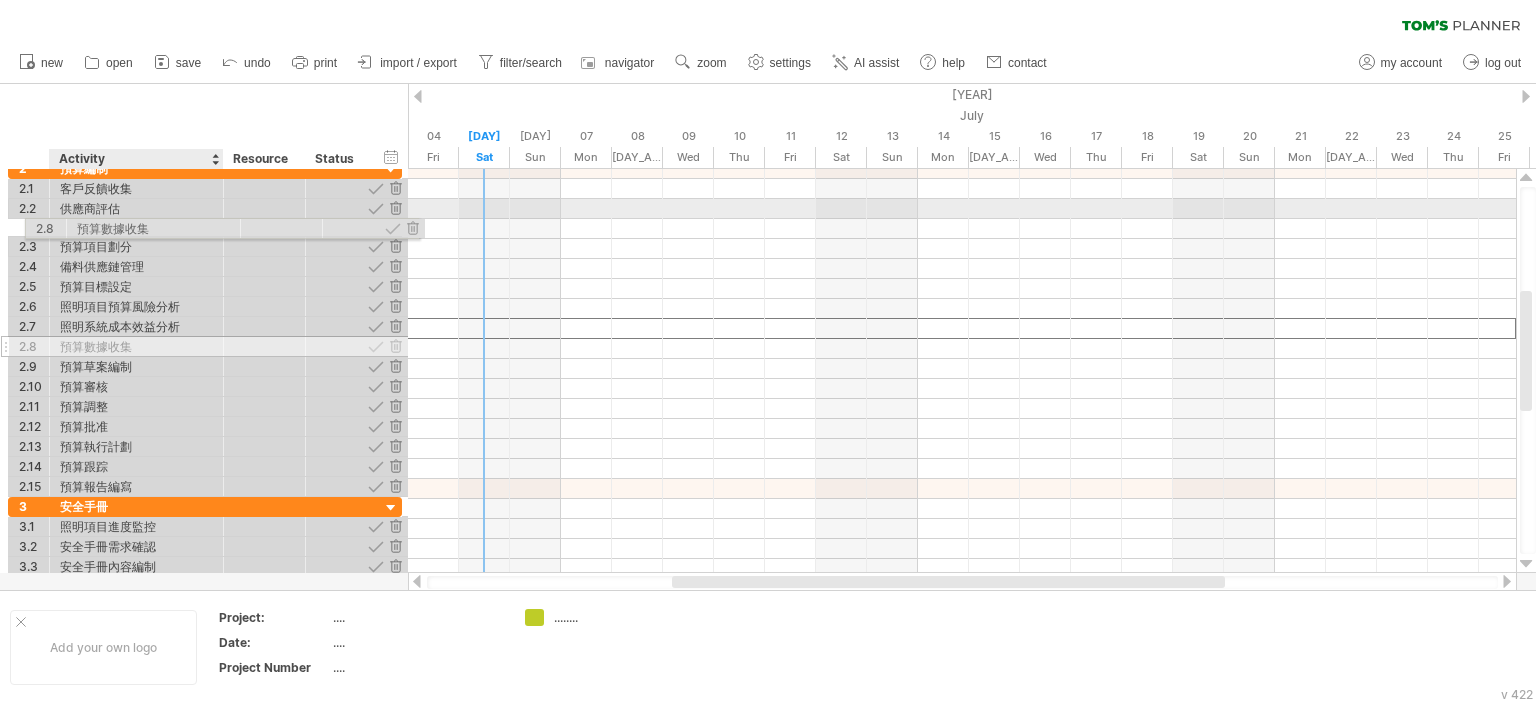 drag, startPoint x: 140, startPoint y: 330, endPoint x: 152, endPoint y: 225, distance: 105.68349 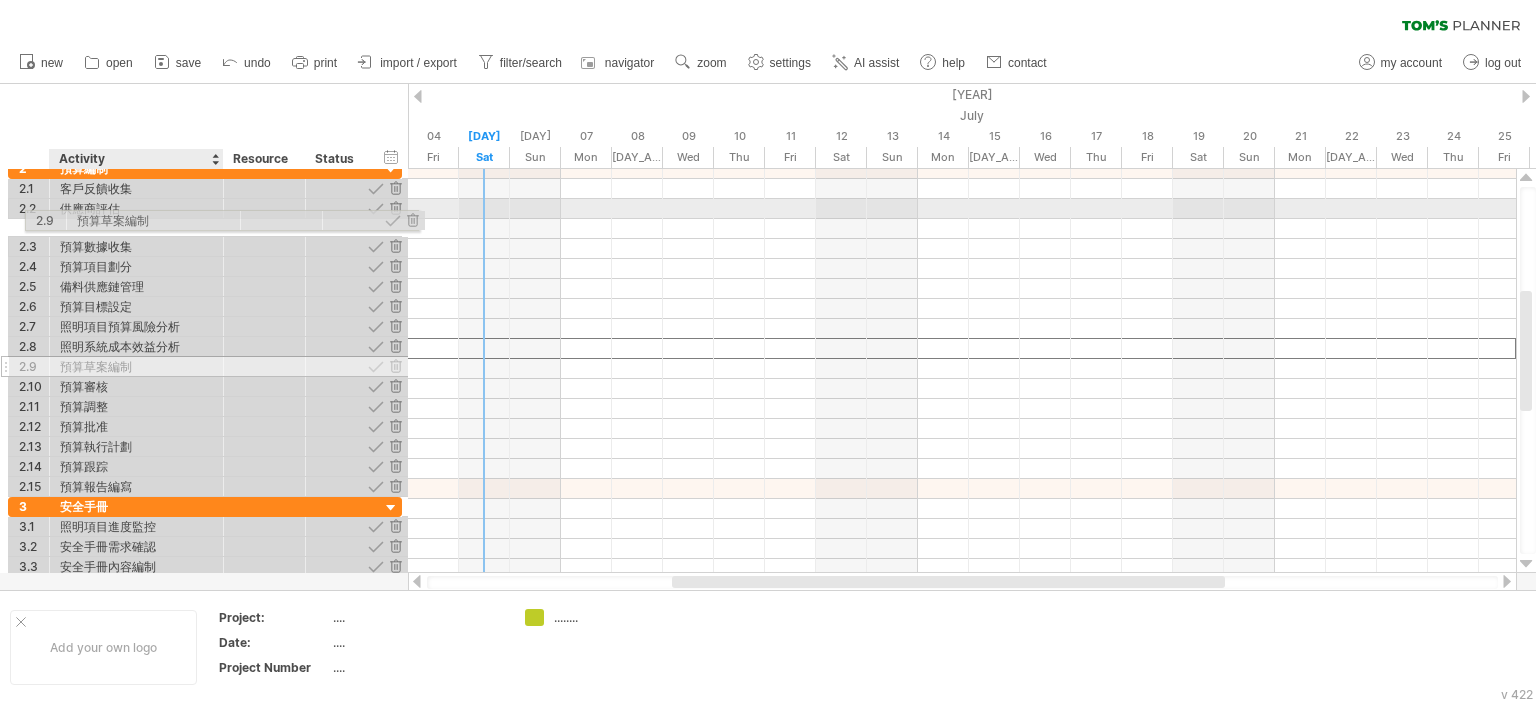 drag, startPoint x: 119, startPoint y: 351, endPoint x: 132, endPoint y: 217, distance: 134.62912 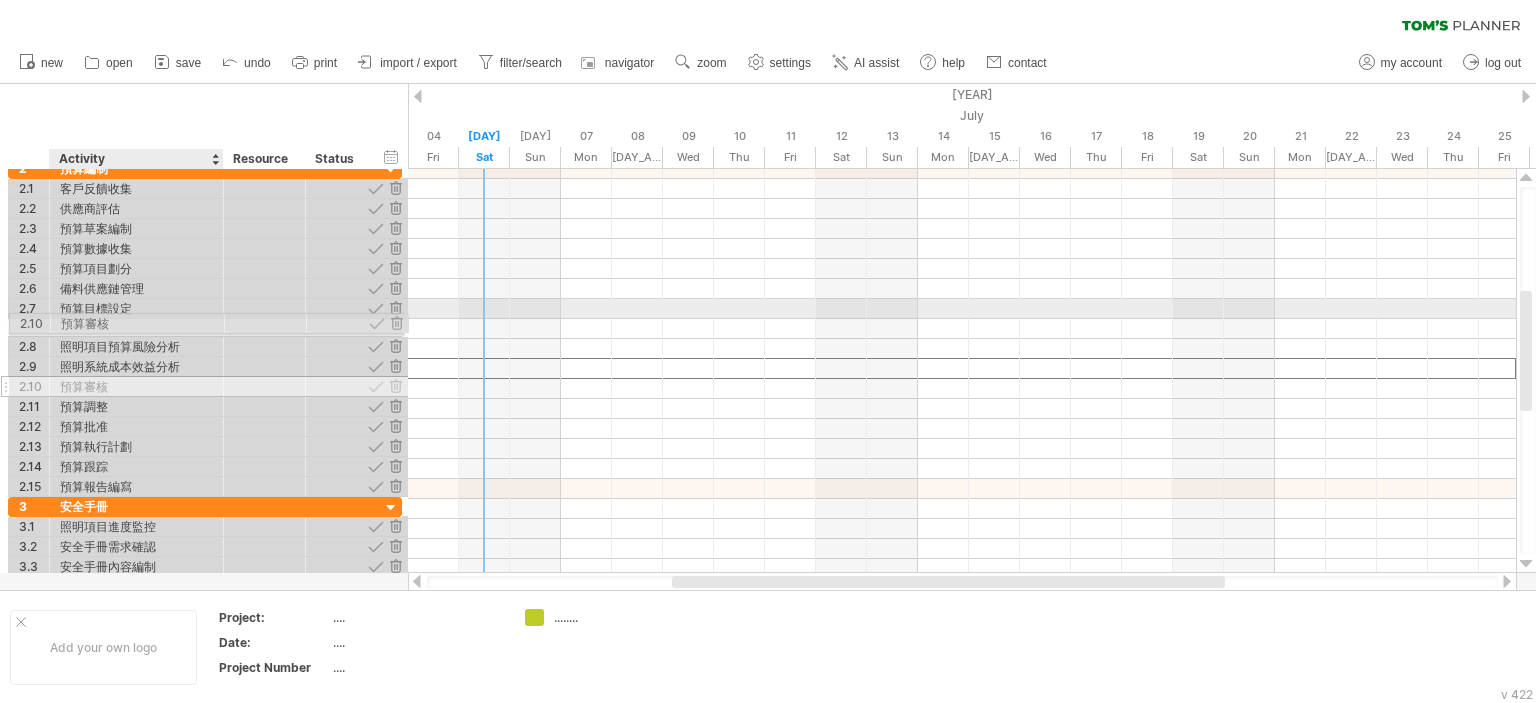 drag, startPoint x: 141, startPoint y: 371, endPoint x: 135, endPoint y: 320, distance: 51.351727 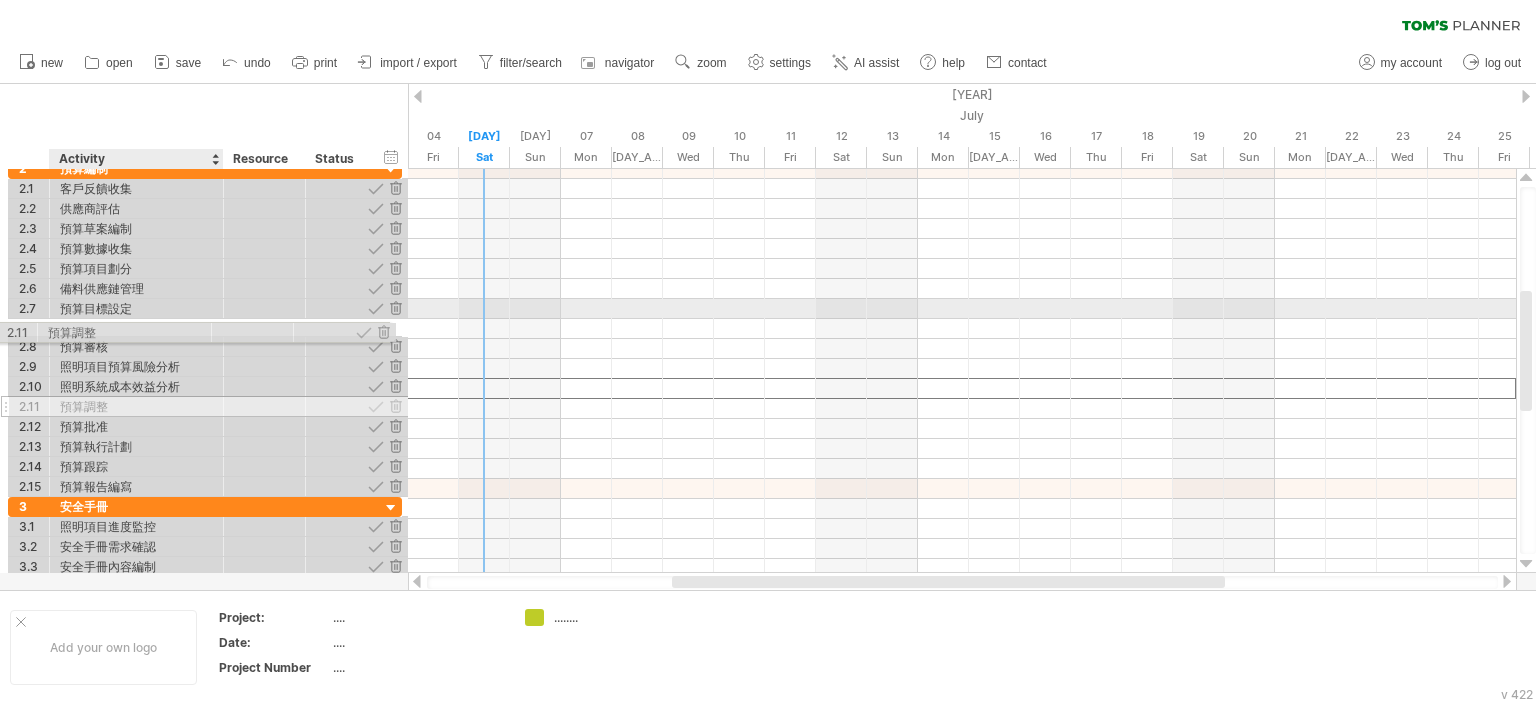 drag, startPoint x: 116, startPoint y: 388, endPoint x: 98, endPoint y: 329, distance: 61.68468 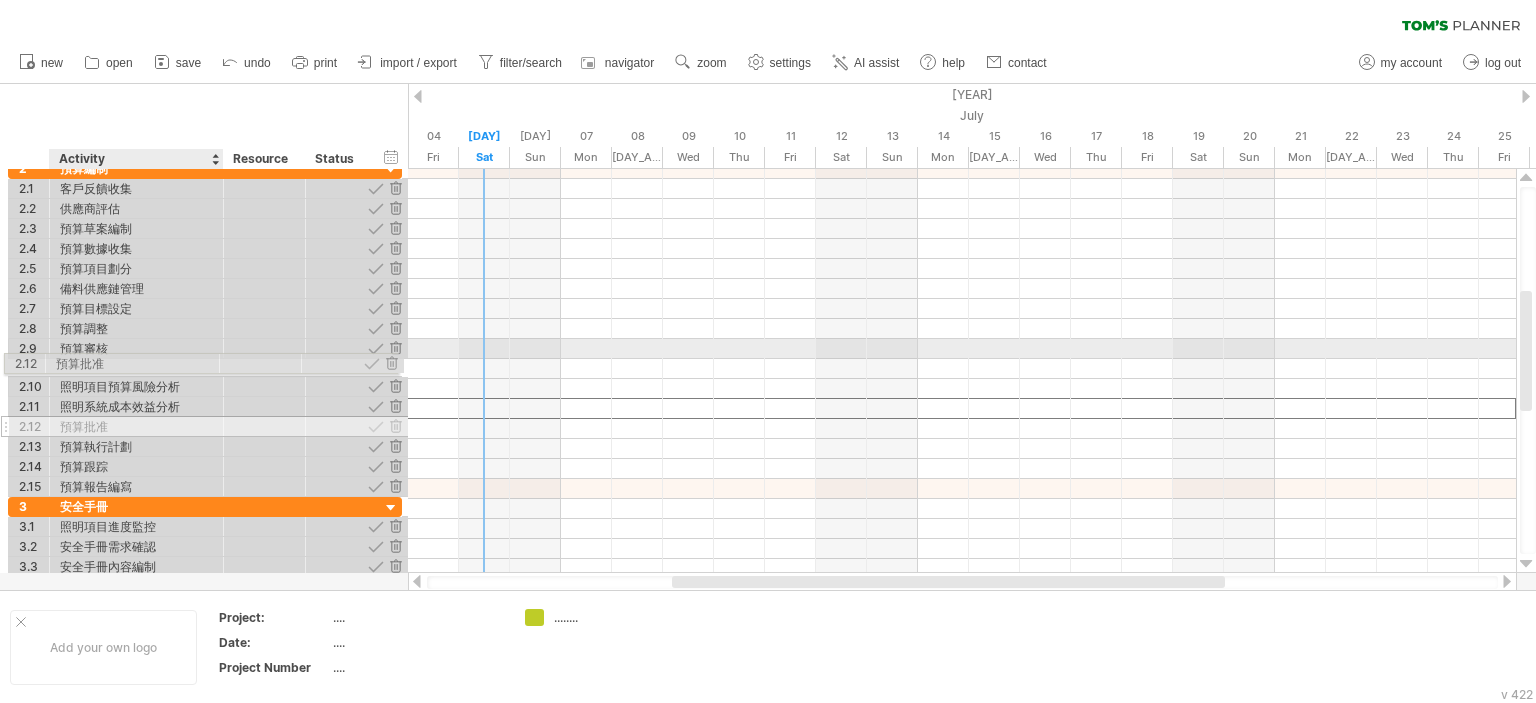 drag, startPoint x: 78, startPoint y: 400, endPoint x: 68, endPoint y: 360, distance: 41.231056 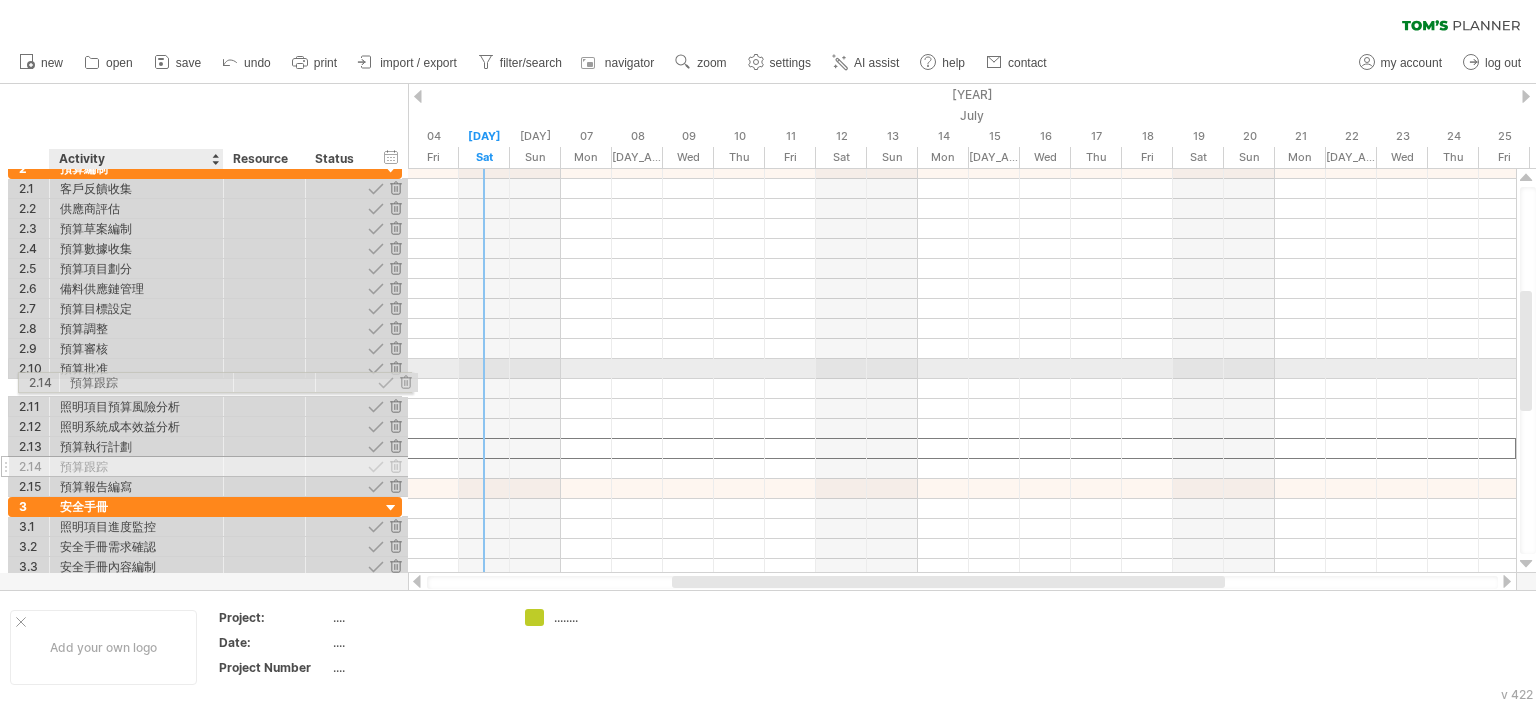 drag, startPoint x: 107, startPoint y: 447, endPoint x: 112, endPoint y: 379, distance: 68.18358 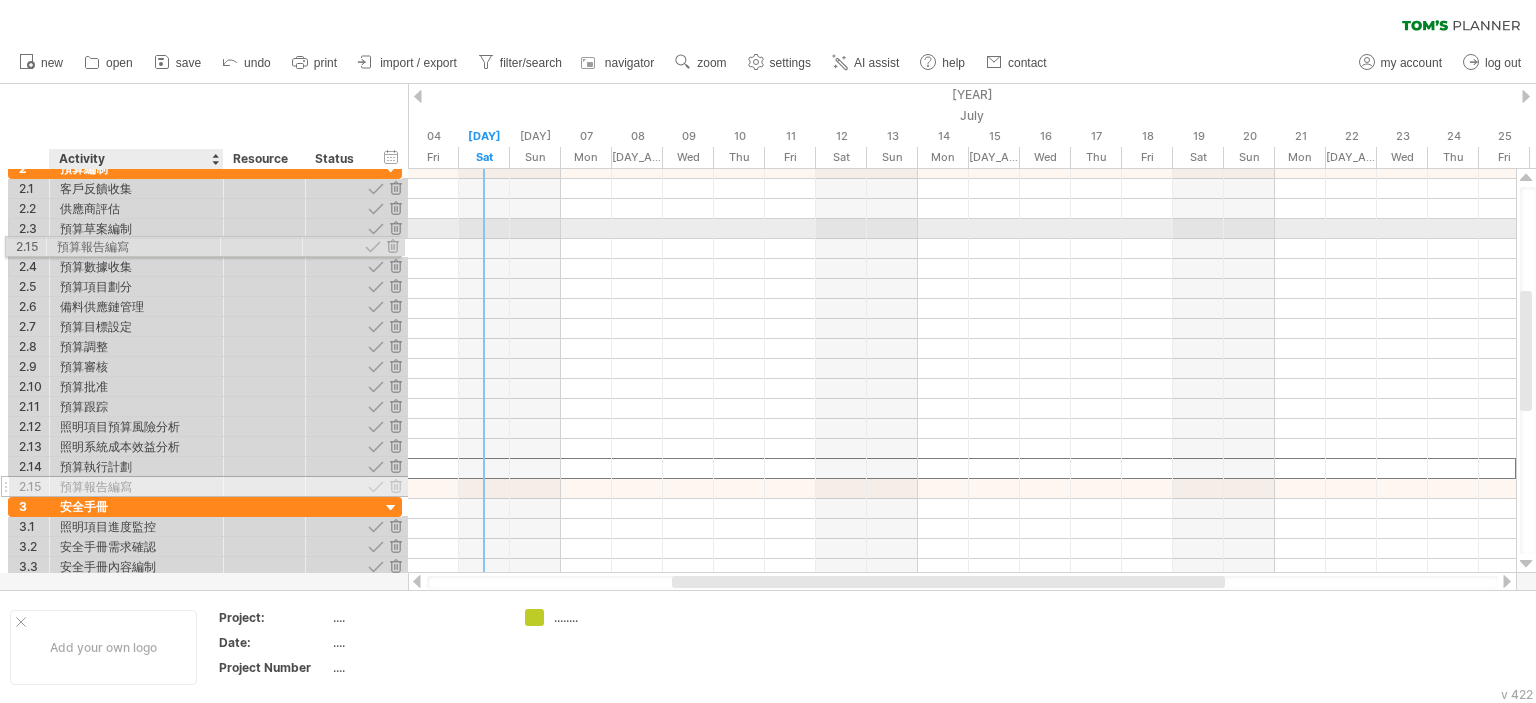 drag, startPoint x: 124, startPoint y: 463, endPoint x: 115, endPoint y: 243, distance: 220.18402 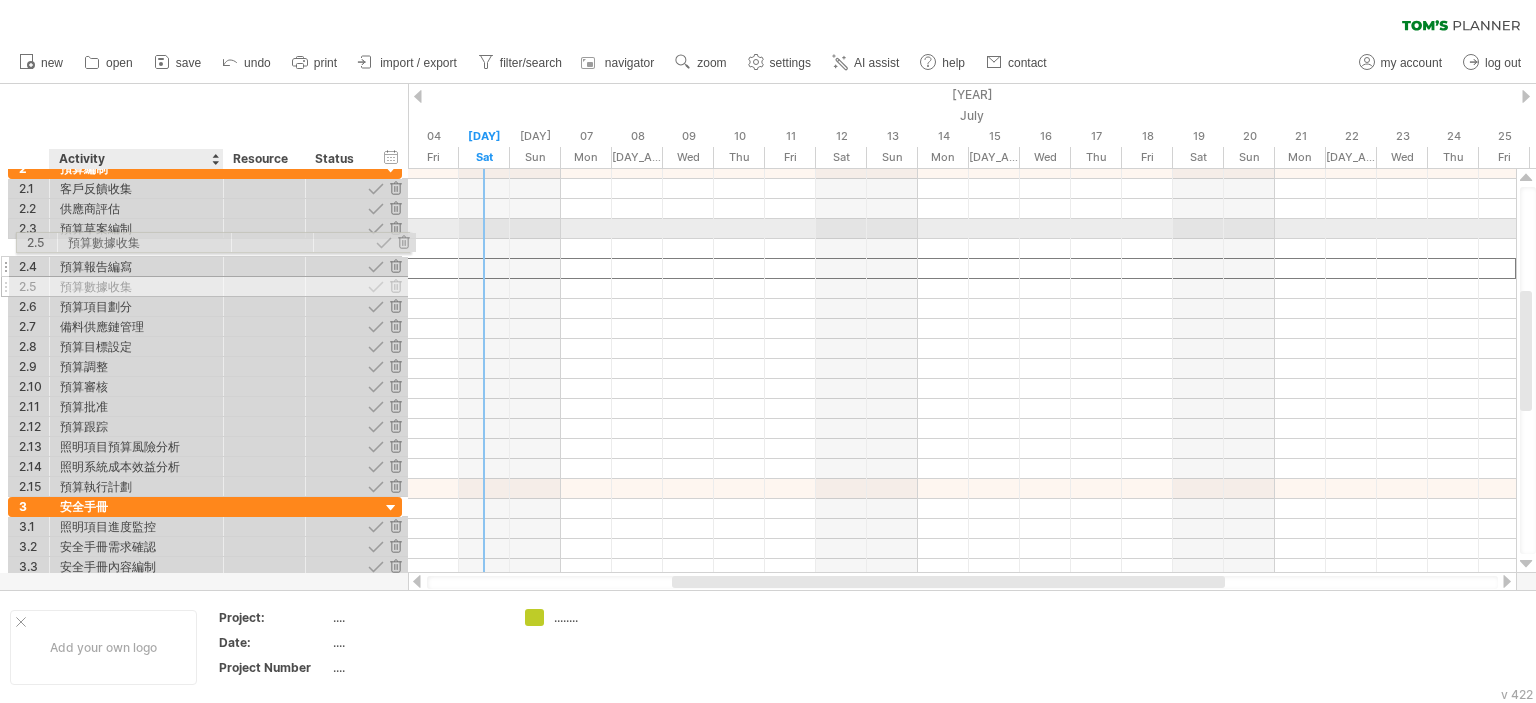 drag, startPoint x: 123, startPoint y: 264, endPoint x: 126, endPoint y: 239, distance: 25.179358 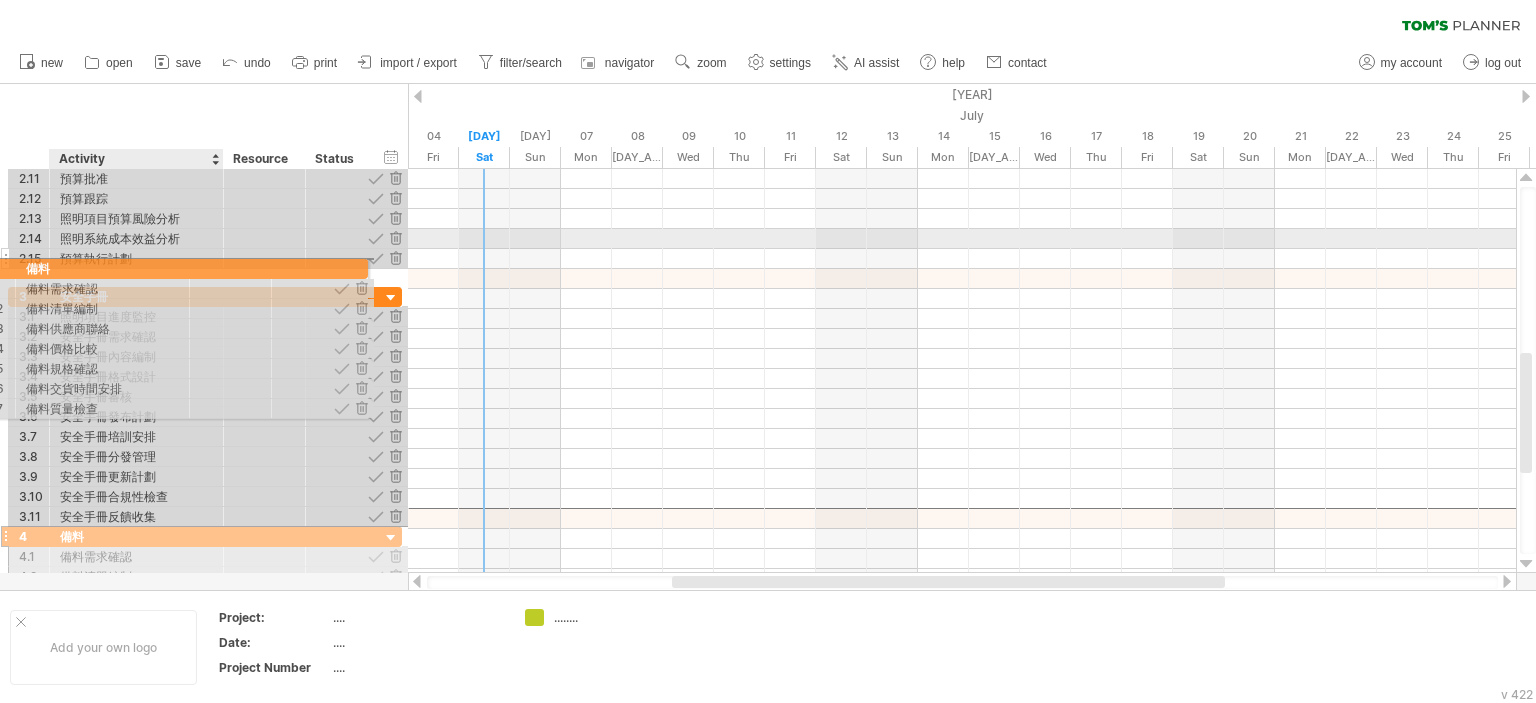 drag, startPoint x: 180, startPoint y: 419, endPoint x: 140, endPoint y: 265, distance: 159.11003 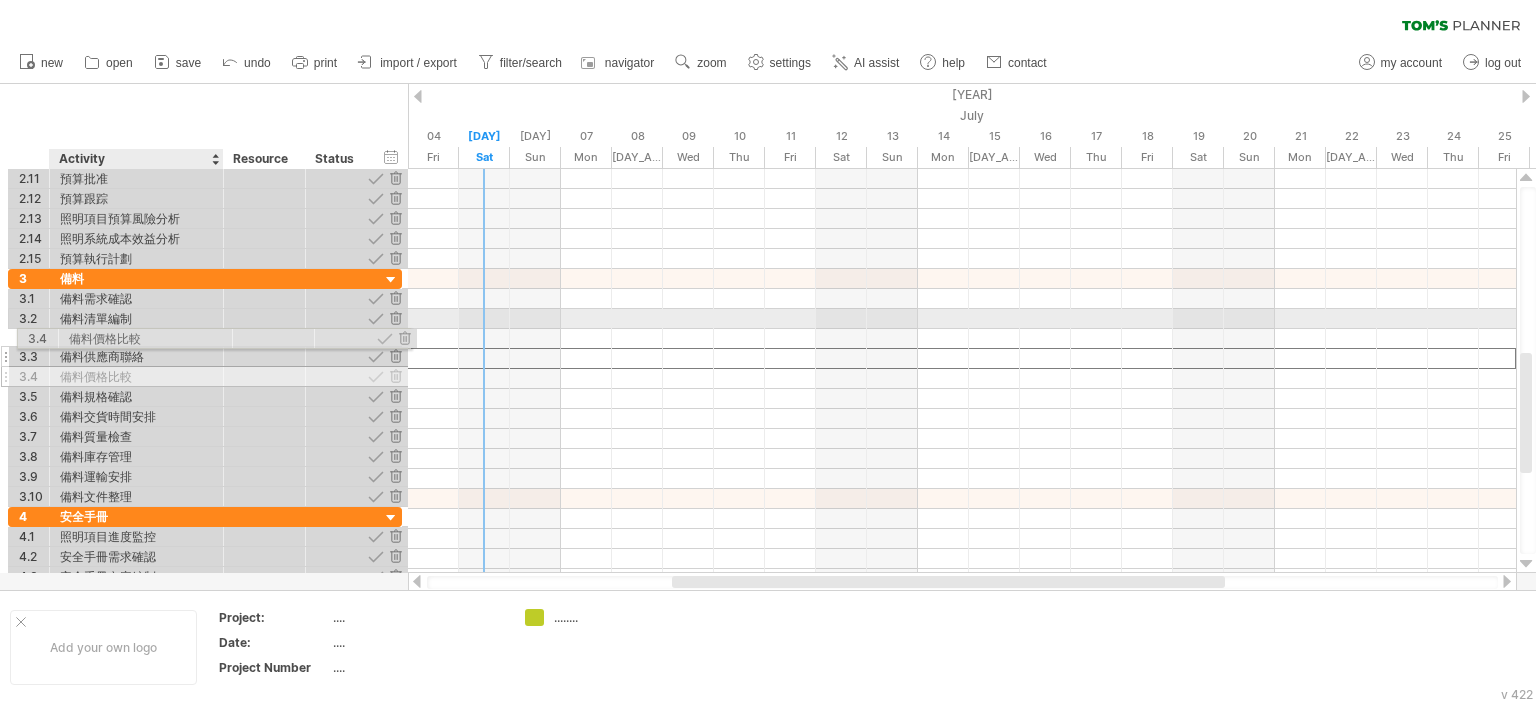drag, startPoint x: 153, startPoint y: 354, endPoint x: 156, endPoint y: 335, distance: 19.235384 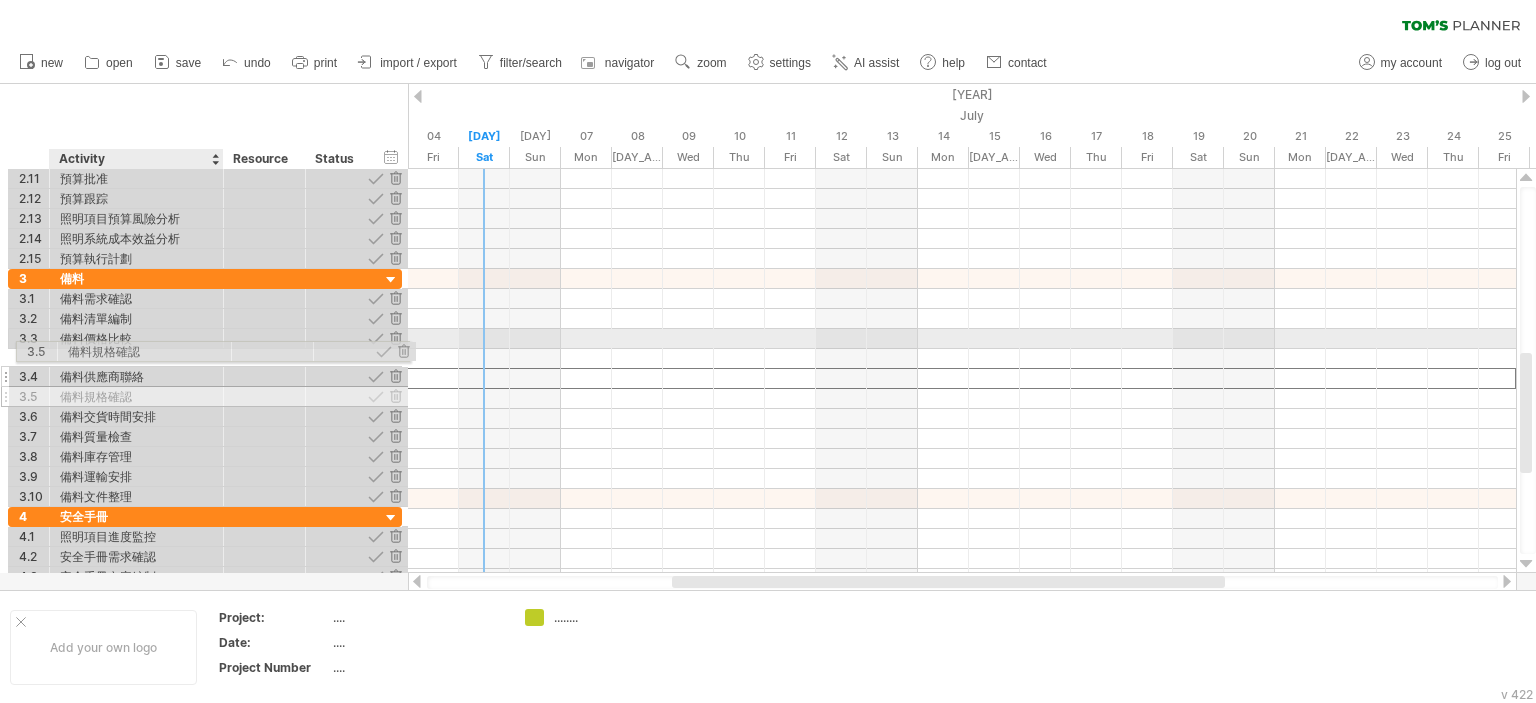 drag, startPoint x: 151, startPoint y: 374, endPoint x: 153, endPoint y: 348, distance: 26.076809 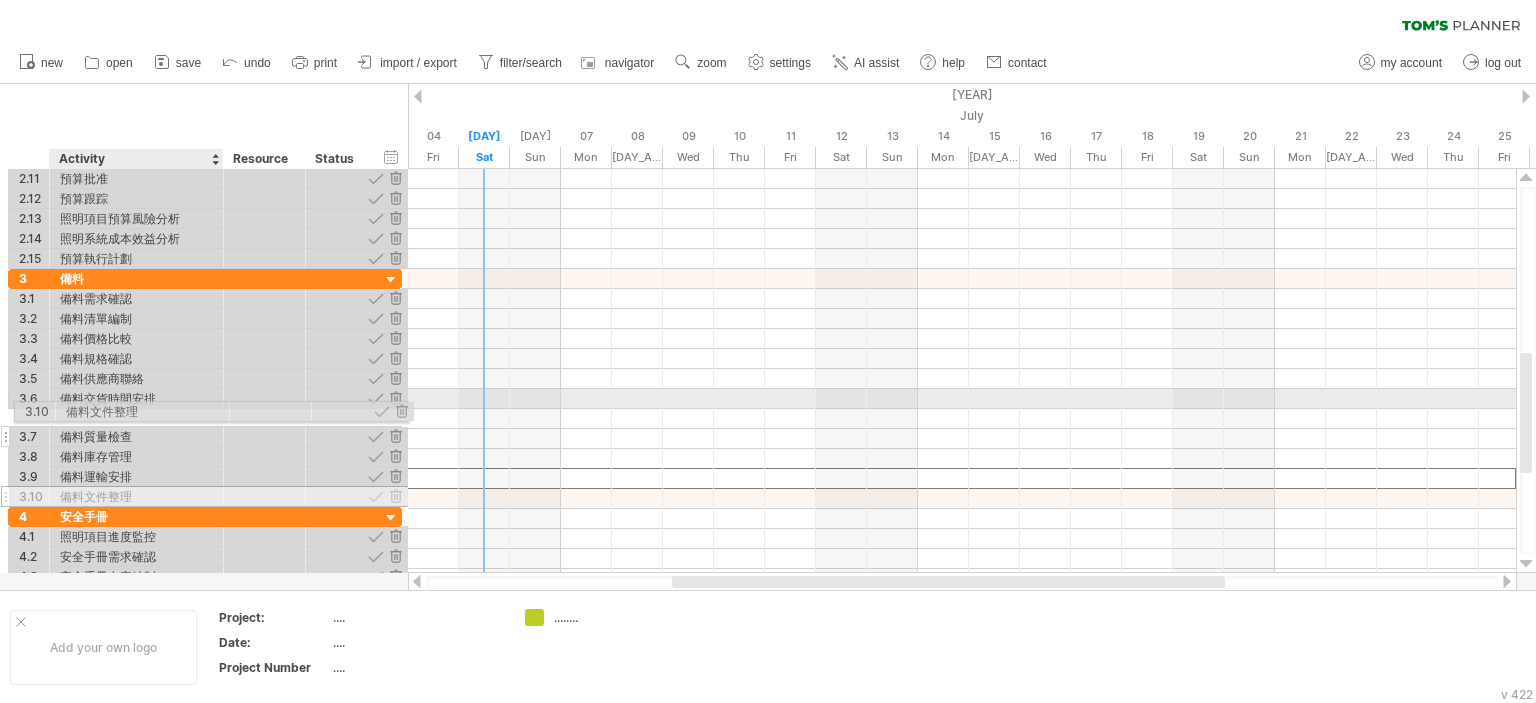 drag, startPoint x: 137, startPoint y: 481, endPoint x: 134, endPoint y: 408, distance: 73.061615 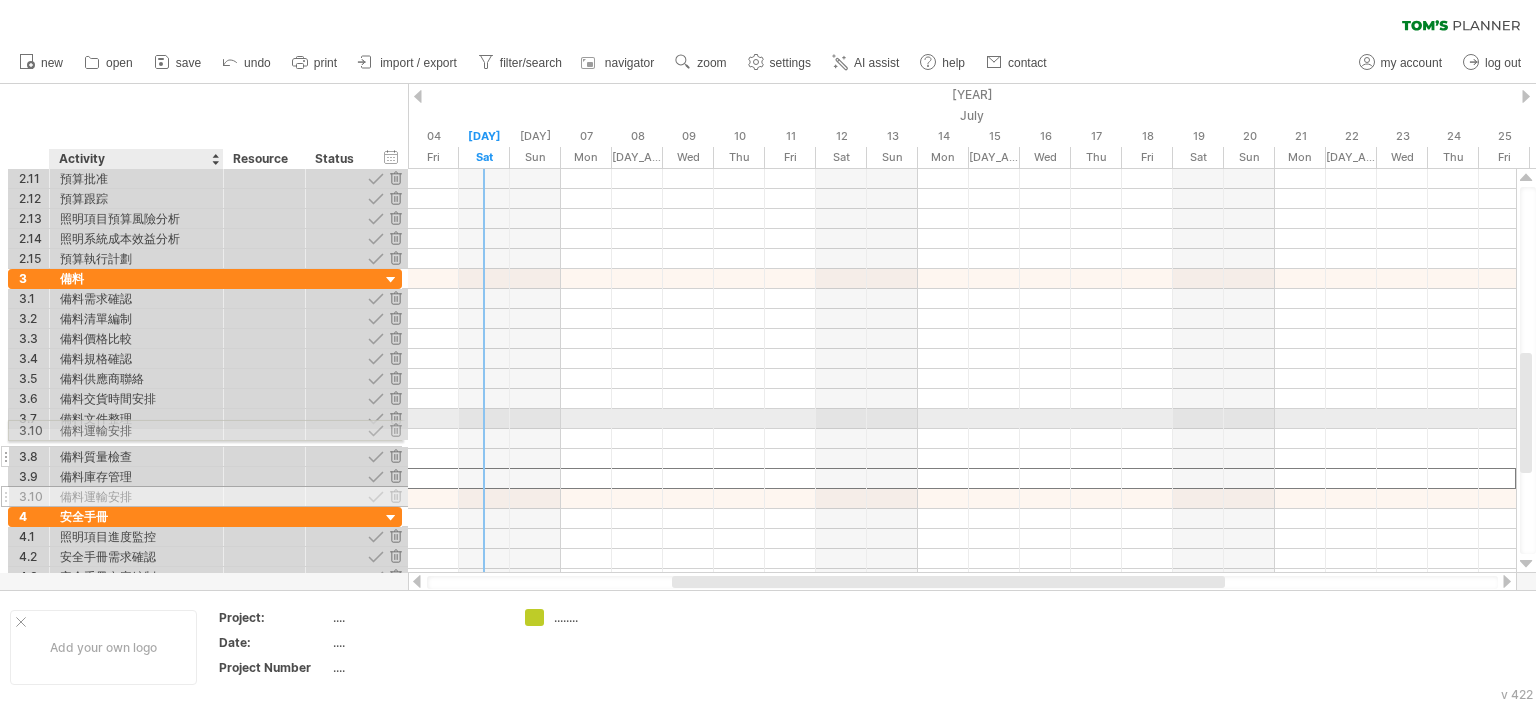 drag, startPoint x: 133, startPoint y: 476, endPoint x: 126, endPoint y: 427, distance: 49.497475 